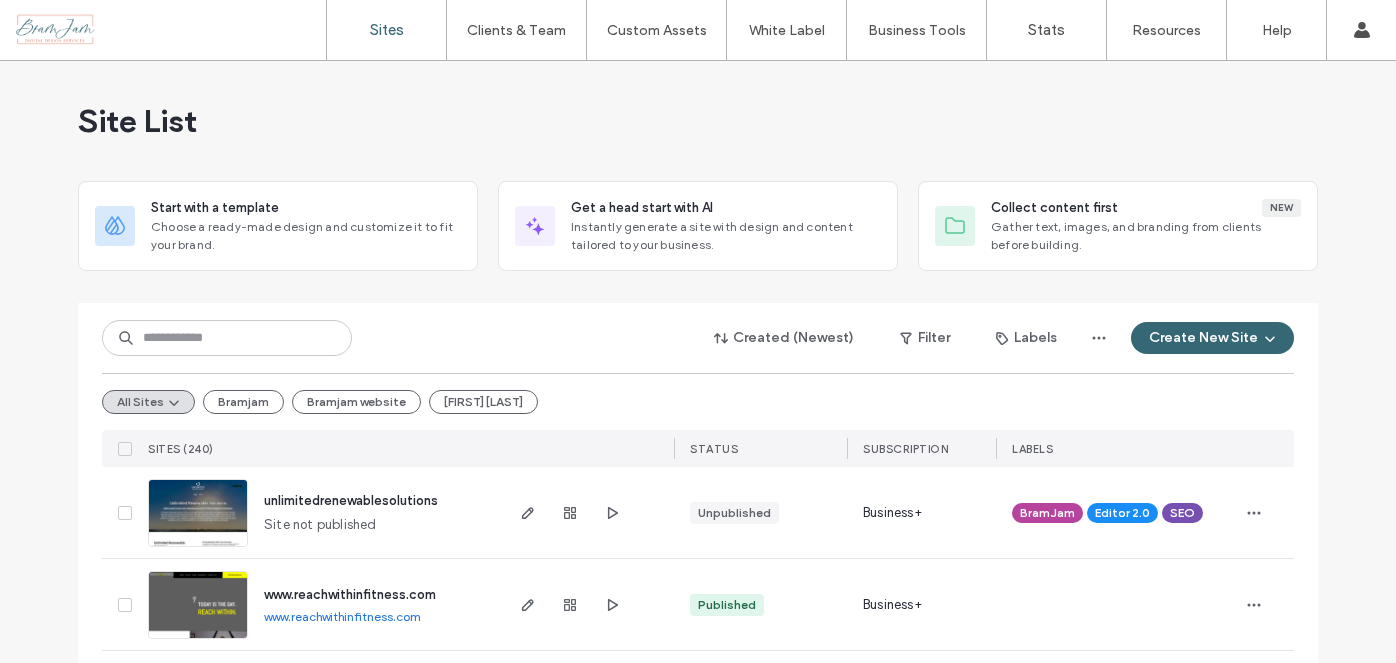 scroll, scrollTop: 0, scrollLeft: 0, axis: both 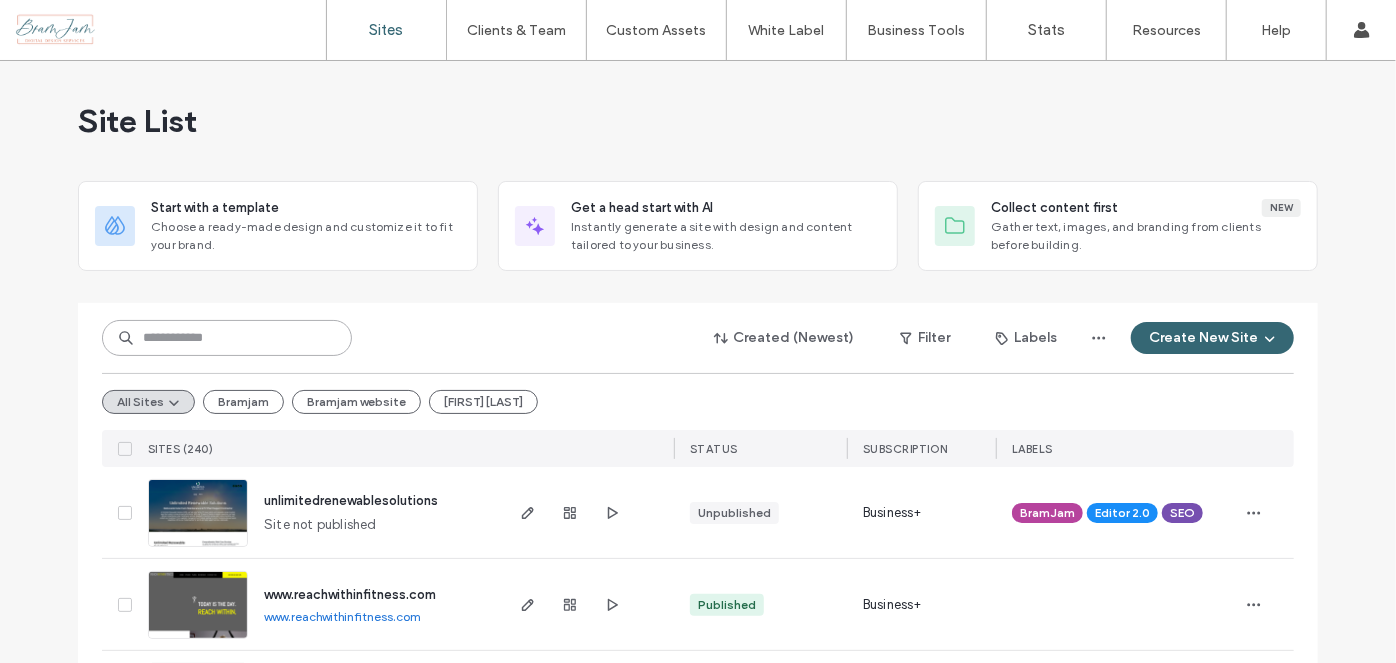 click at bounding box center (227, 338) 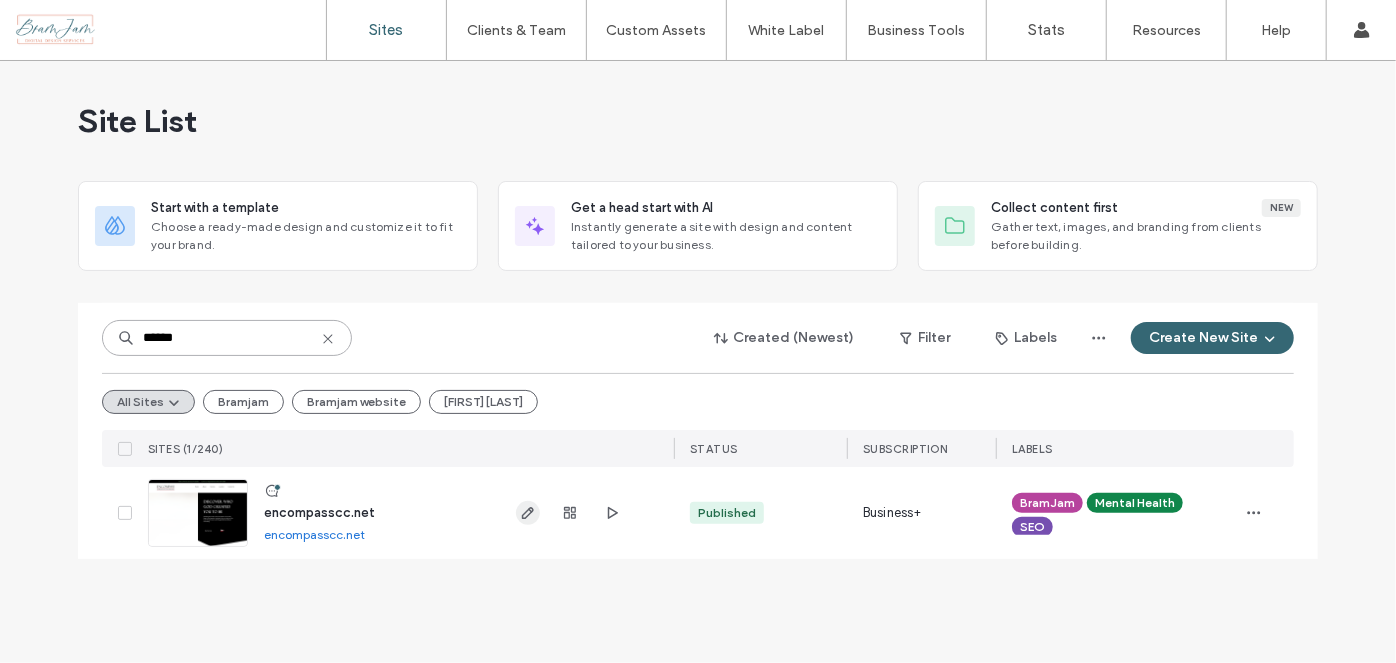 type on "******" 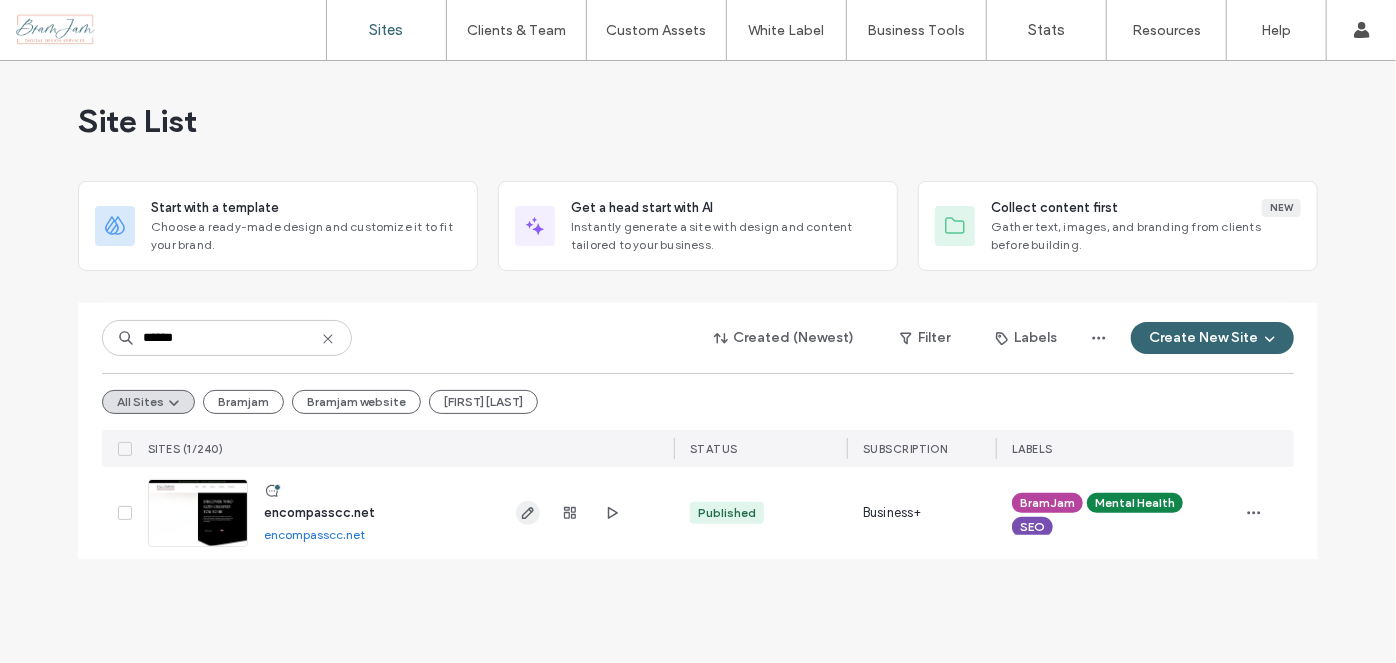 click 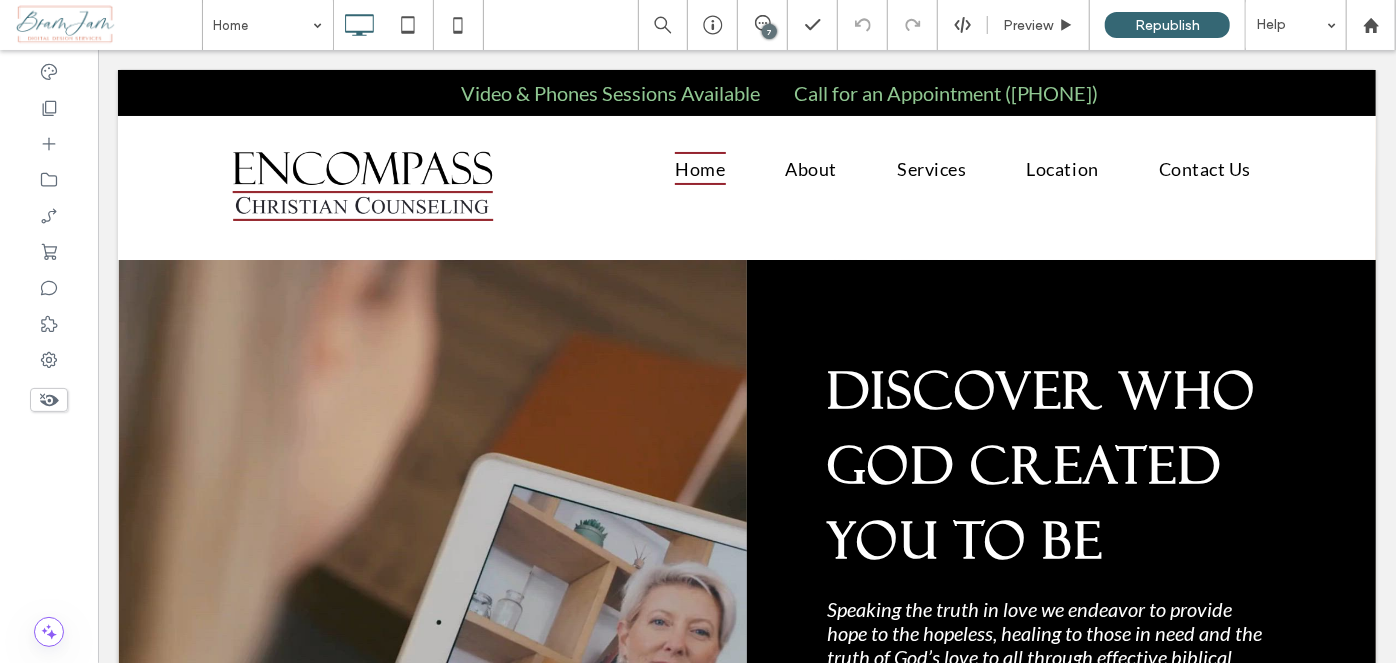 scroll, scrollTop: 0, scrollLeft: 0, axis: both 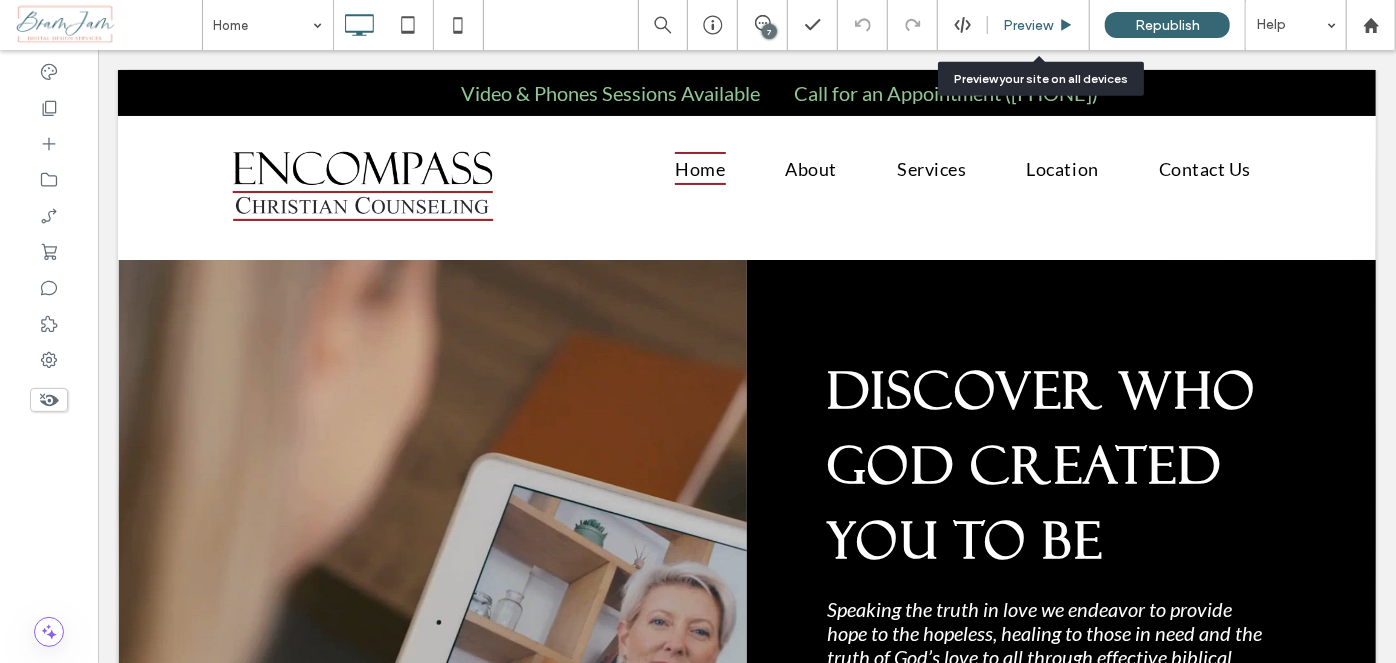 click on "Preview" at bounding box center (1039, 25) 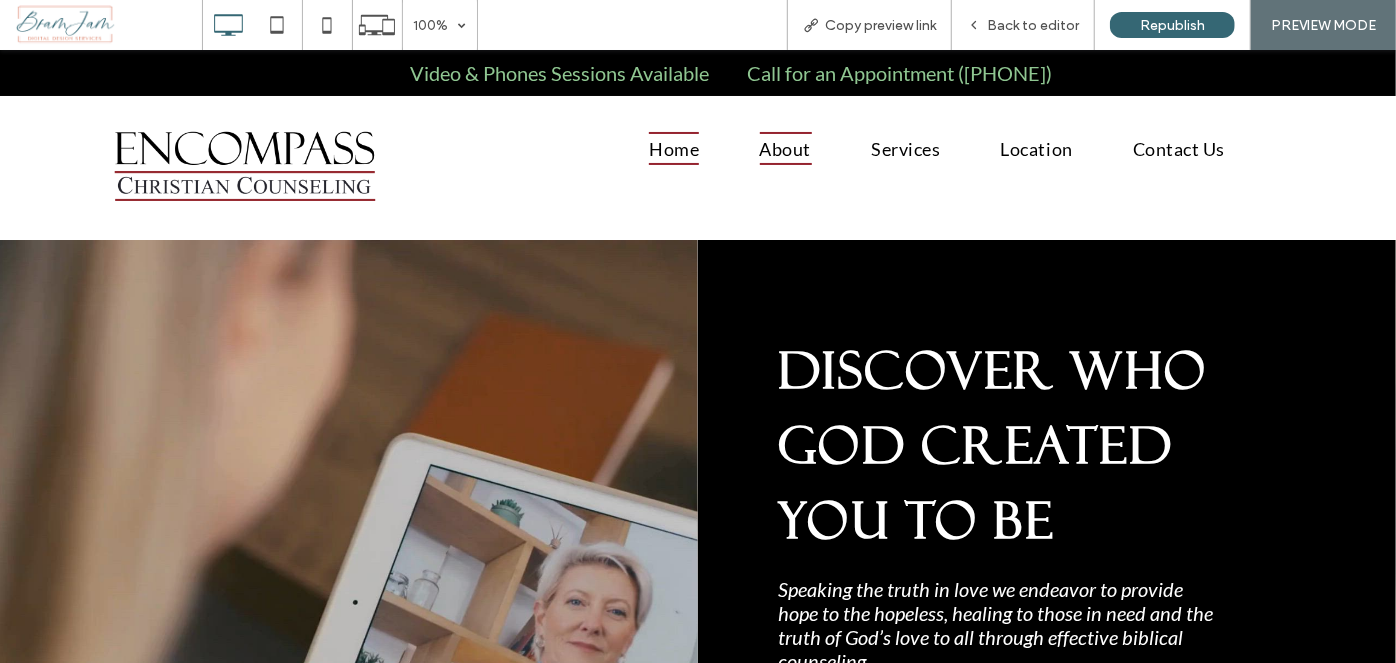 click on "About" at bounding box center (786, 147) 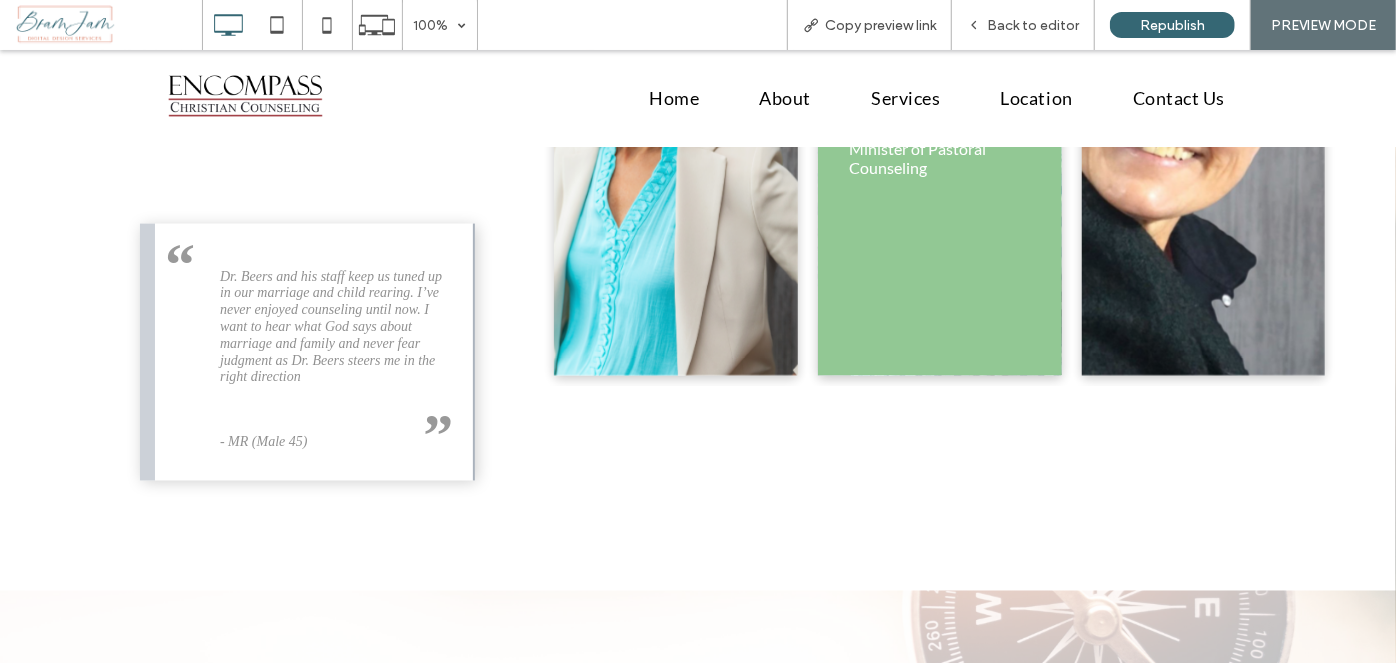 scroll, scrollTop: 1272, scrollLeft: 0, axis: vertical 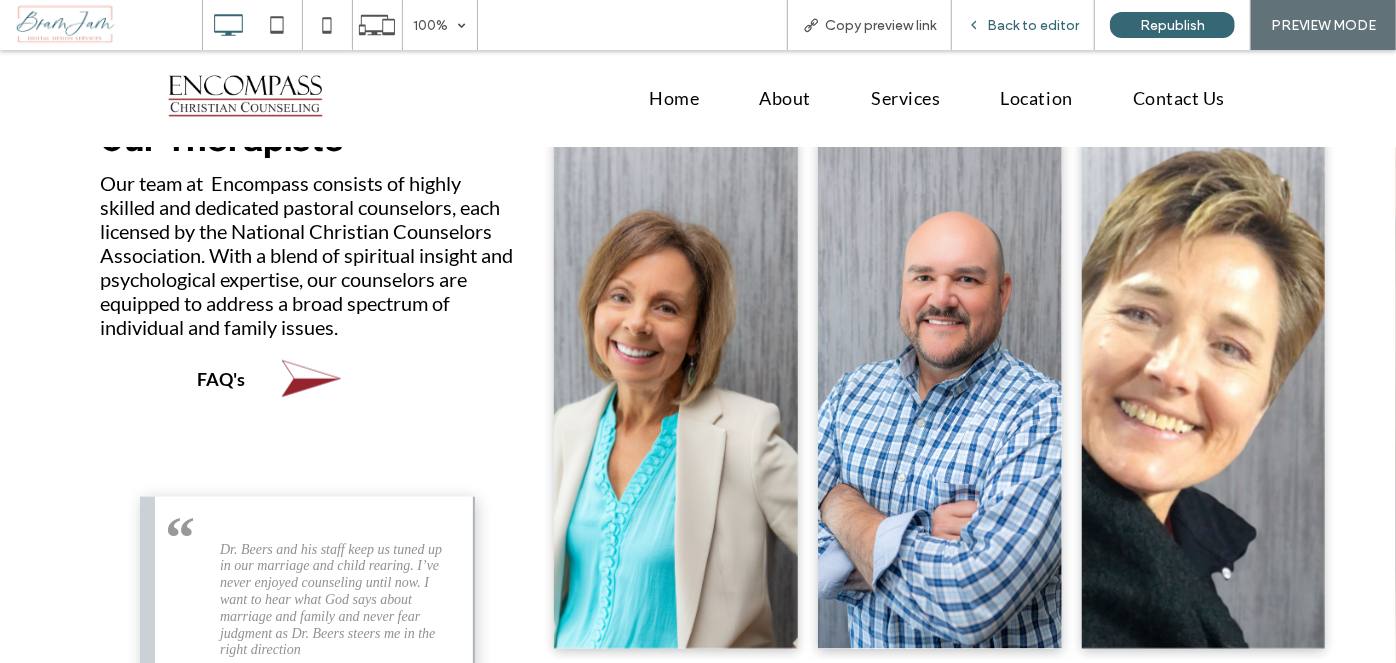 click on "Back to editor" at bounding box center [1033, 25] 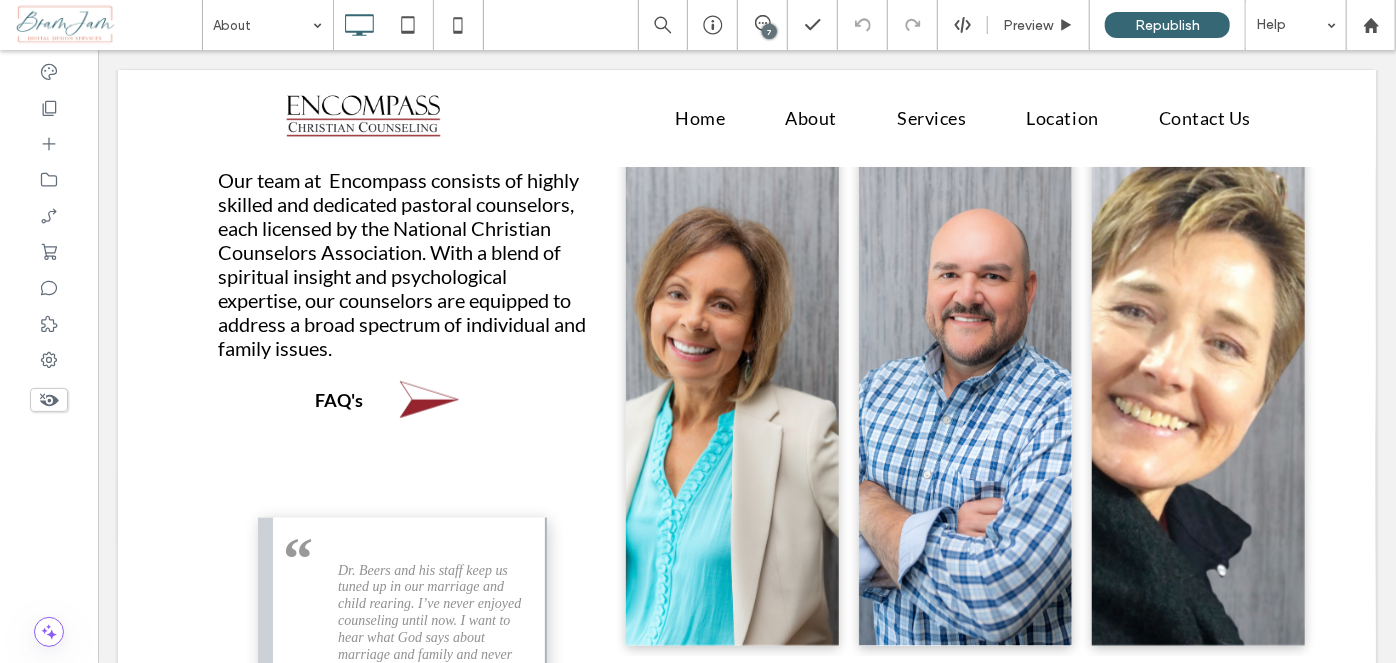 scroll, scrollTop: 1256, scrollLeft: 0, axis: vertical 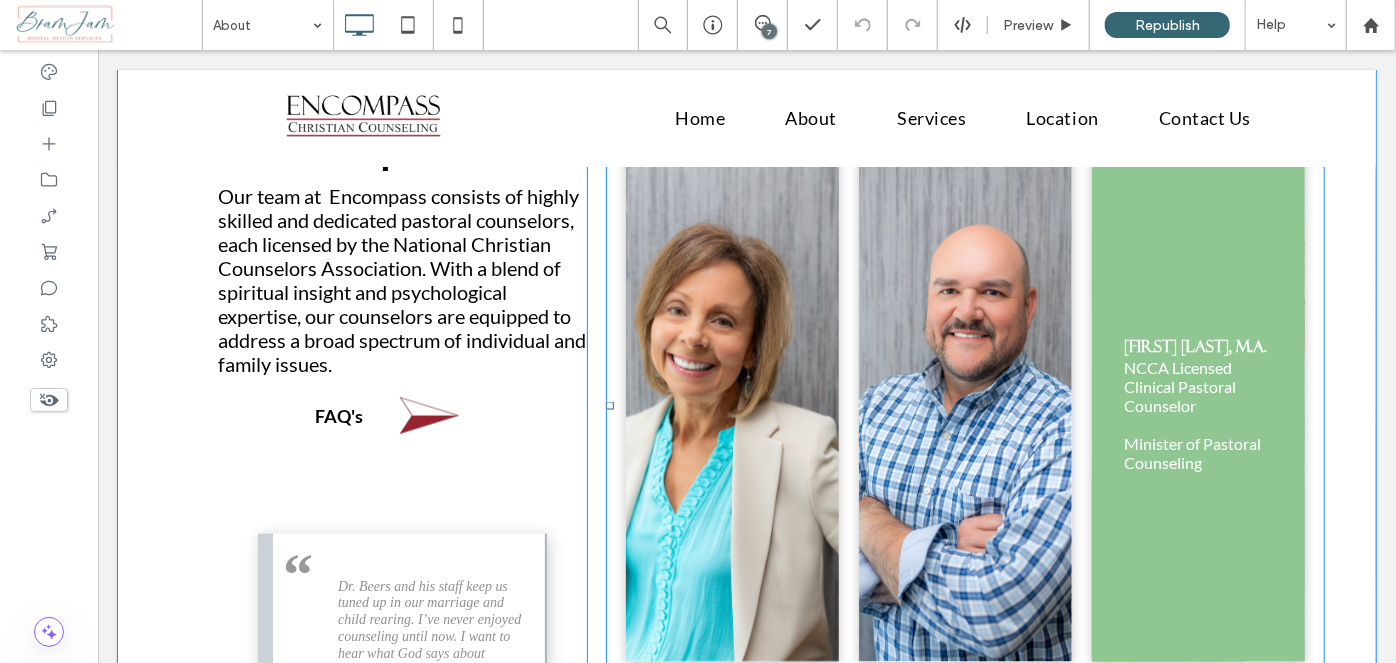 click at bounding box center (1197, 405) 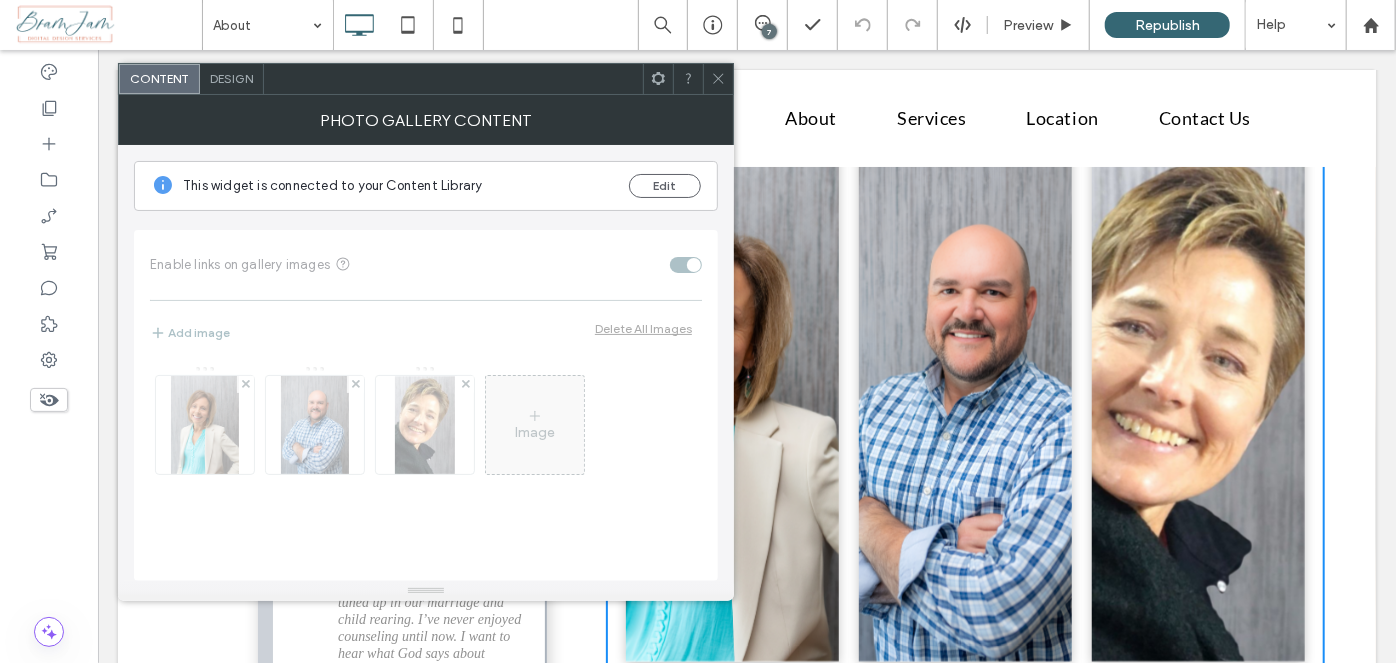 click on "Design" at bounding box center [231, 78] 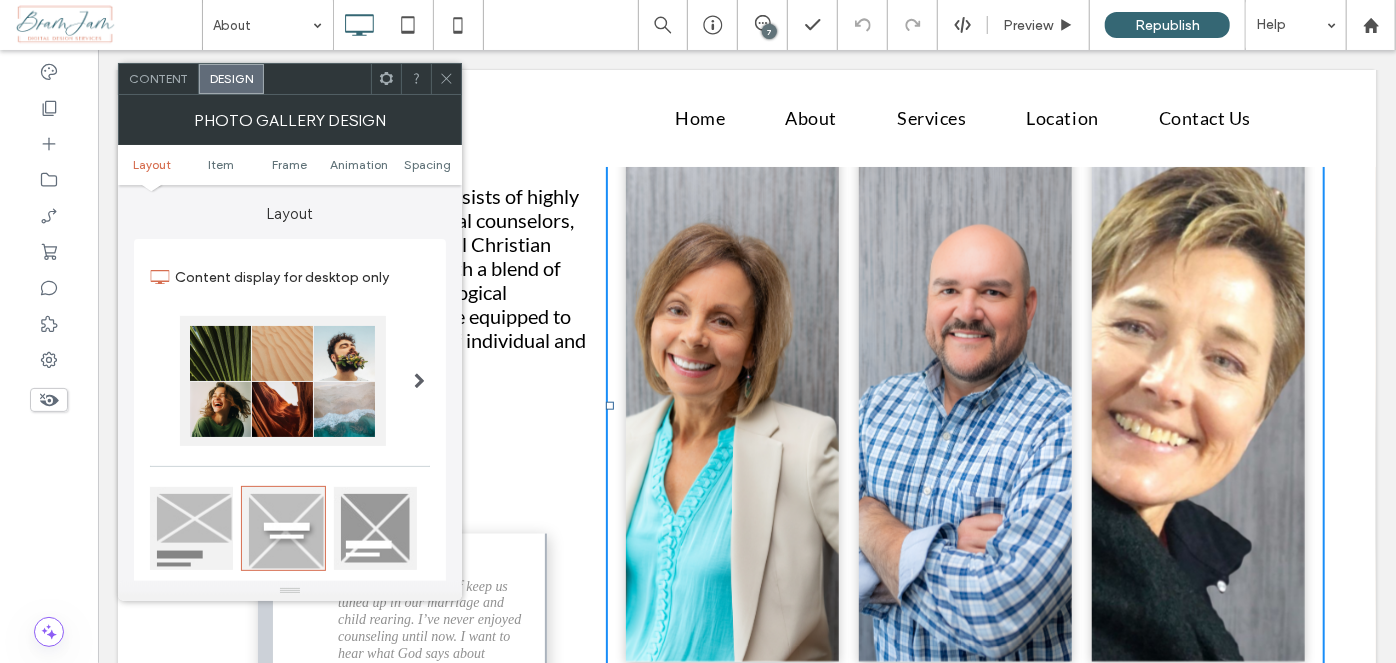 click at bounding box center [446, 79] 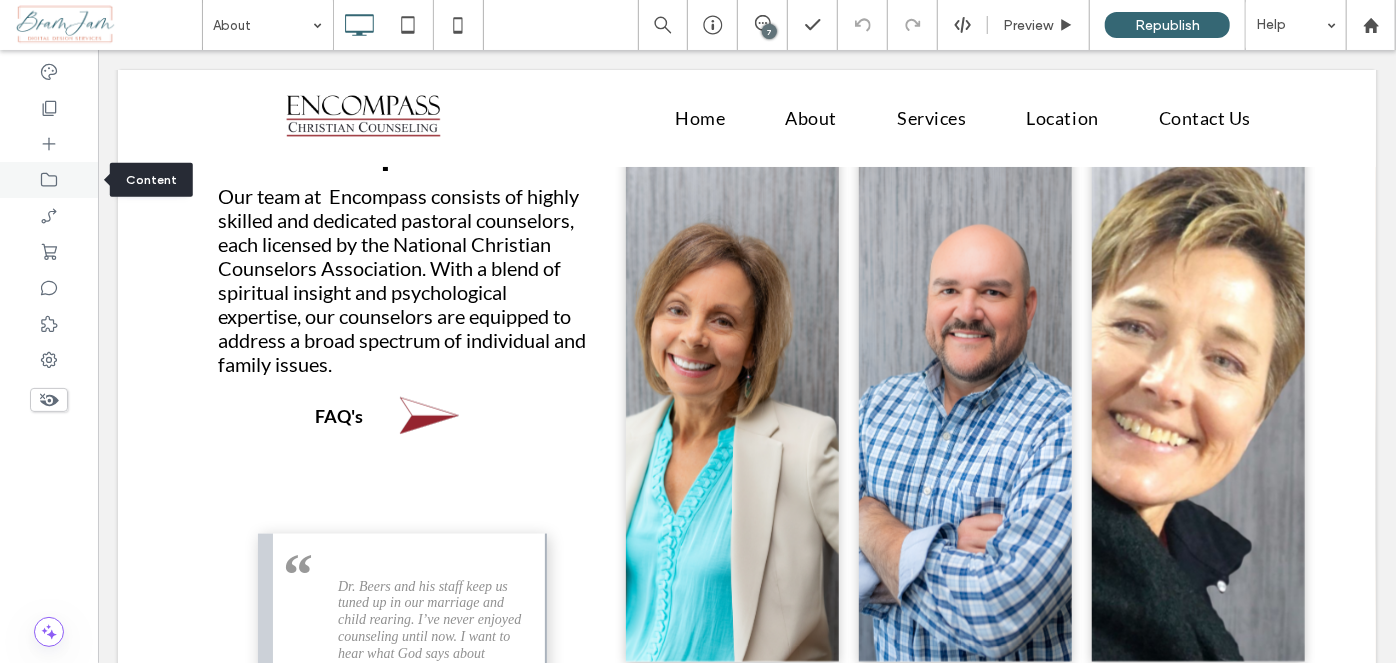 click 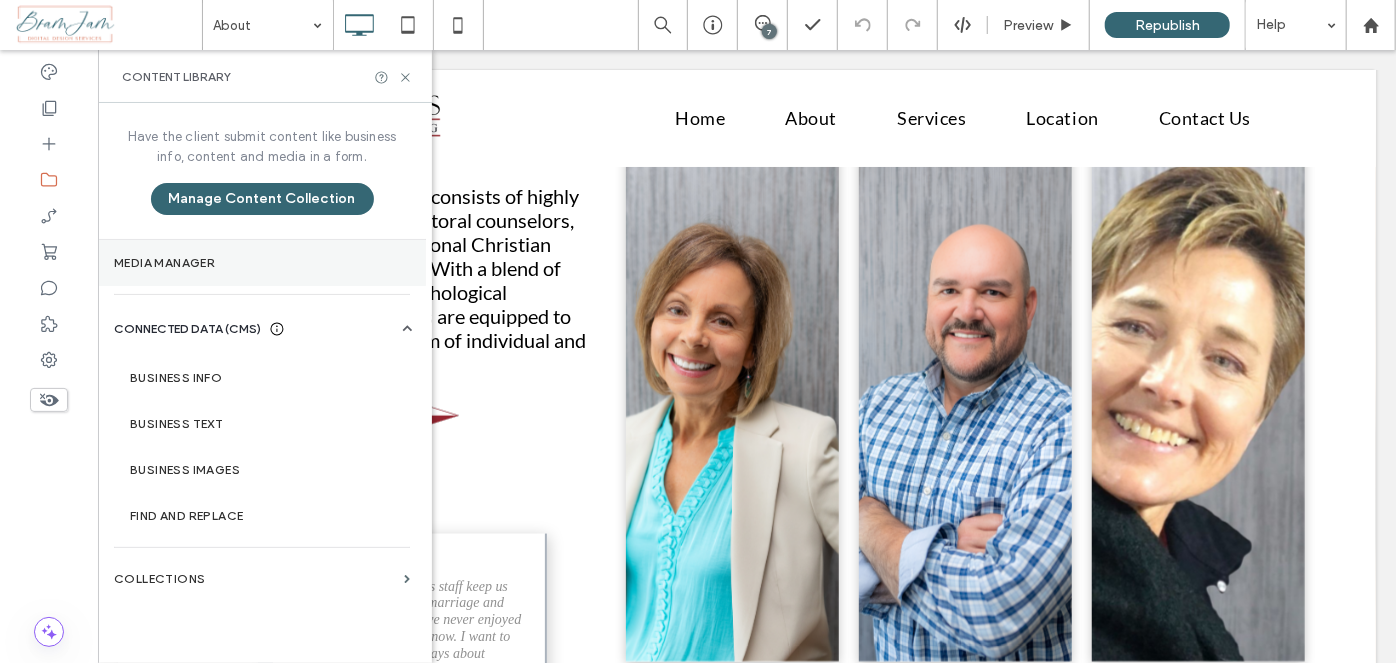 click on "Media Manager" at bounding box center (262, 263) 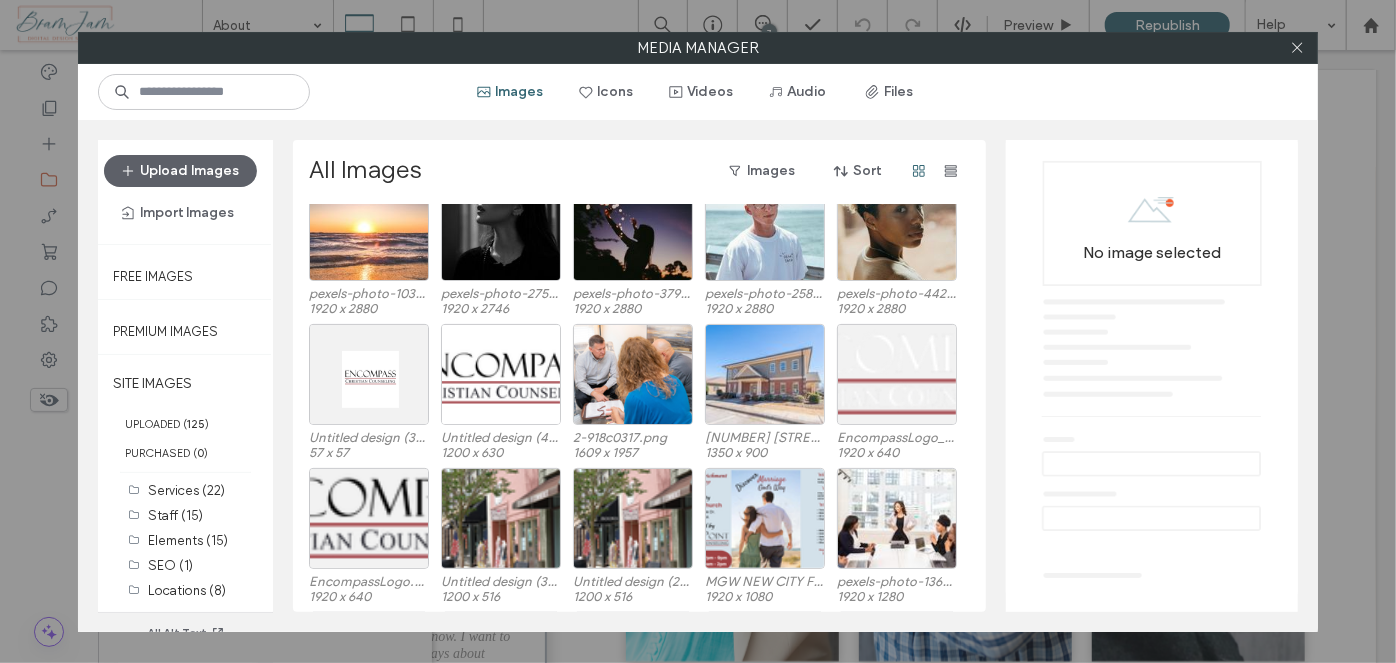scroll, scrollTop: 229, scrollLeft: 0, axis: vertical 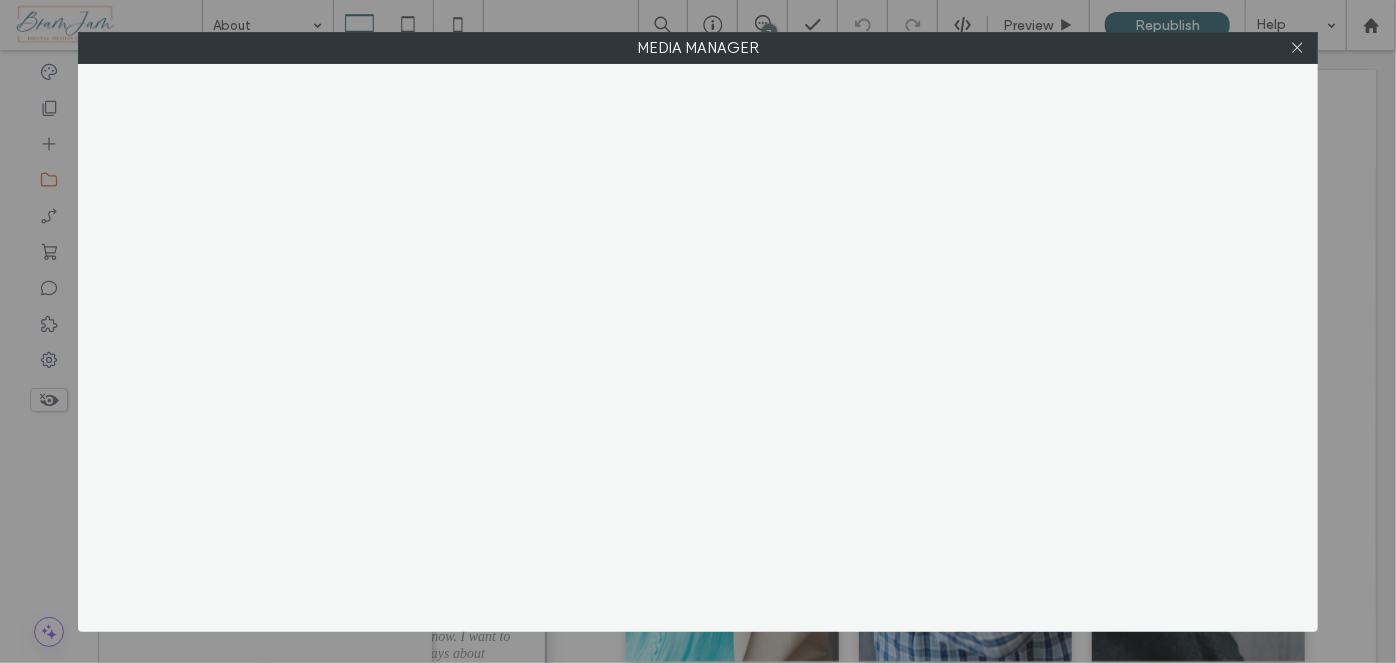 click at bounding box center [1297, 48] 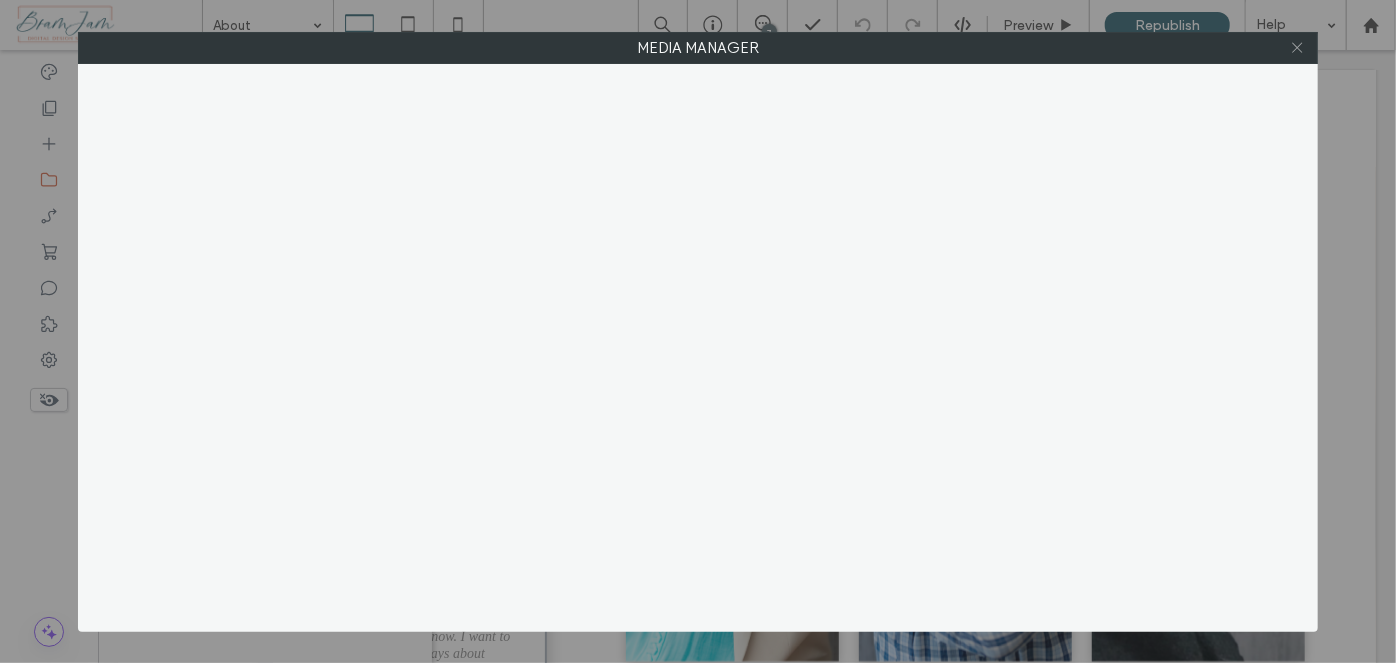 click 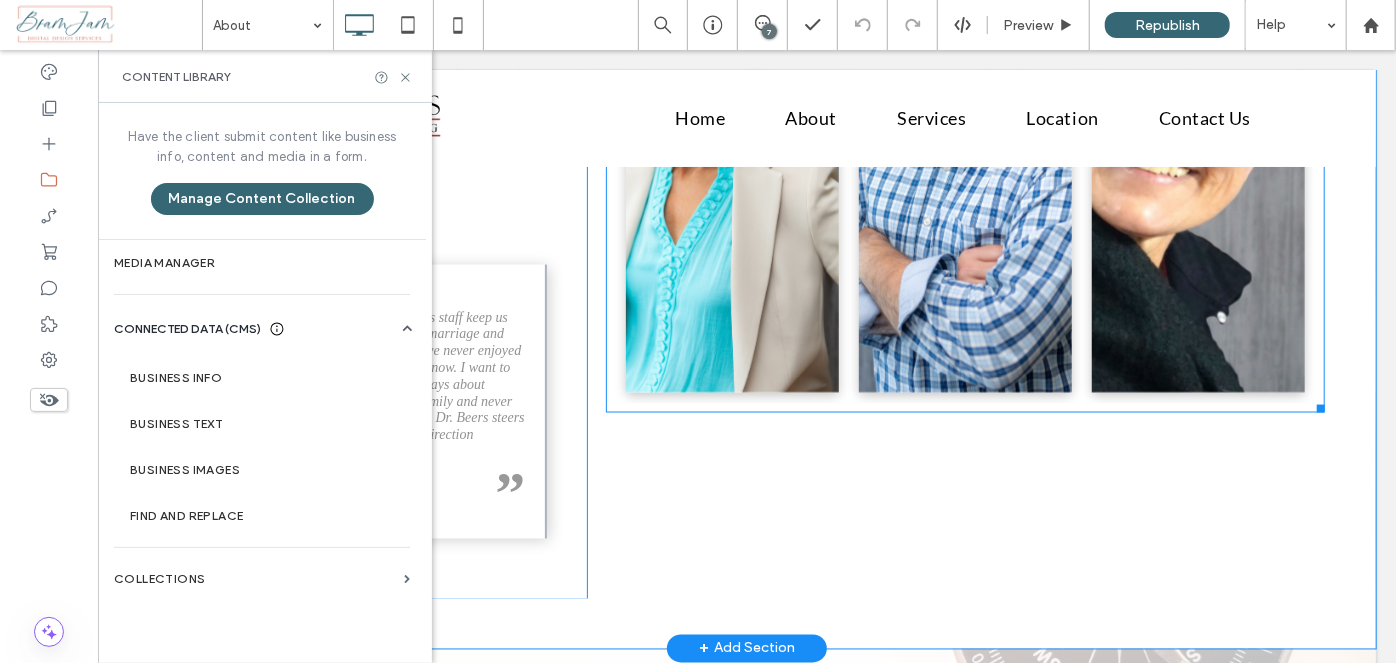 scroll, scrollTop: 1528, scrollLeft: 0, axis: vertical 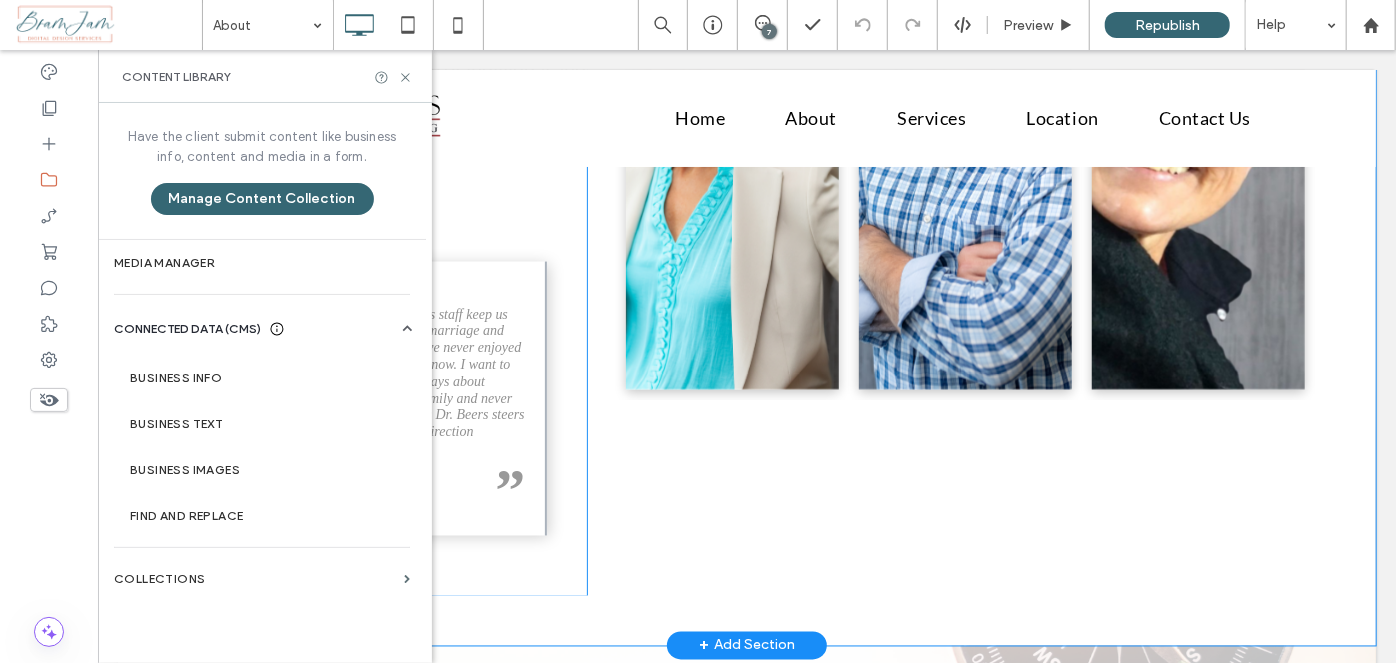click on "Our Therapists
Our team at  Encompass consists of highly skilled and dedicated pastoral counselors, each licensed by the National Christian Counselors Association. With a blend of spiritual insight and psychological expertise, our counselors are equipped to address a broad spectrum of individual and family issues.
FAQ's
Dr. Beers and his staff keep us tuned up in our marriage and child rearing. I’ve never enjoyed counseling until now. I want to hear what God says about marriage and family and never fear judgment as Dr. Beers steers me in the right direction
- MR (Male 45)
Click To Paste
Click To Paste
Windy Echols, M.A.
NCCA Licensed Clinical Pastoral Counselor
Minister of Pastoral Counseling
Button
Jason Gabriel
NCCA Licensed Clinical Pastoral Counselor
Minister of Pastoral Counseling
Button" at bounding box center (746, 201) 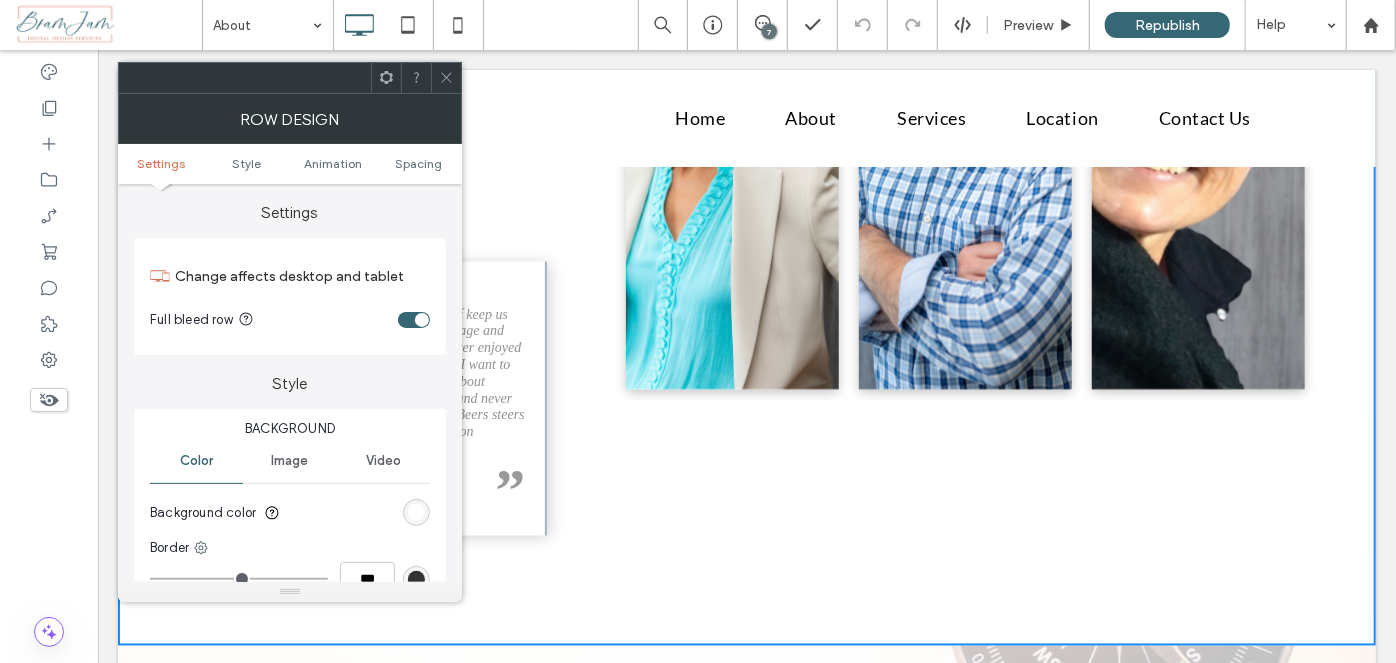 click 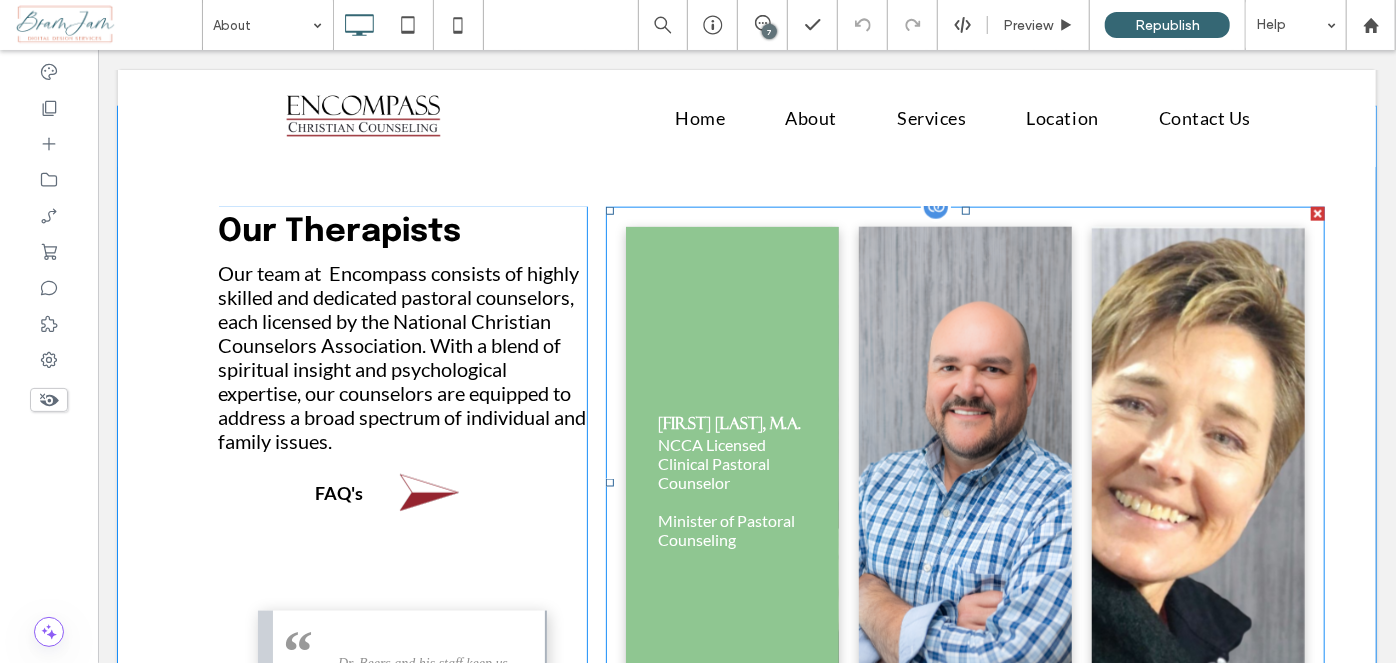 scroll, scrollTop: 1165, scrollLeft: 0, axis: vertical 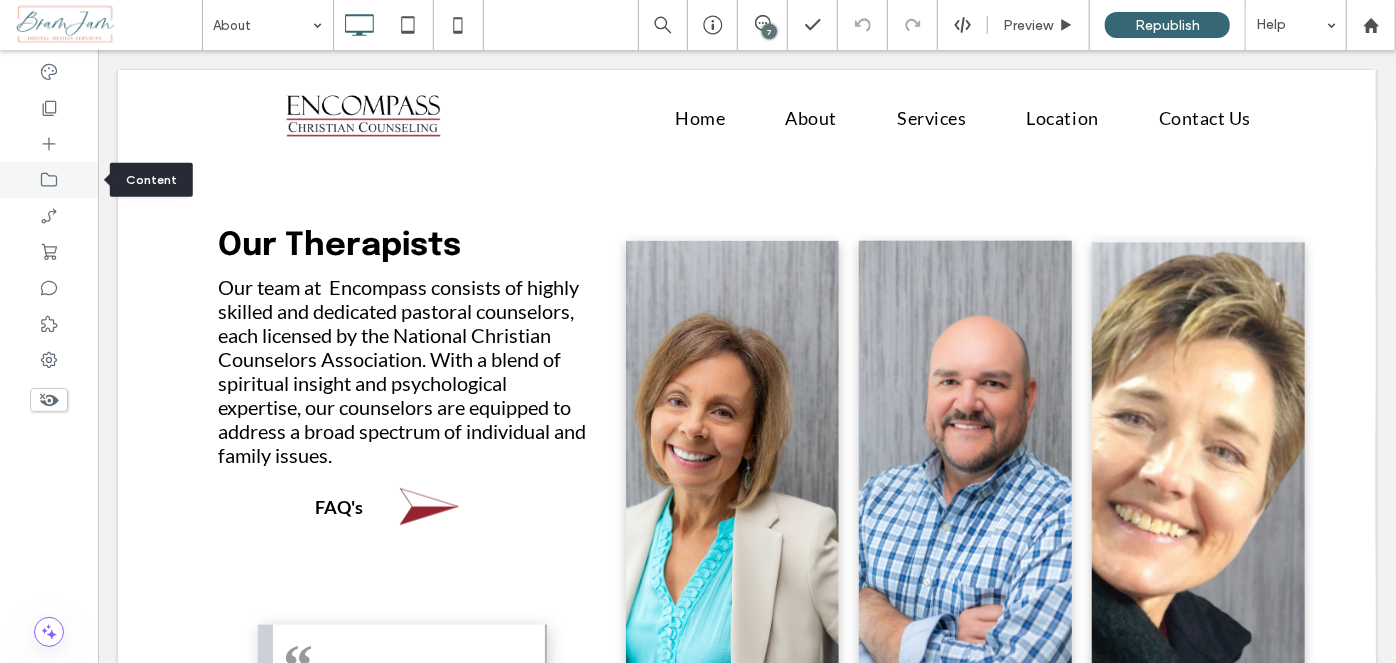 click at bounding box center (49, 180) 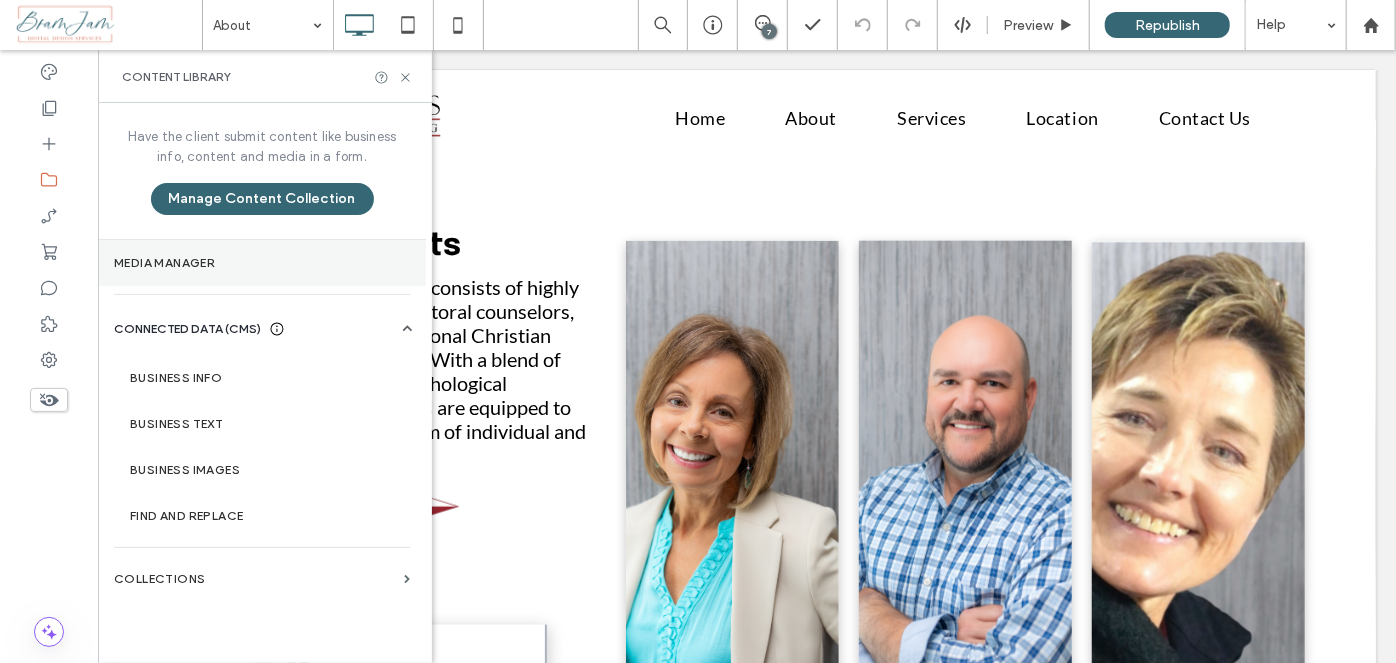 click on "Media Manager" at bounding box center [262, 263] 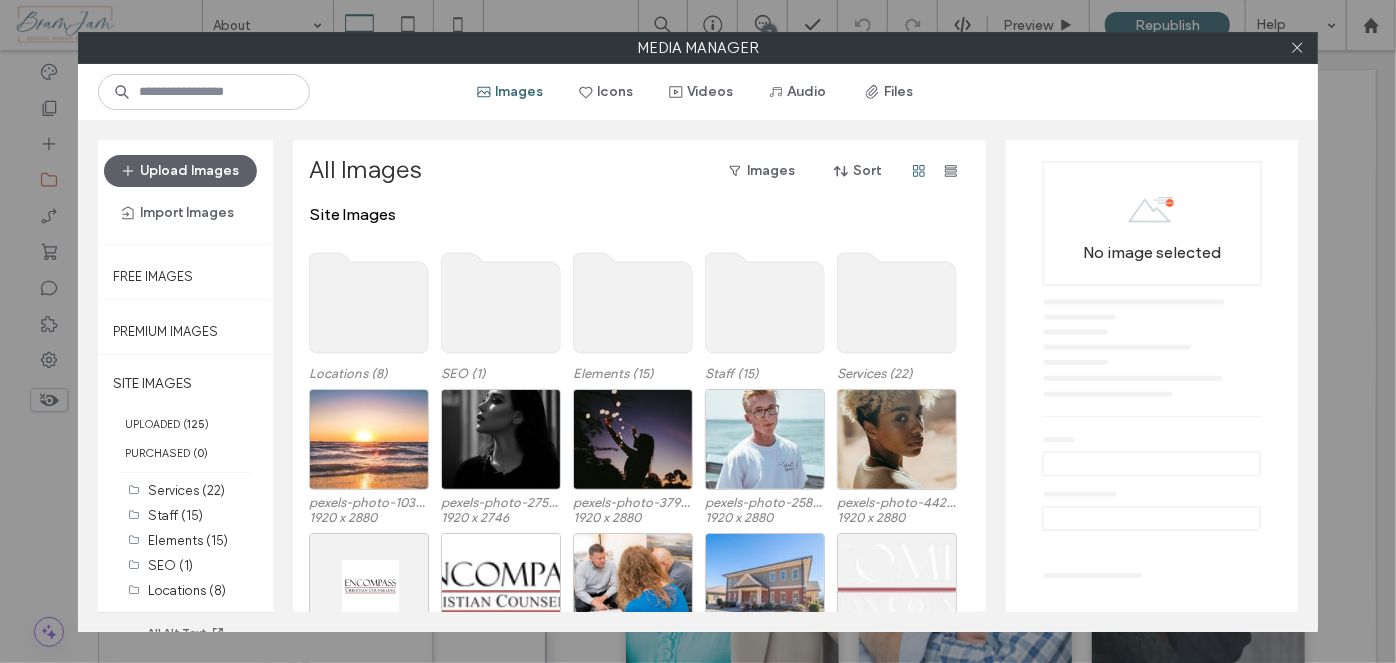 click 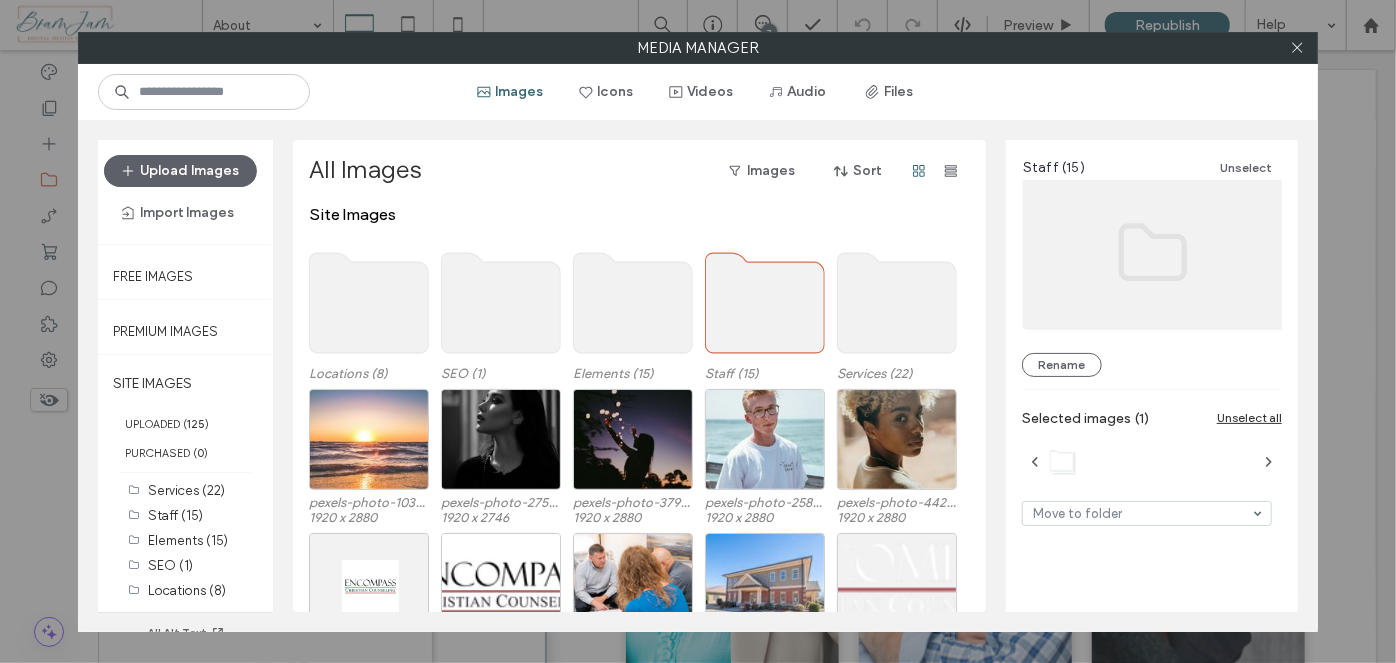 click 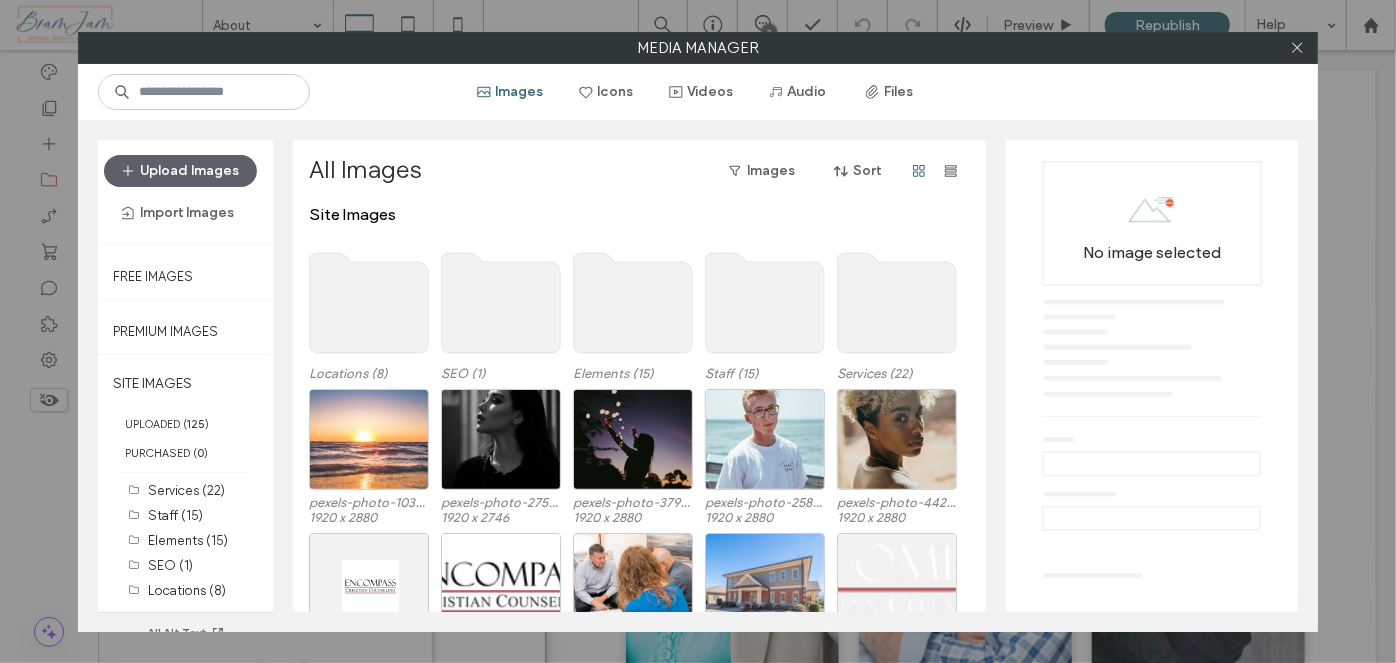 click 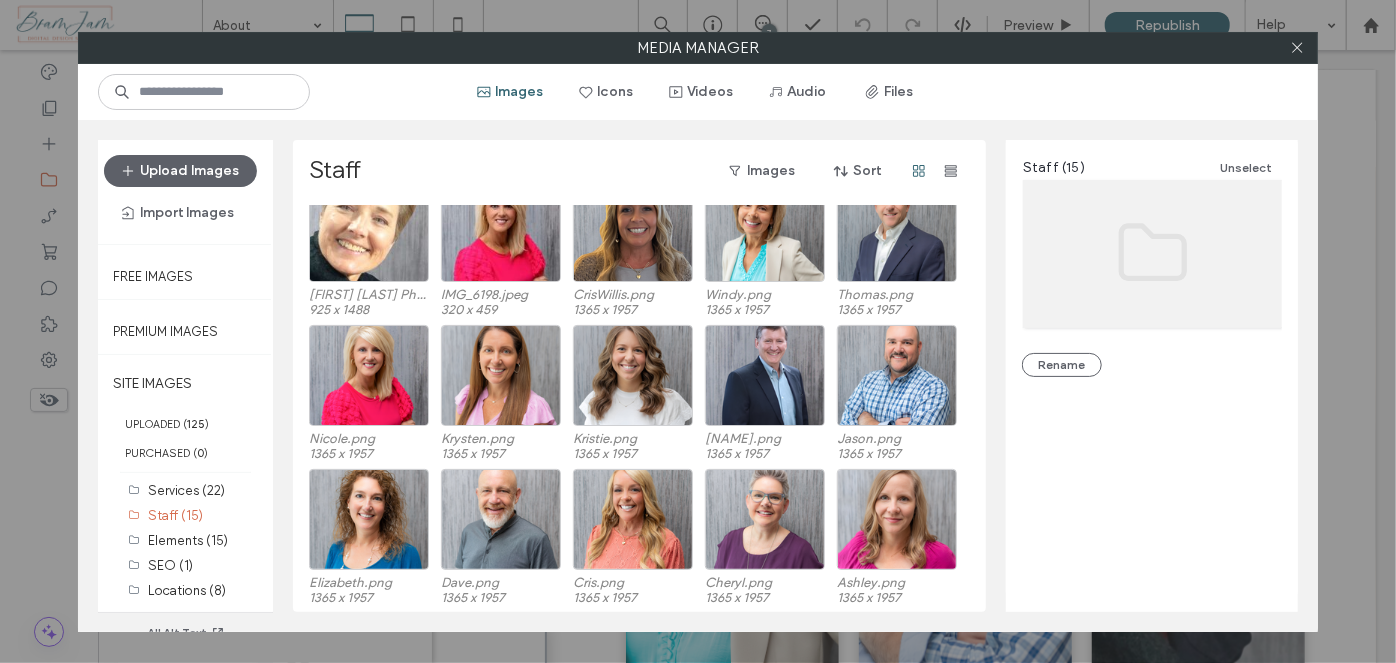 scroll, scrollTop: 0, scrollLeft: 0, axis: both 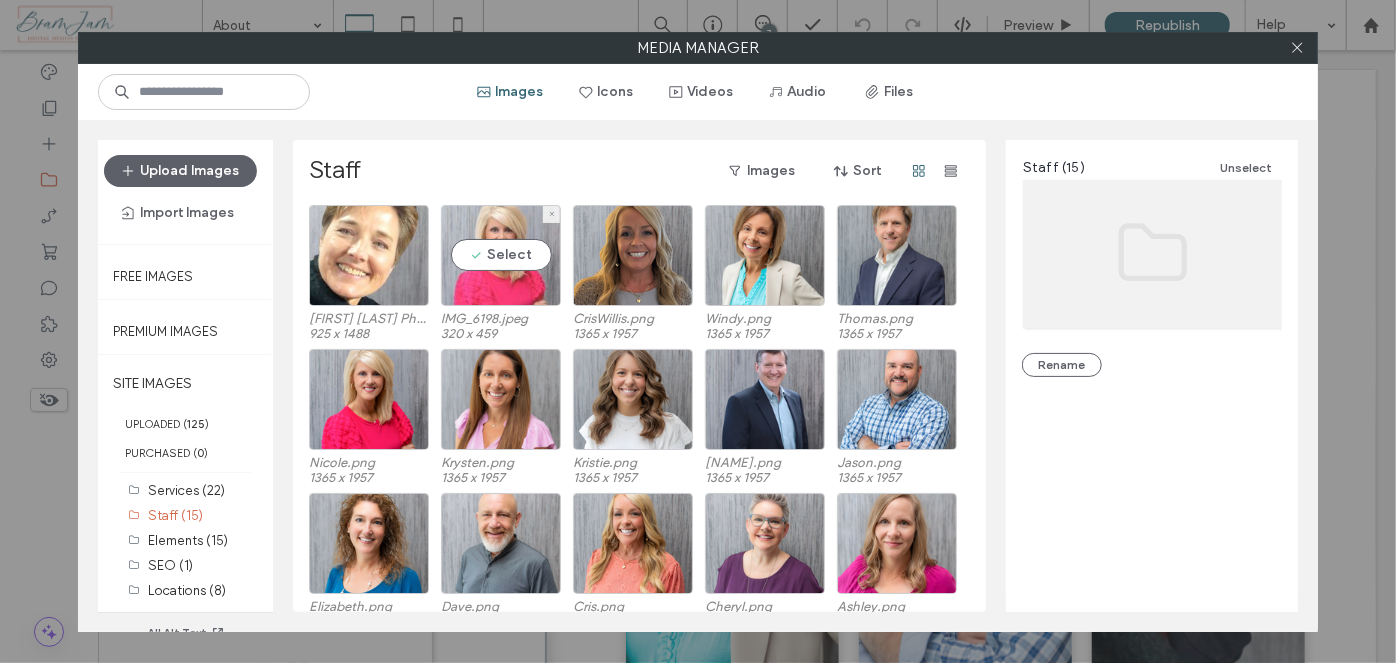 click on "Select" at bounding box center [501, 255] 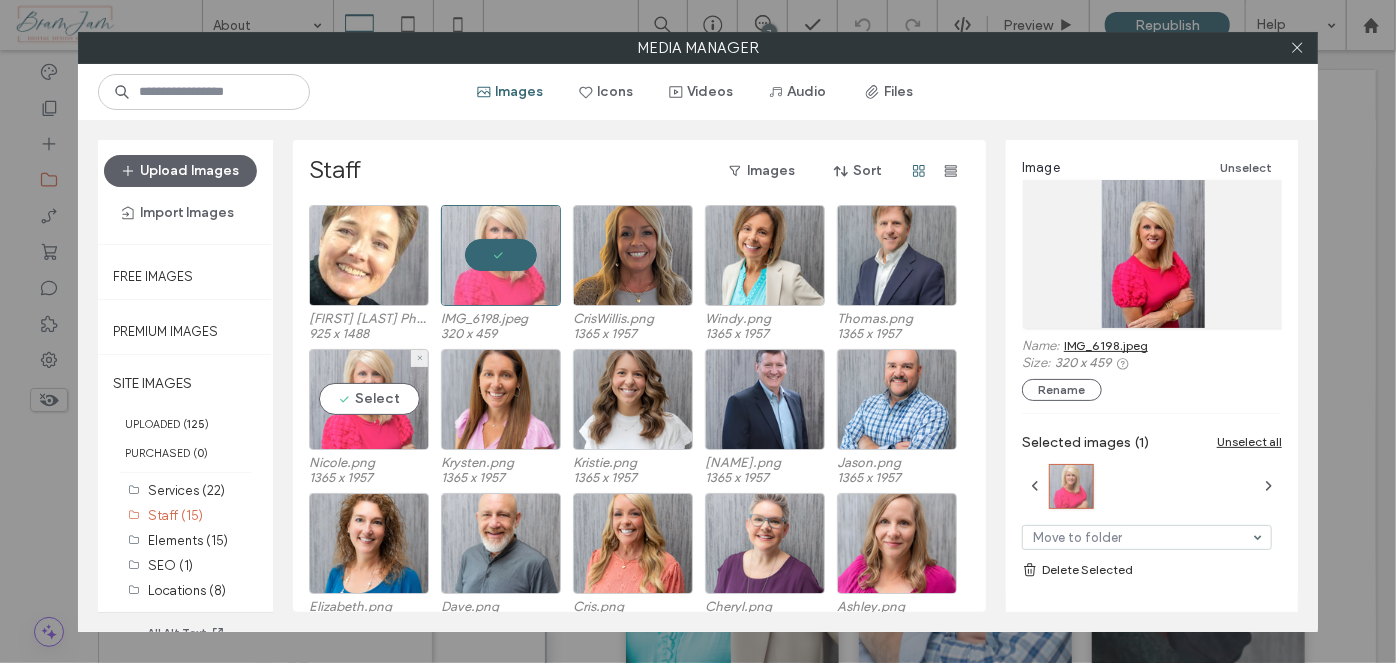 click on "Select" at bounding box center (369, 399) 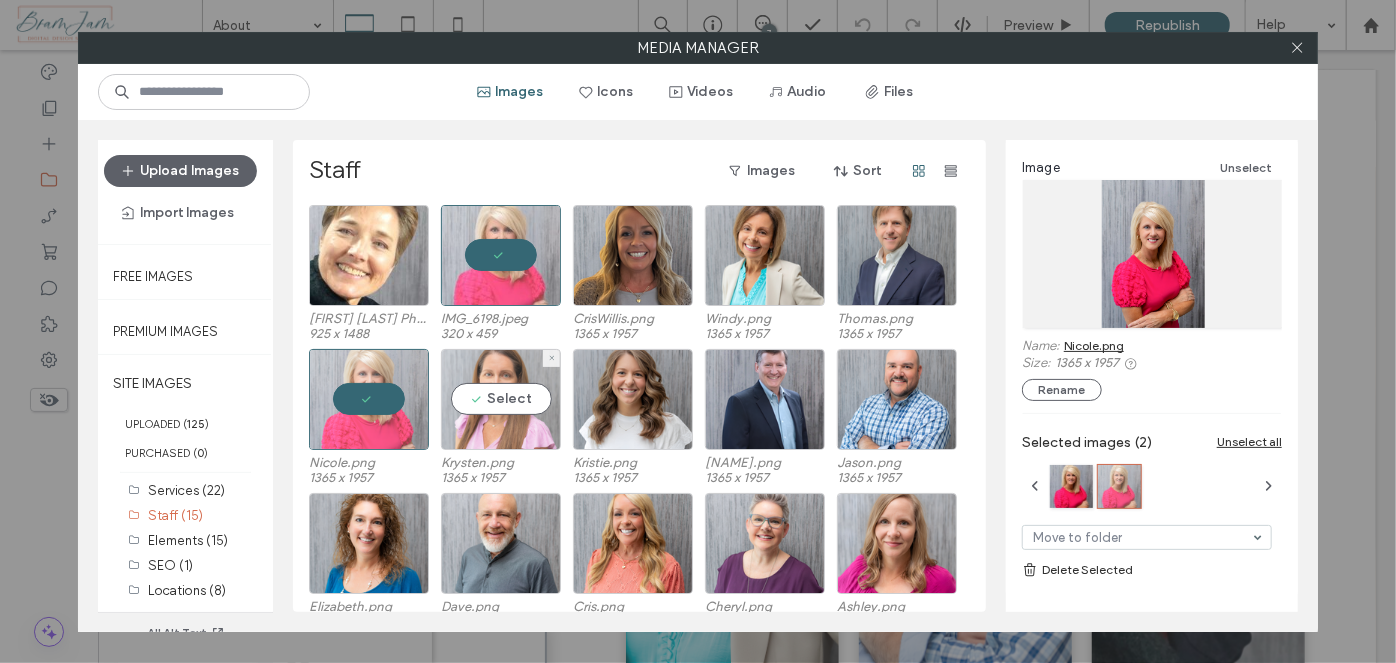 click on "Select" at bounding box center (501, 399) 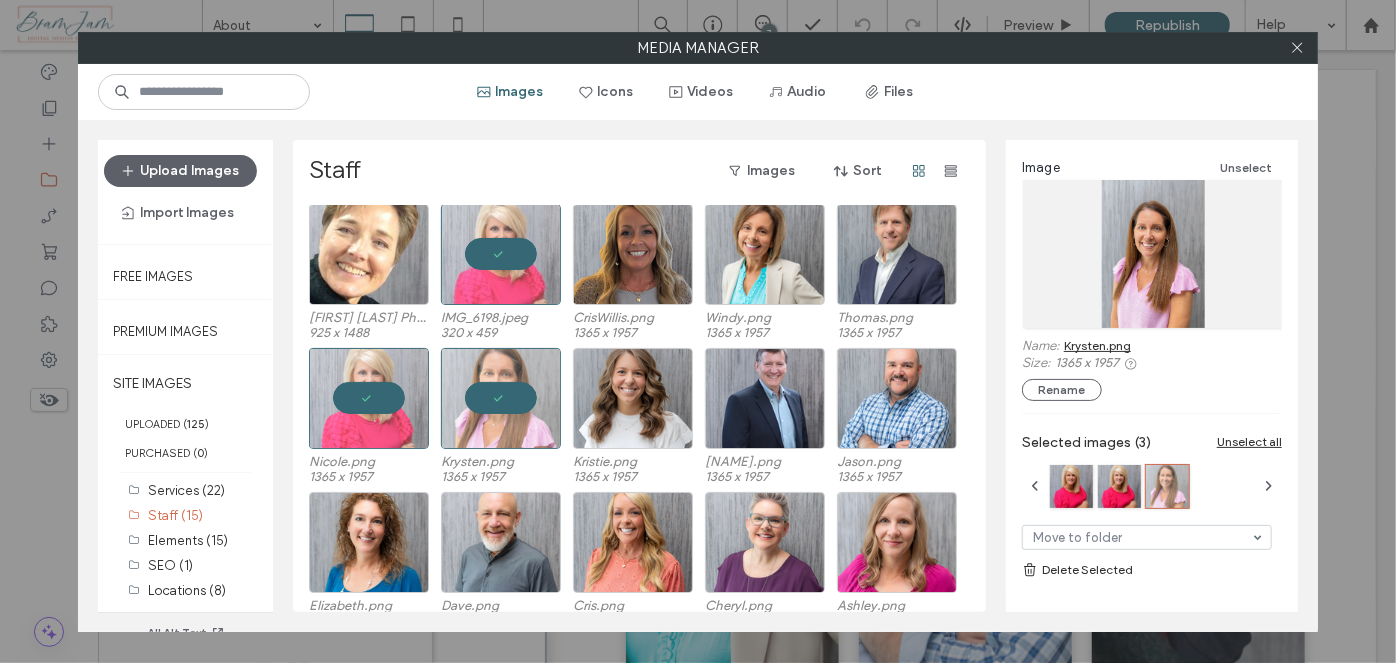 scroll, scrollTop: 0, scrollLeft: 0, axis: both 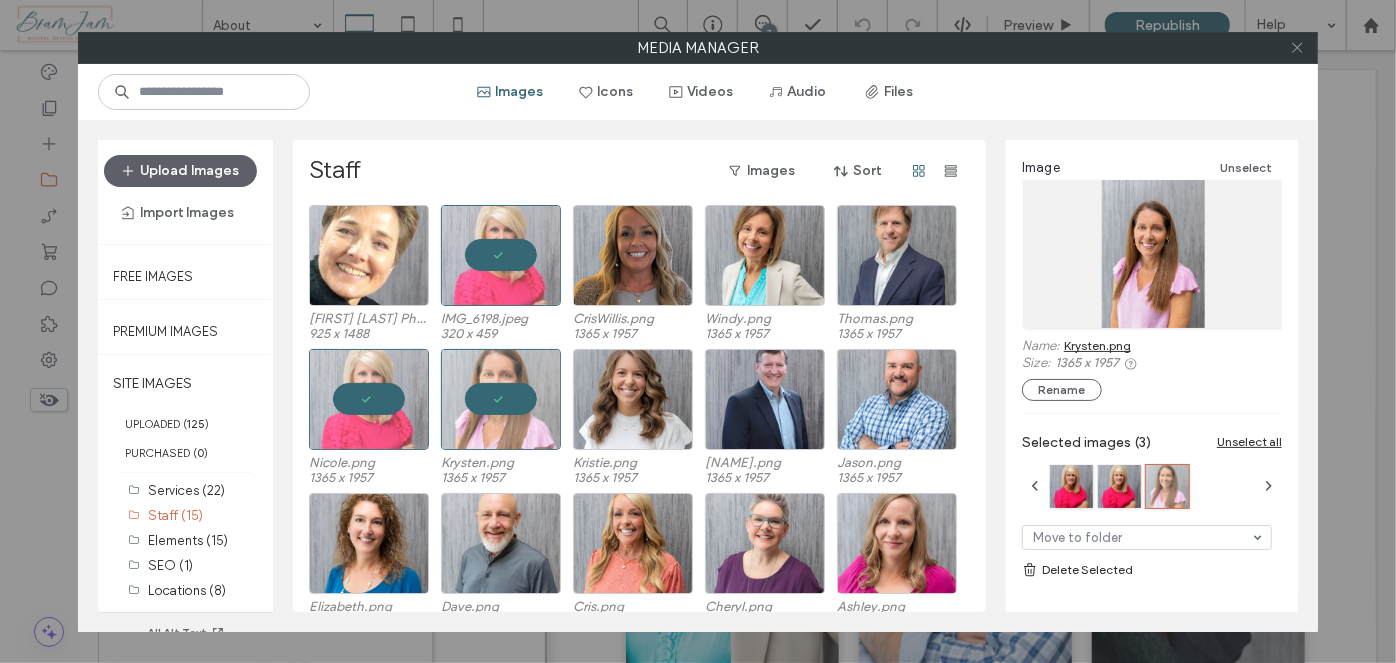 click 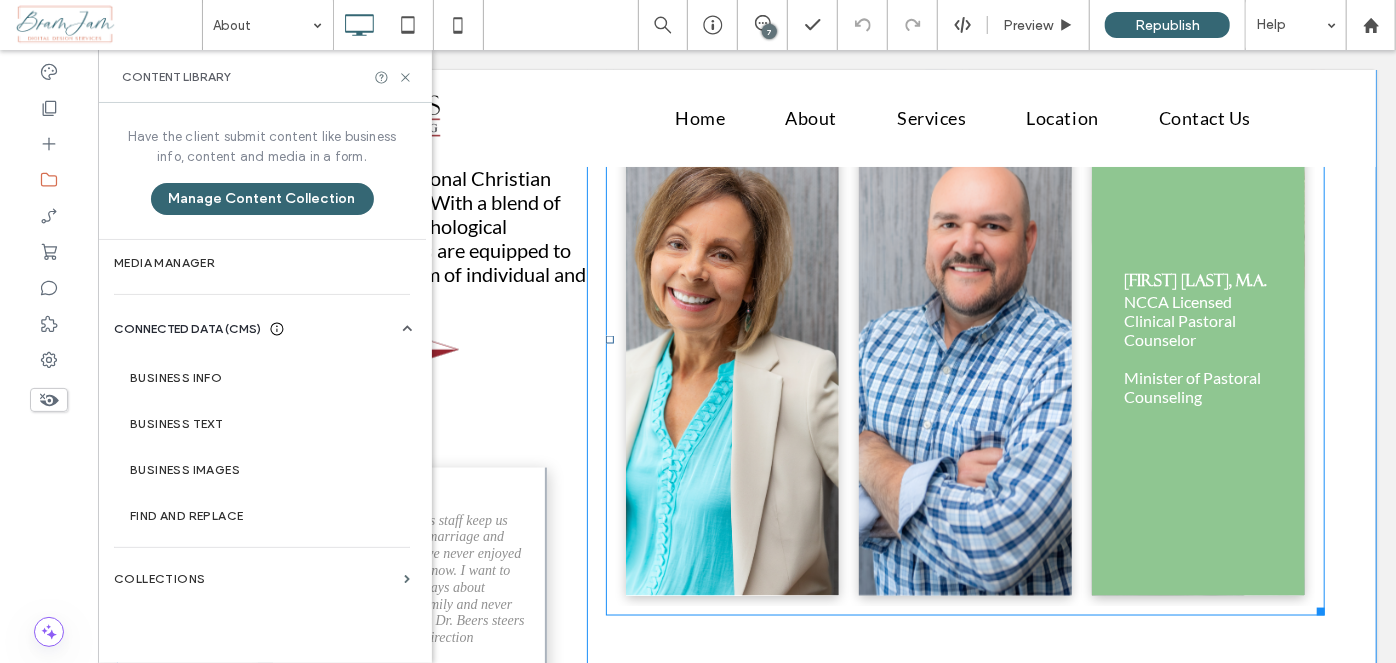 scroll, scrollTop: 1346, scrollLeft: 0, axis: vertical 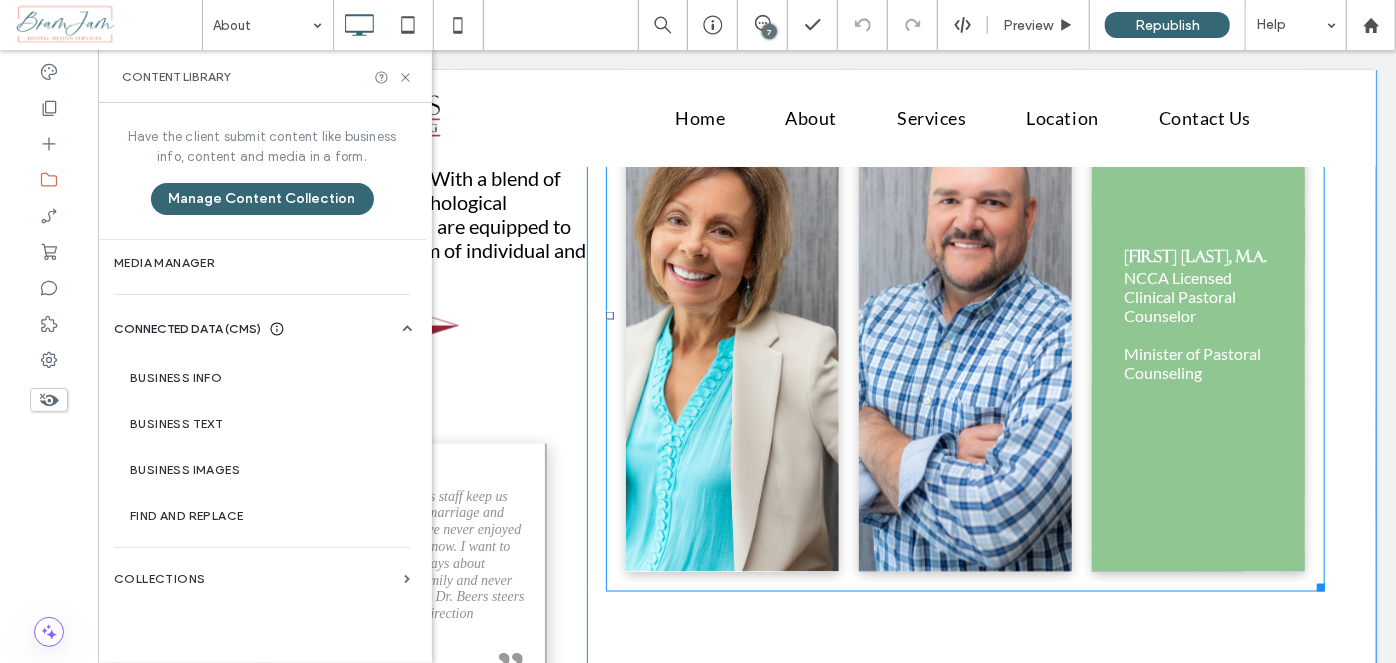click at bounding box center [1197, 315] 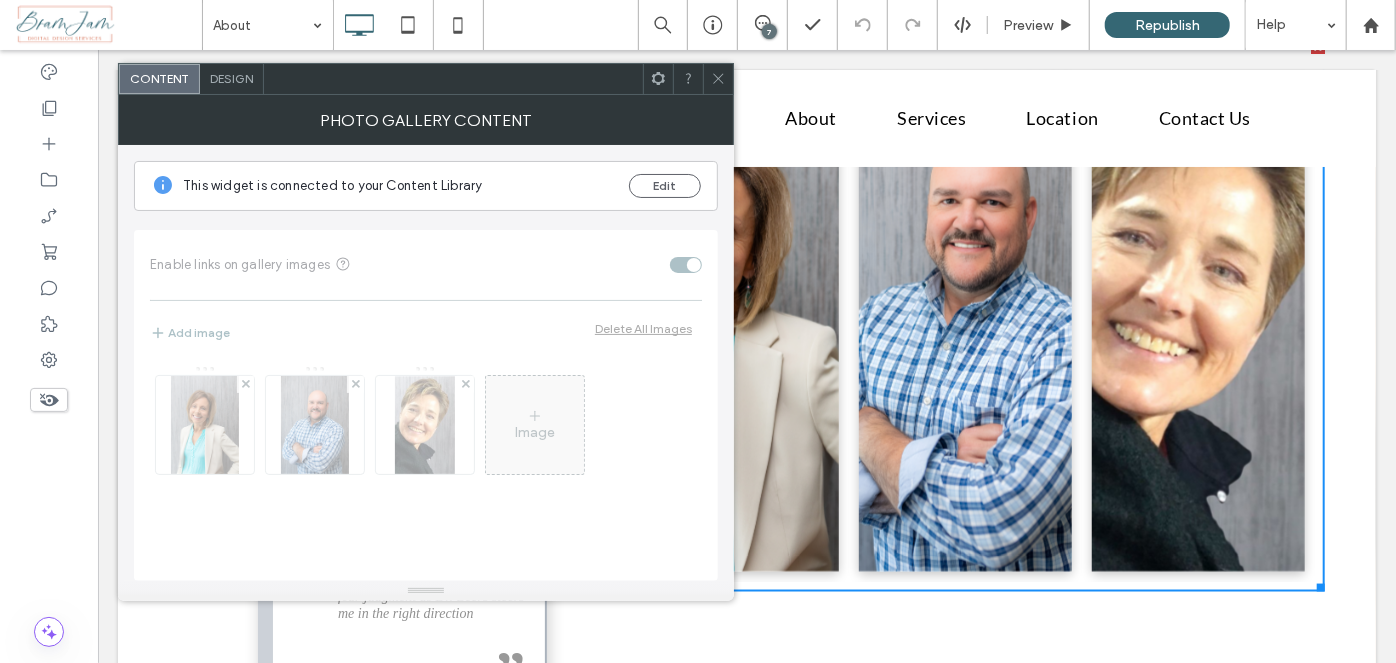 click on "Design" at bounding box center [232, 79] 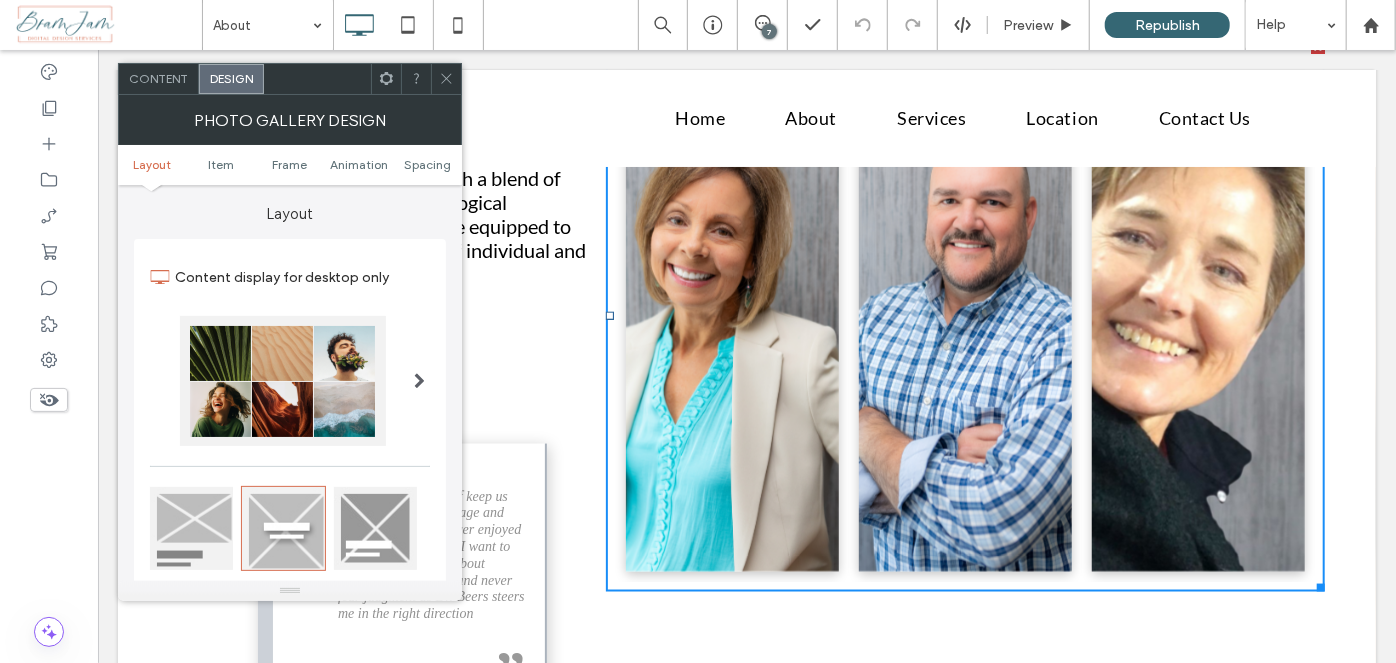 click at bounding box center [746, 117] 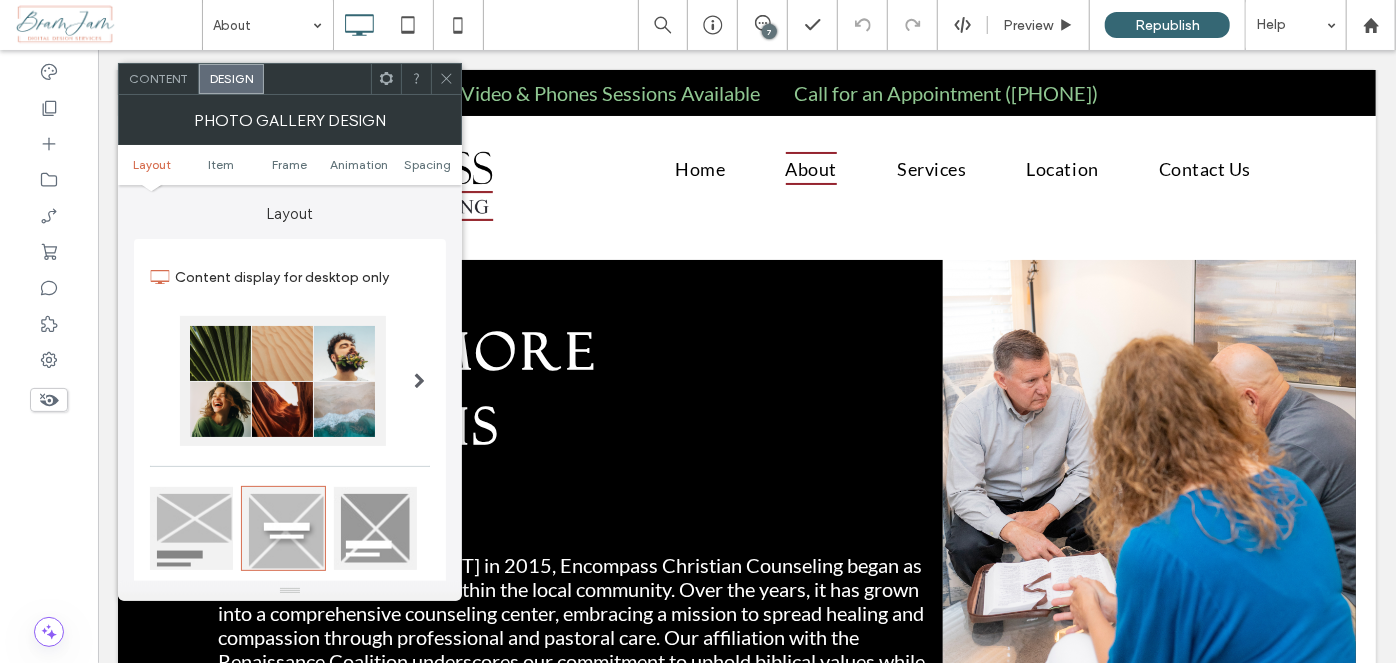 scroll, scrollTop: 0, scrollLeft: 0, axis: both 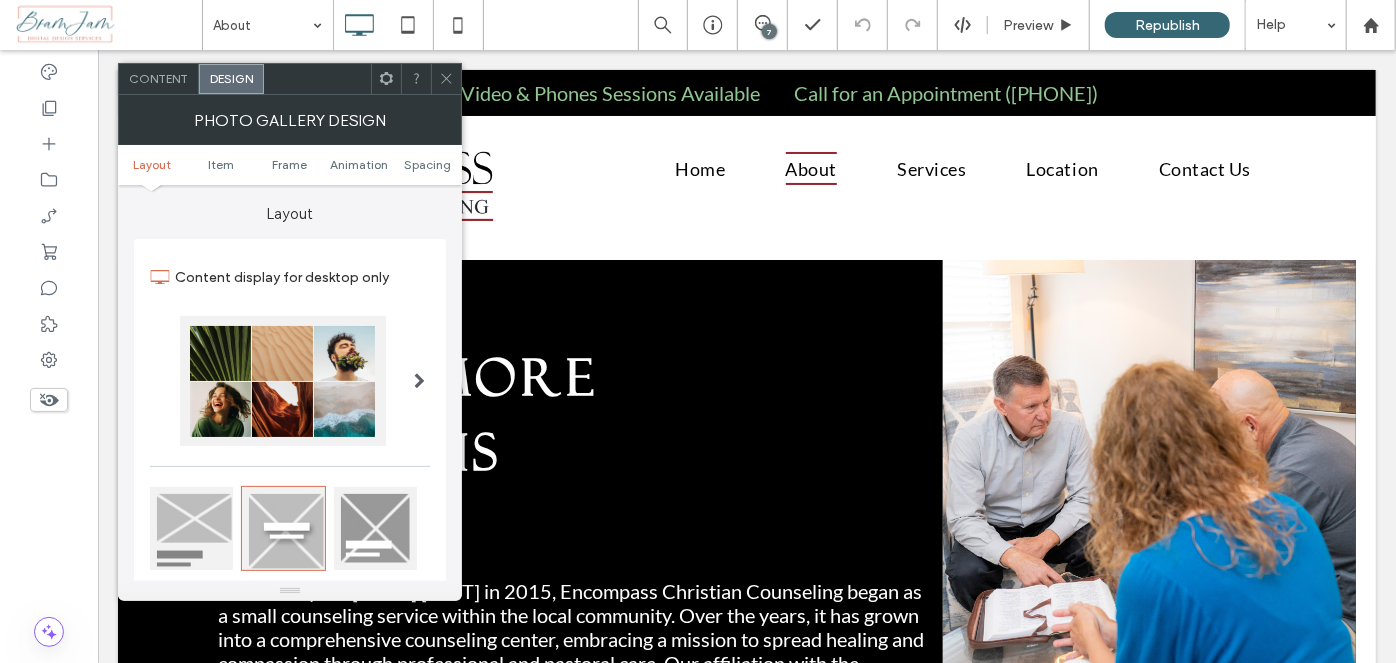 click 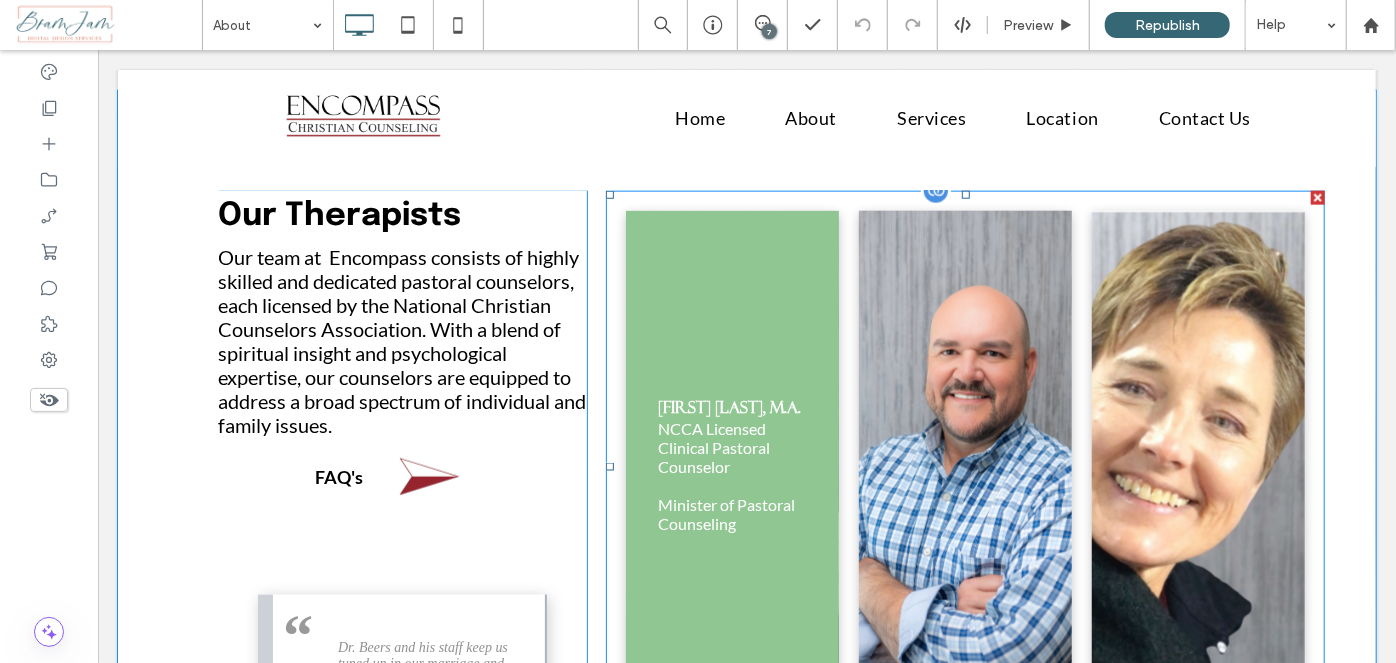 scroll, scrollTop: 1182, scrollLeft: 0, axis: vertical 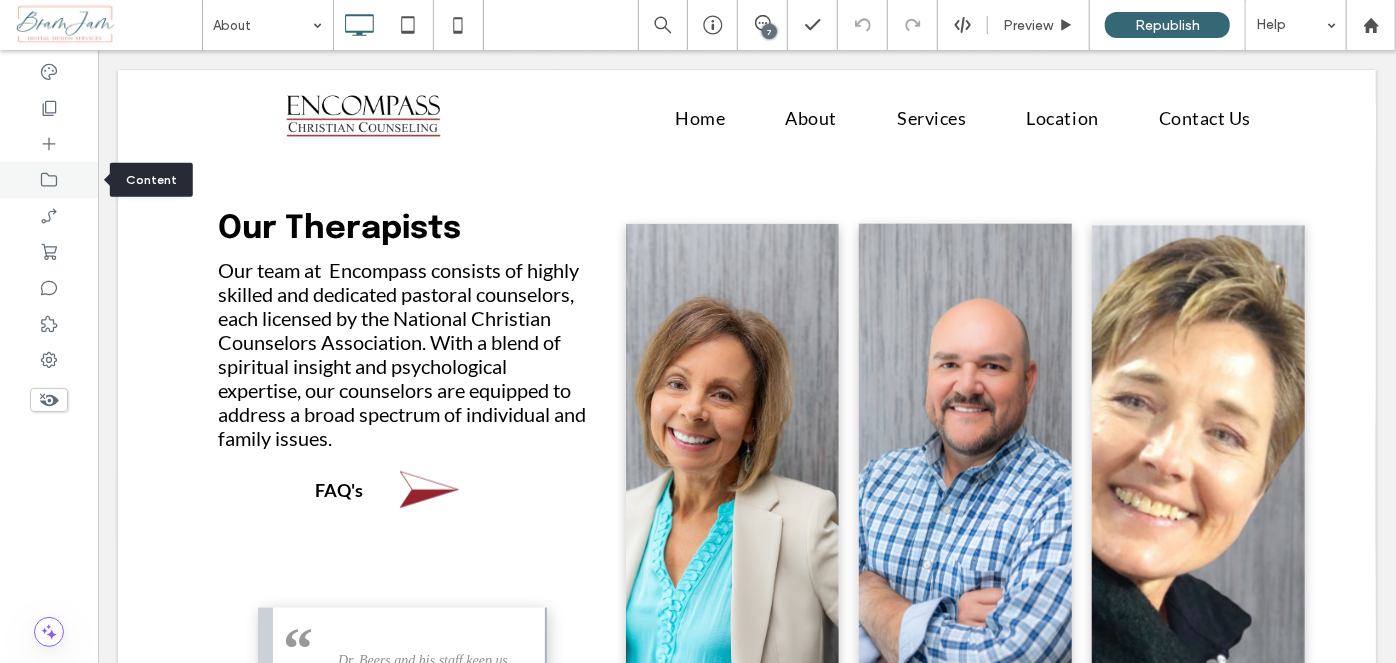 click 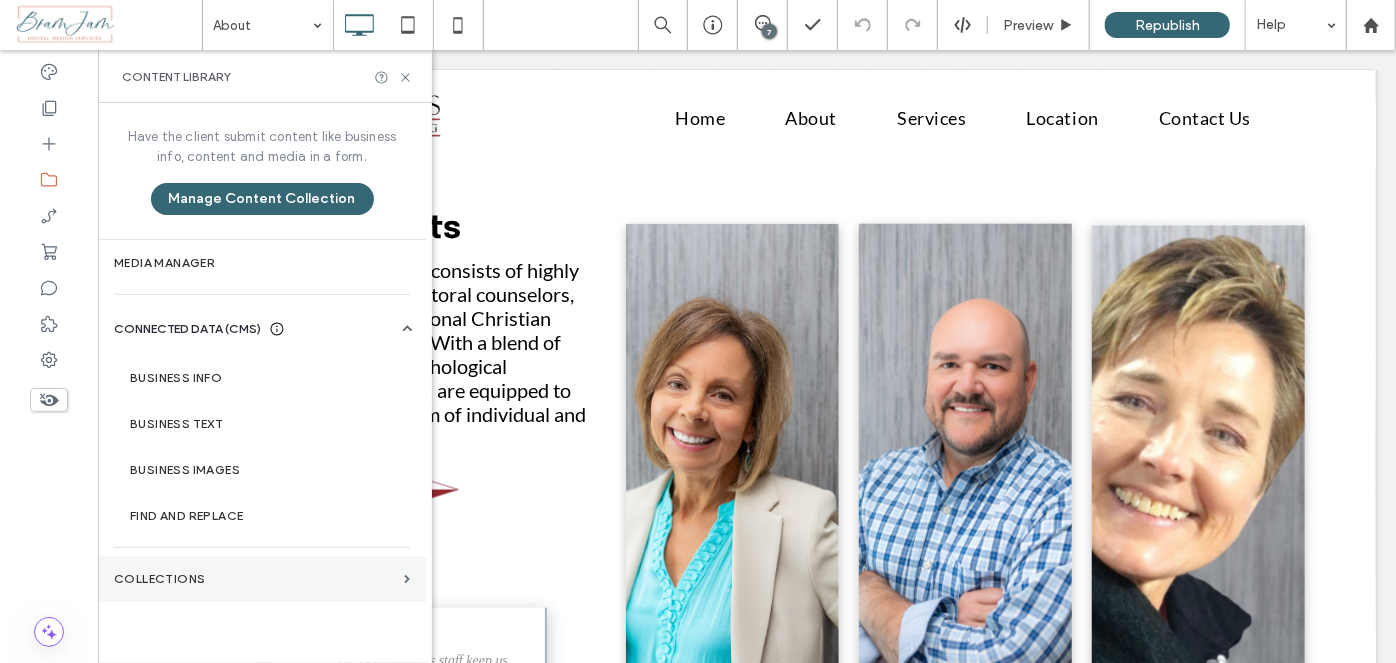 click on "Collections" at bounding box center [255, 579] 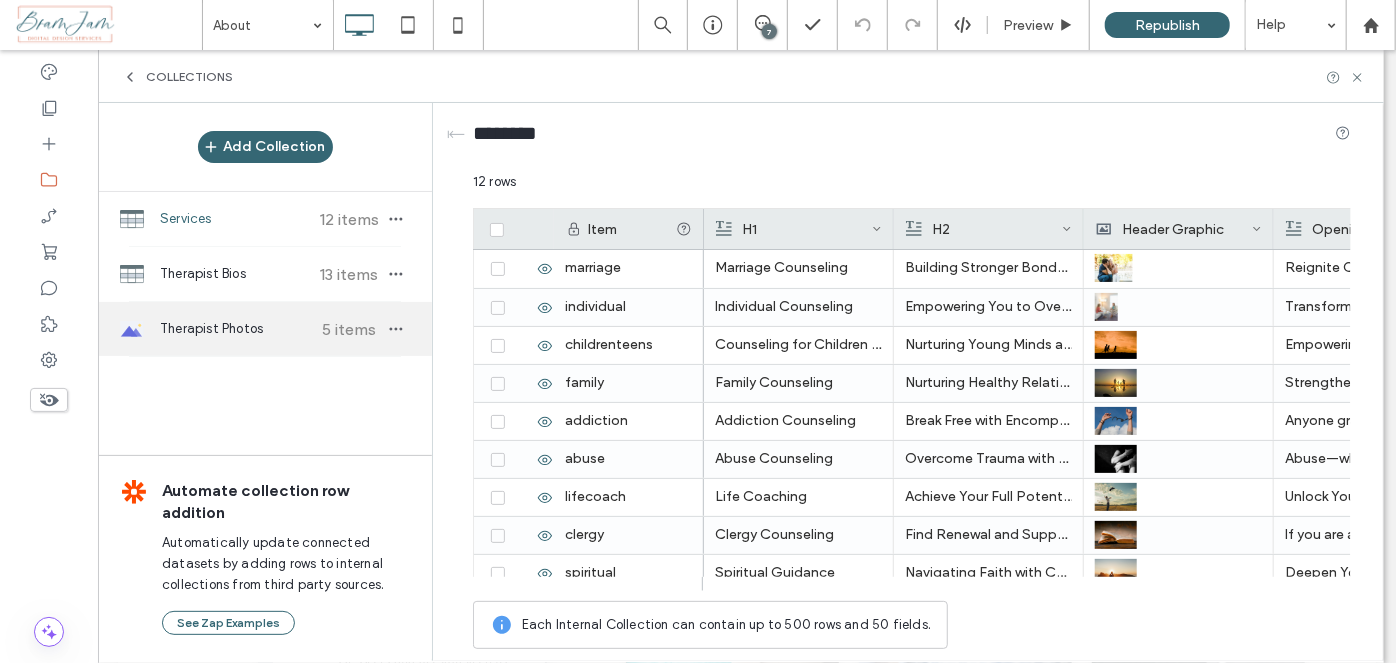 click on "Therapist Photos" at bounding box center [234, 329] 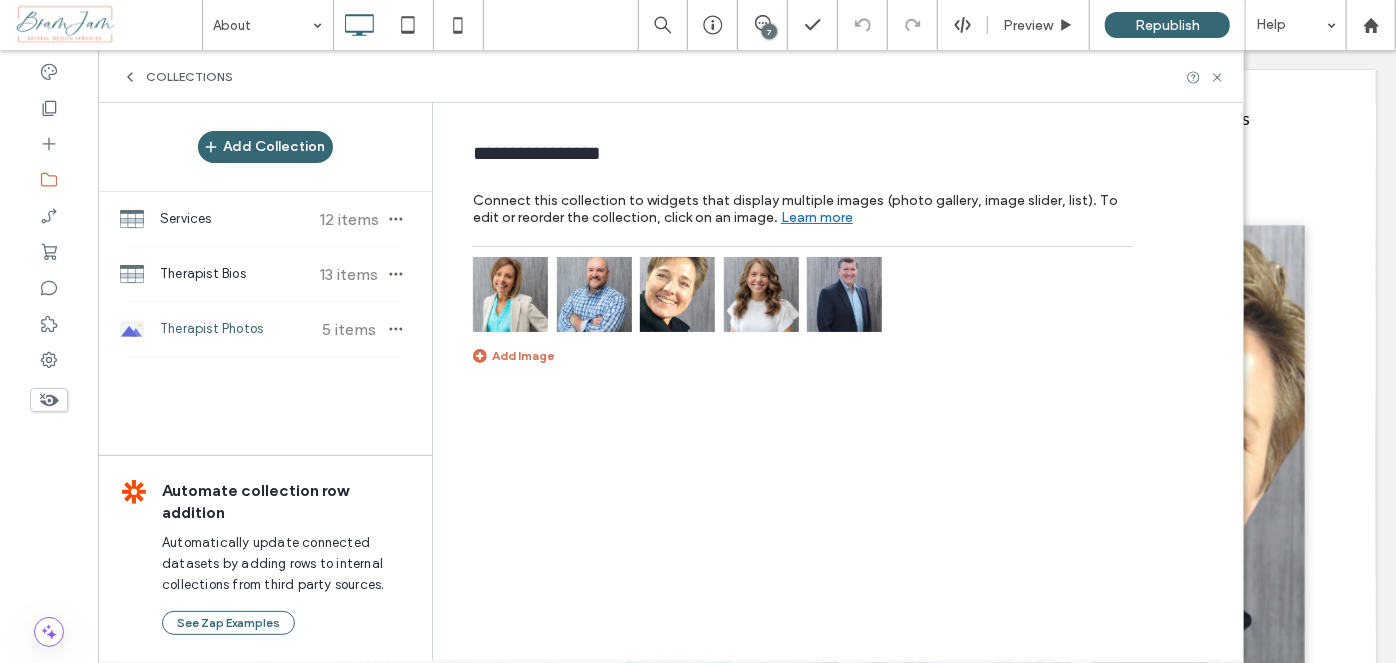 click at bounding box center (677, 294) 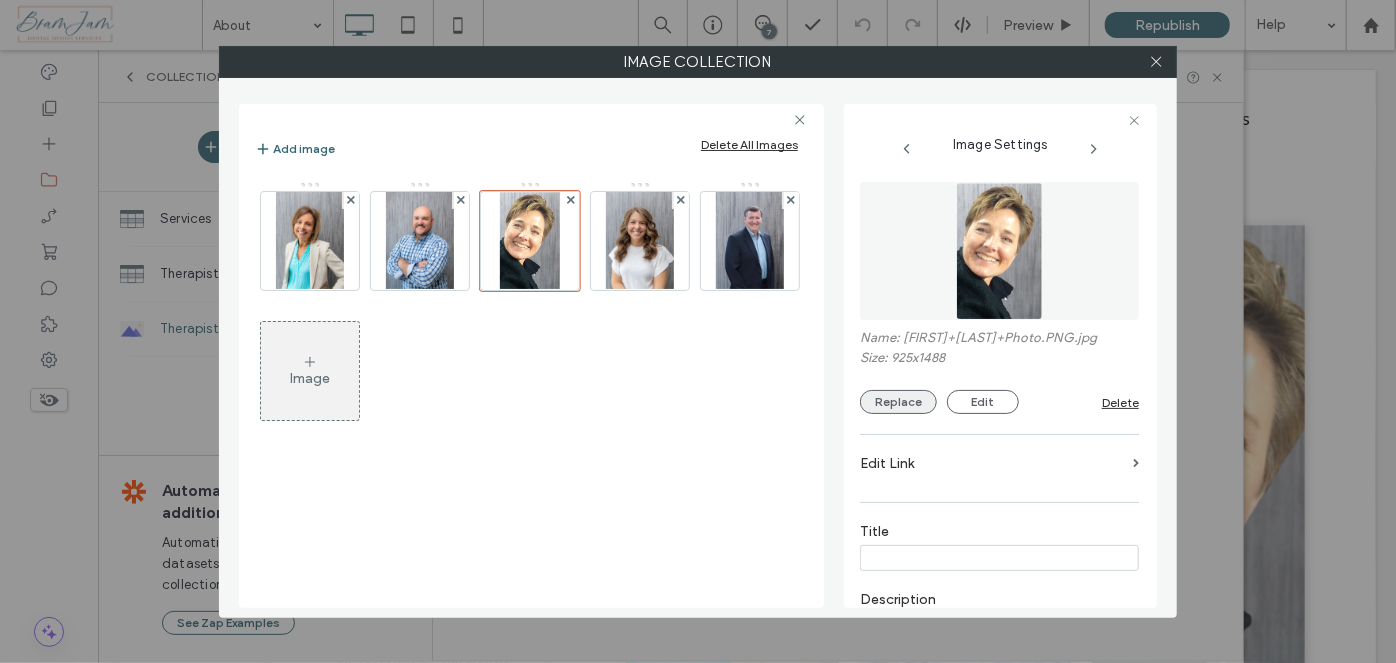 click on "Replace" at bounding box center [898, 402] 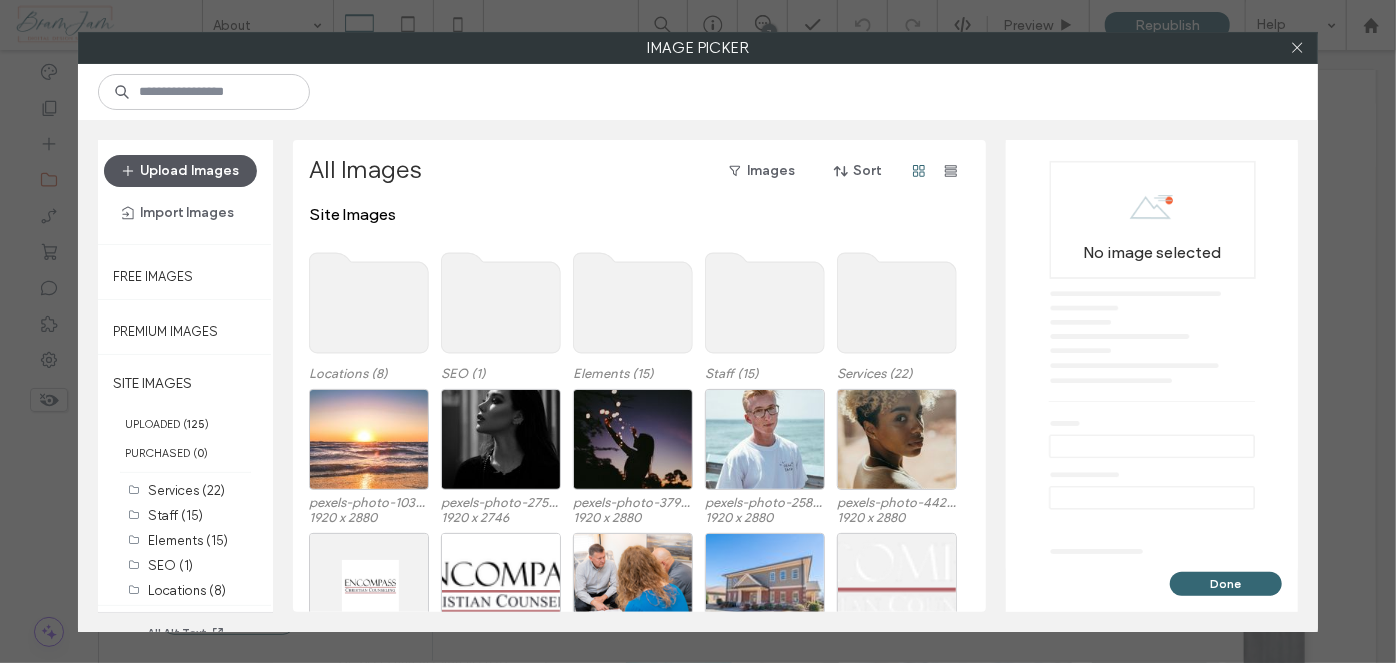 click on "Upload Images" at bounding box center [180, 171] 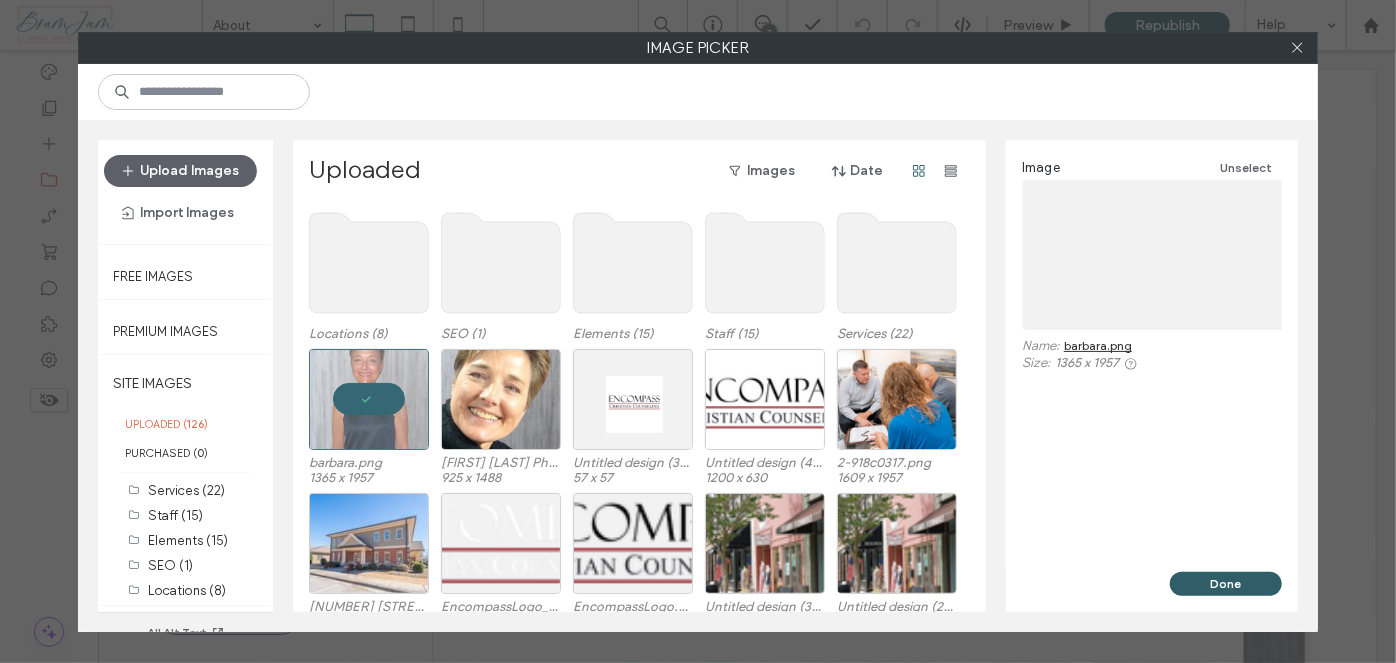 click on "Done" at bounding box center (1226, 584) 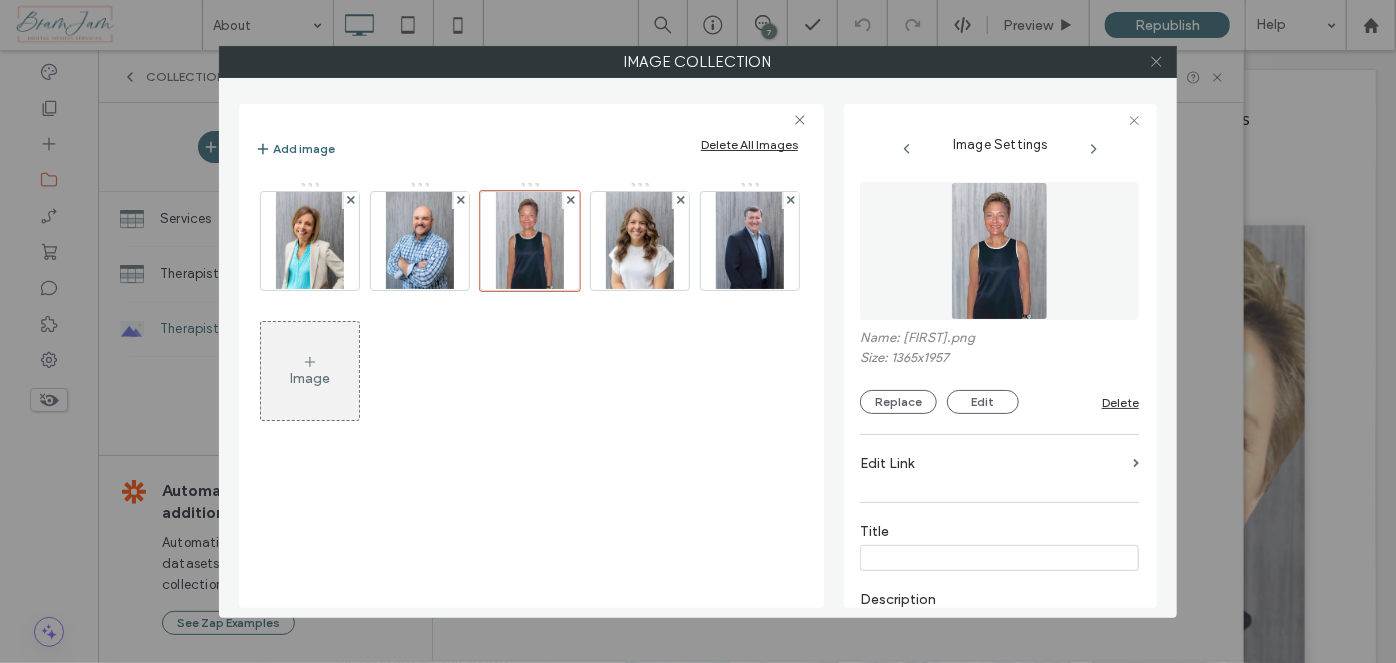 click 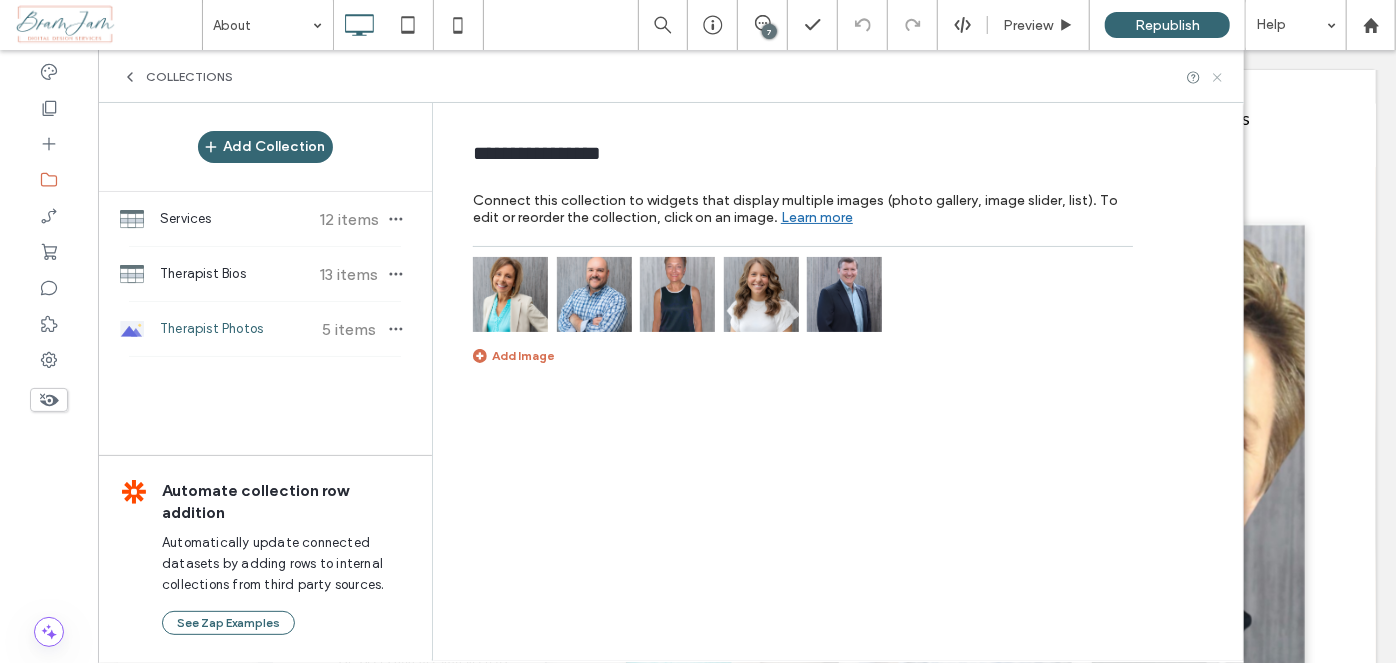 click 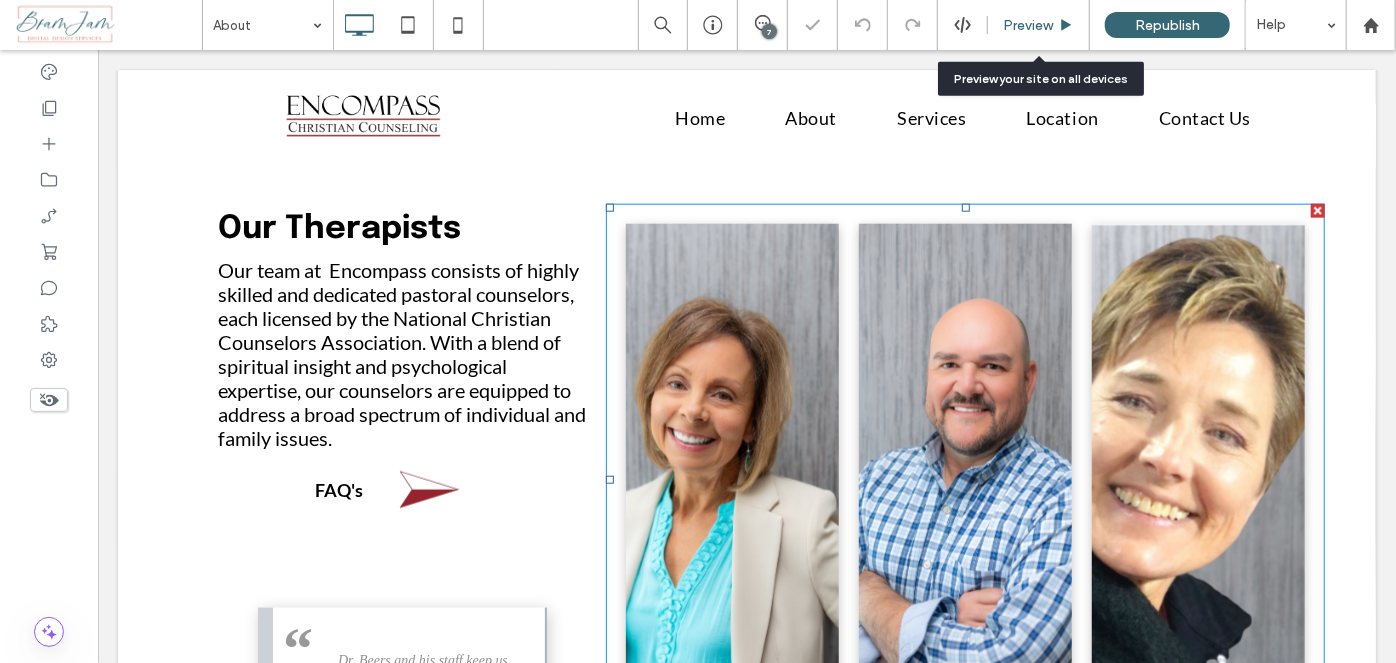 click on "Preview" at bounding box center [1039, 25] 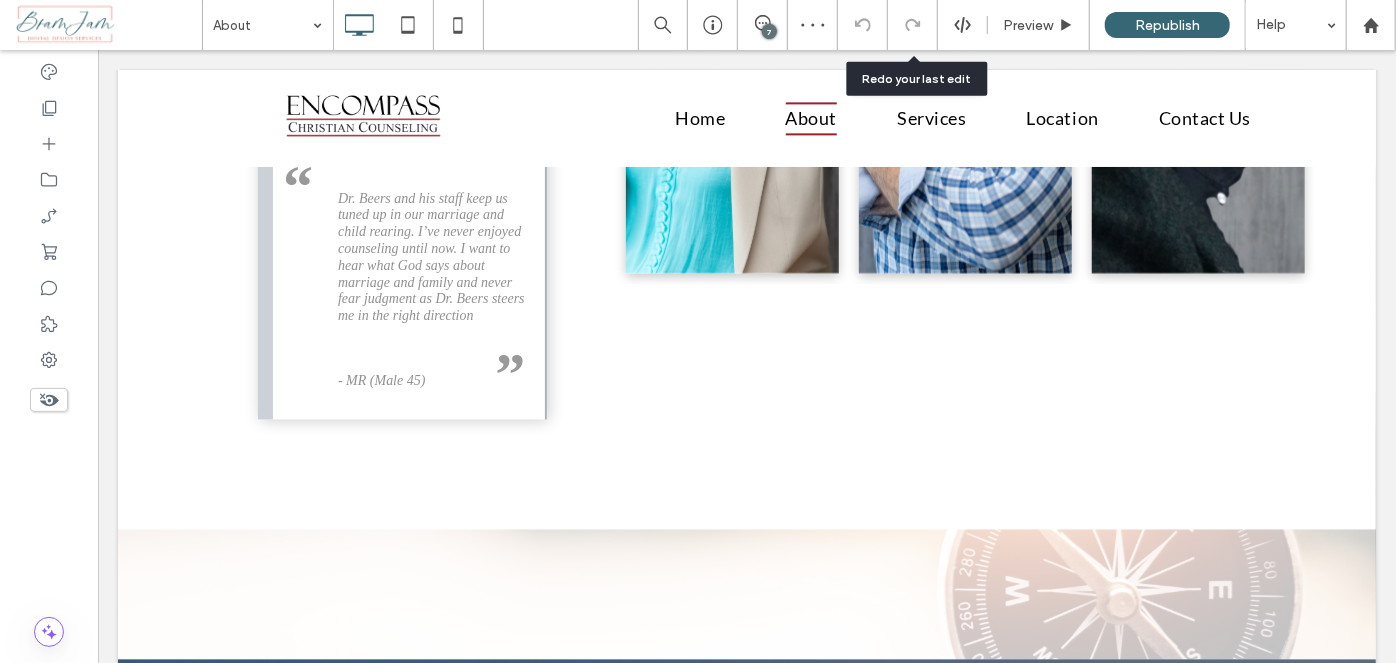 scroll, scrollTop: 1644, scrollLeft: 0, axis: vertical 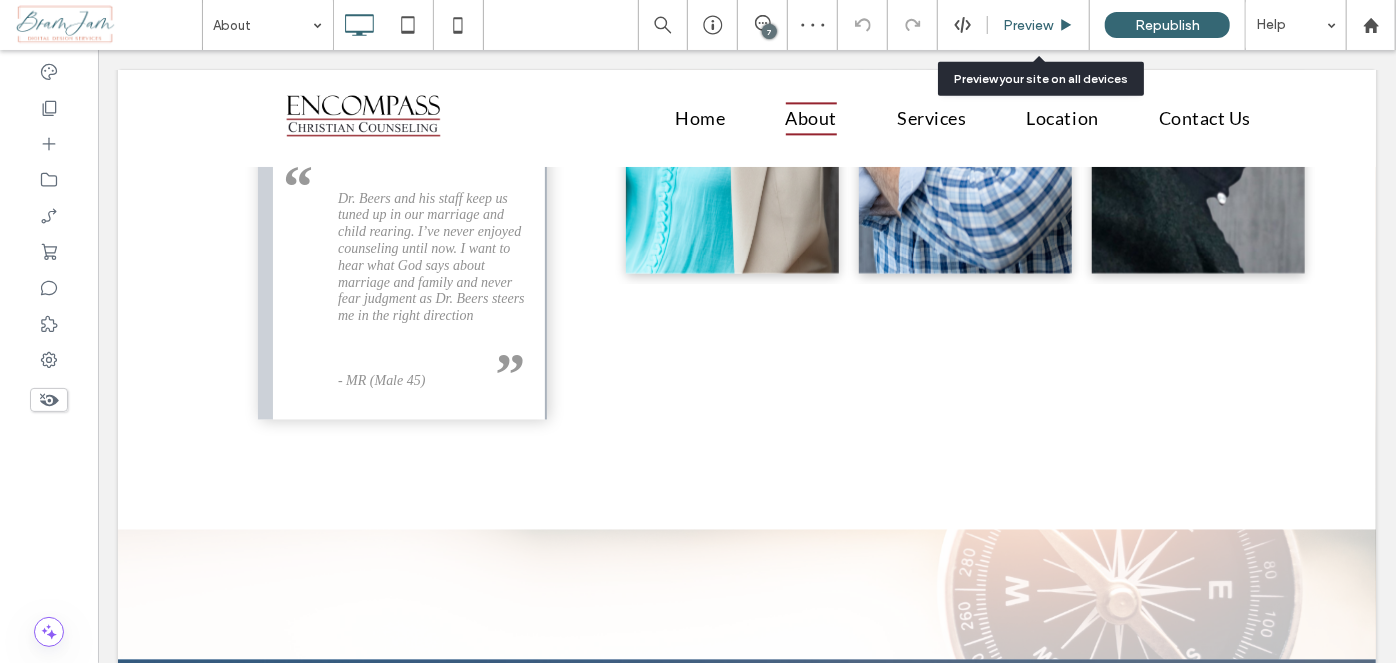 drag, startPoint x: 1034, startPoint y: 21, endPoint x: 803, endPoint y: 14, distance: 231.10603 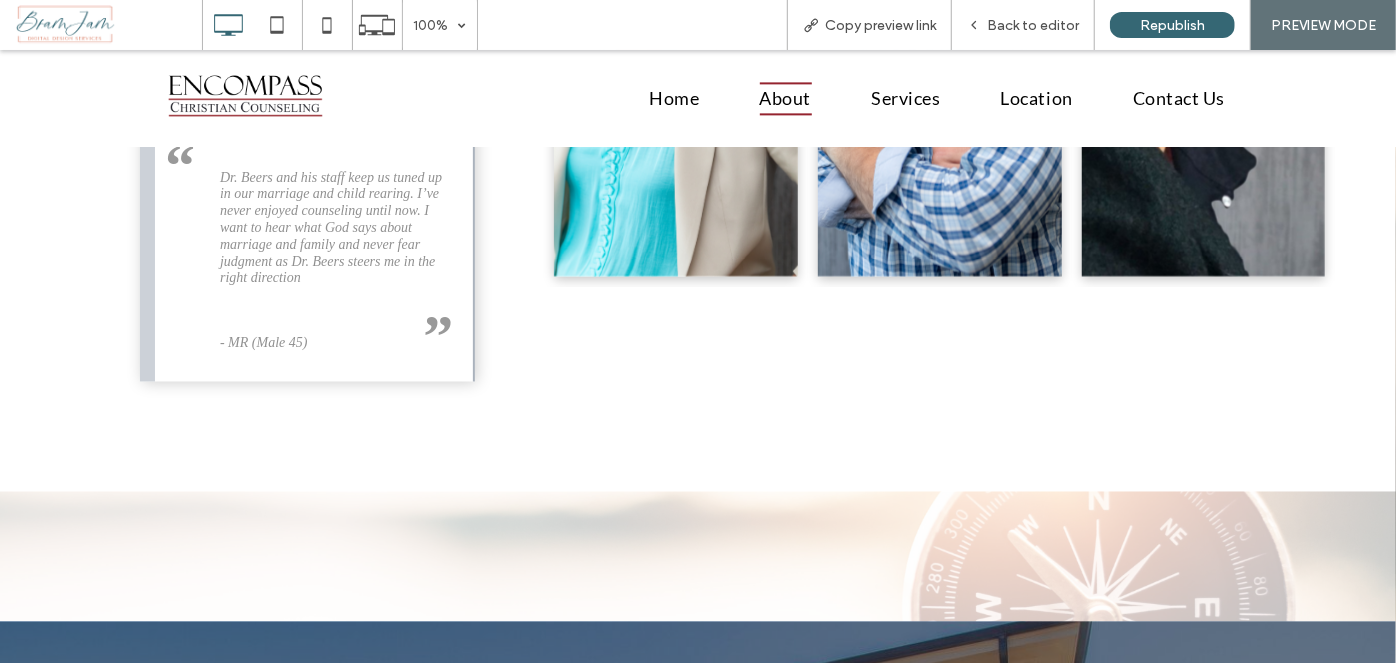 scroll, scrollTop: 1637, scrollLeft: 0, axis: vertical 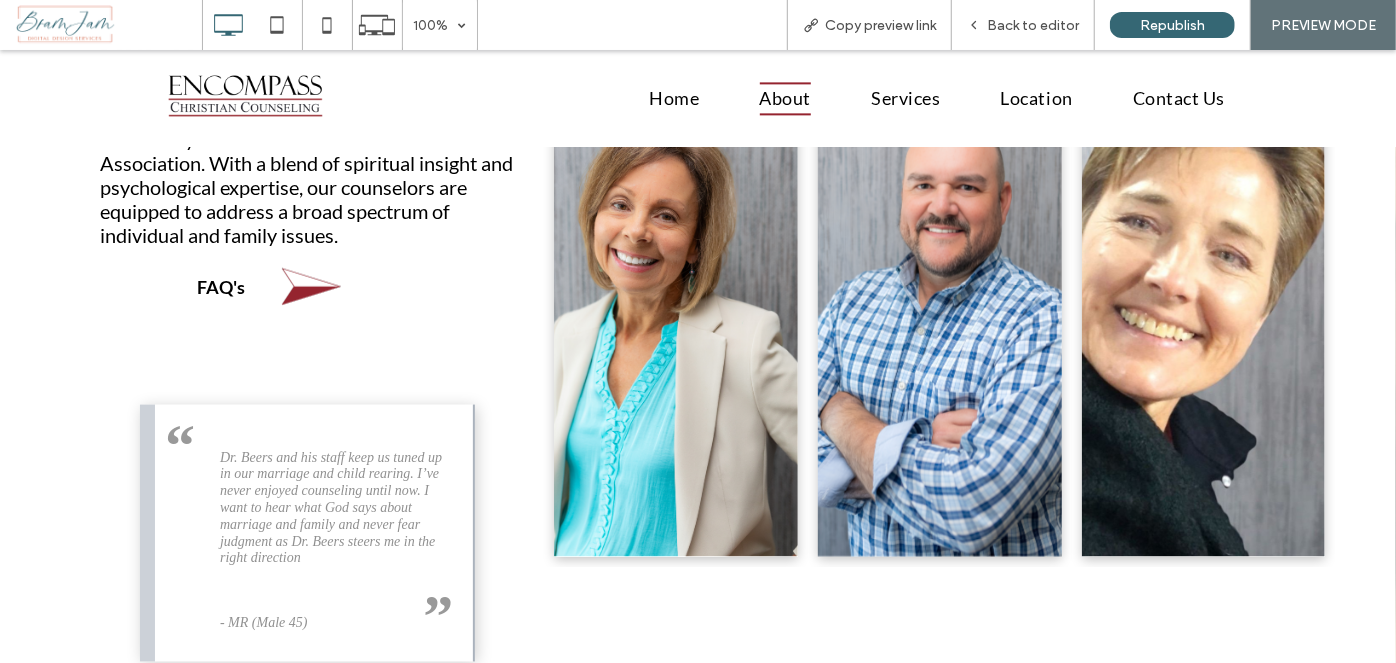 click on "About" at bounding box center (786, 97) 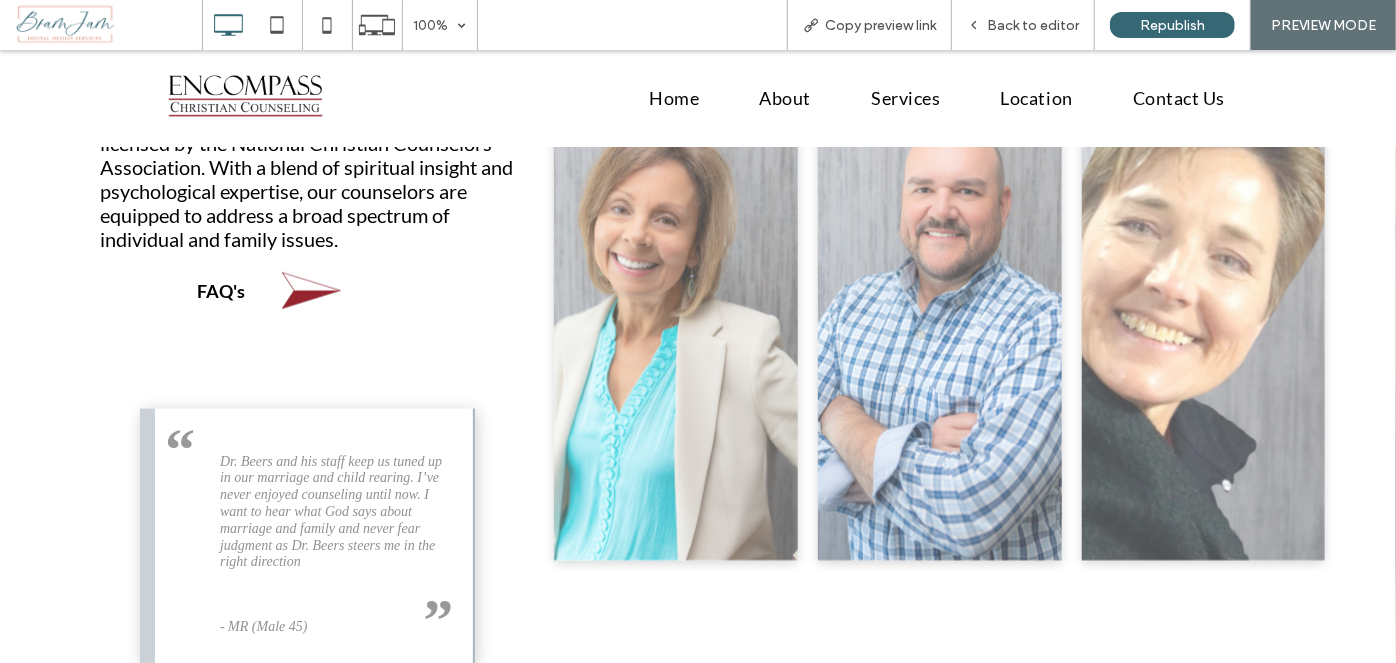 scroll, scrollTop: 1363, scrollLeft: 0, axis: vertical 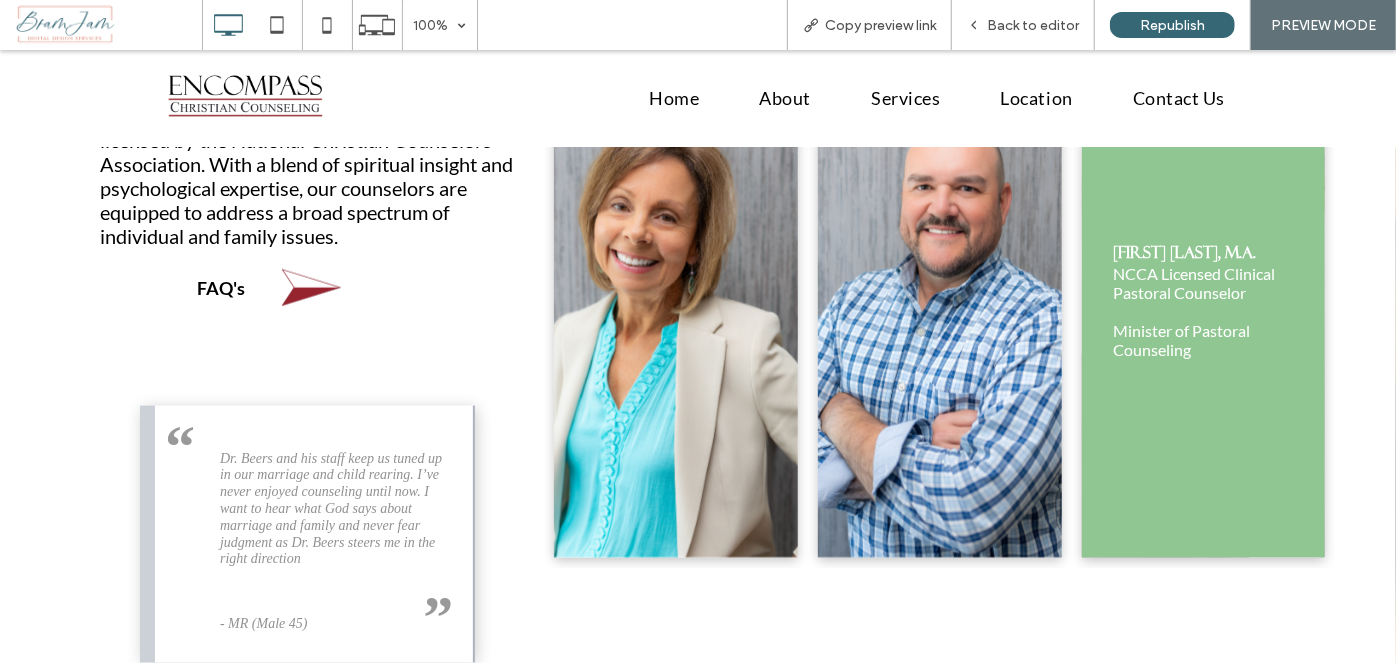 click at bounding box center [1204, 301] 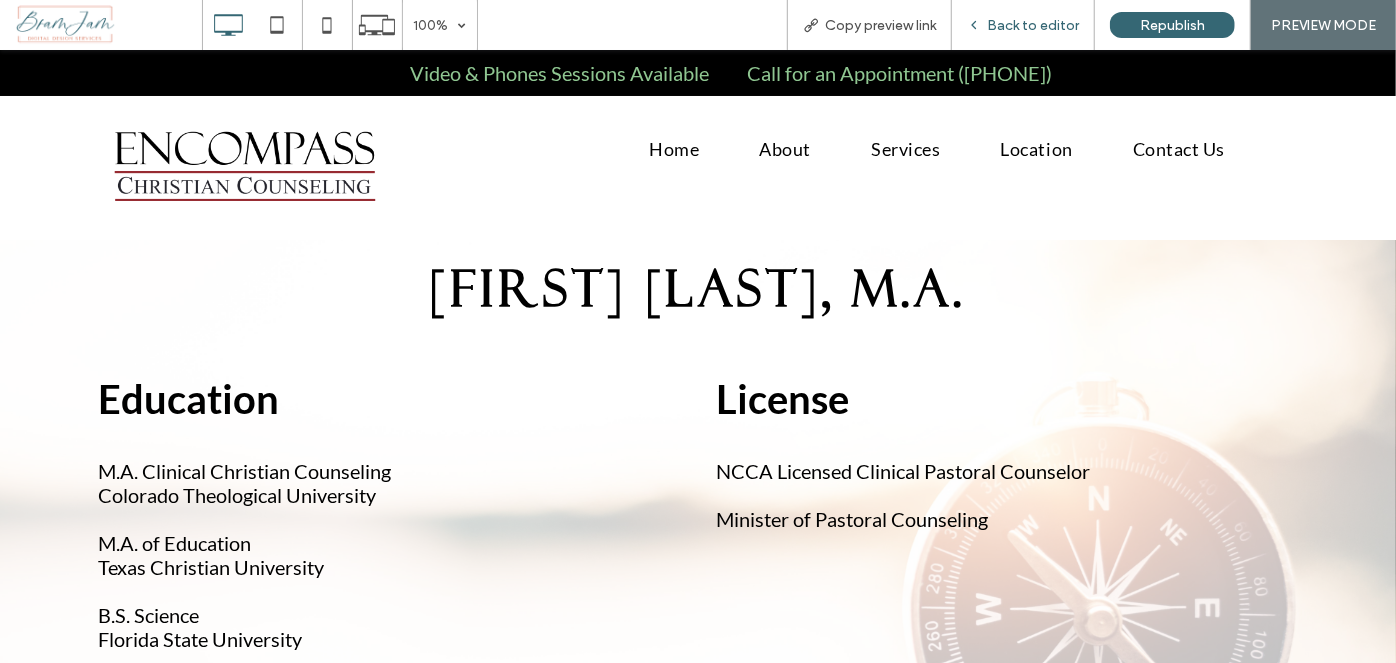 scroll, scrollTop: 0, scrollLeft: 0, axis: both 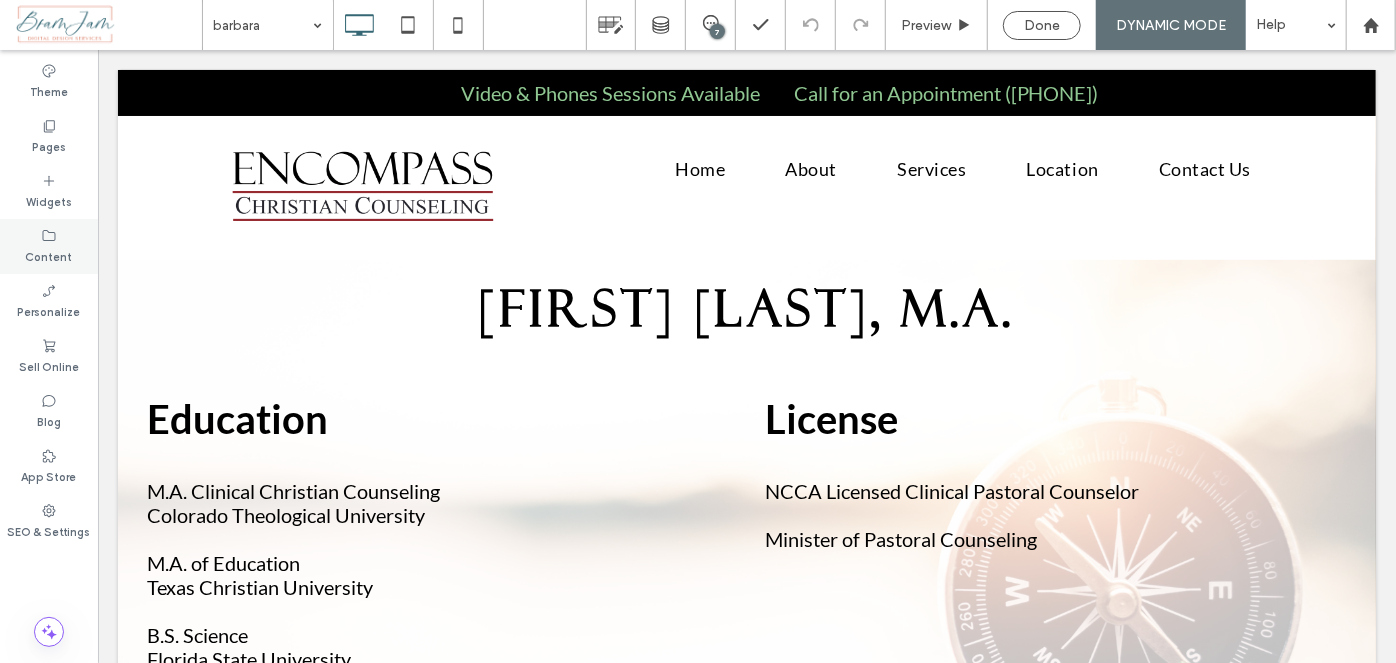 click on "Content" at bounding box center (49, 246) 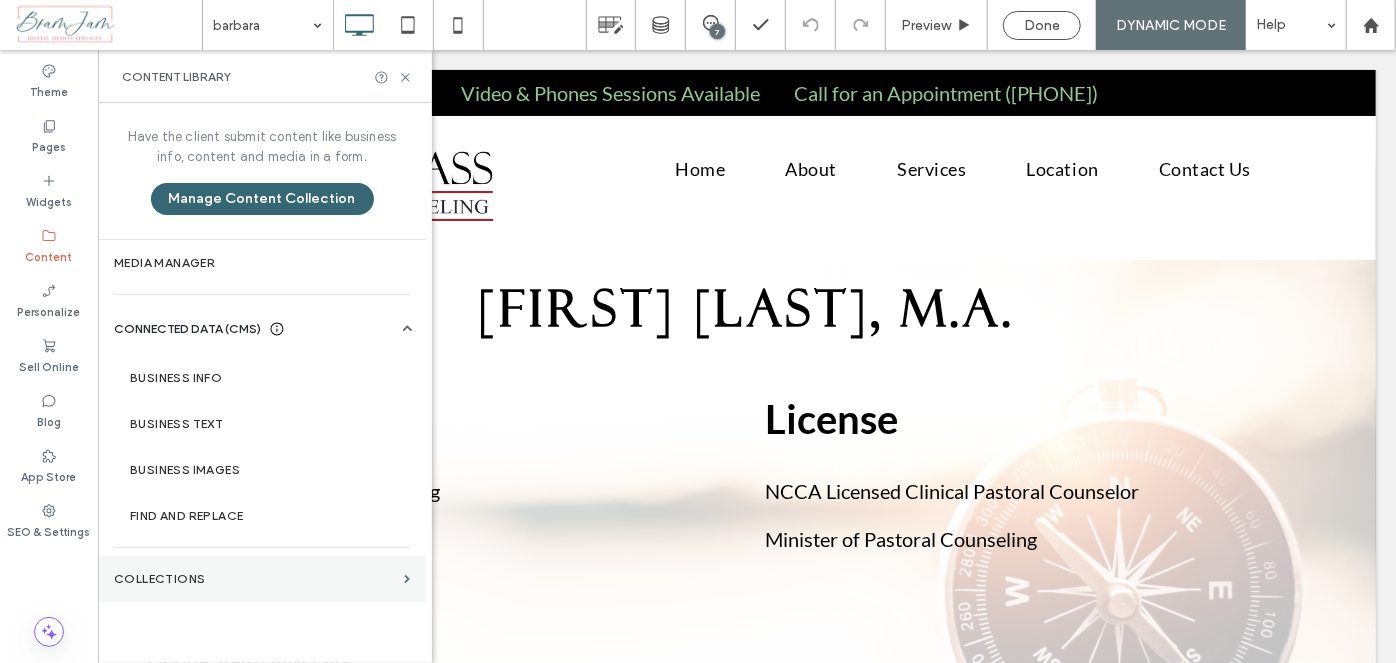 click on "Collections" at bounding box center (262, 579) 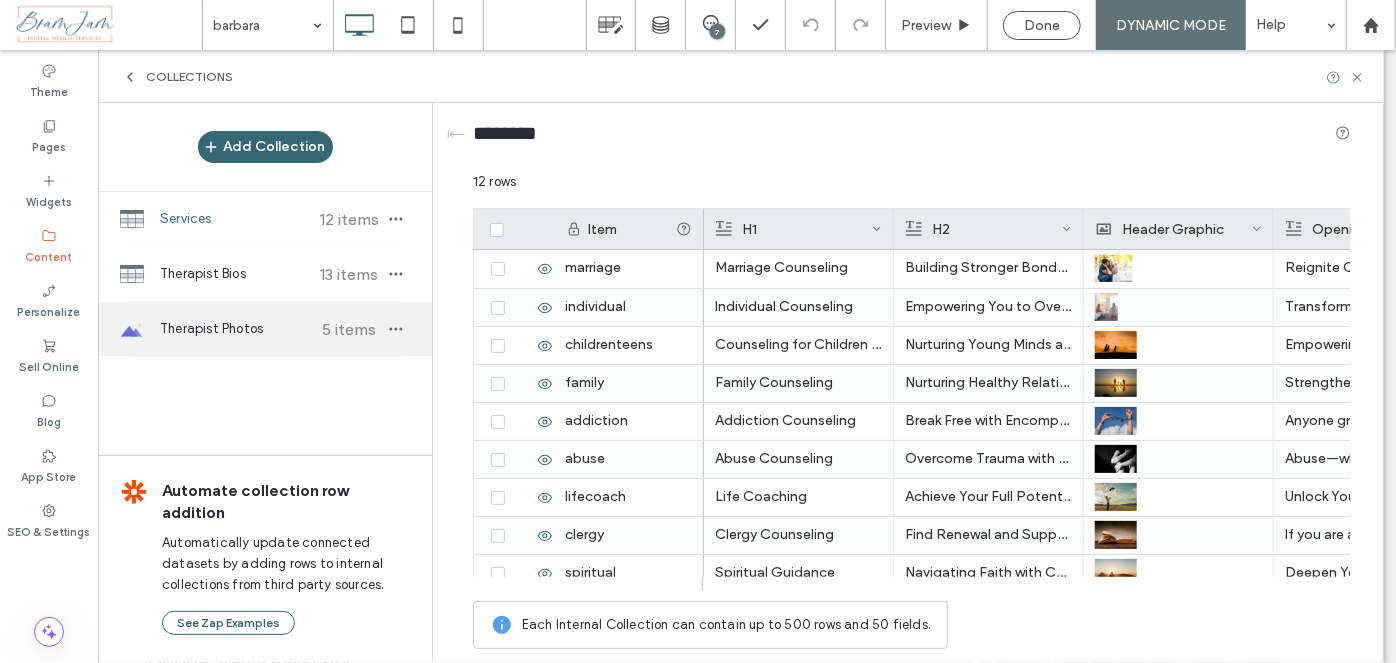 click on "Therapist Photos" at bounding box center (234, 329) 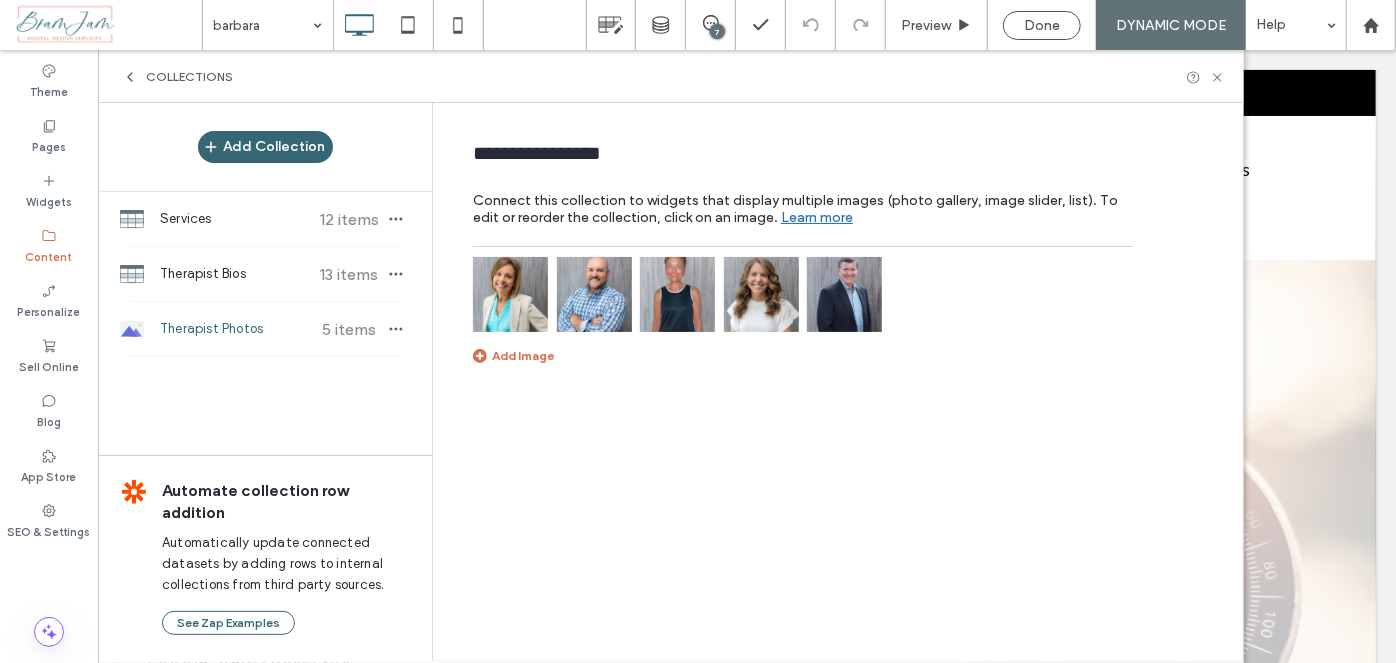 click at bounding box center [677, 294] 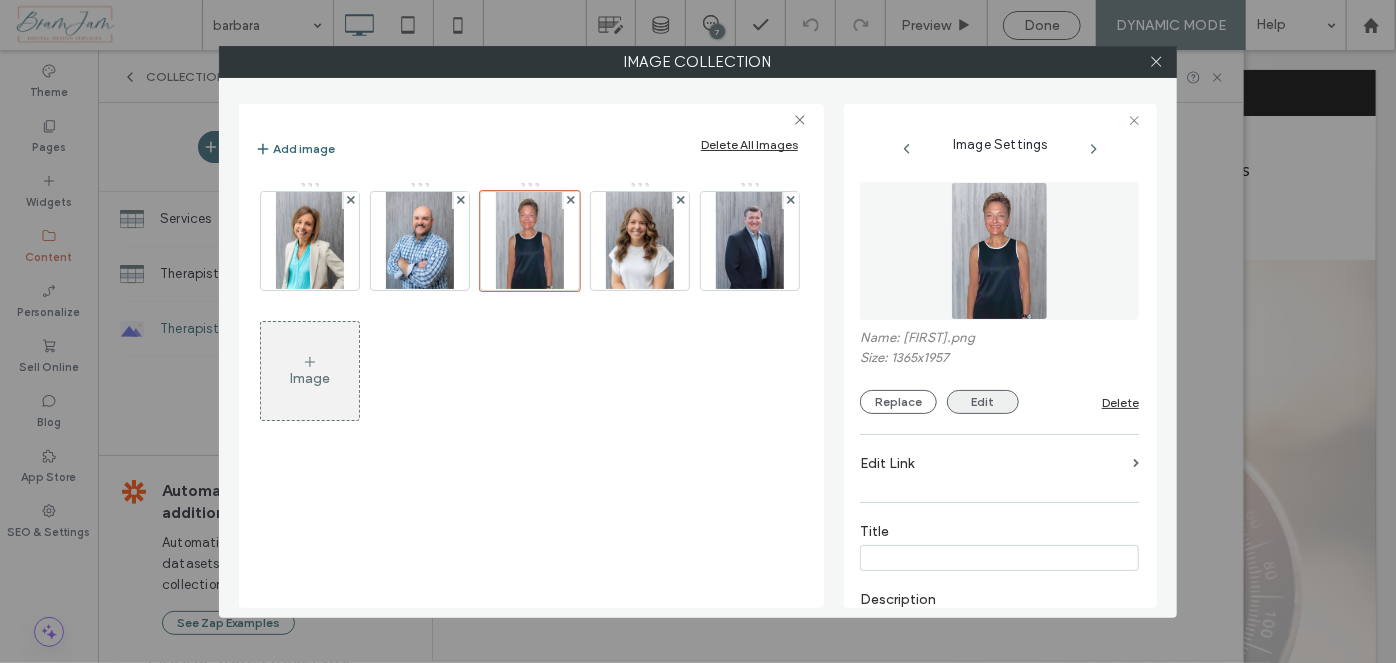 click on "Edit" at bounding box center (983, 402) 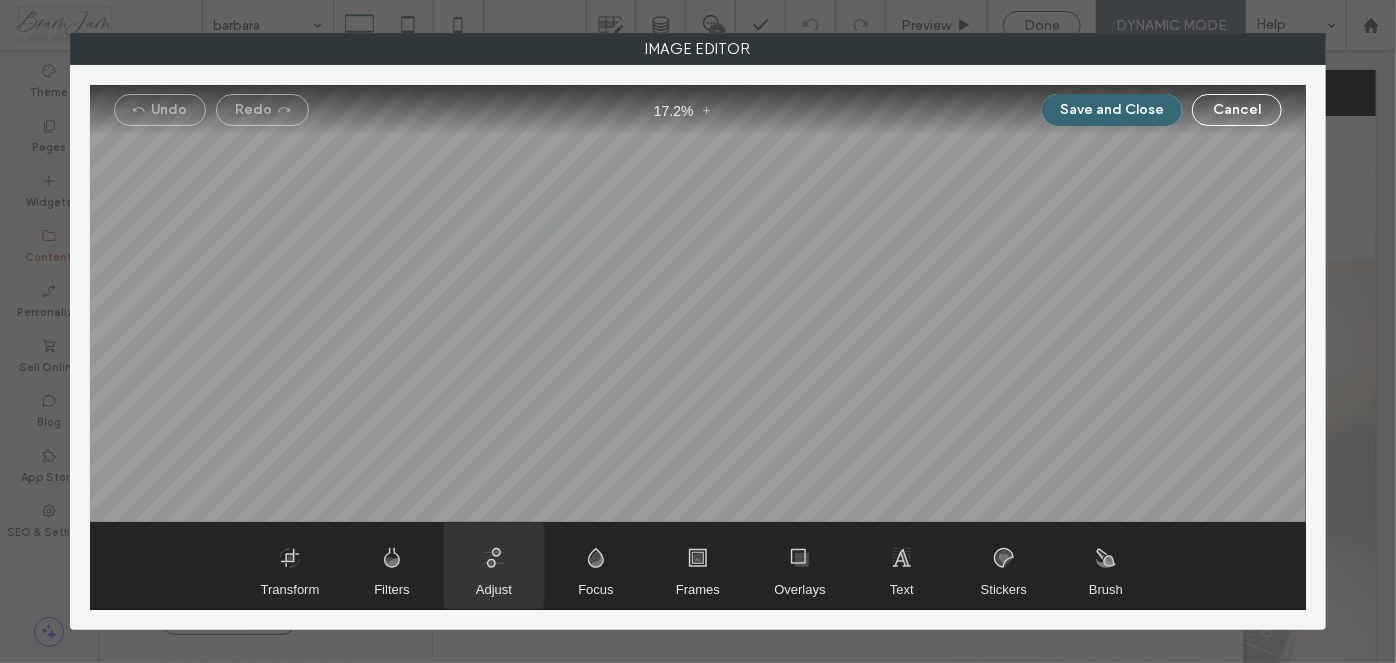 click at bounding box center [494, 566] 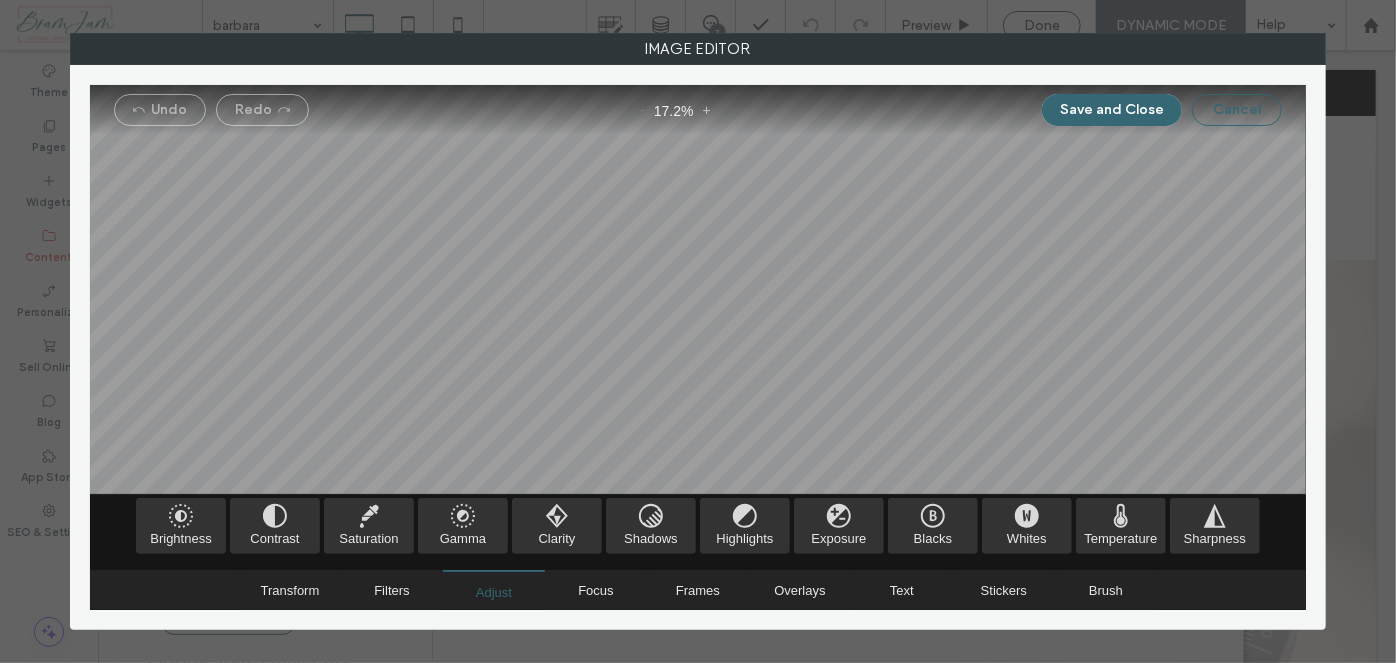 click on "Cancel" at bounding box center (1237, 110) 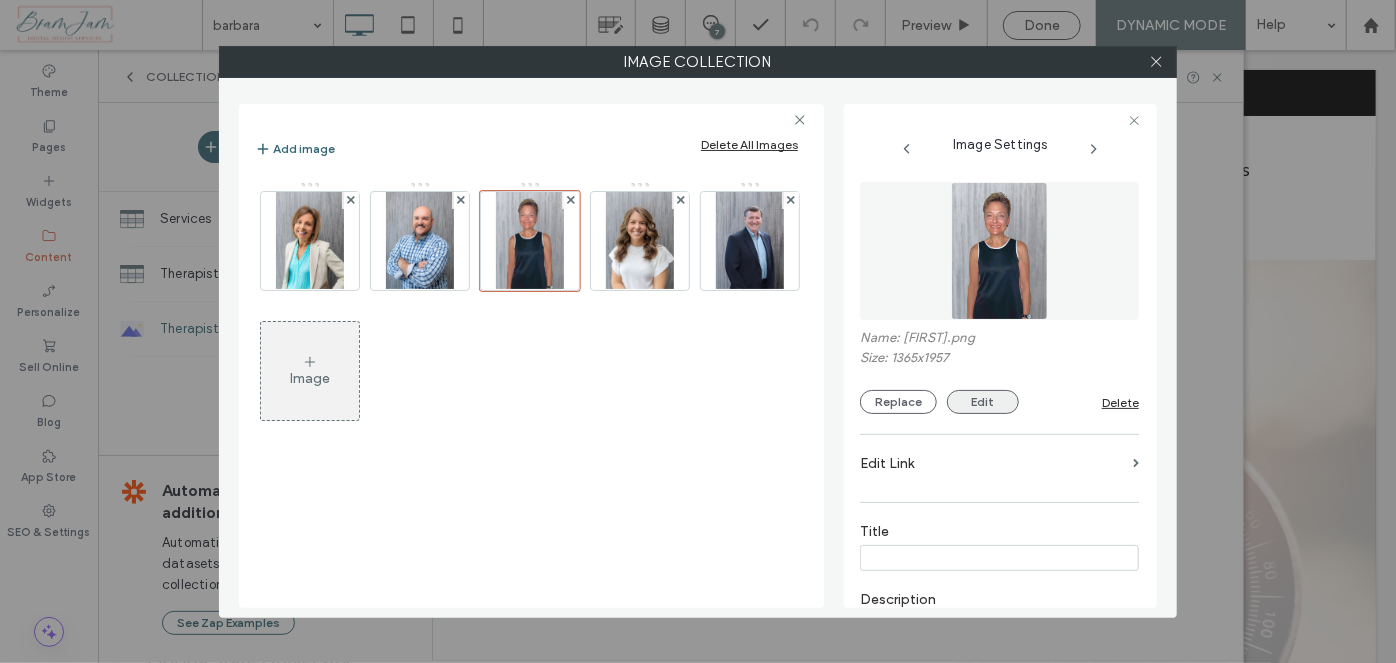 click on "Edit" at bounding box center [983, 402] 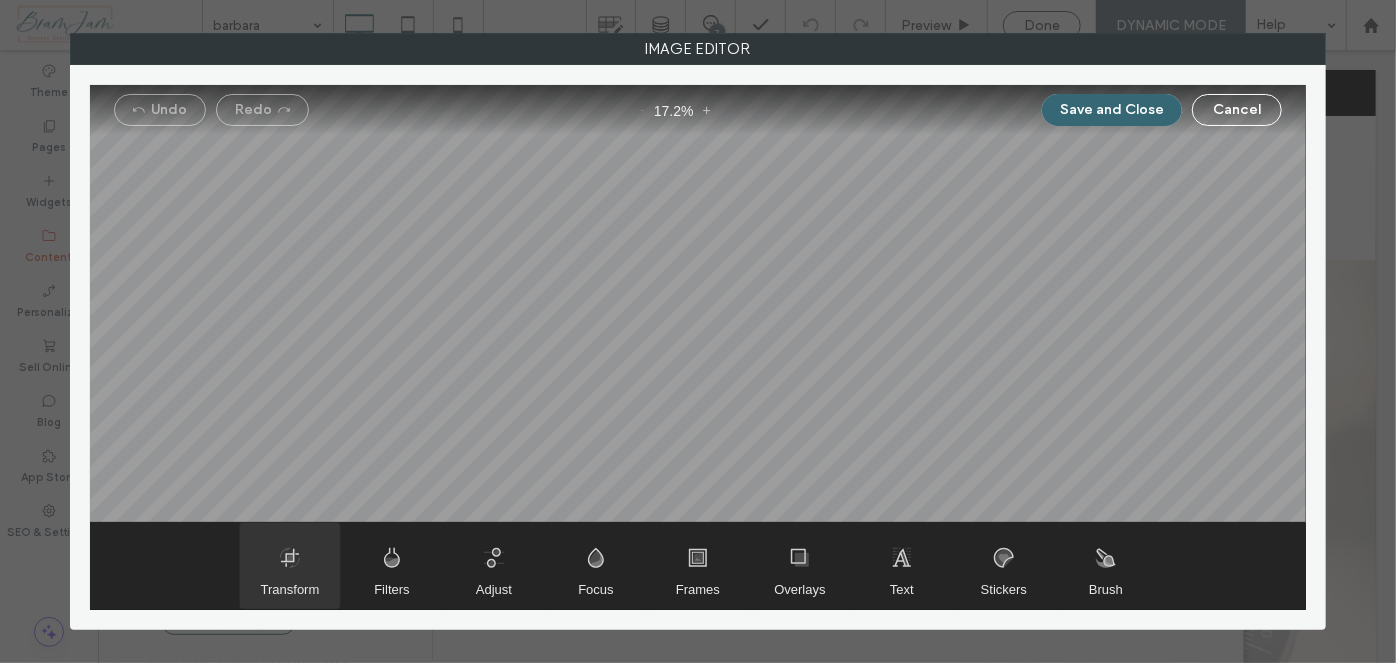 click at bounding box center [290, 566] 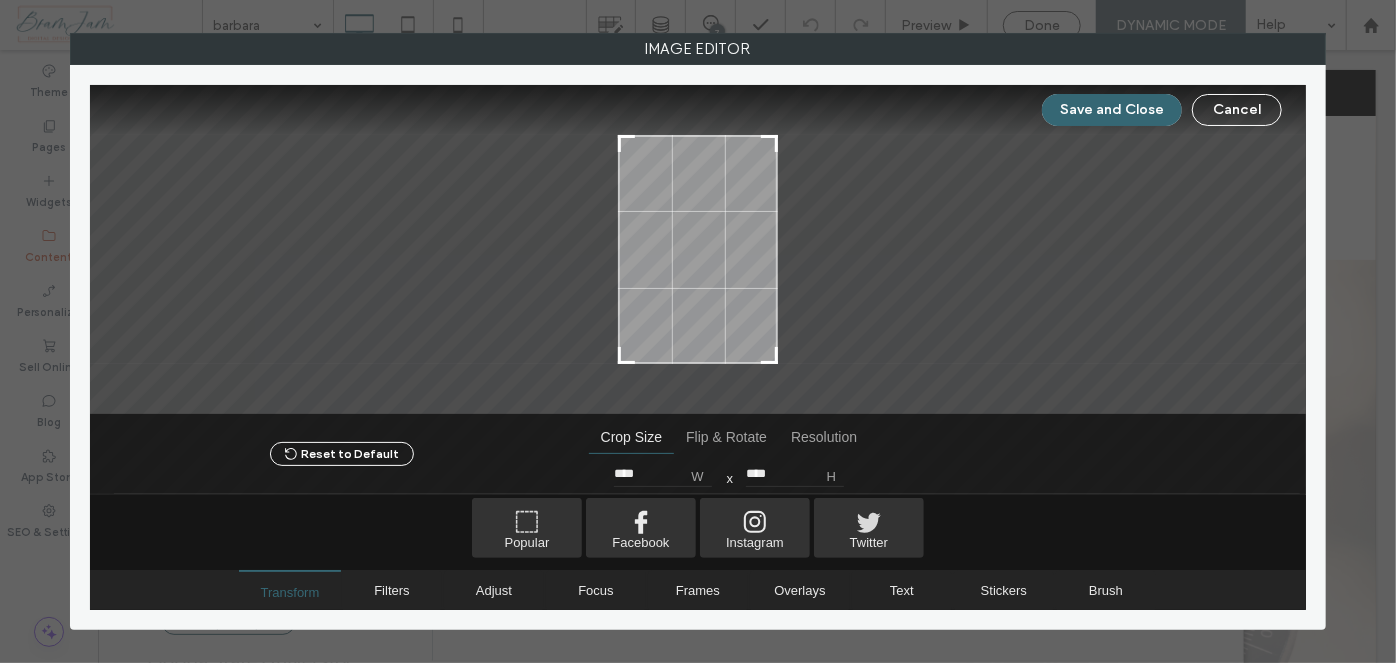 drag, startPoint x: 787, startPoint y: 309, endPoint x: 729, endPoint y: 283, distance: 63.560993 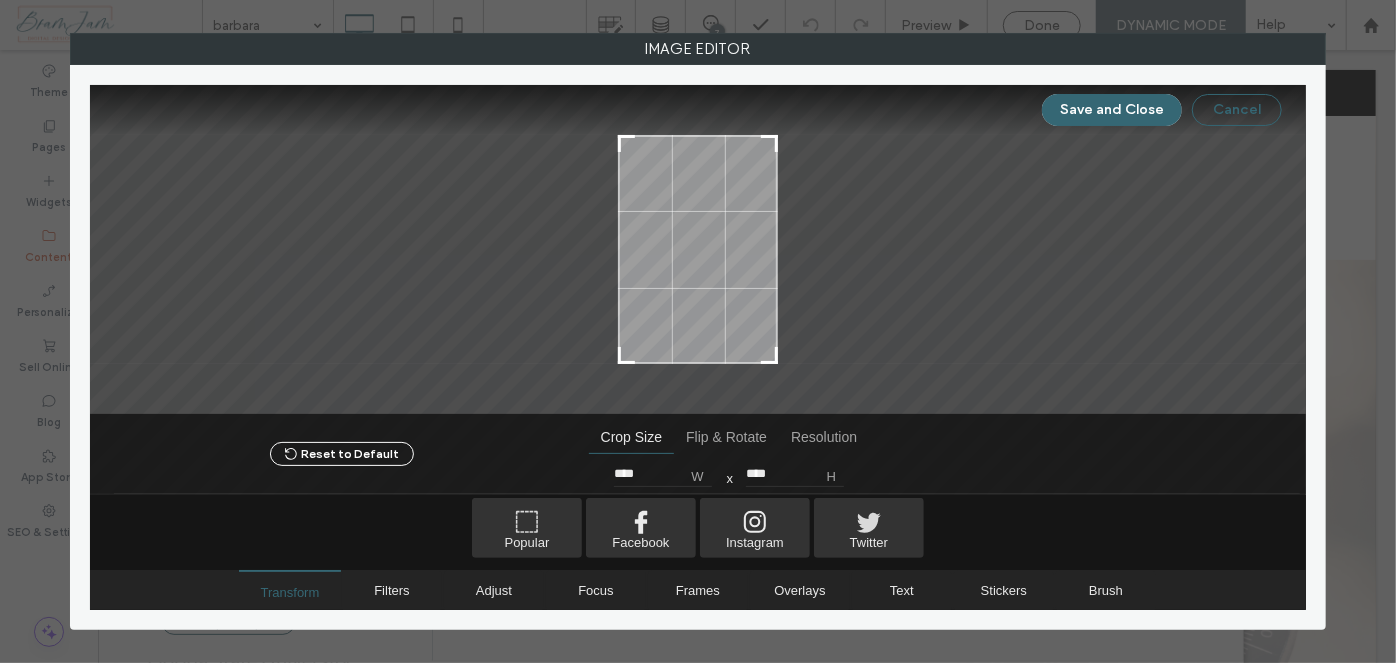 click on "Cancel" at bounding box center [1237, 110] 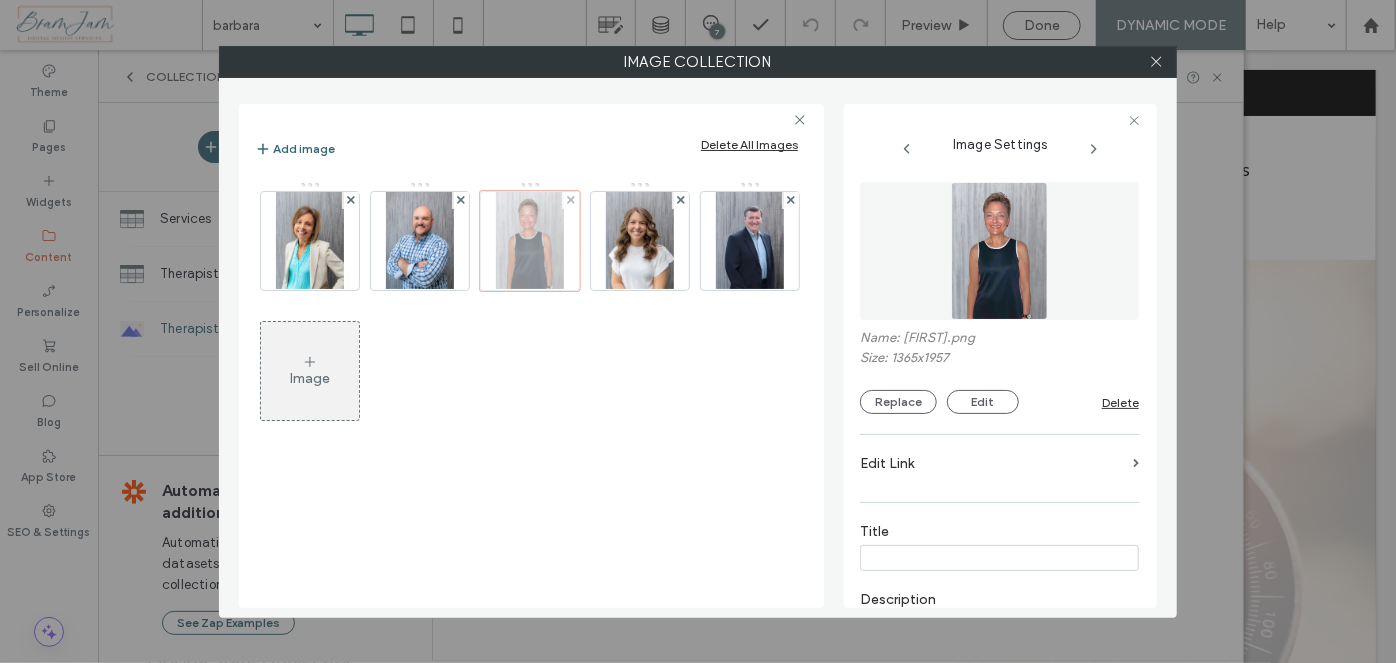 click at bounding box center [530, 241] 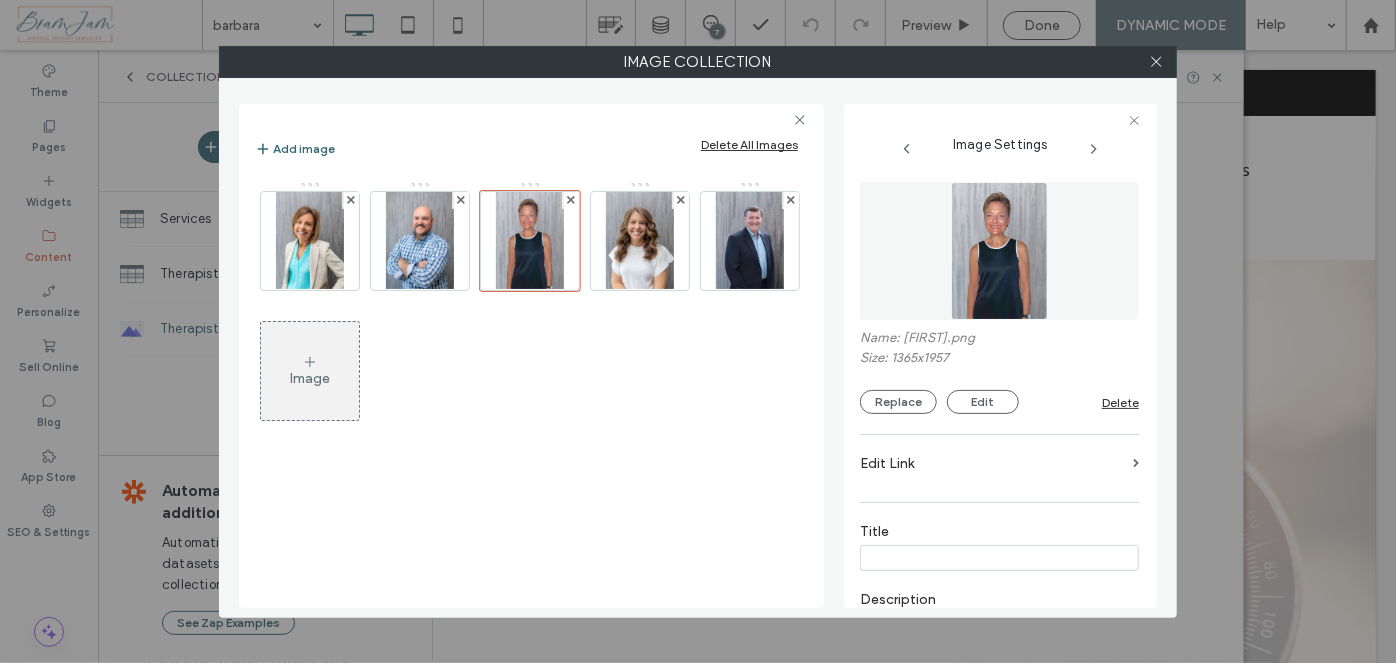 click at bounding box center (1156, 62) 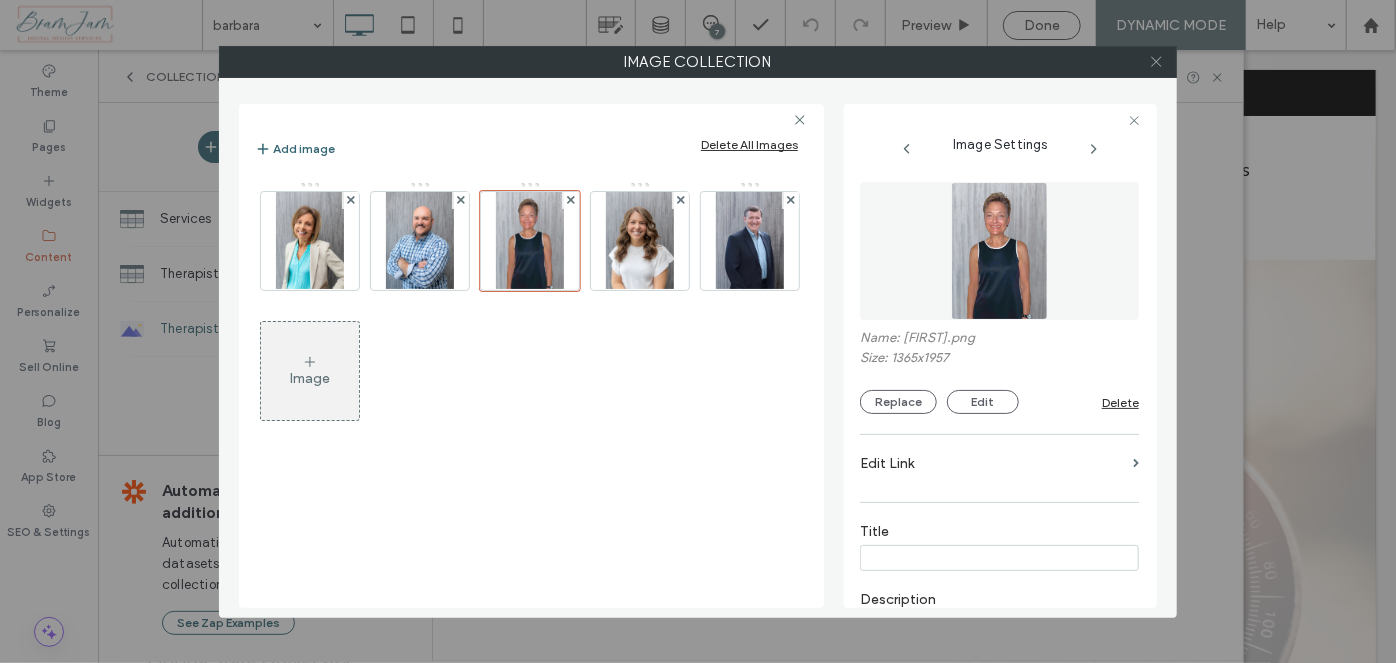 click 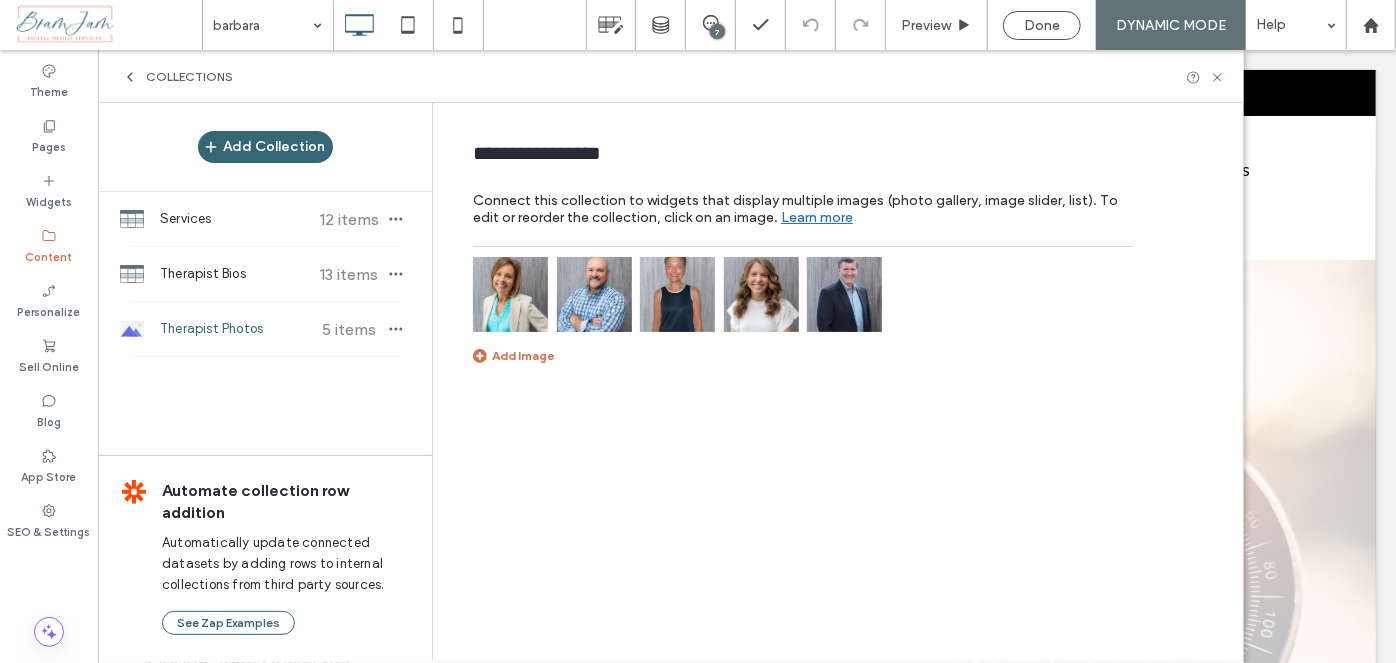 click on "Therapist Photos" at bounding box center (234, 329) 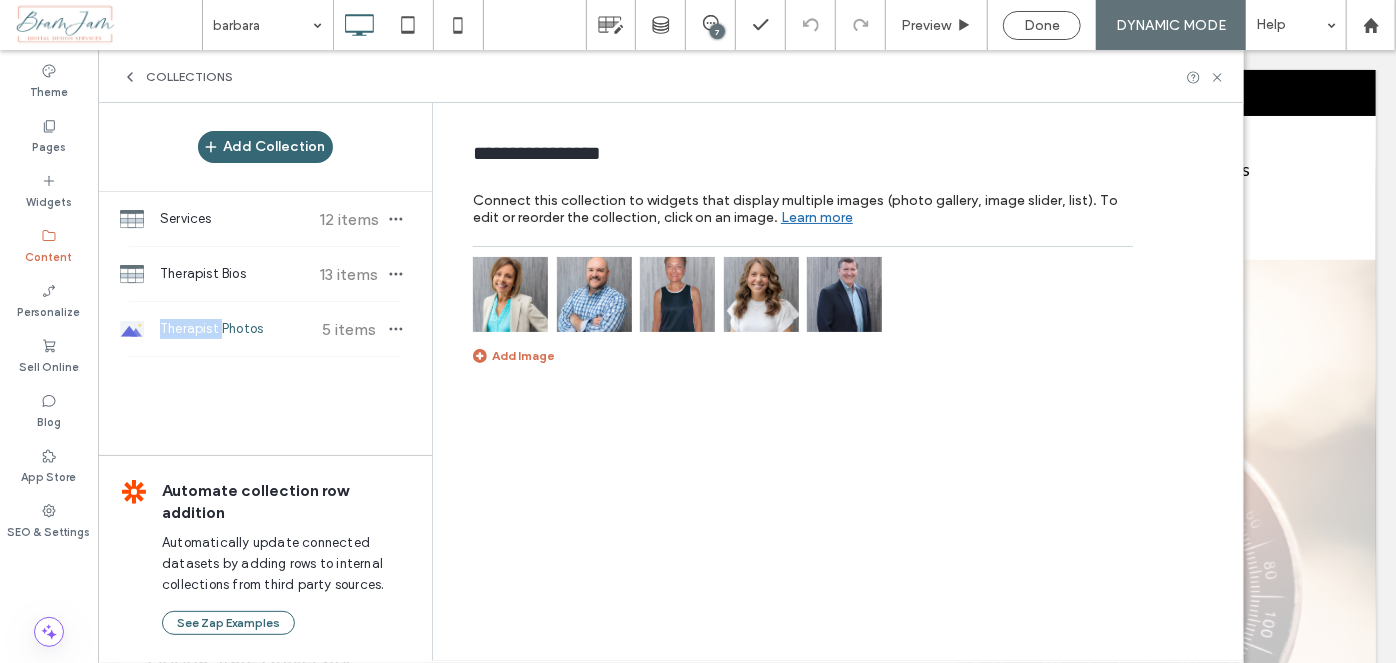 click on "Therapist Photos" at bounding box center [234, 329] 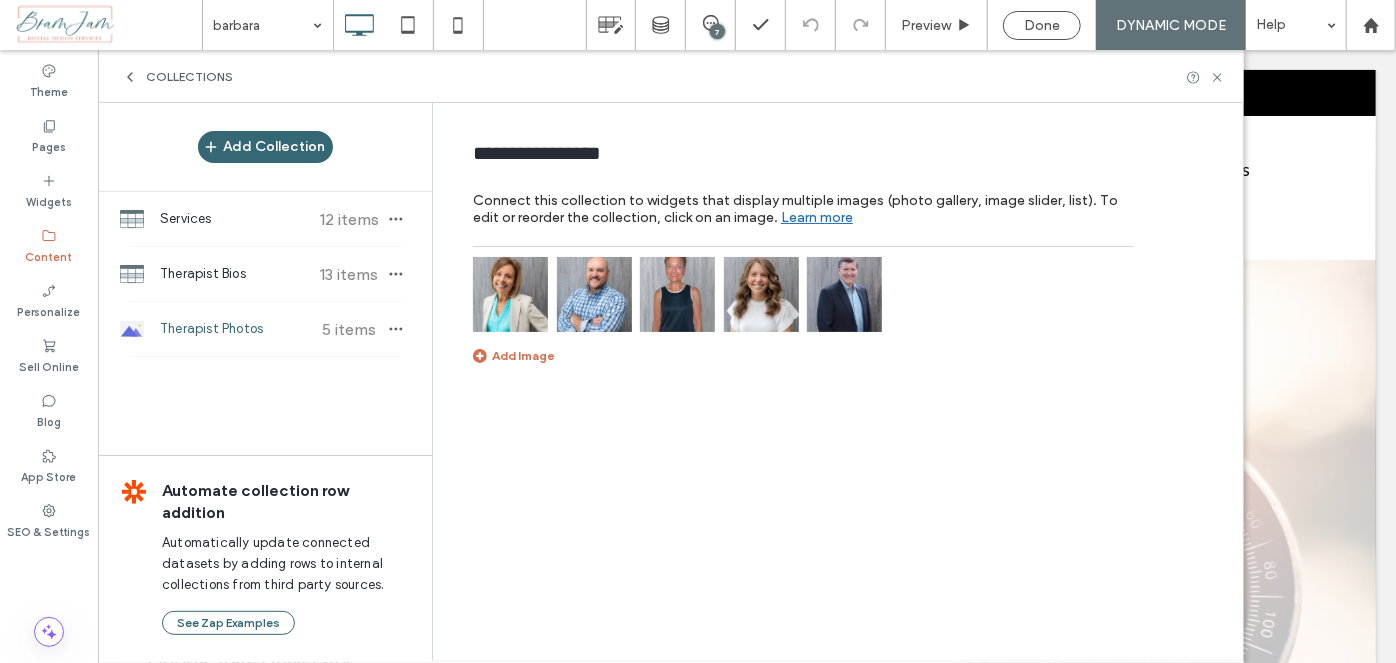 click on "Therapist Photos" at bounding box center [234, 329] 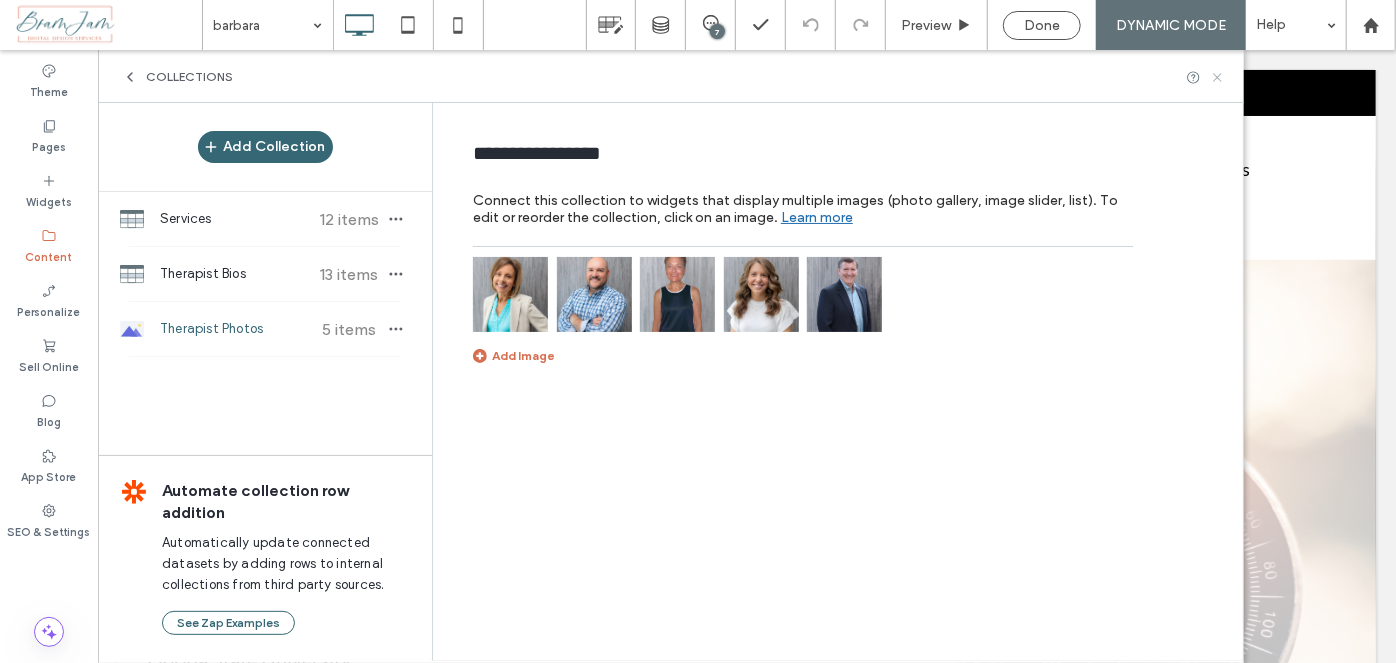click 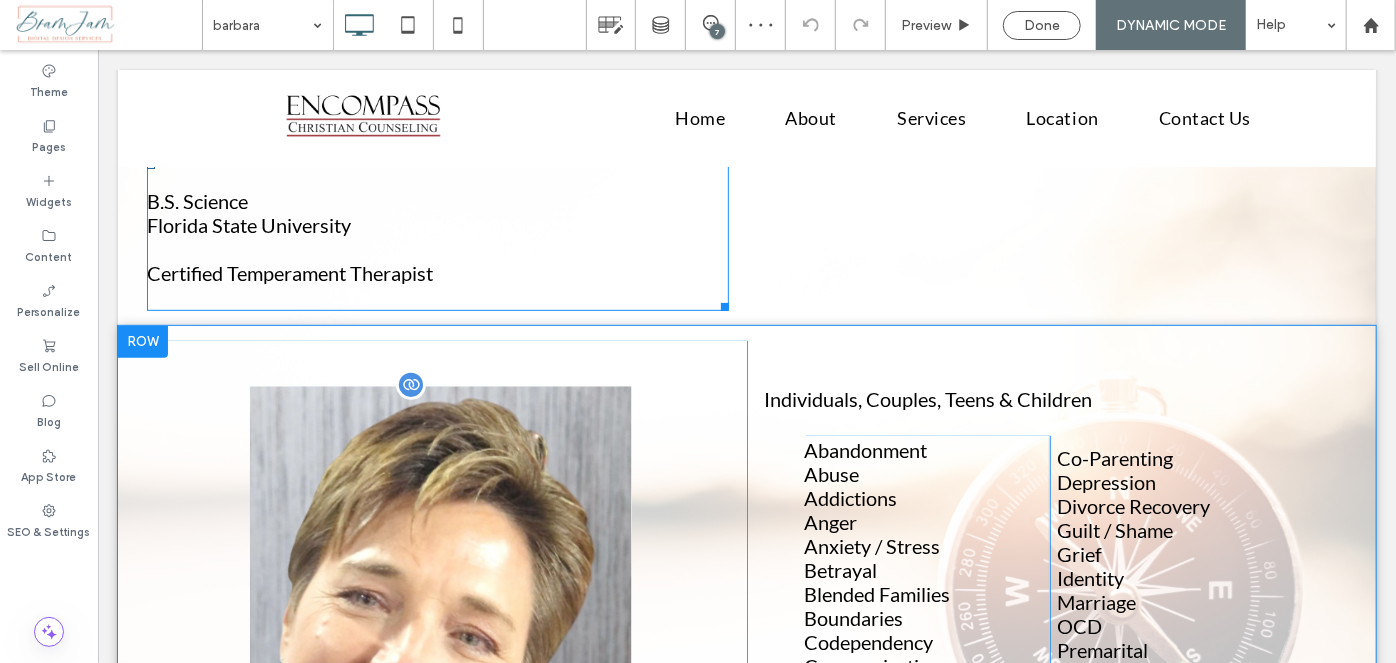 scroll, scrollTop: 434, scrollLeft: 0, axis: vertical 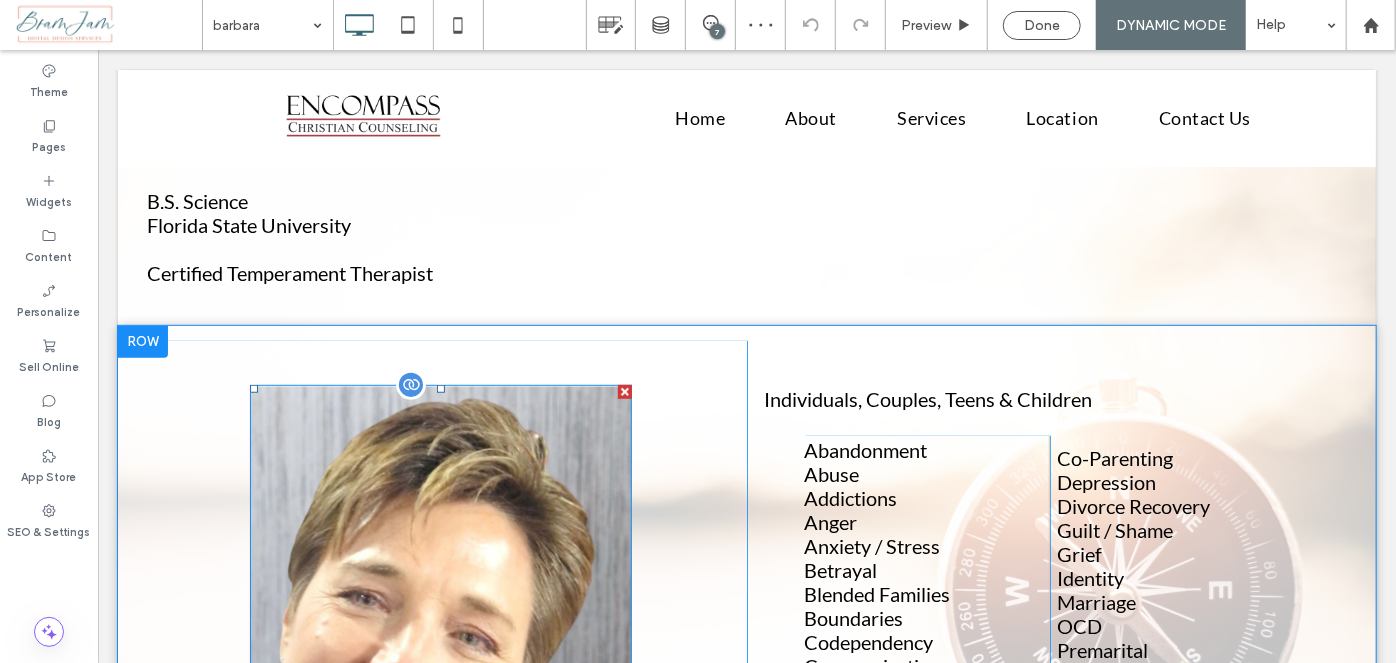 click at bounding box center (440, 691) 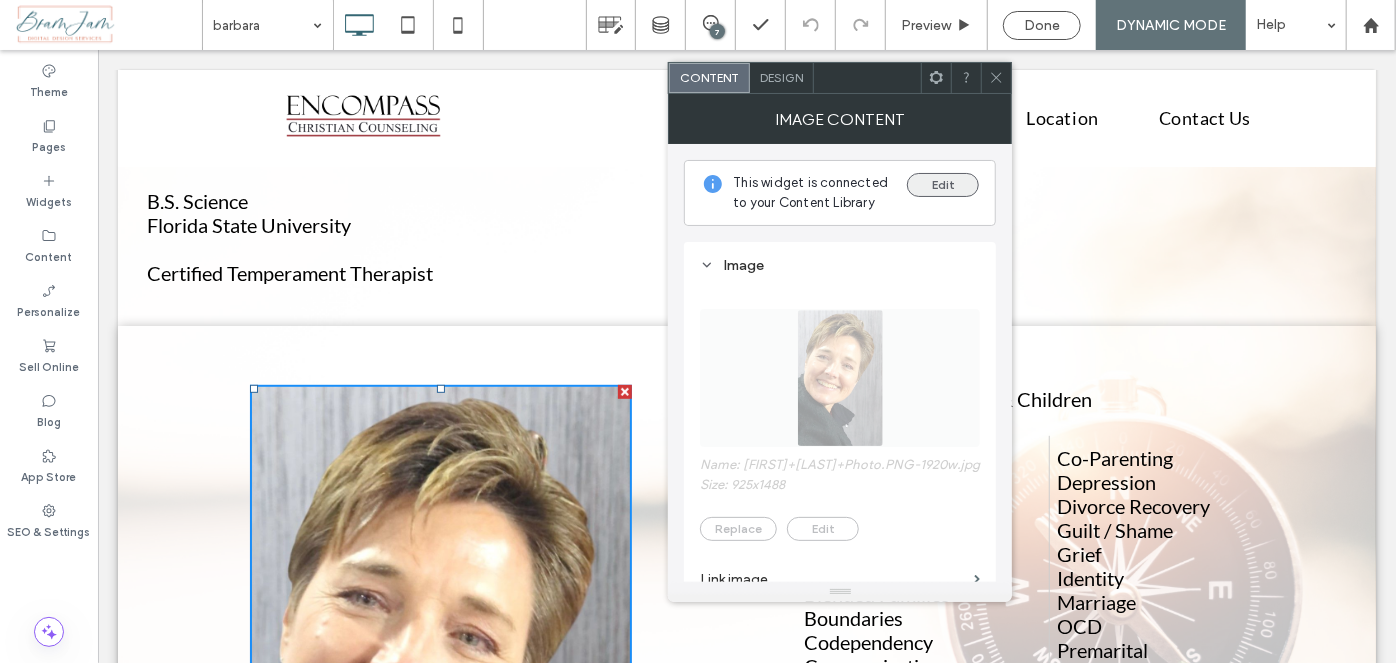 click on "Edit" at bounding box center [943, 185] 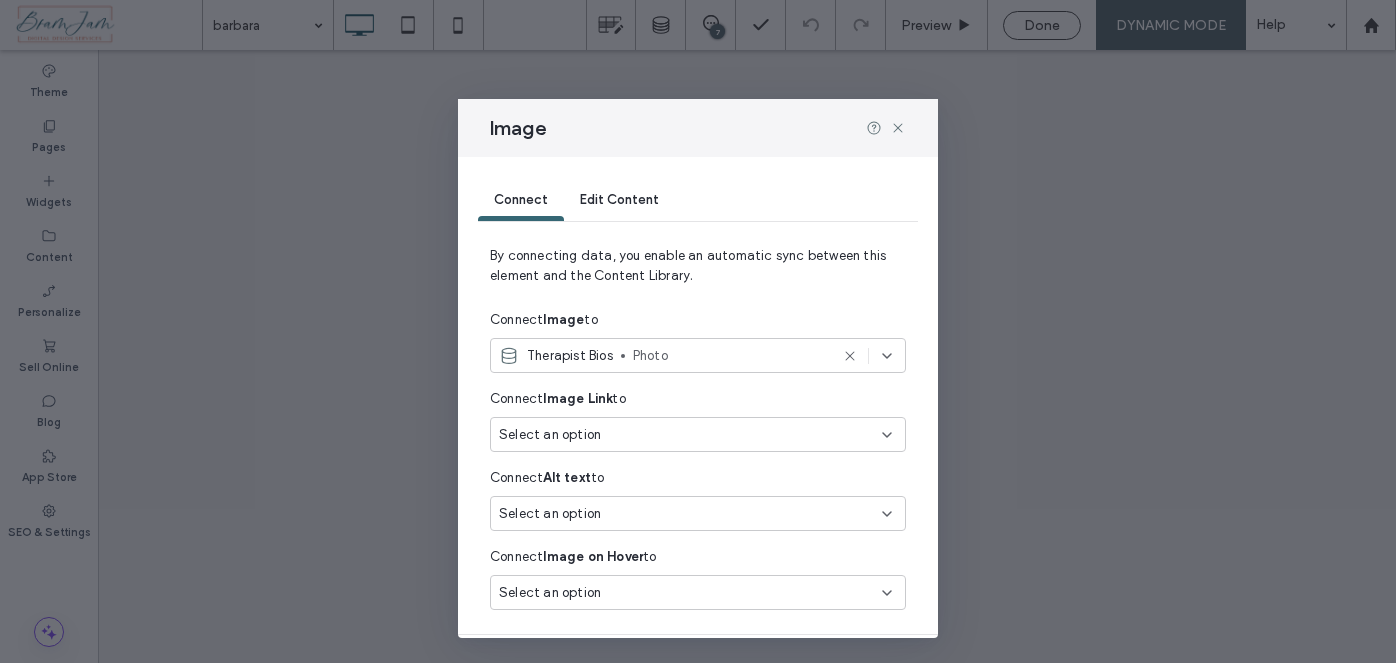 scroll, scrollTop: 0, scrollLeft: 0, axis: both 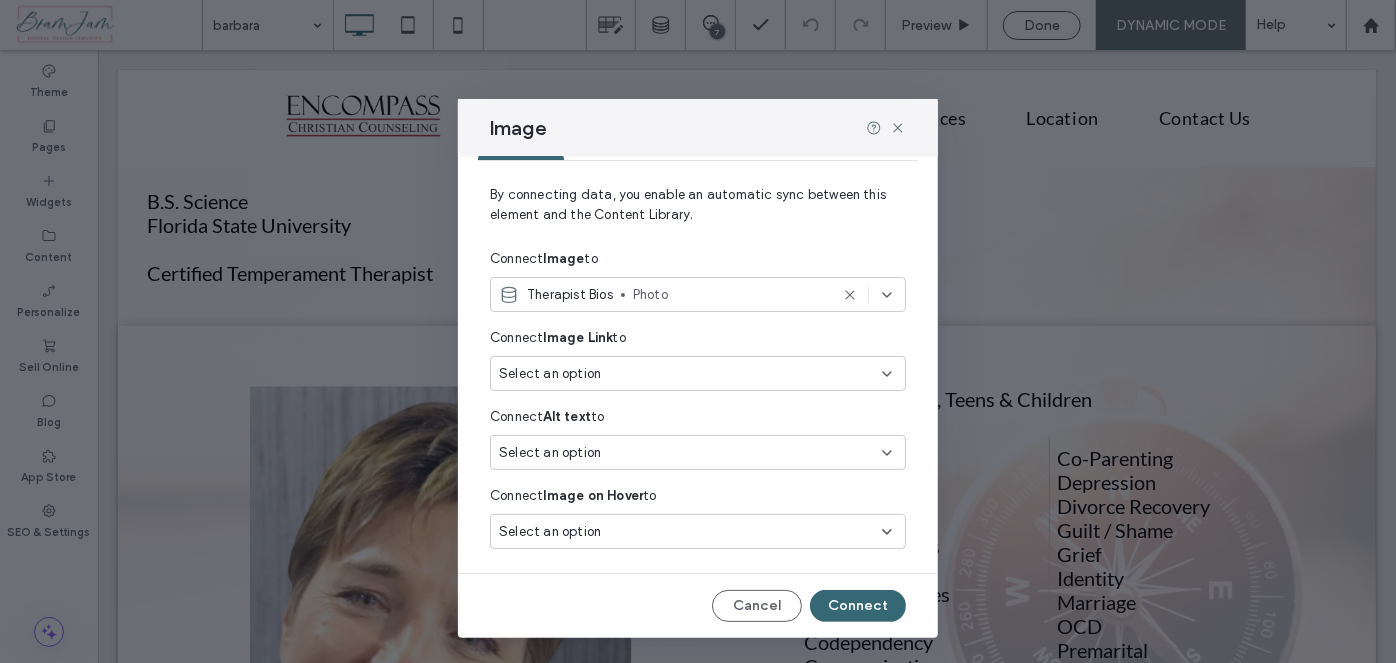 click at bounding box center (868, 295) 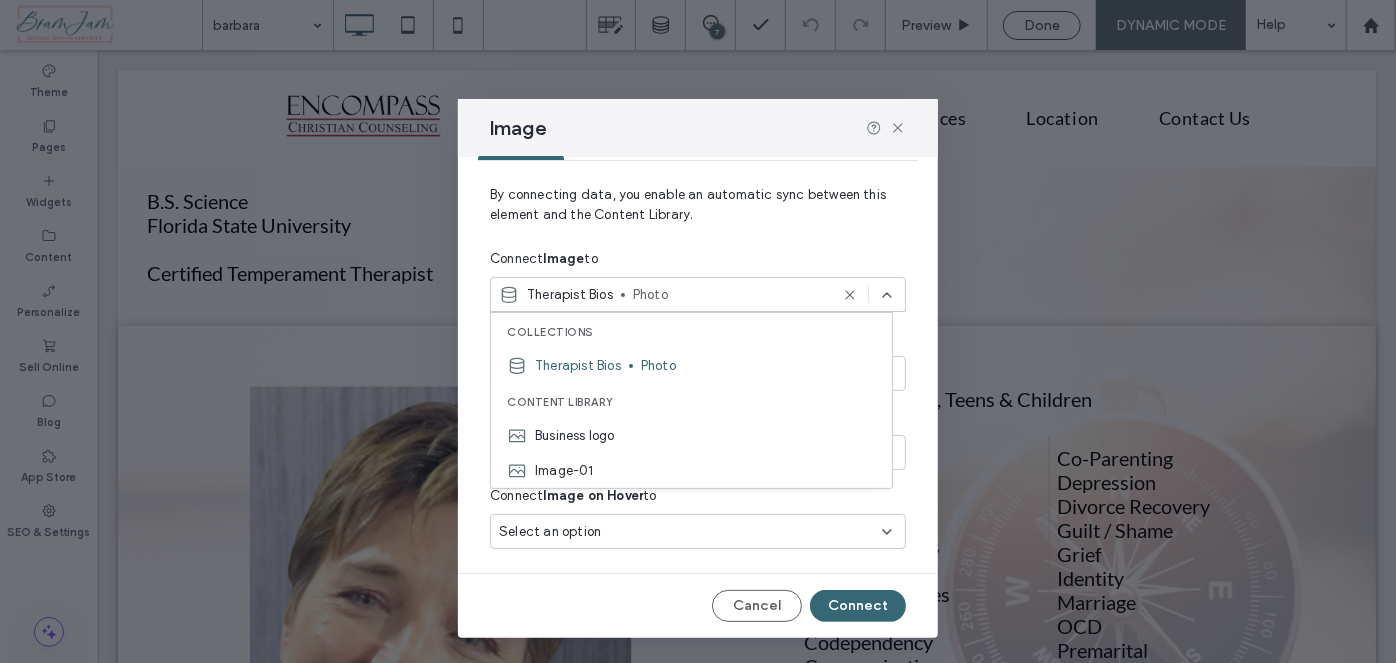 click on "By connecting data, you enable an automatic sync between this element and the Content Library." at bounding box center (698, 213) 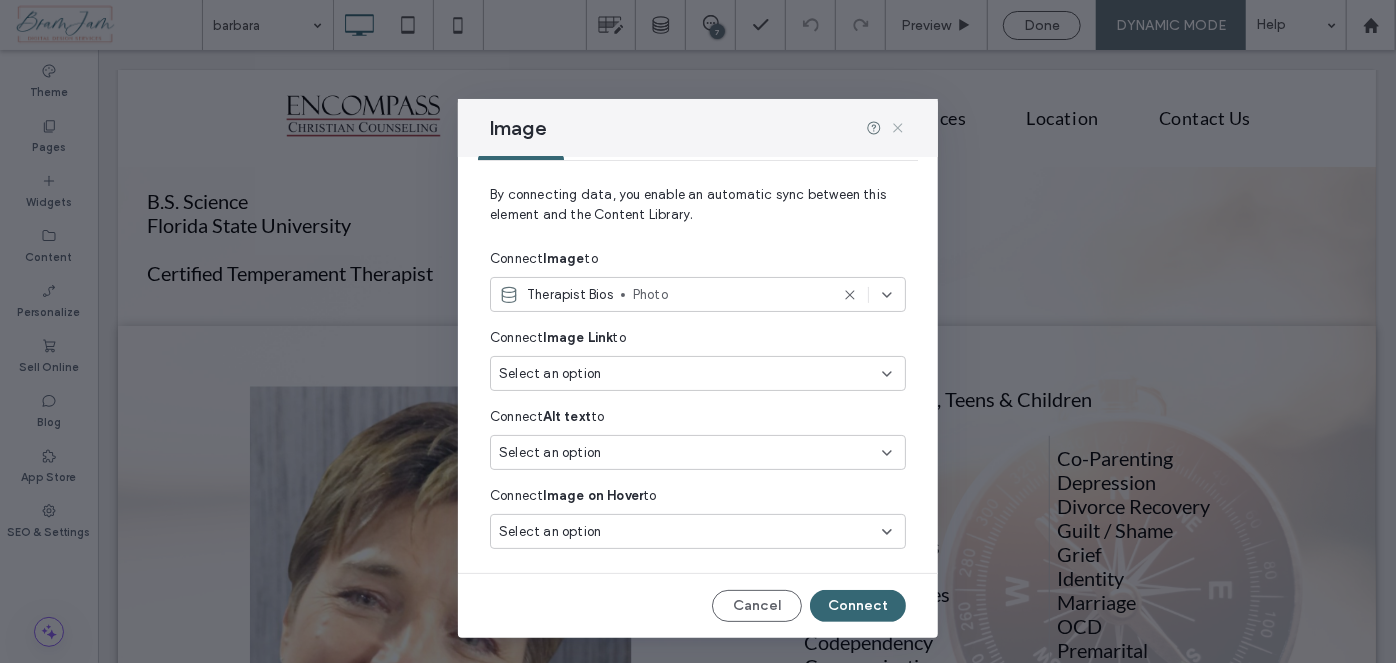 click 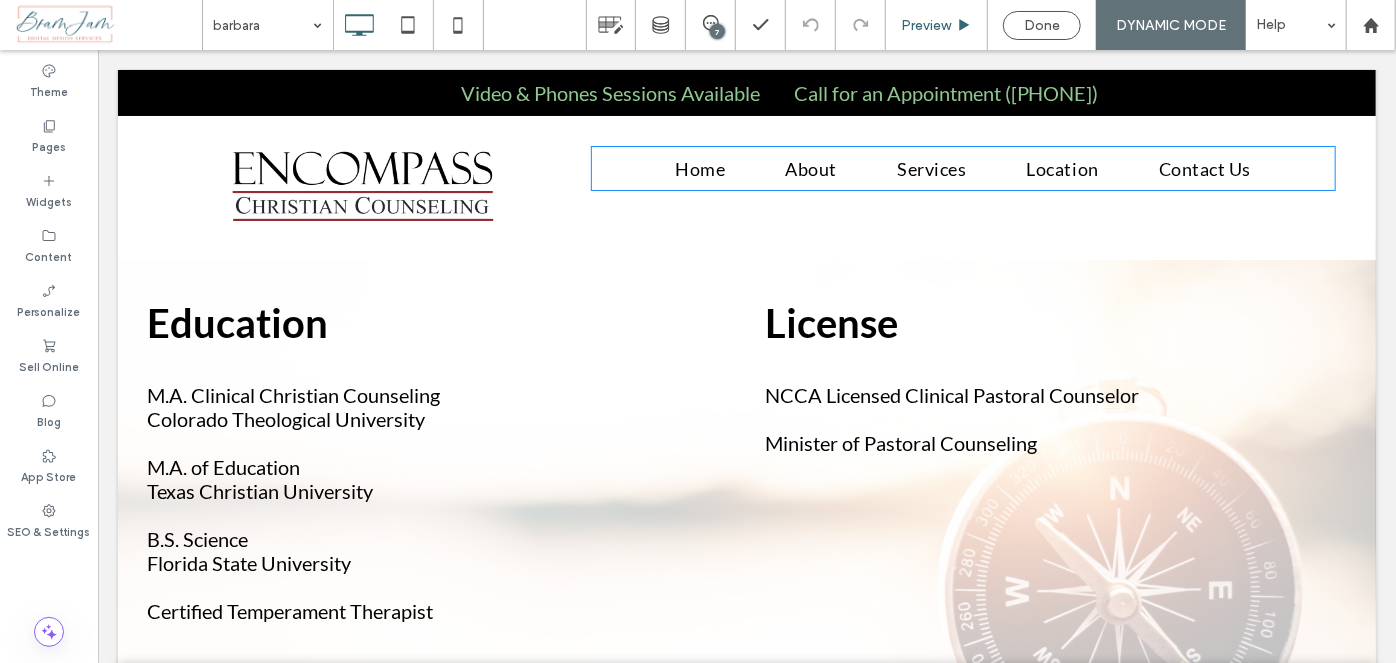 scroll, scrollTop: 0, scrollLeft: 0, axis: both 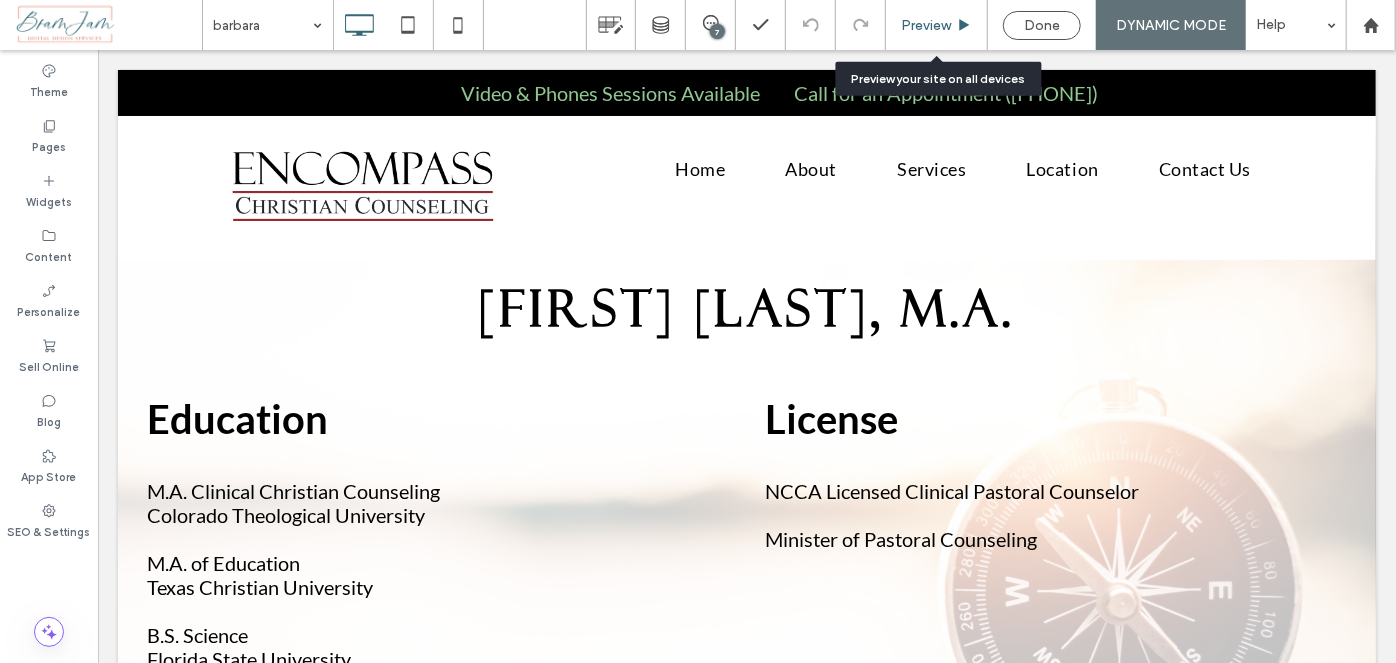 drag, startPoint x: 944, startPoint y: 29, endPoint x: 811, endPoint y: 6, distance: 134.97408 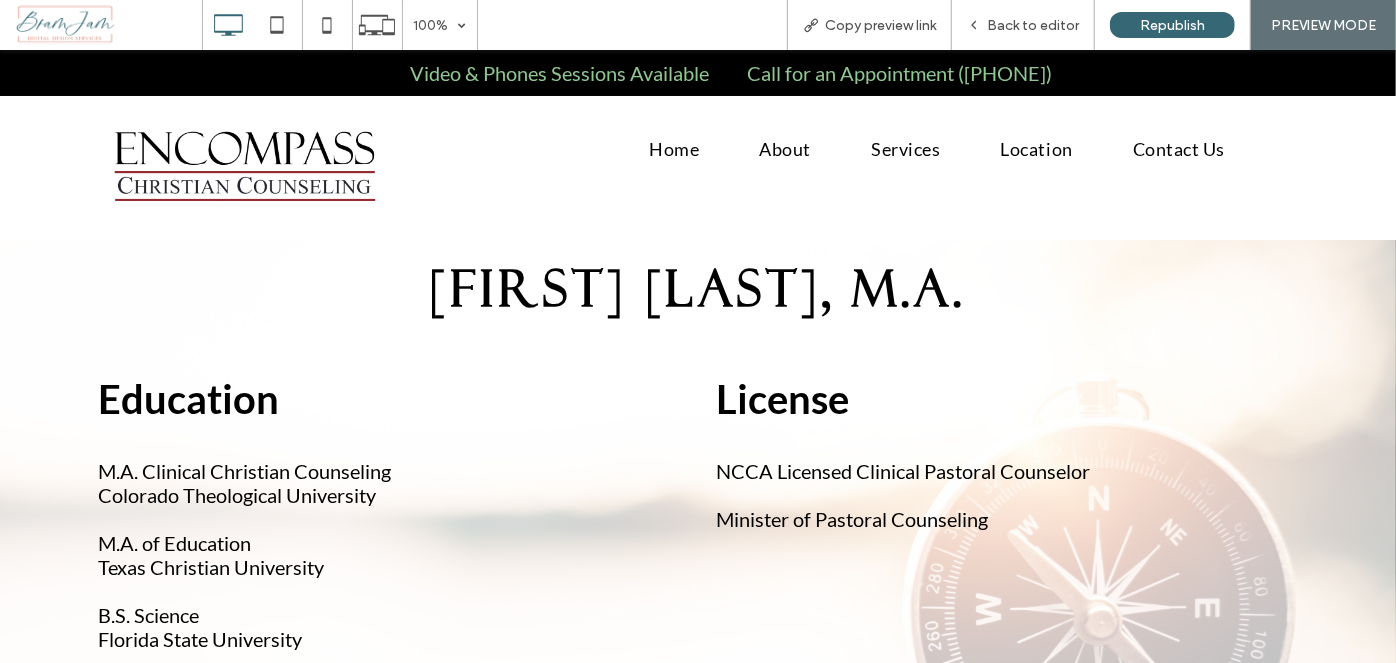 click on "Home
About
Services
Location
Contact Us
Click To Paste" at bounding box center (937, 167) 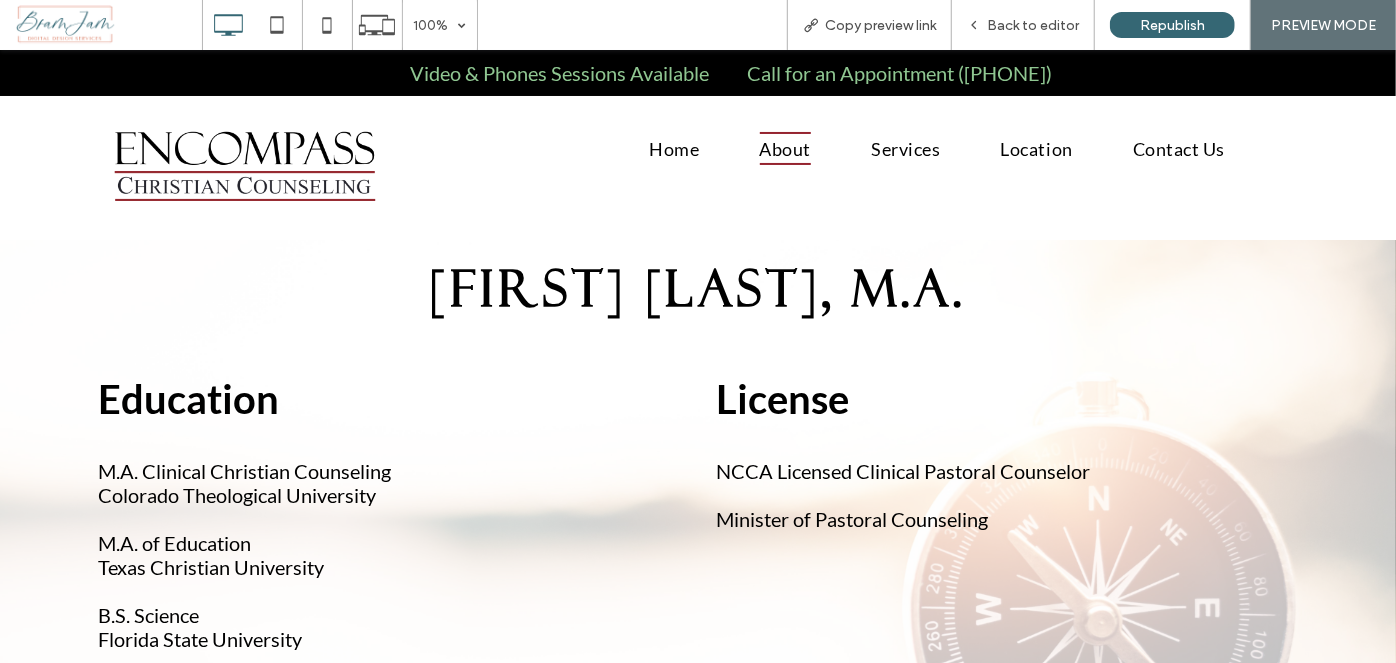 click on "About" at bounding box center (786, 147) 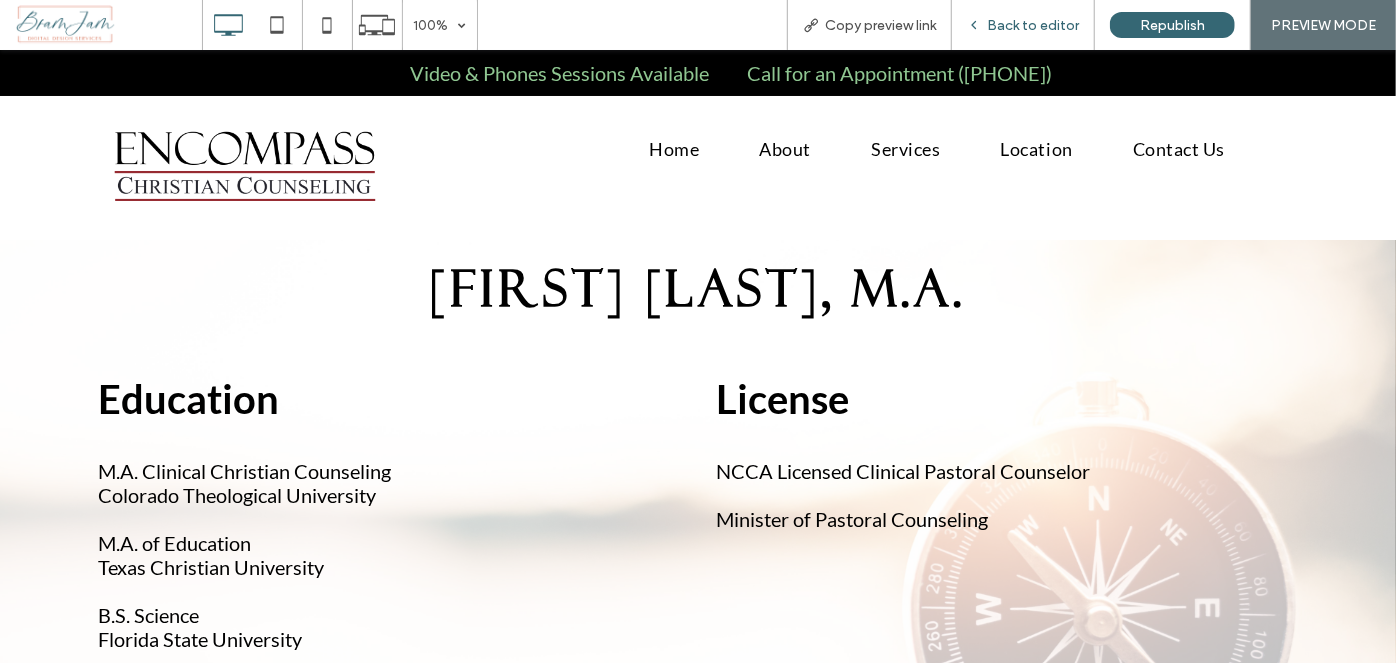 click on "Back to editor" at bounding box center (1033, 25) 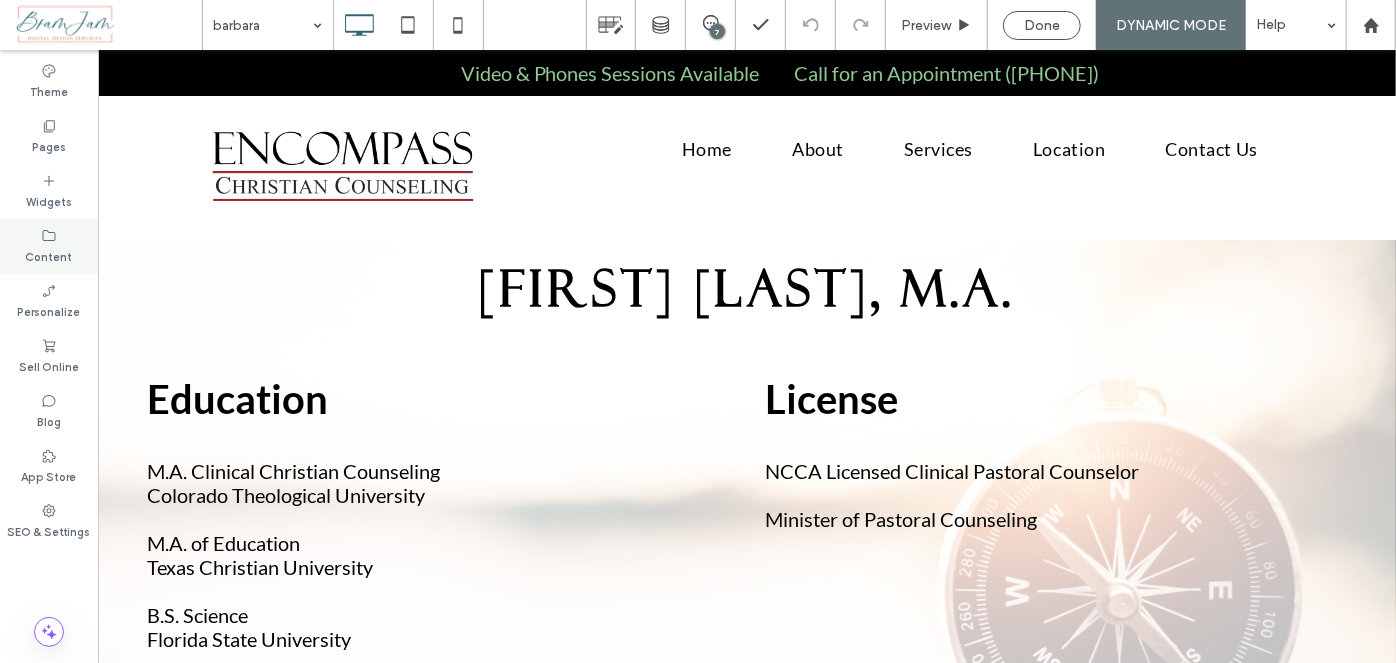 click on "Content" at bounding box center [49, 255] 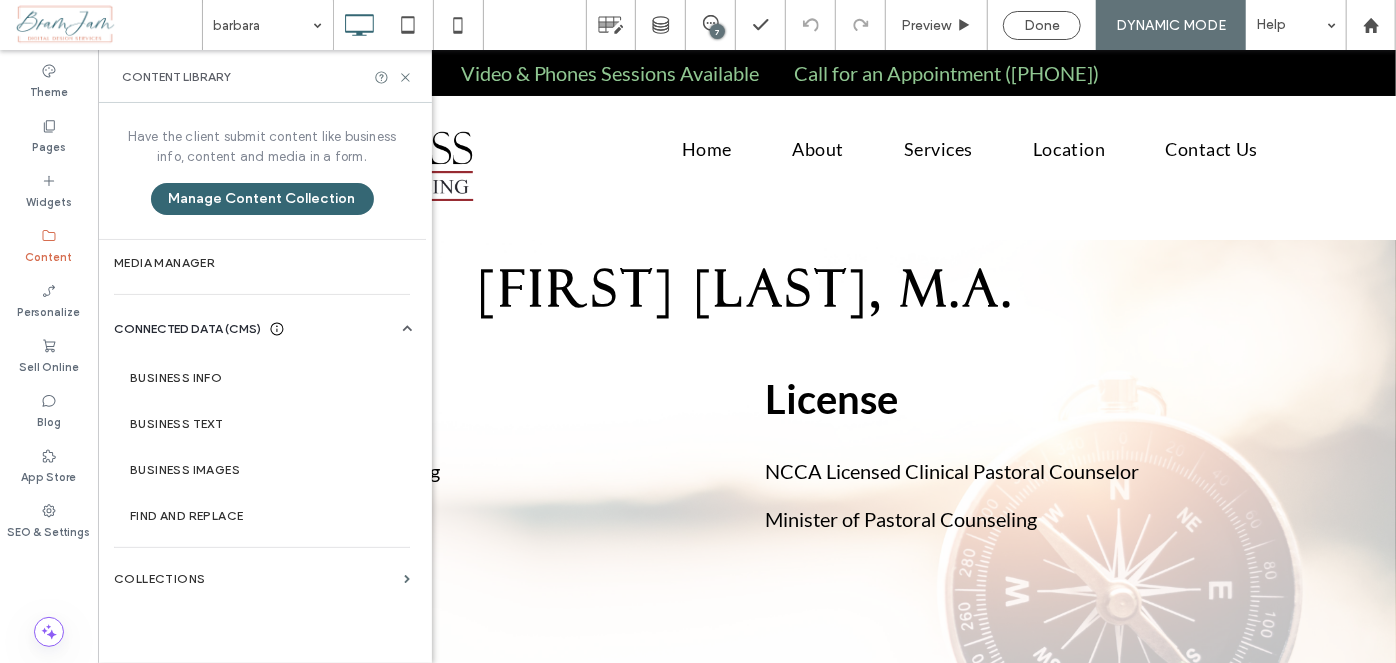click on "Content" at bounding box center [49, 246] 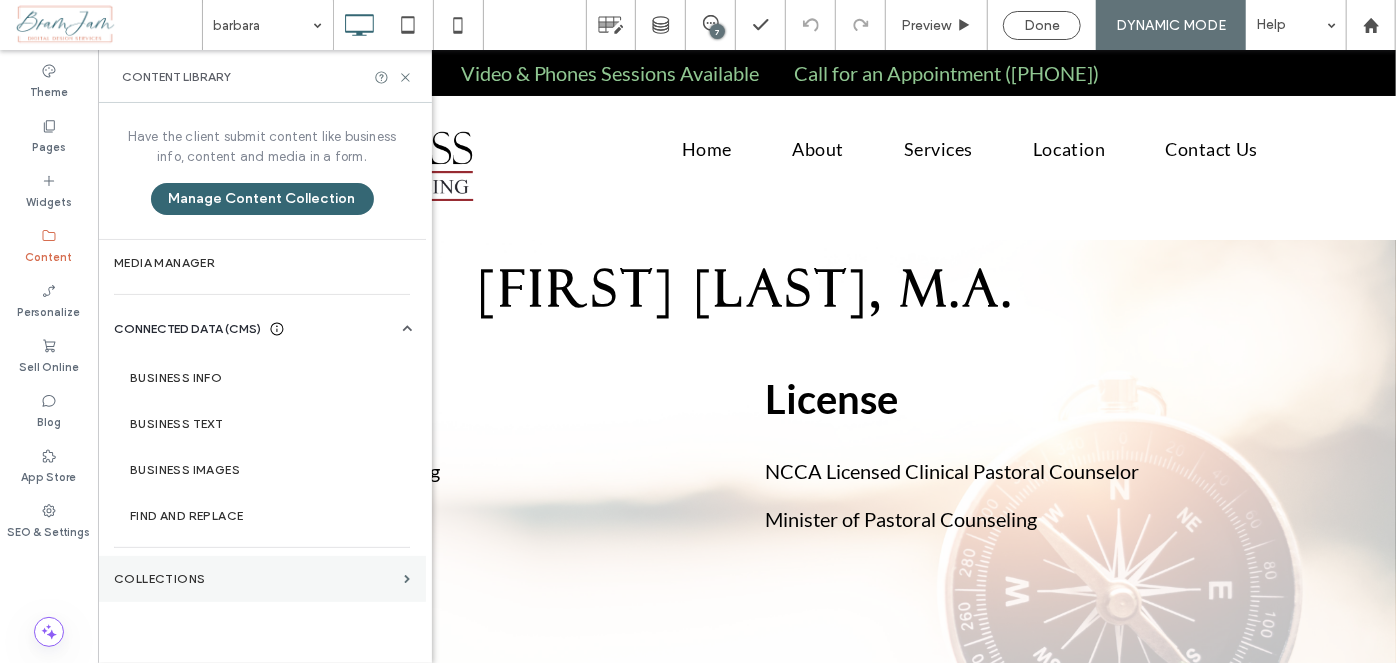 click on "Collections" at bounding box center [255, 579] 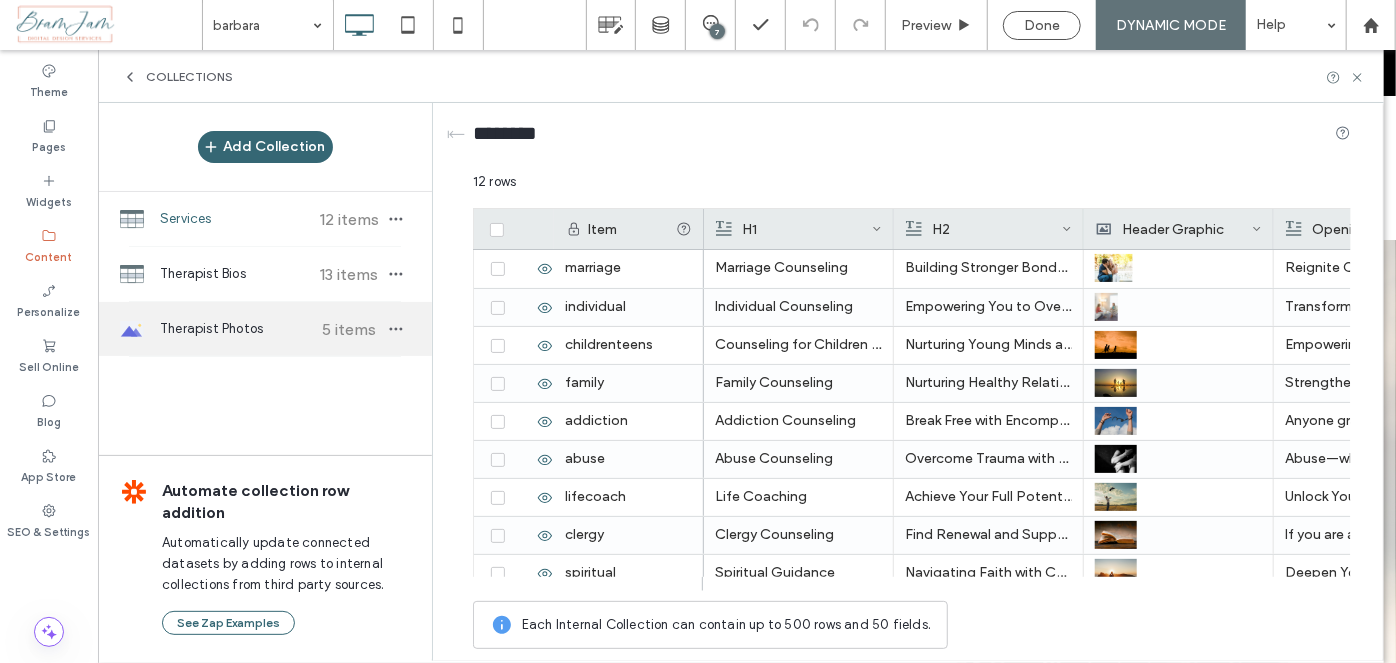 click on "Therapist Photos" at bounding box center [234, 329] 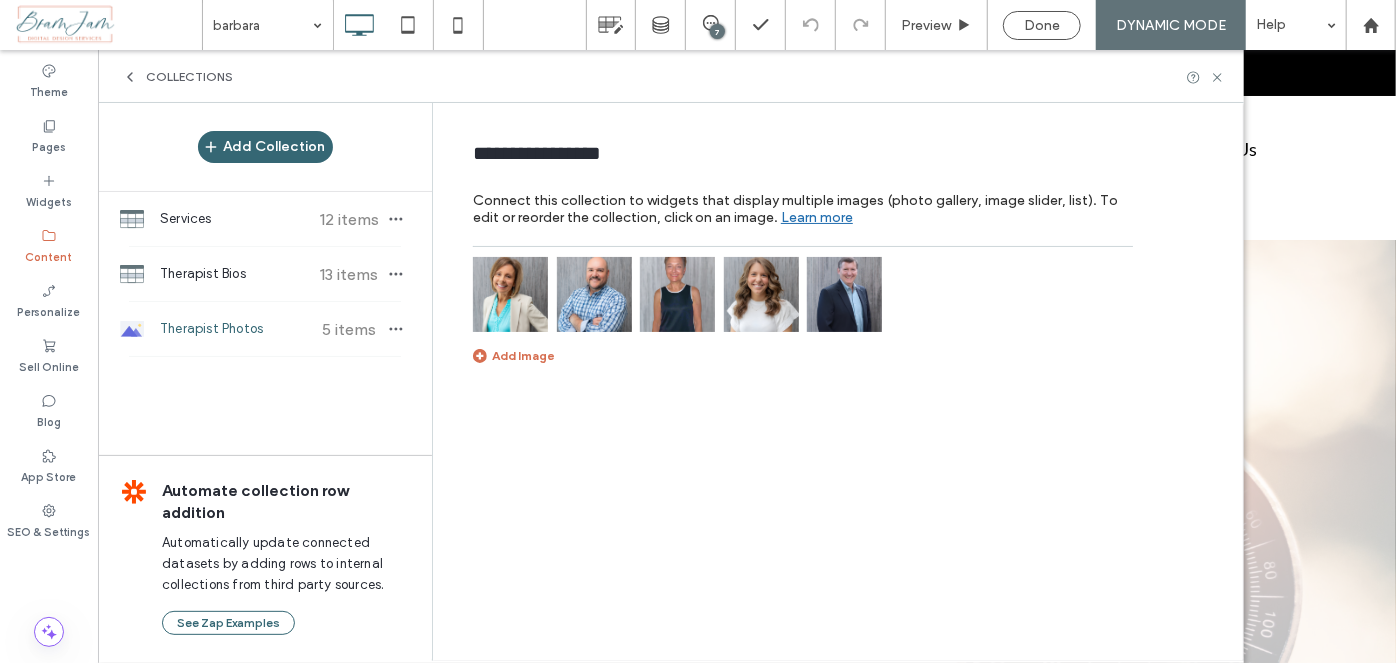 click at bounding box center (677, 294) 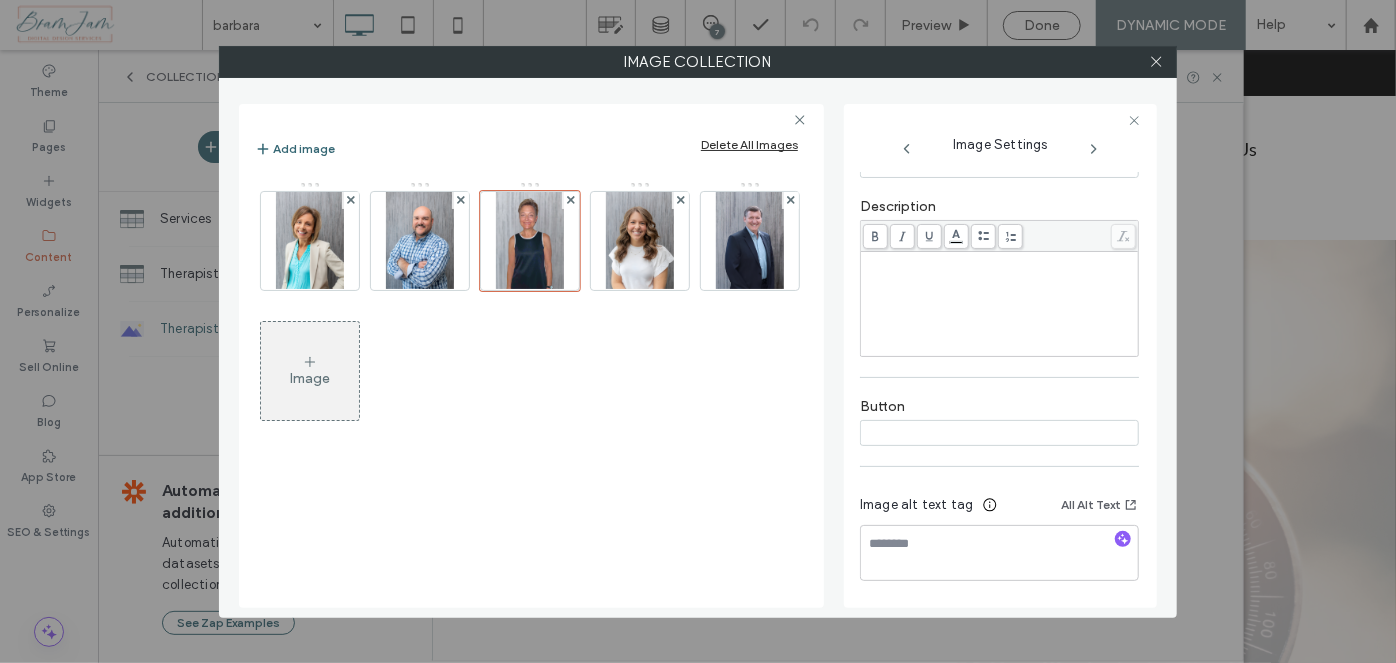 scroll, scrollTop: 0, scrollLeft: 0, axis: both 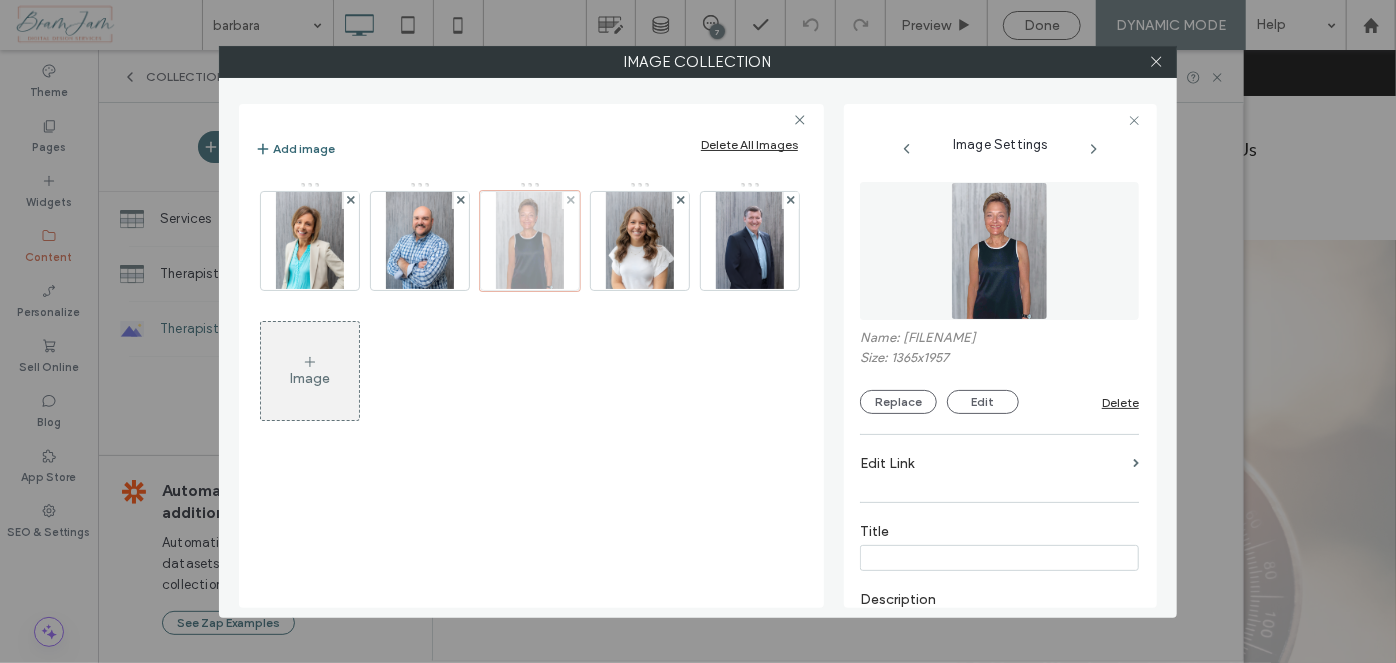 click at bounding box center [530, 241] 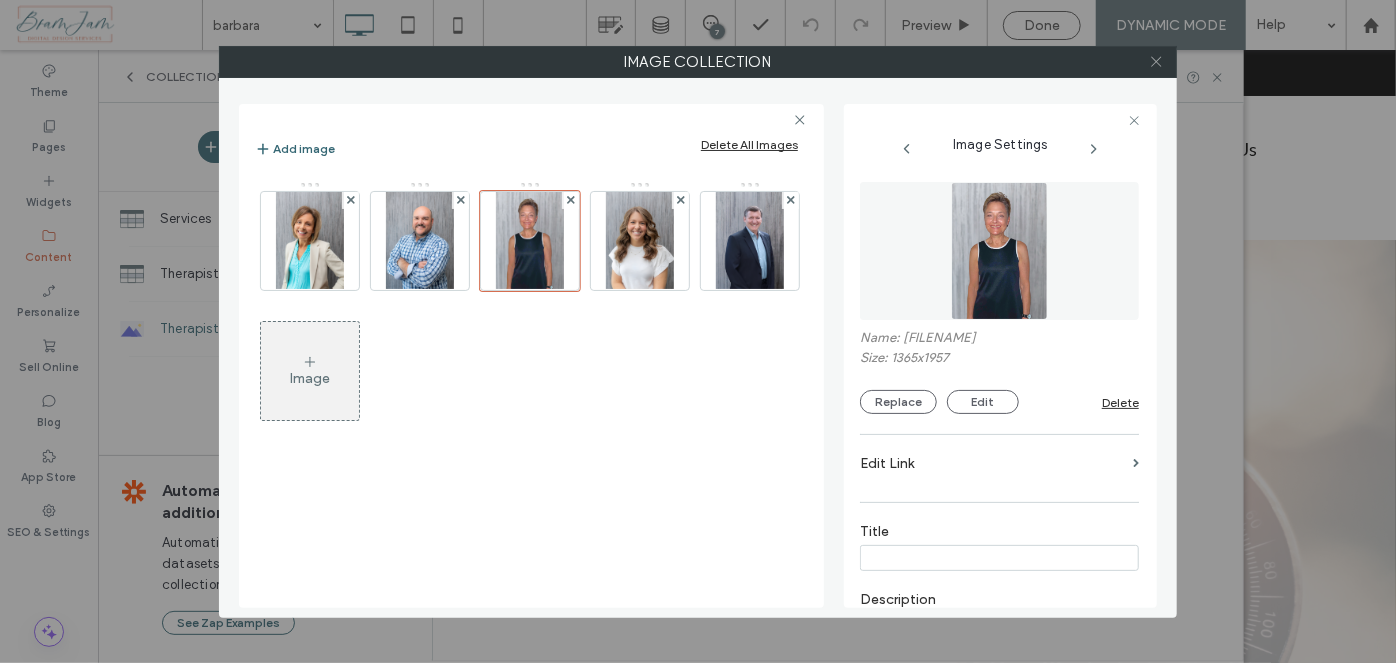 click at bounding box center (1156, 62) 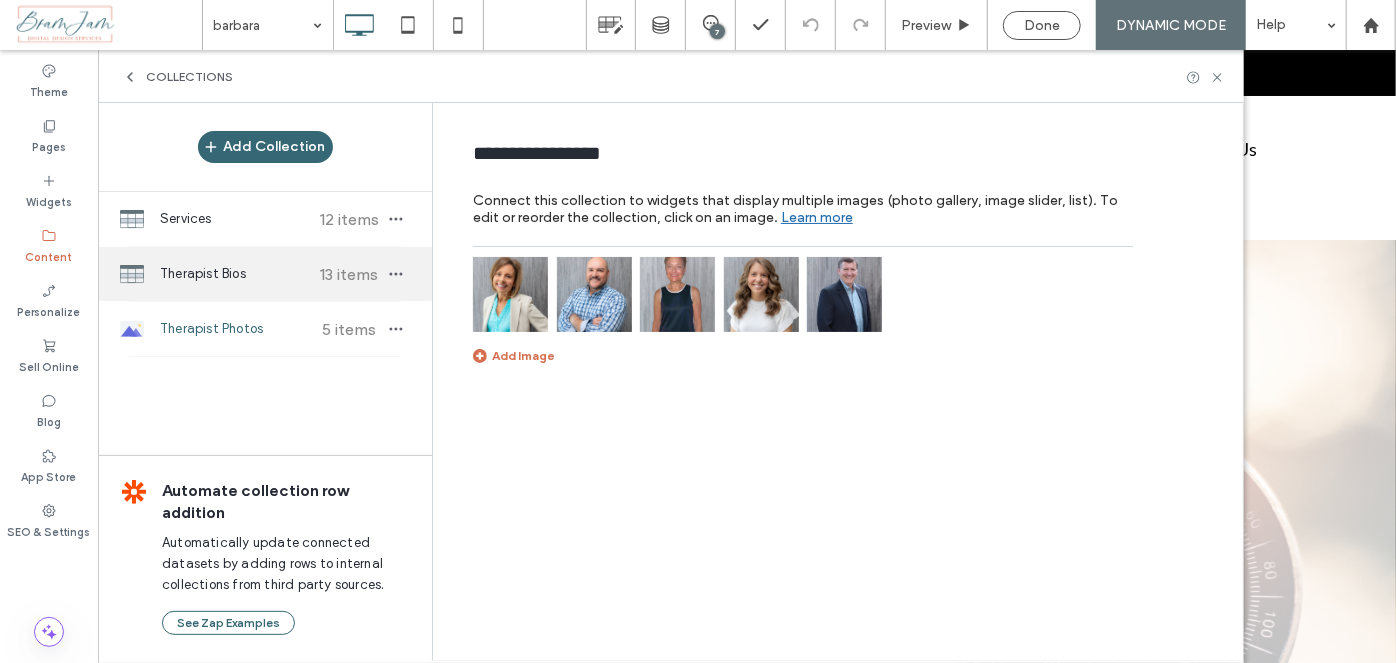 click on "Therapist Bios" at bounding box center (234, 274) 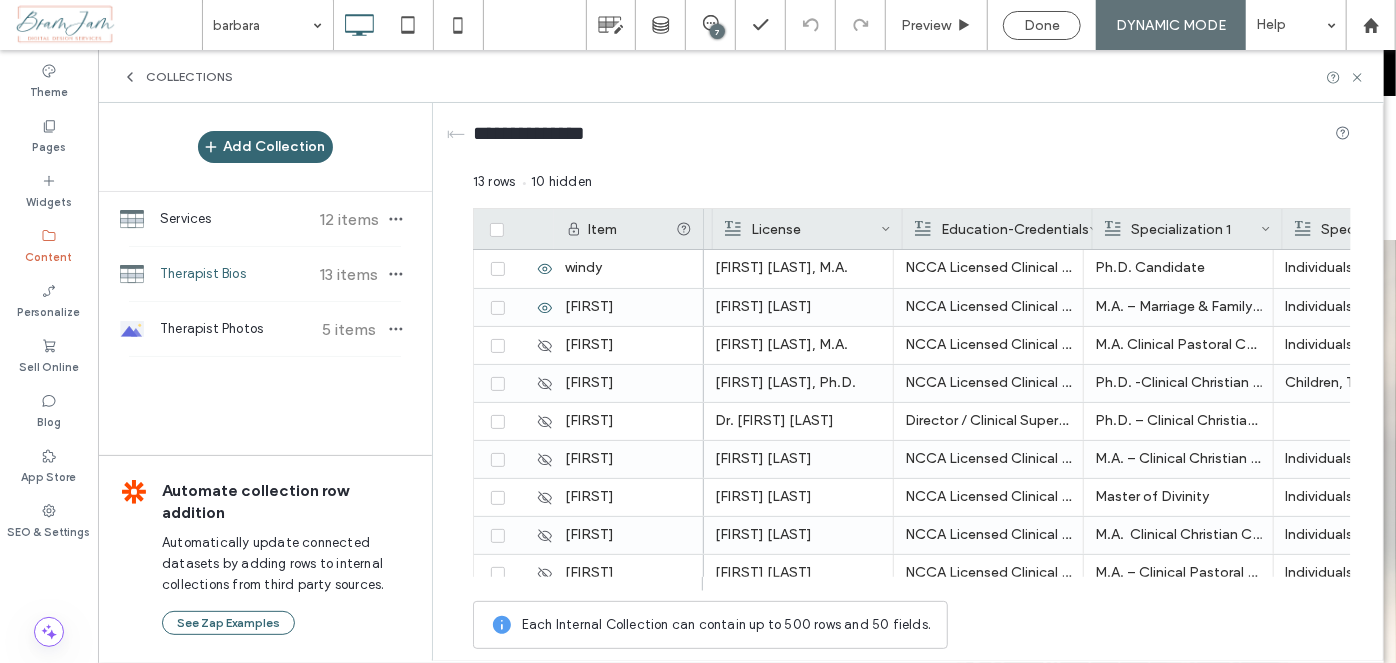 scroll, scrollTop: 0, scrollLeft: 547, axis: horizontal 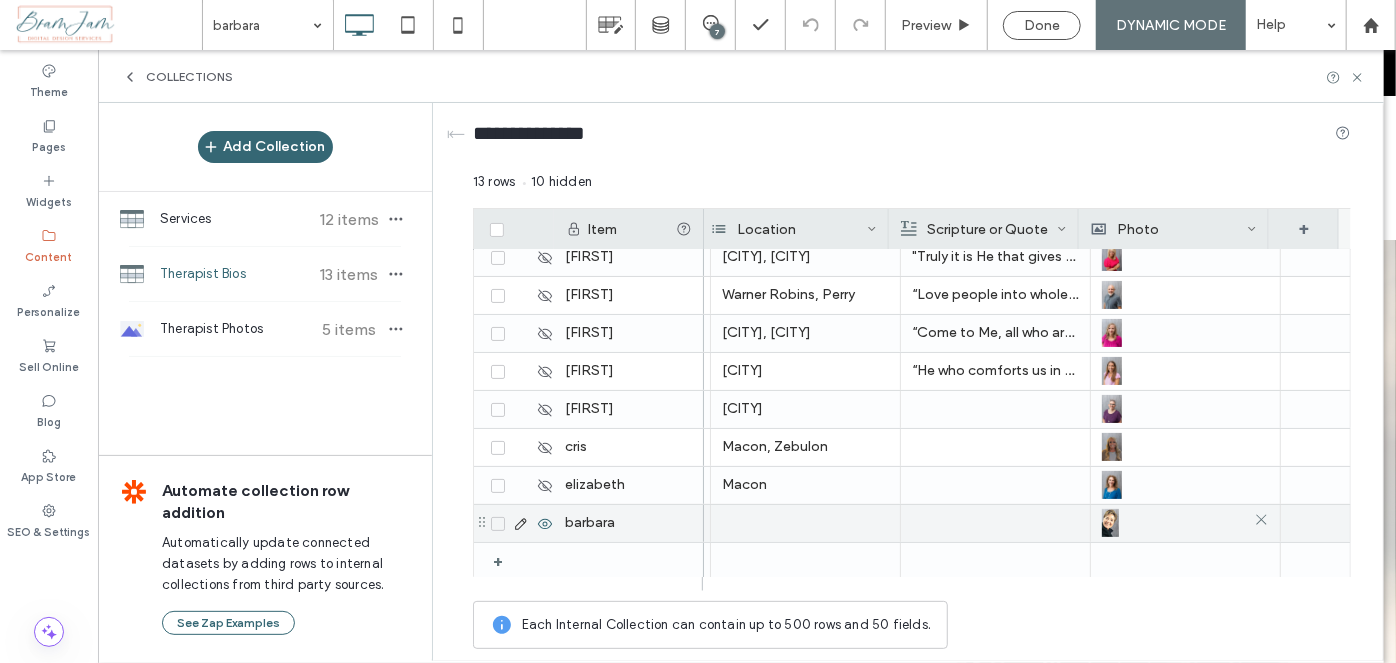 click at bounding box center [1110, 523] 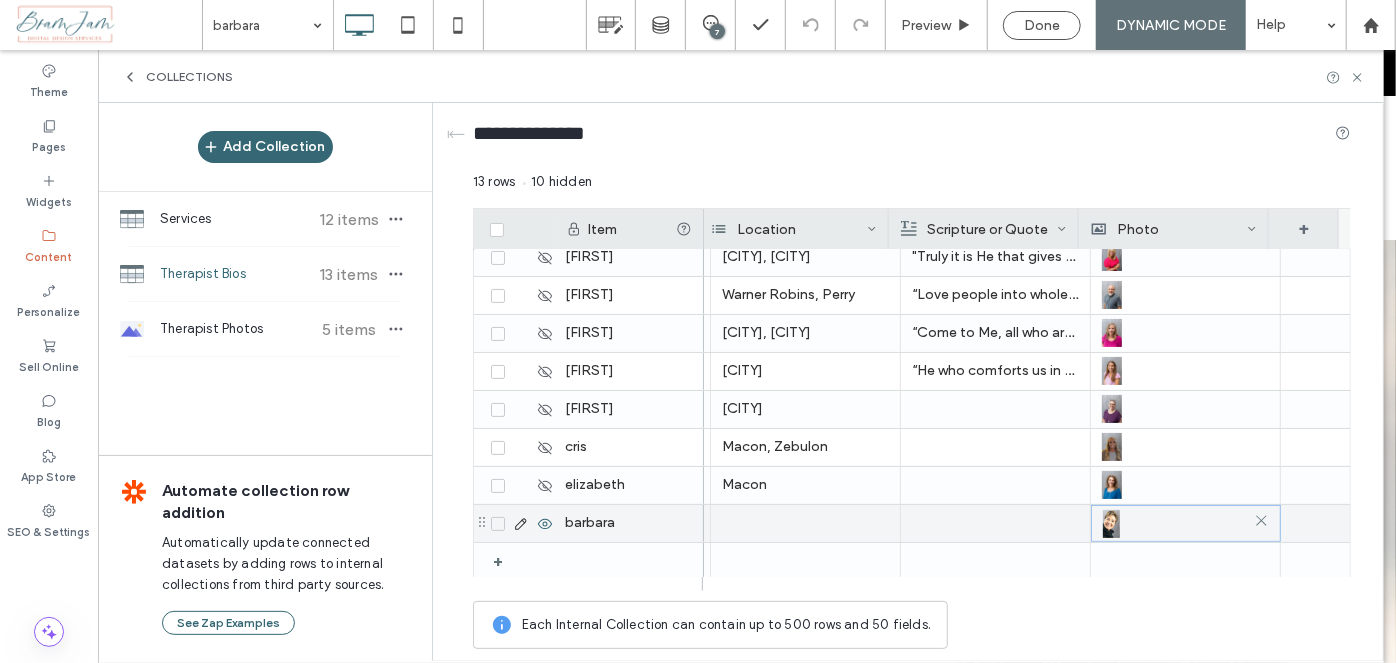 click at bounding box center [1111, 524] 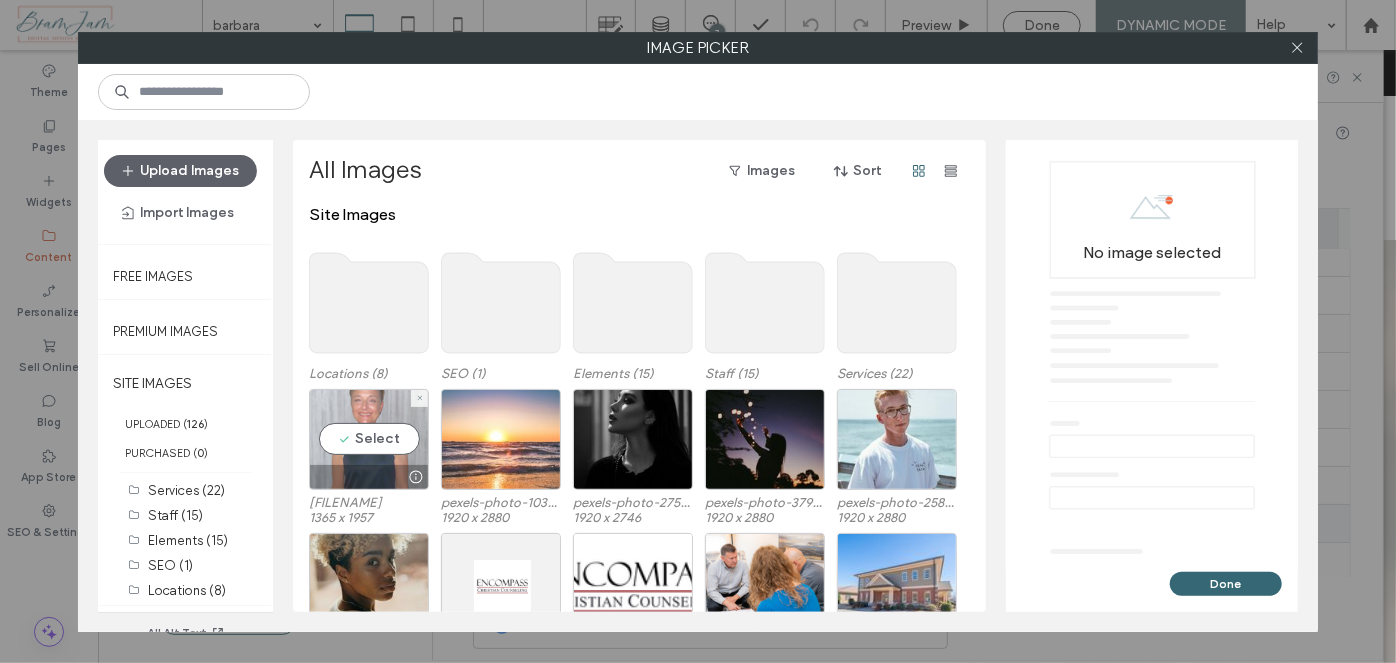 click on "Select" at bounding box center (369, 439) 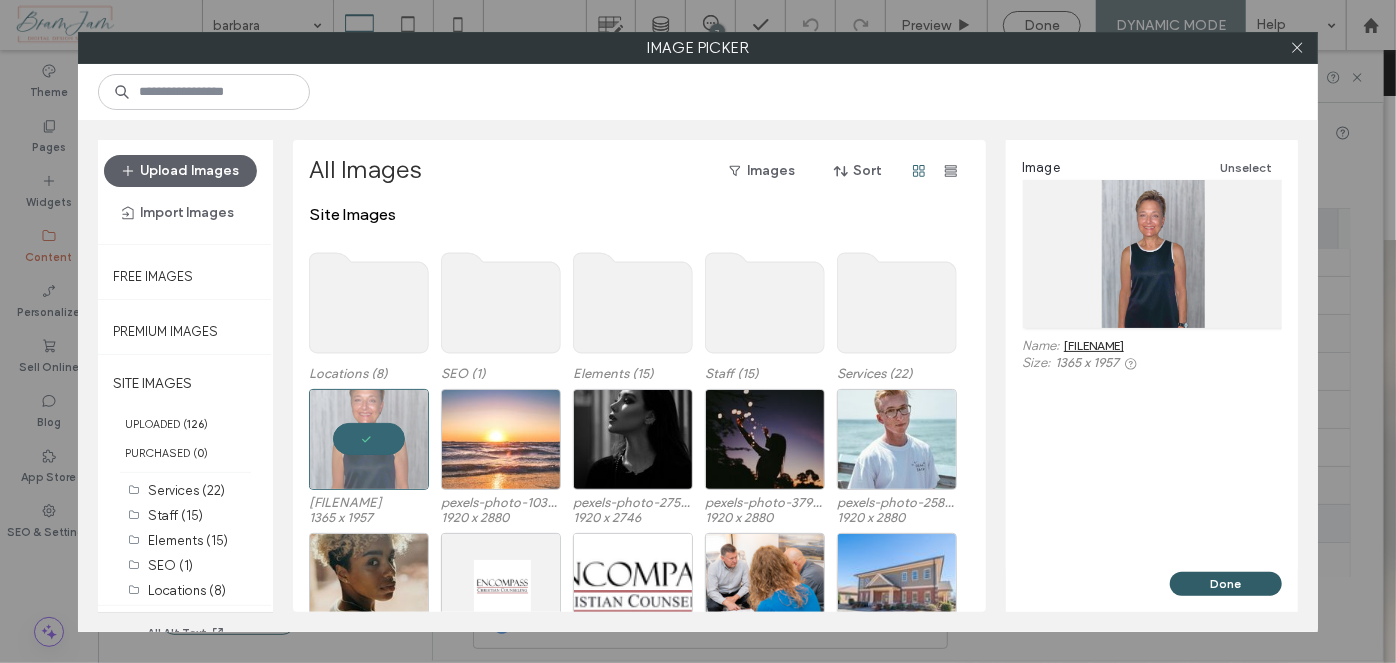 click on "Done" at bounding box center (1226, 584) 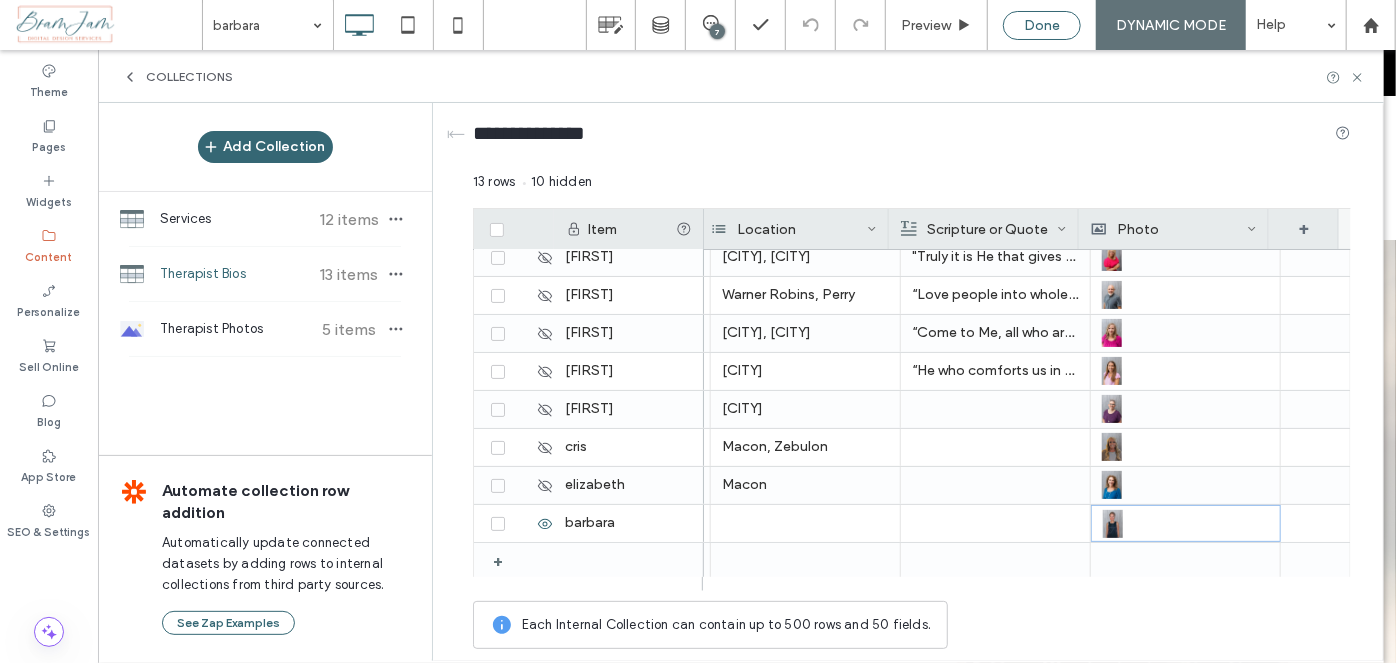 click on "Done" at bounding box center [1042, 25] 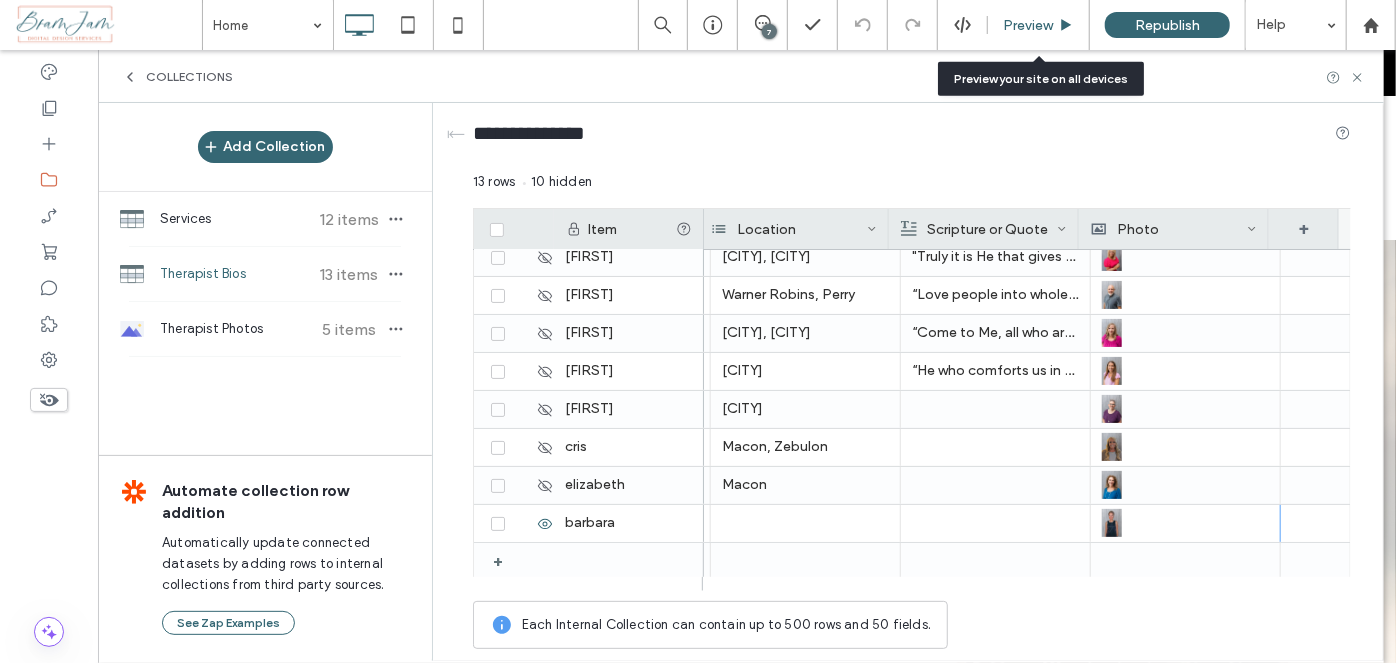 click on "Preview" at bounding box center [1039, 25] 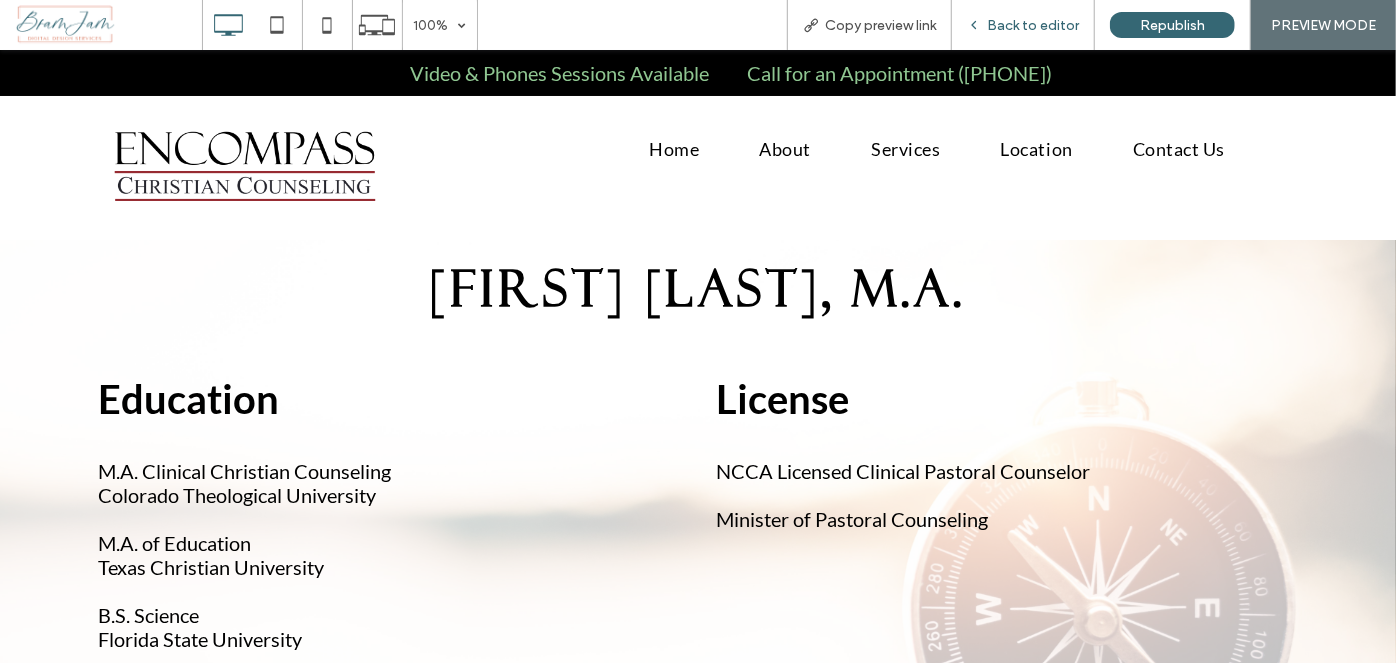click on "Back to editor" at bounding box center (1023, 25) 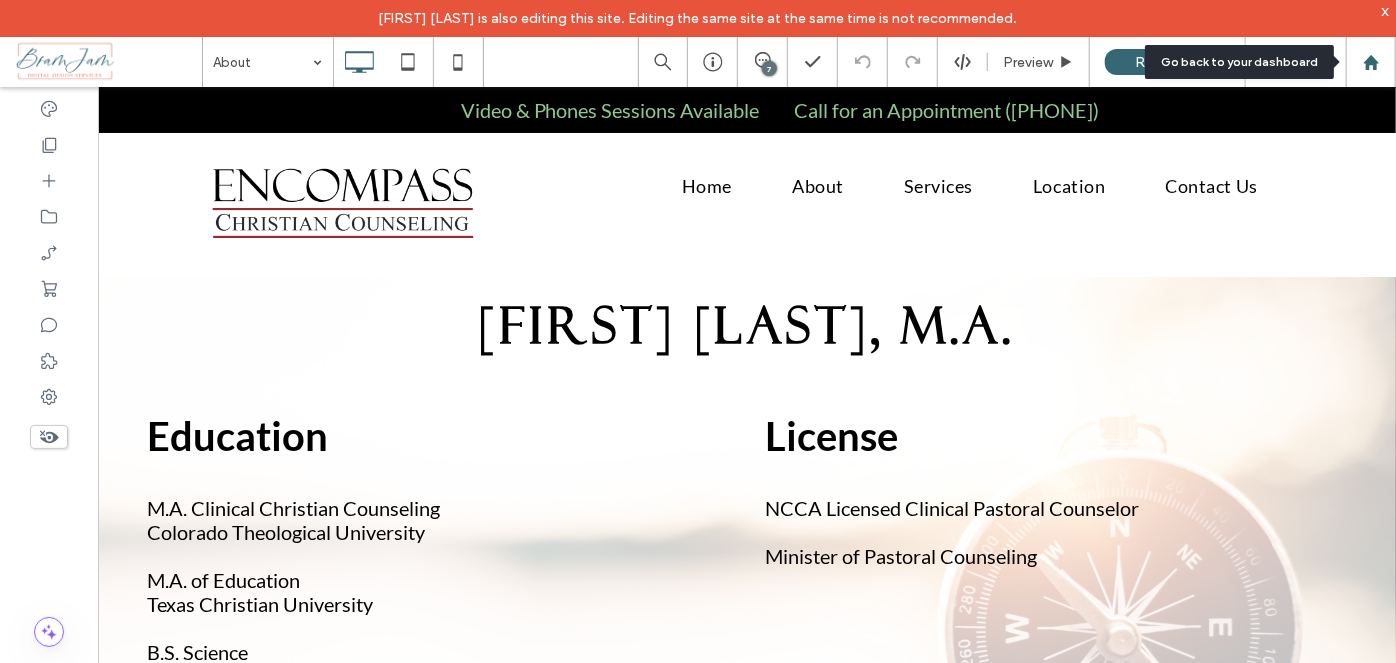 click 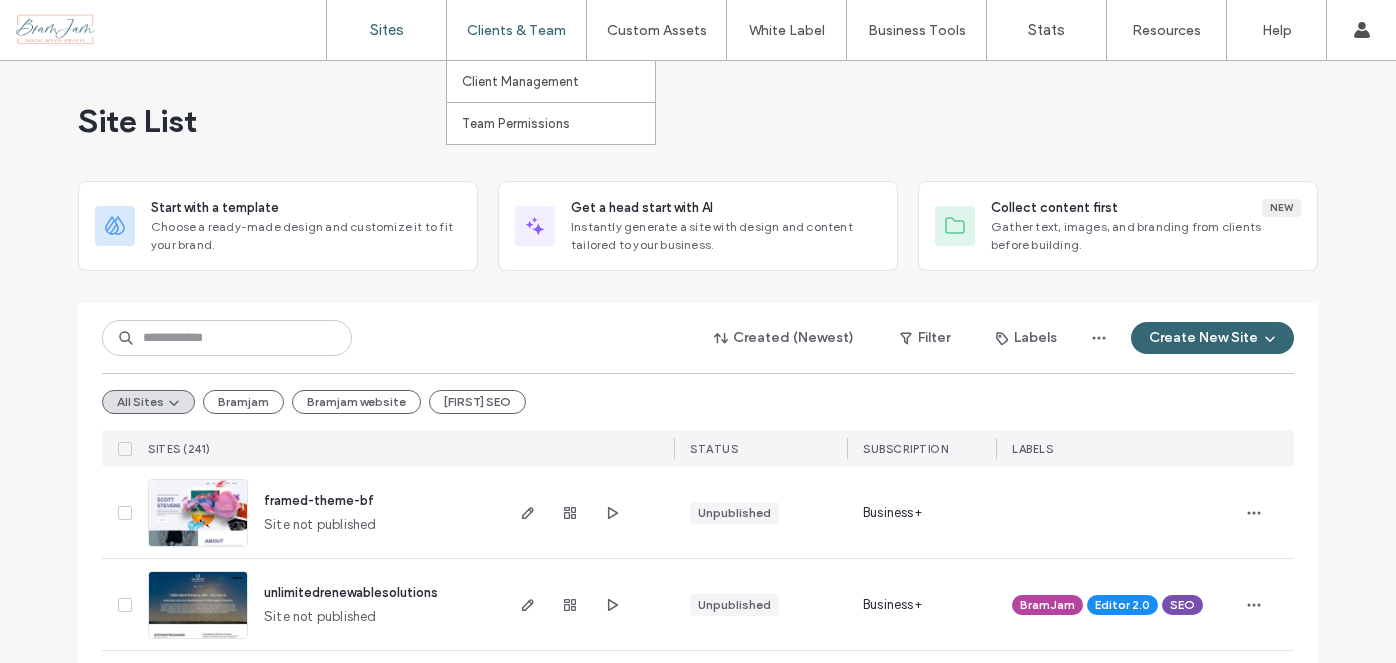 scroll, scrollTop: 0, scrollLeft: 0, axis: both 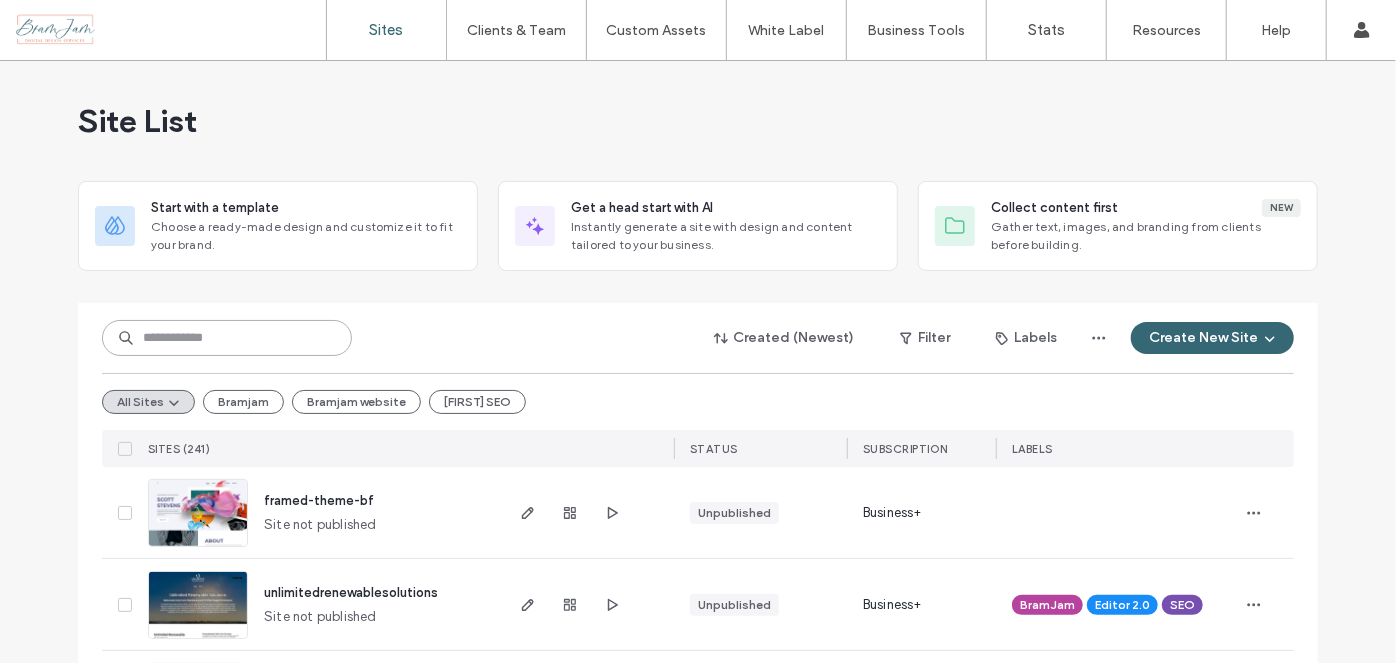 click at bounding box center [227, 338] 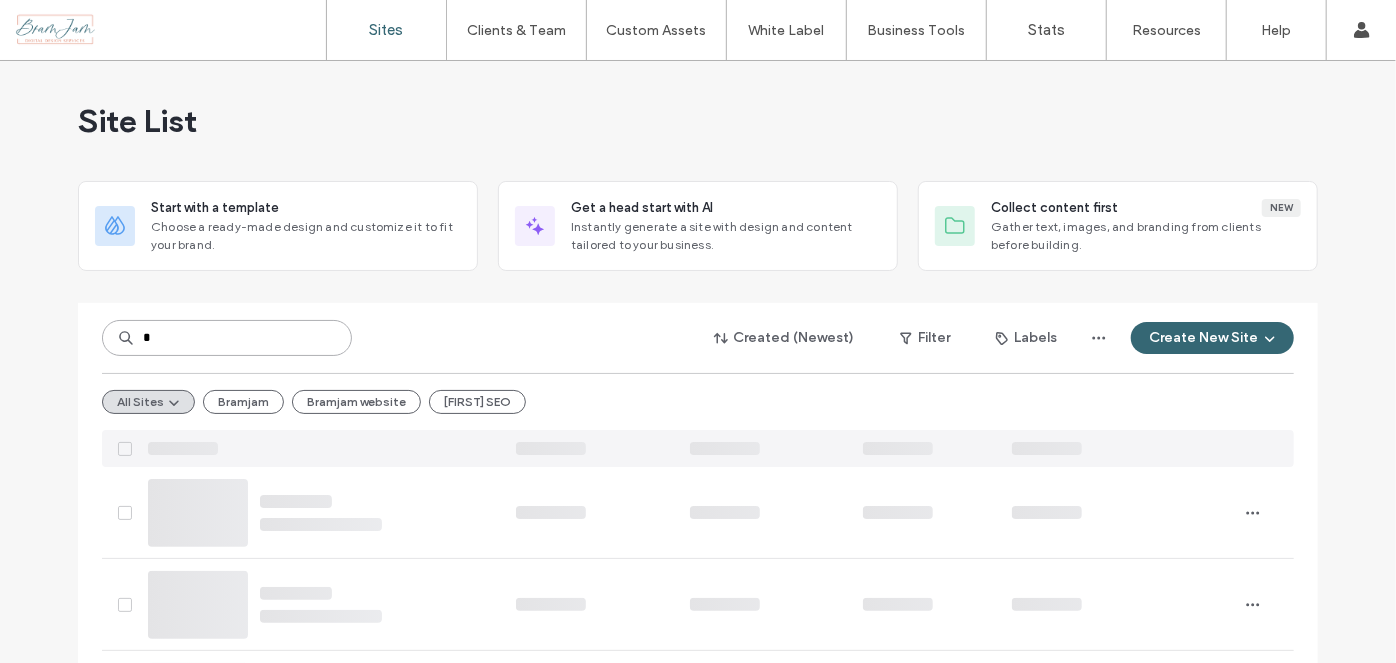 type on "*" 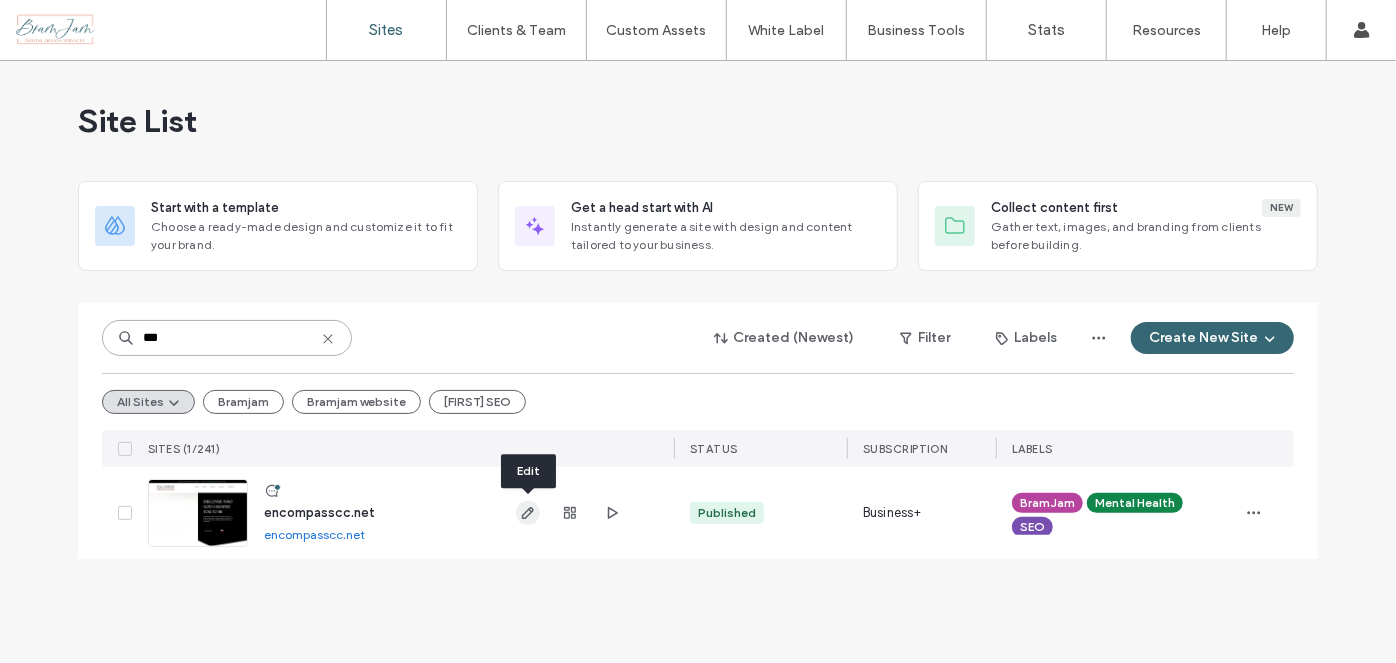 type on "***" 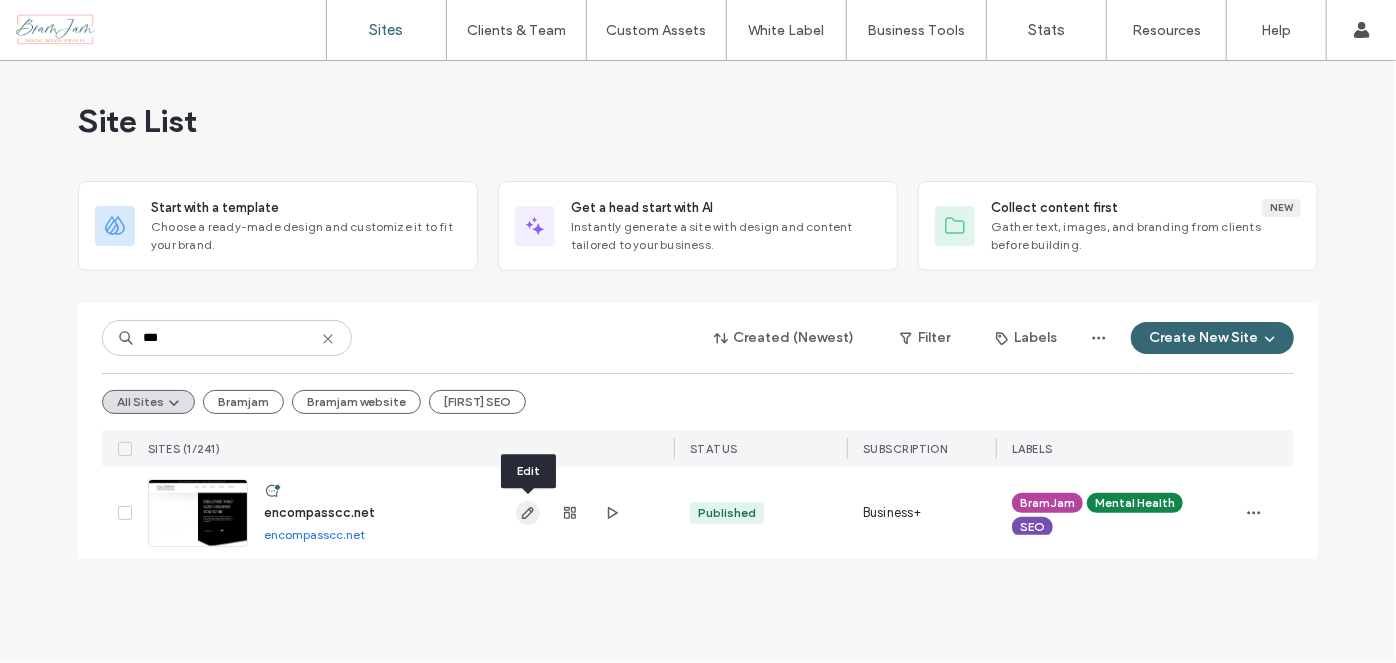 click 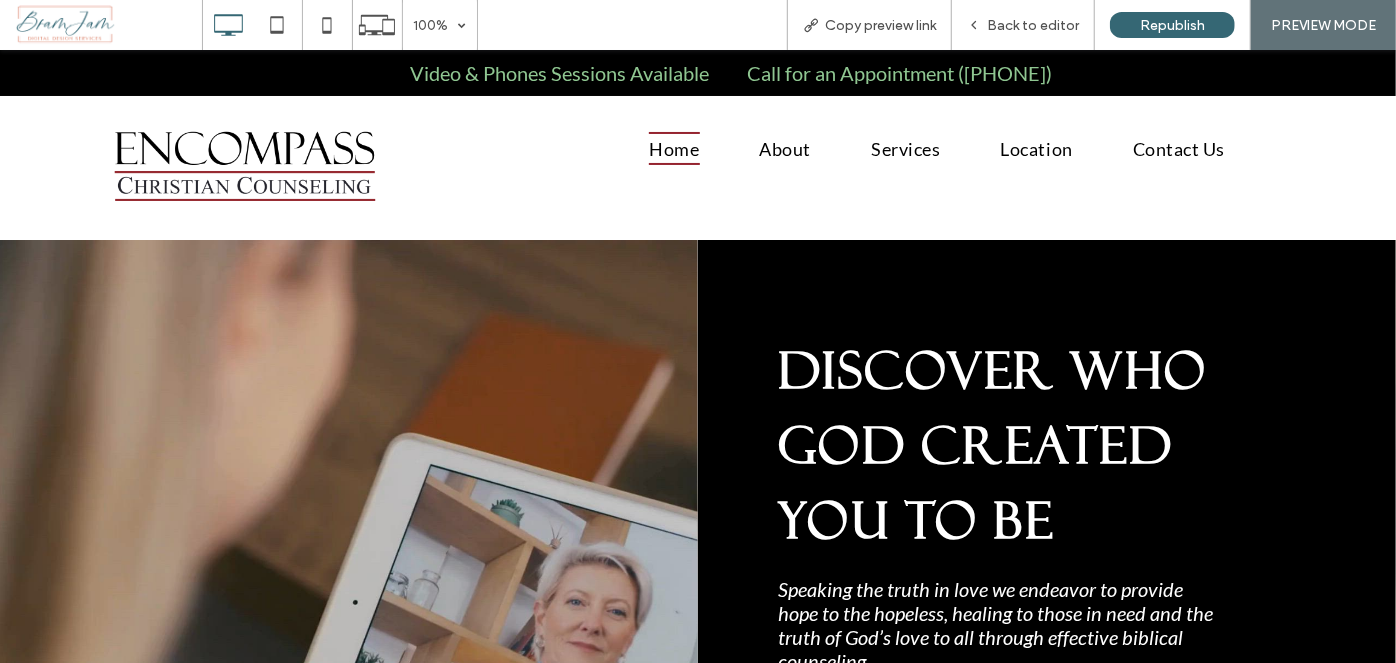 scroll, scrollTop: 0, scrollLeft: 0, axis: both 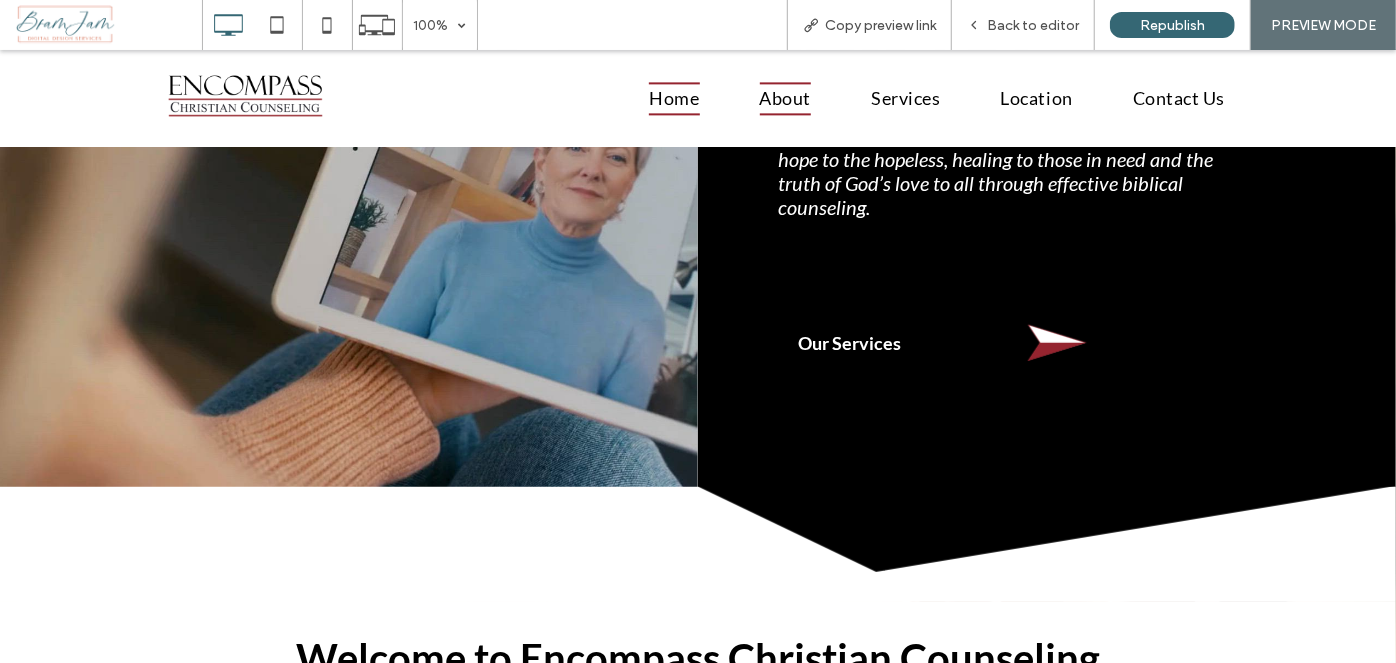 click on "About" at bounding box center (786, 97) 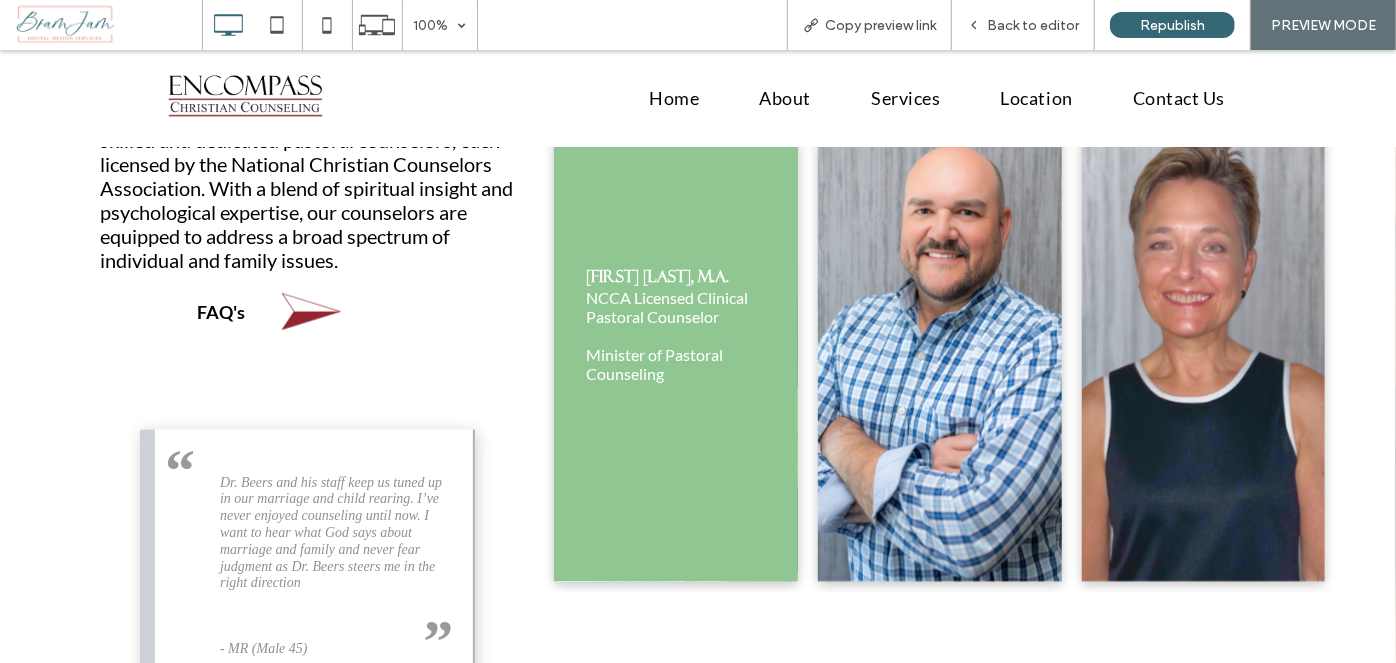 scroll, scrollTop: 1272, scrollLeft: 0, axis: vertical 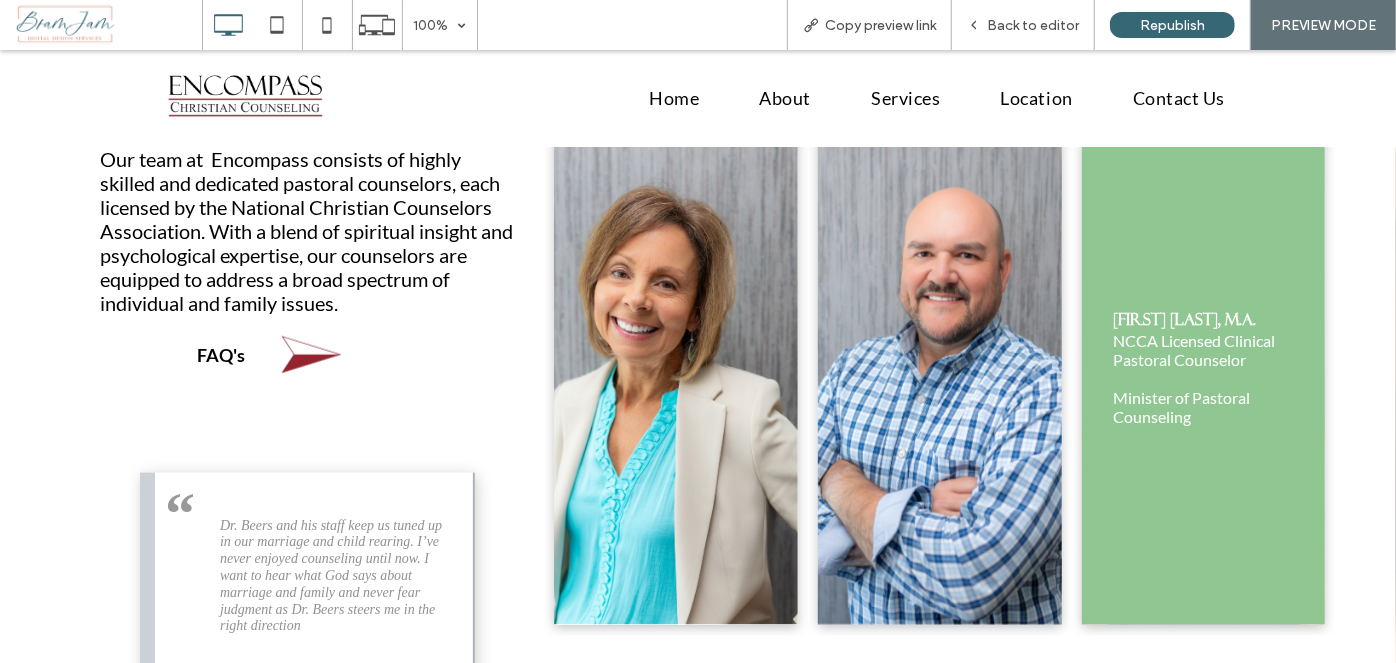 click at bounding box center [1204, 368] 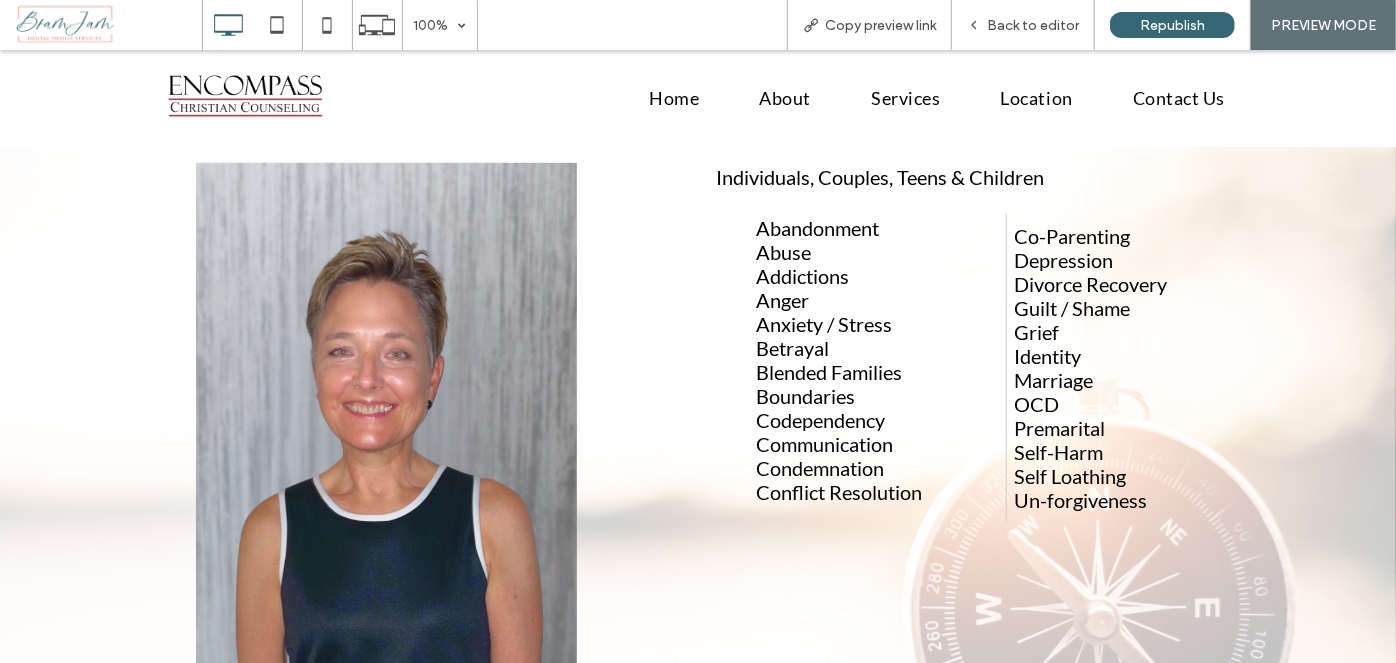 scroll, scrollTop: 727, scrollLeft: 0, axis: vertical 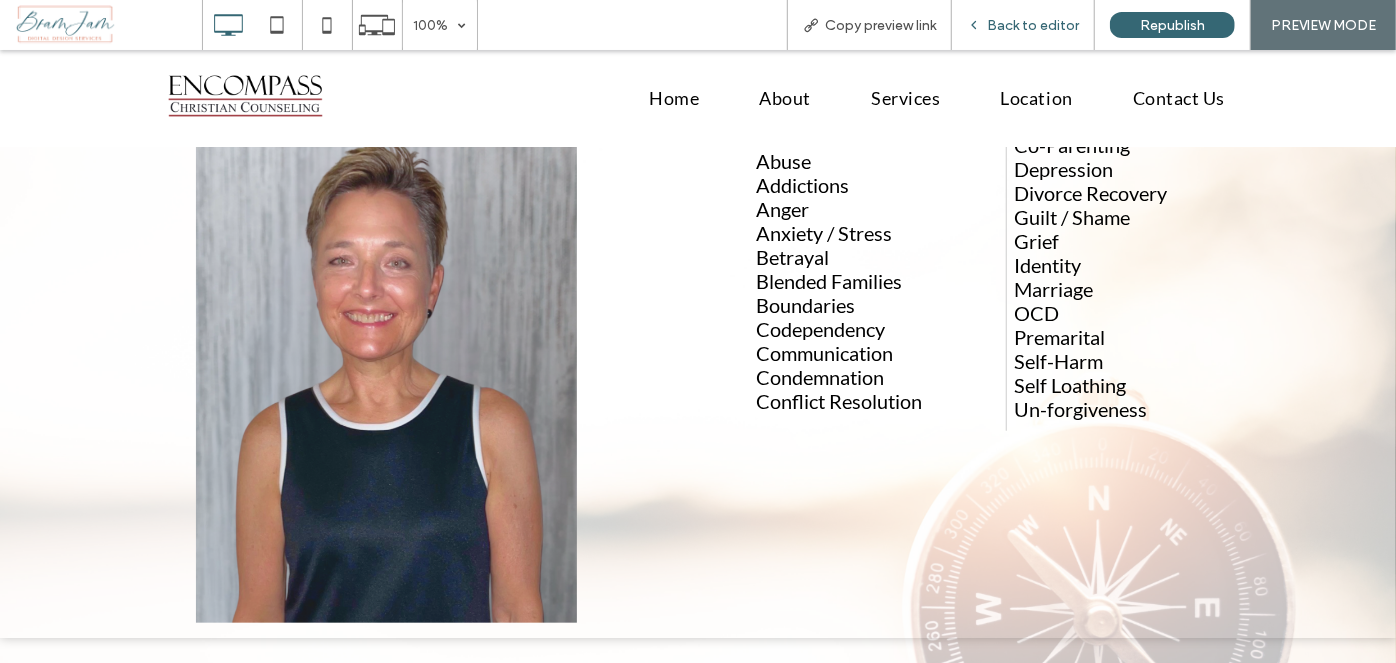 click on "Back to editor" at bounding box center [1023, 25] 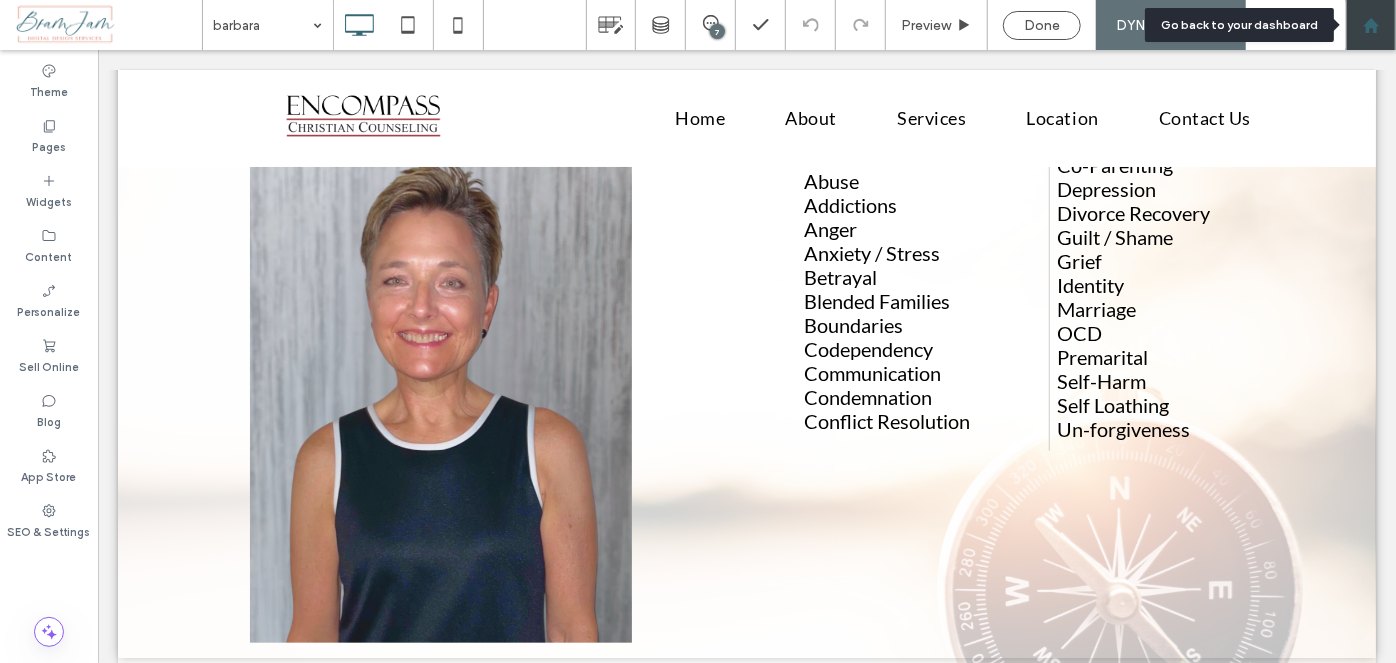 click at bounding box center (1371, 25) 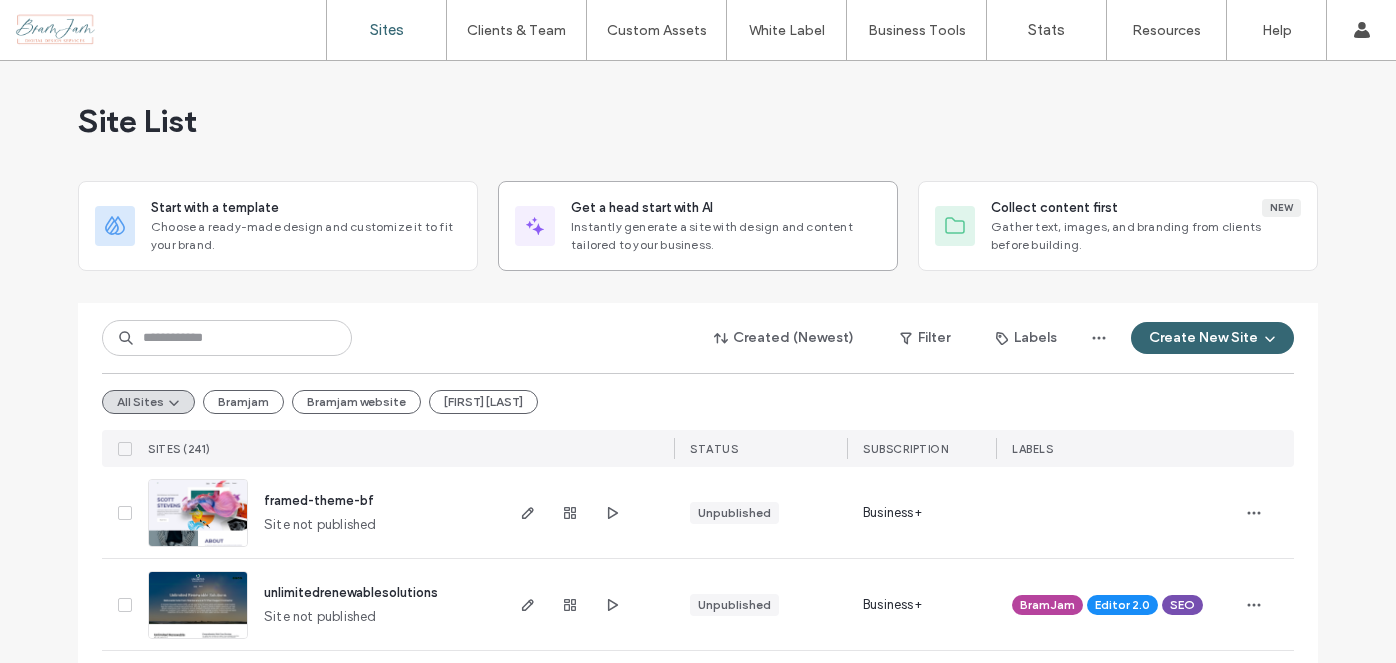 scroll, scrollTop: 0, scrollLeft: 0, axis: both 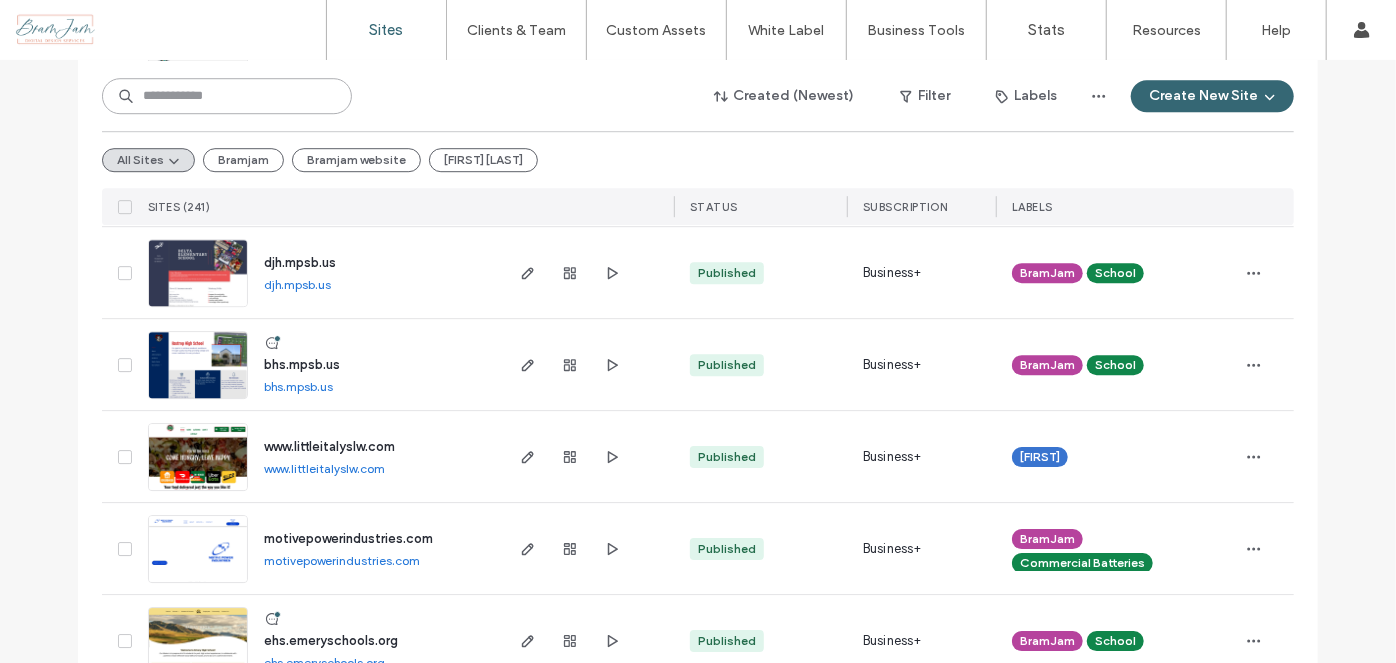 click at bounding box center (227, 96) 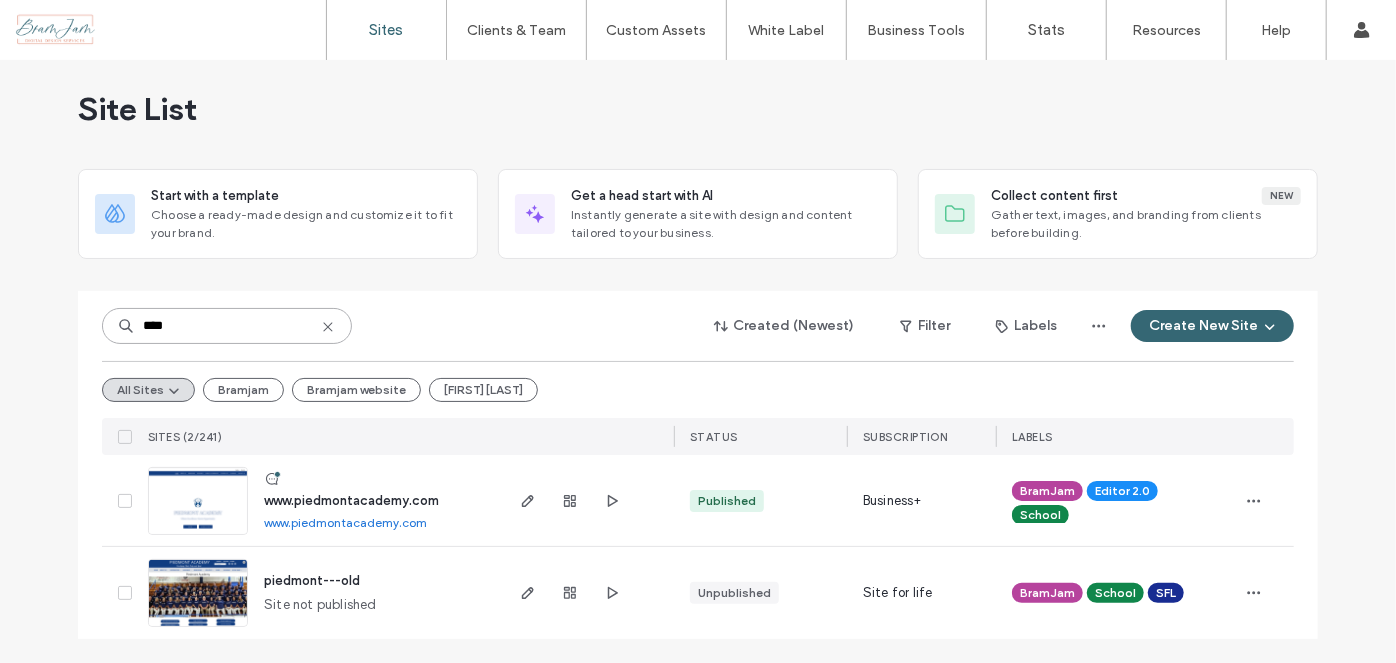 scroll, scrollTop: 10, scrollLeft: 0, axis: vertical 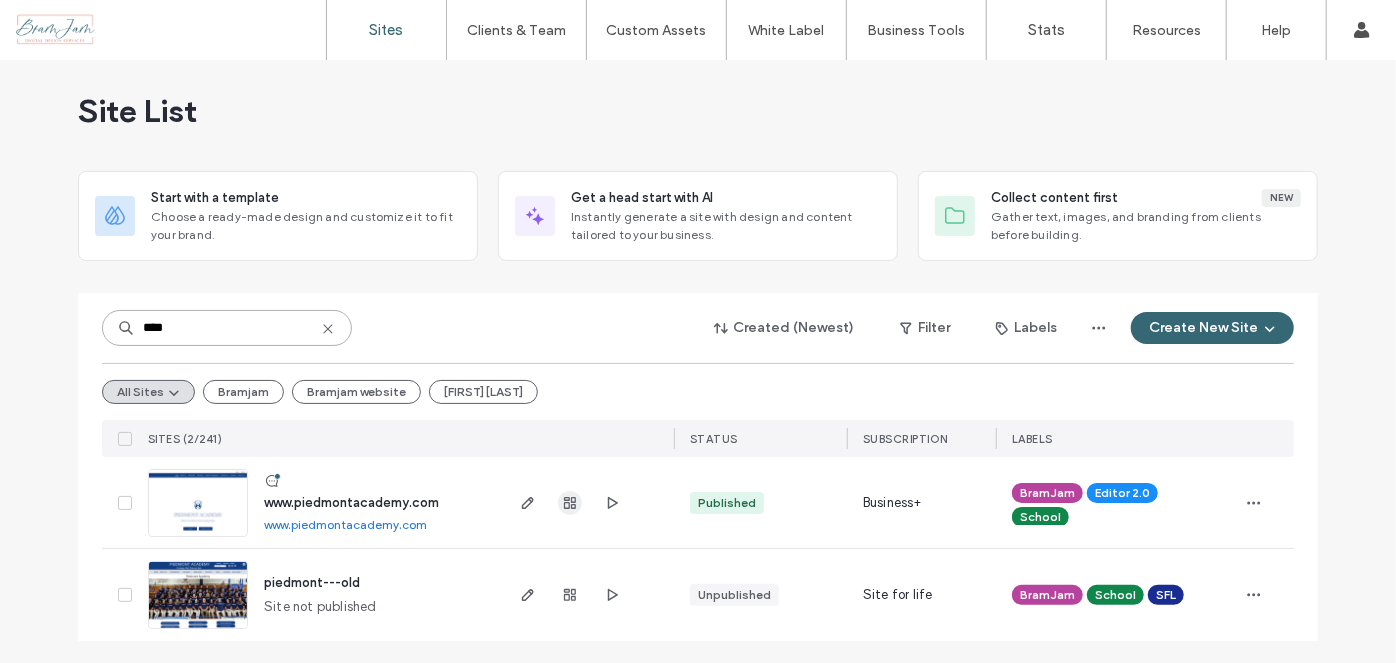 type on "****" 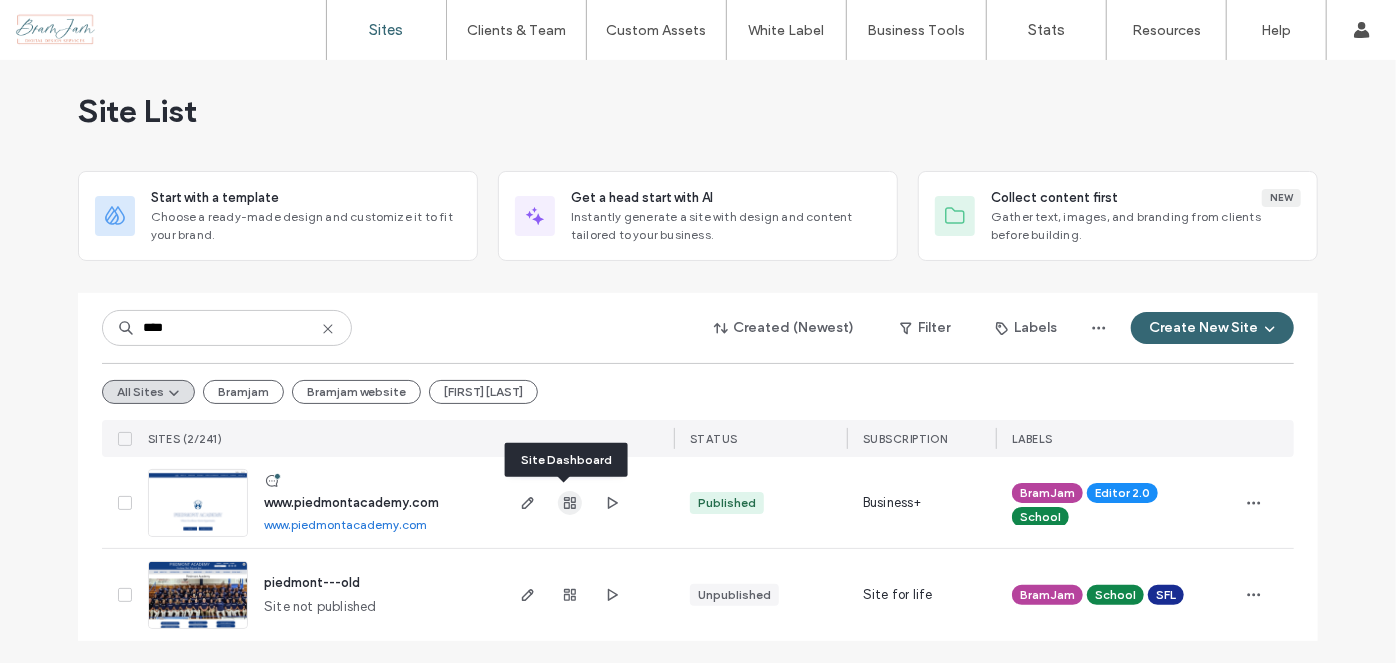 click at bounding box center [570, 503] 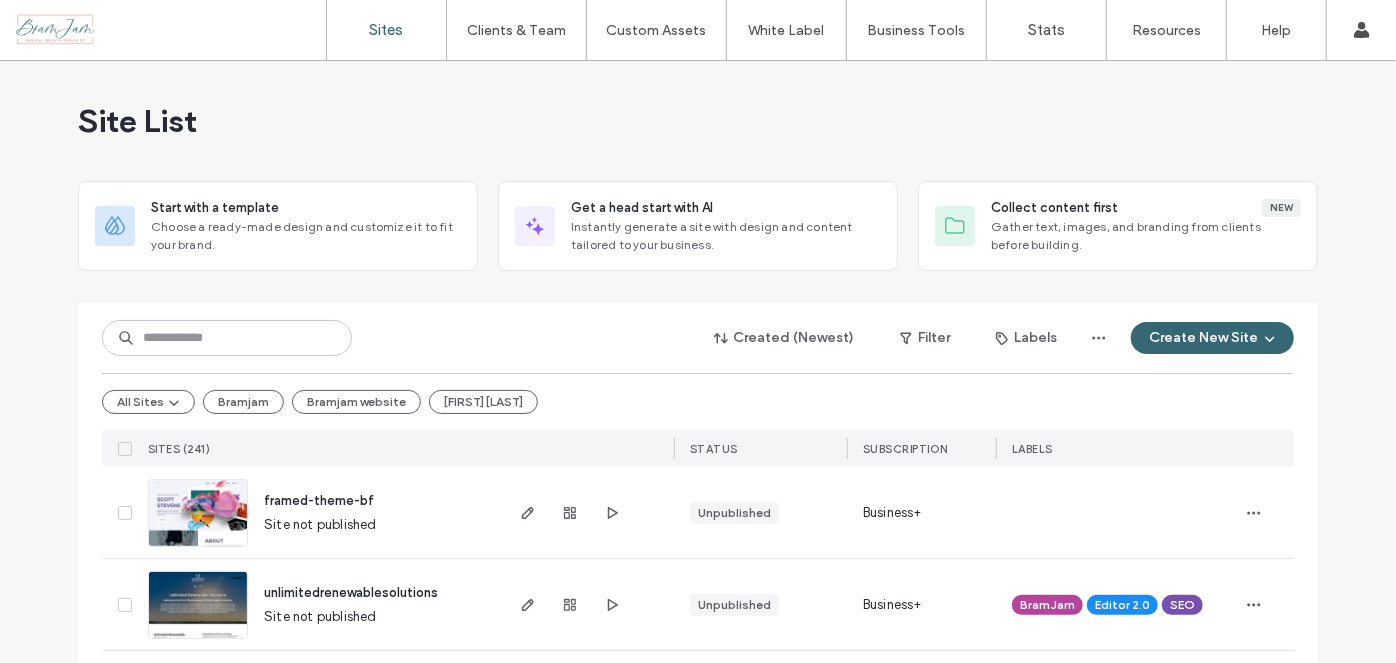 scroll, scrollTop: 181, scrollLeft: 0, axis: vertical 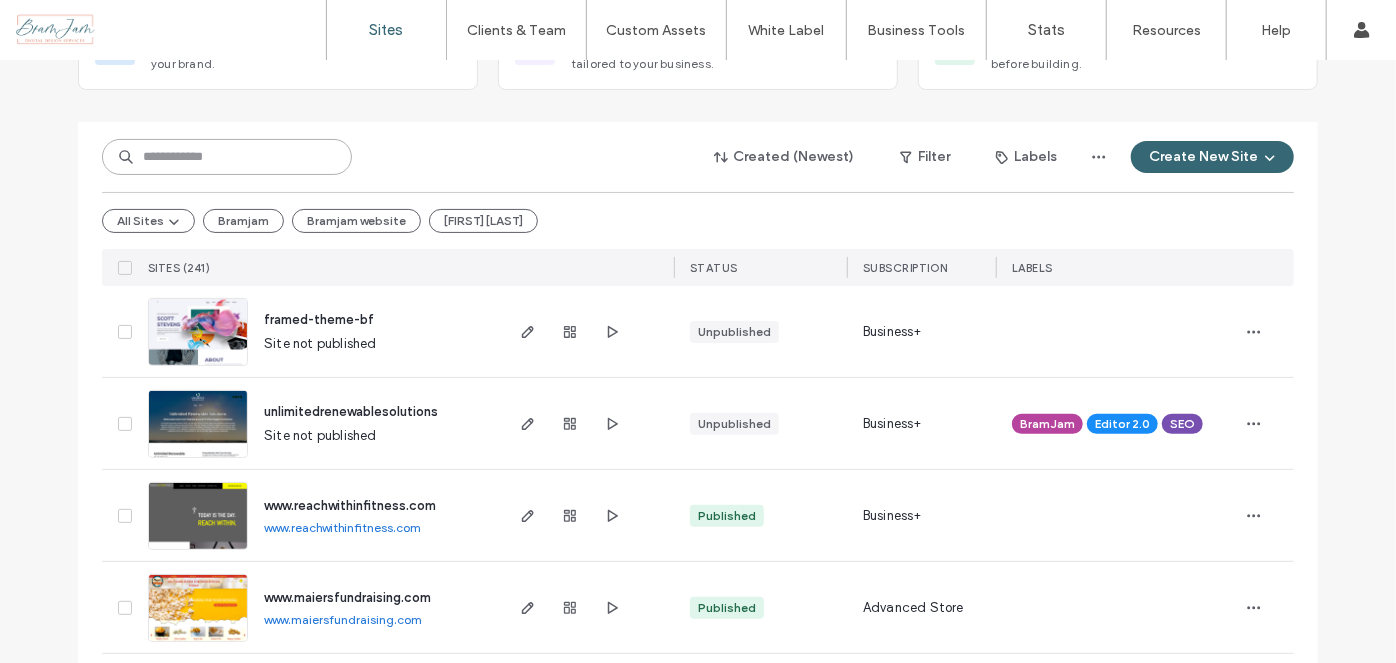 click at bounding box center [227, 157] 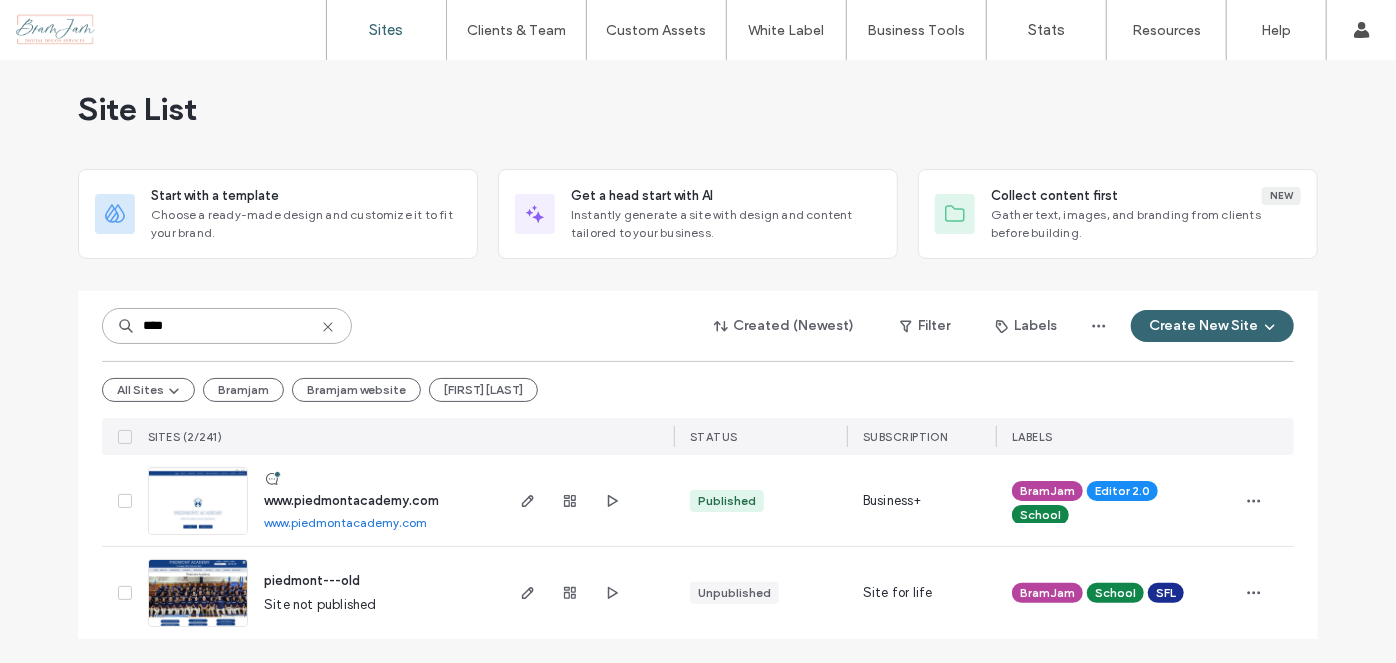 scroll, scrollTop: 10, scrollLeft: 0, axis: vertical 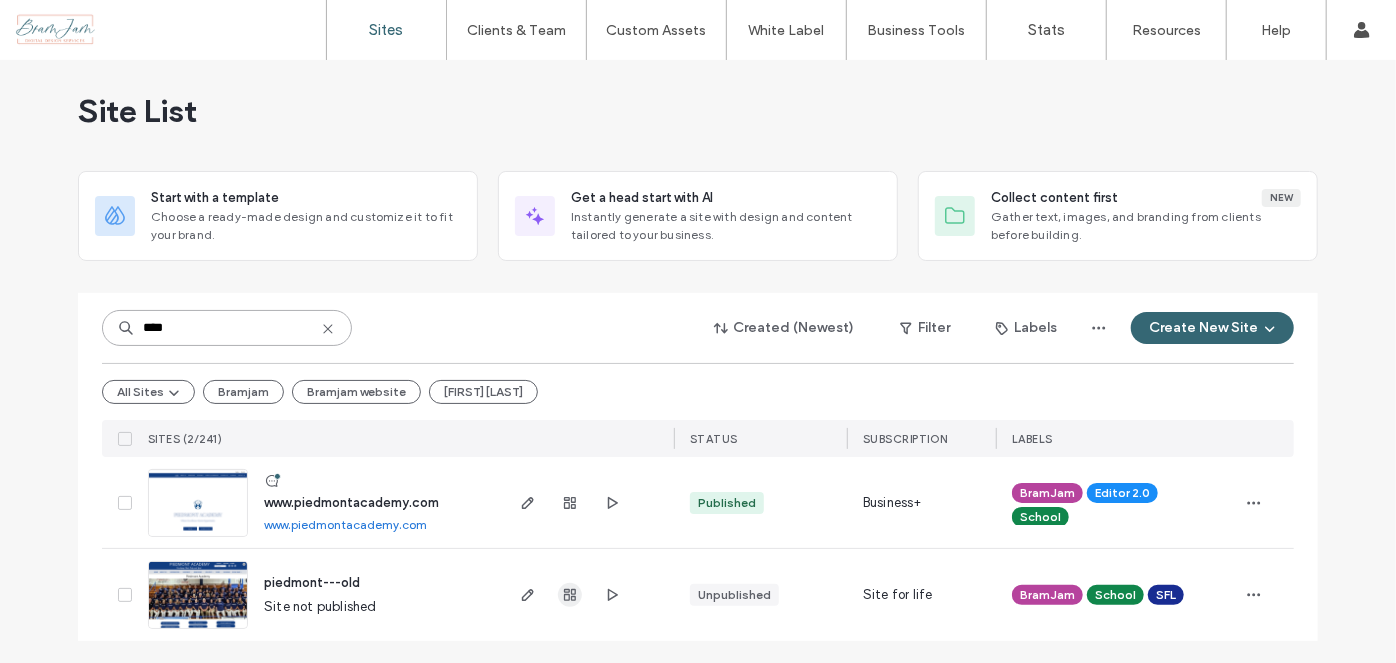 type on "****" 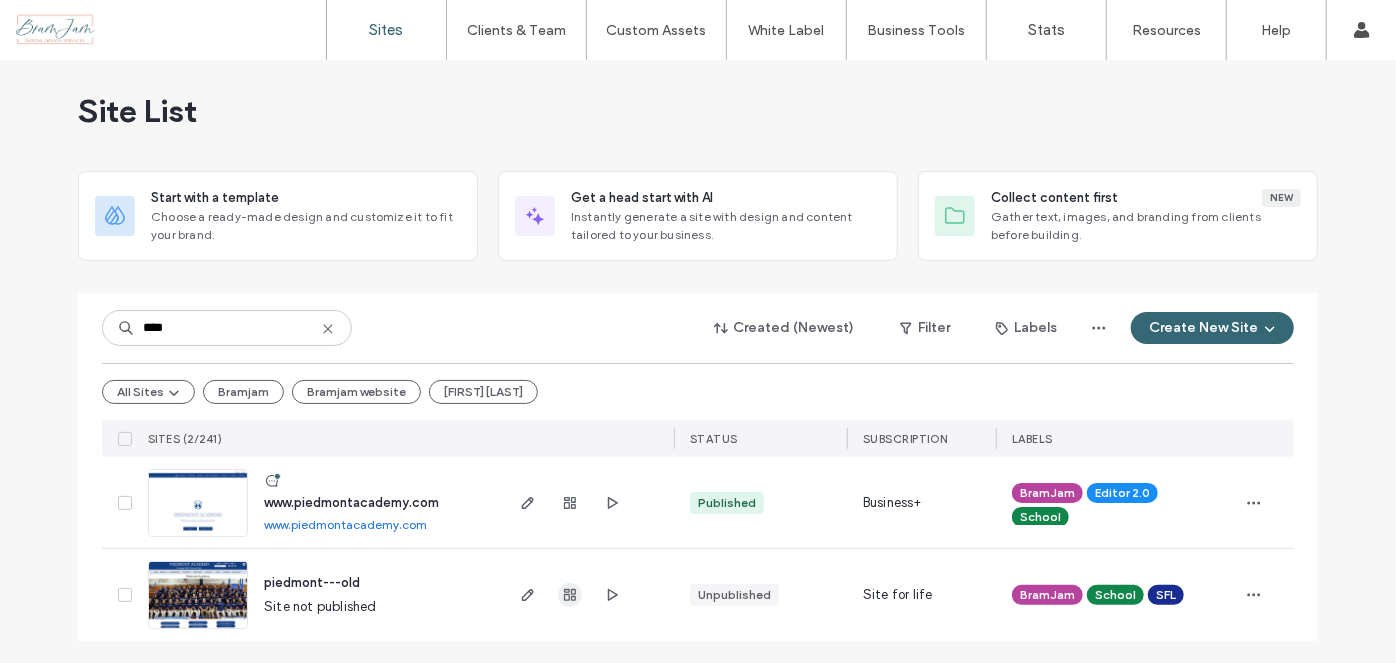click at bounding box center (570, 595) 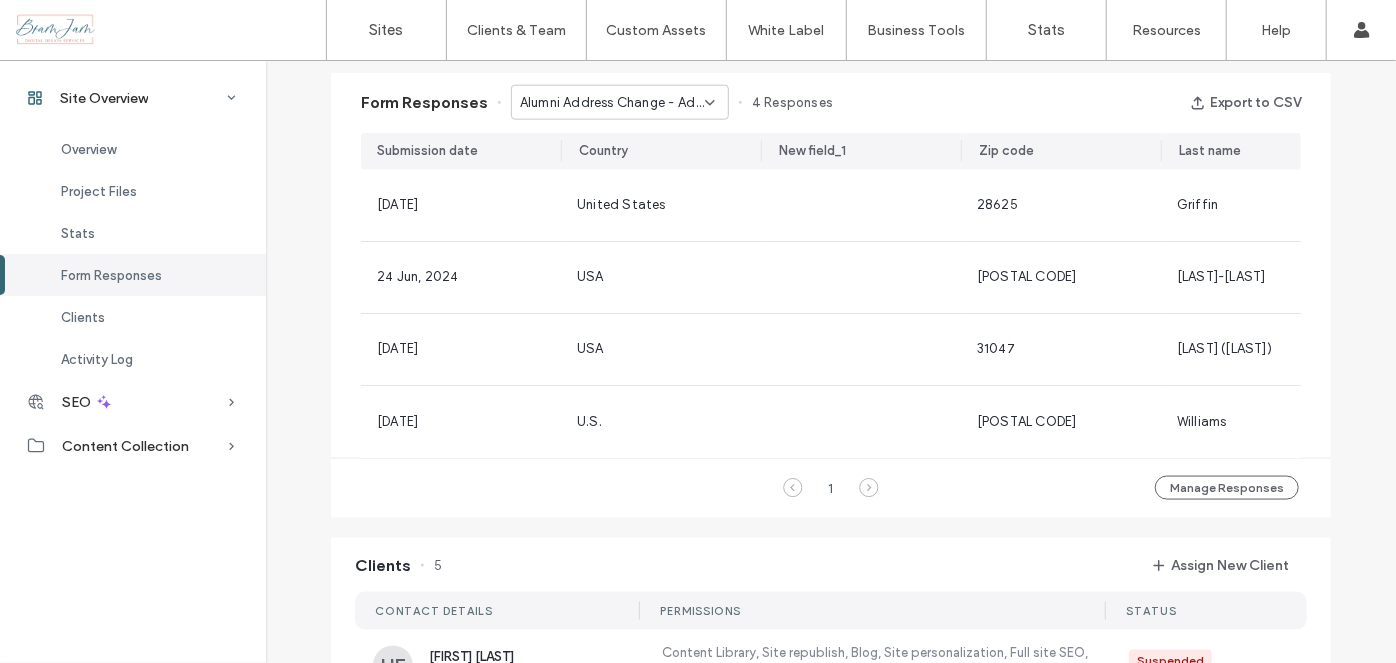 scroll, scrollTop: 1727, scrollLeft: 0, axis: vertical 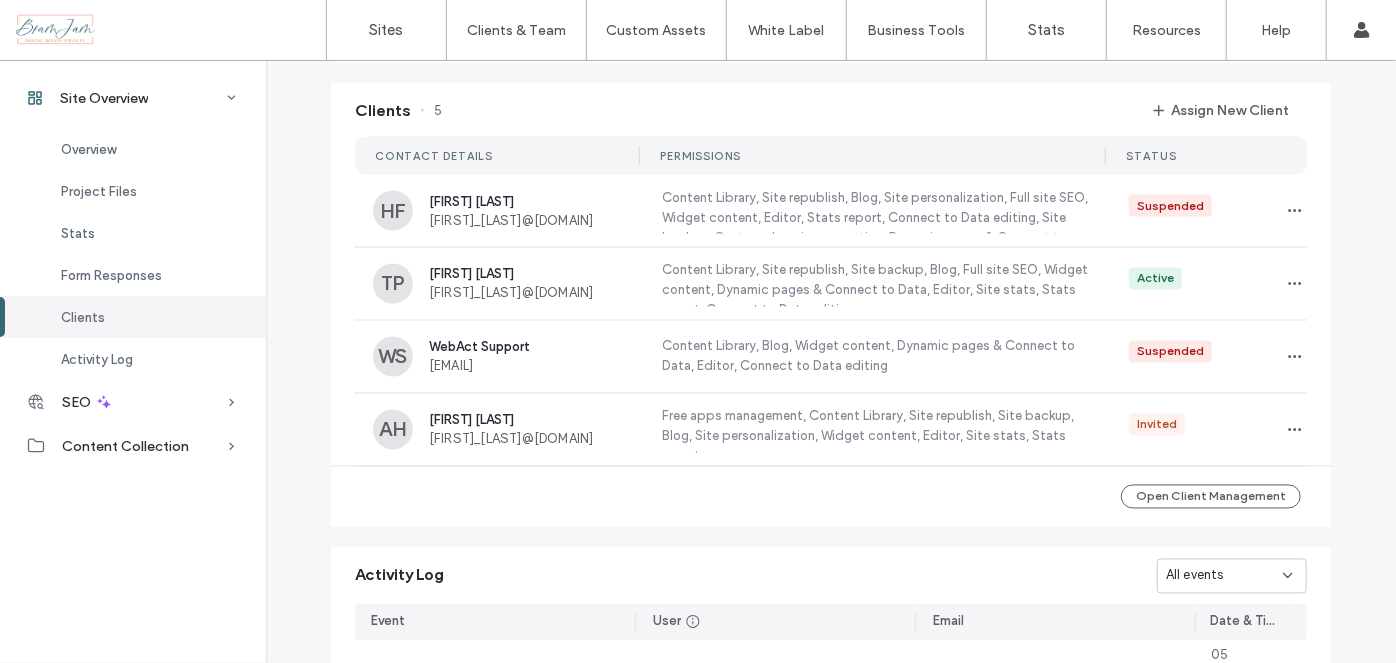 click on ".wqwq-1{fill:#231f20;}
.cls-1q, .cls-2q { fill-rule: evenodd; }
.cls-2q { fill: #6e8188; }
True_local
Agendize
HealthEngine
x_close_popup
from_your_site
multi_language
zoom-out
zoom-in
z_vimeo
z_yelp
z_picassa
w_vCita
youtube
yelp
x2
x
x_x
x_alignright
x_handwritten
wrench
wordpress
windowsvv
win8
whats_app
wallet
warning-sign
w_youtube
w_youtube_channel
w_yelp
w_video
w_twitter
w_title
w_tabs
w_social_icons
w_spacer
w_share
w_rss_feed
w_recent-posts
w_push
w_paypal
w_photo_gallery" at bounding box center [698, 331] 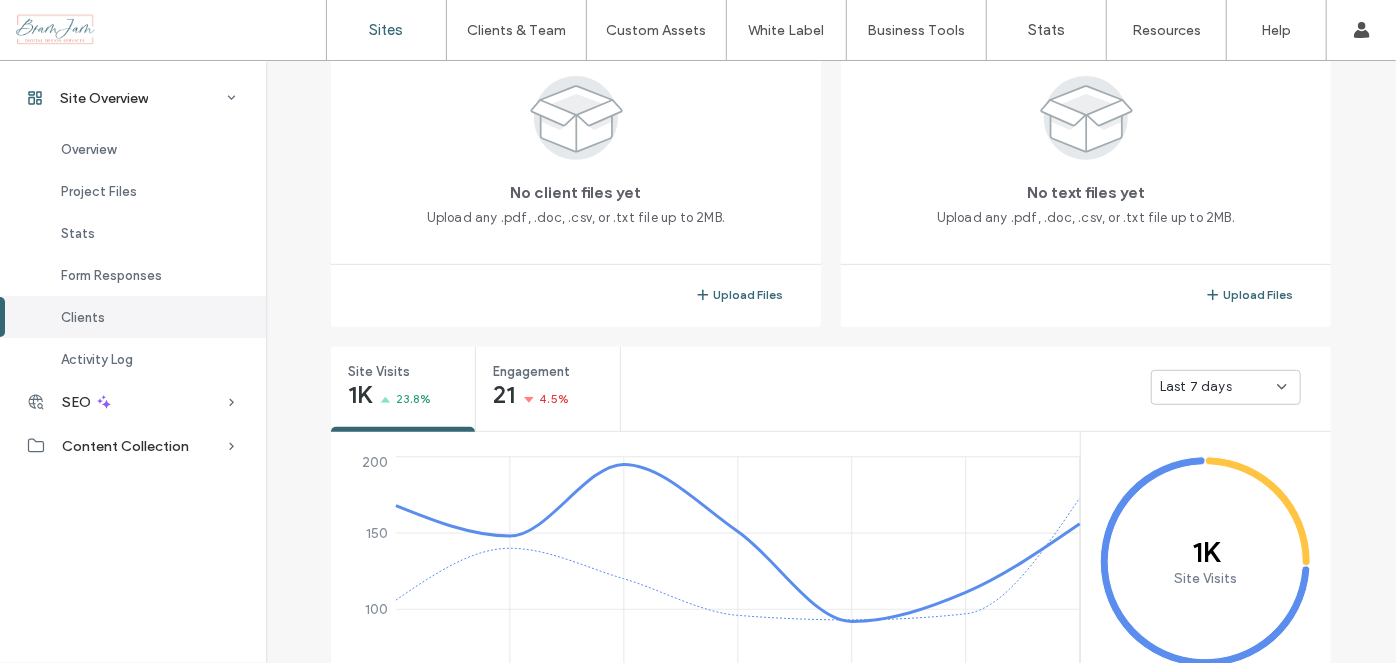 scroll, scrollTop: 363, scrollLeft: 0, axis: vertical 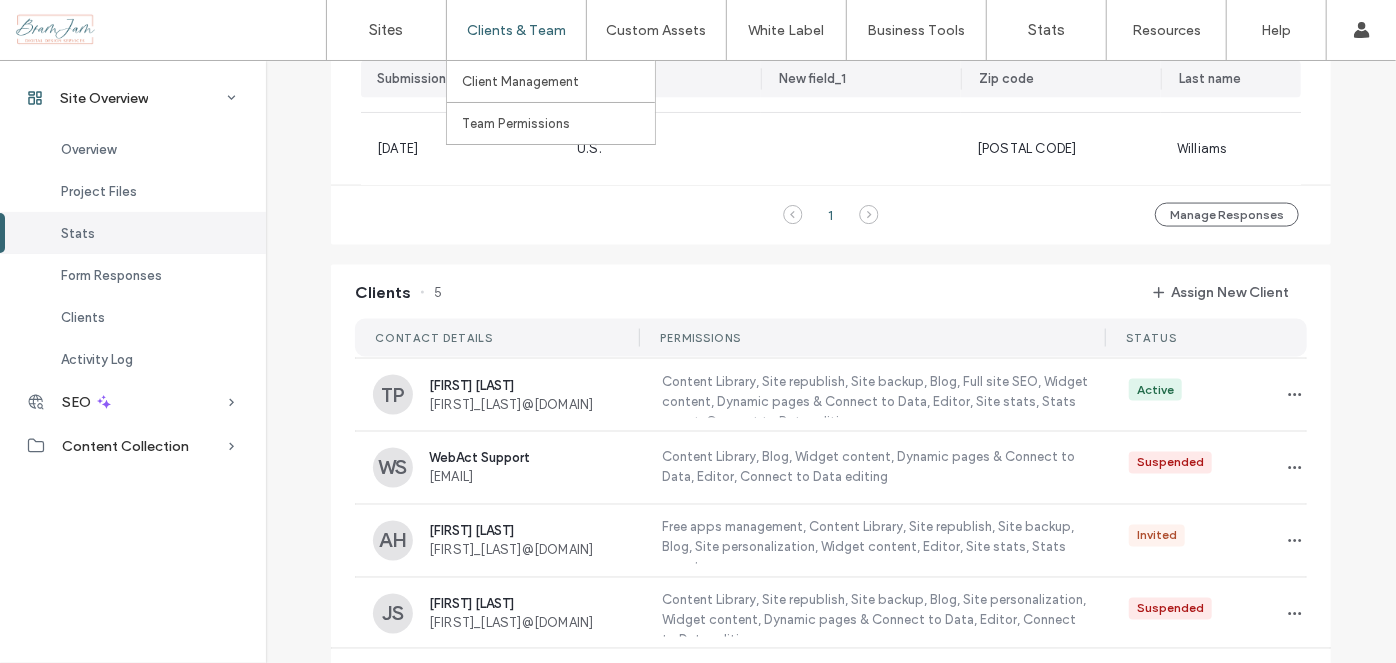 click on "Clients & Team" at bounding box center (516, 30) 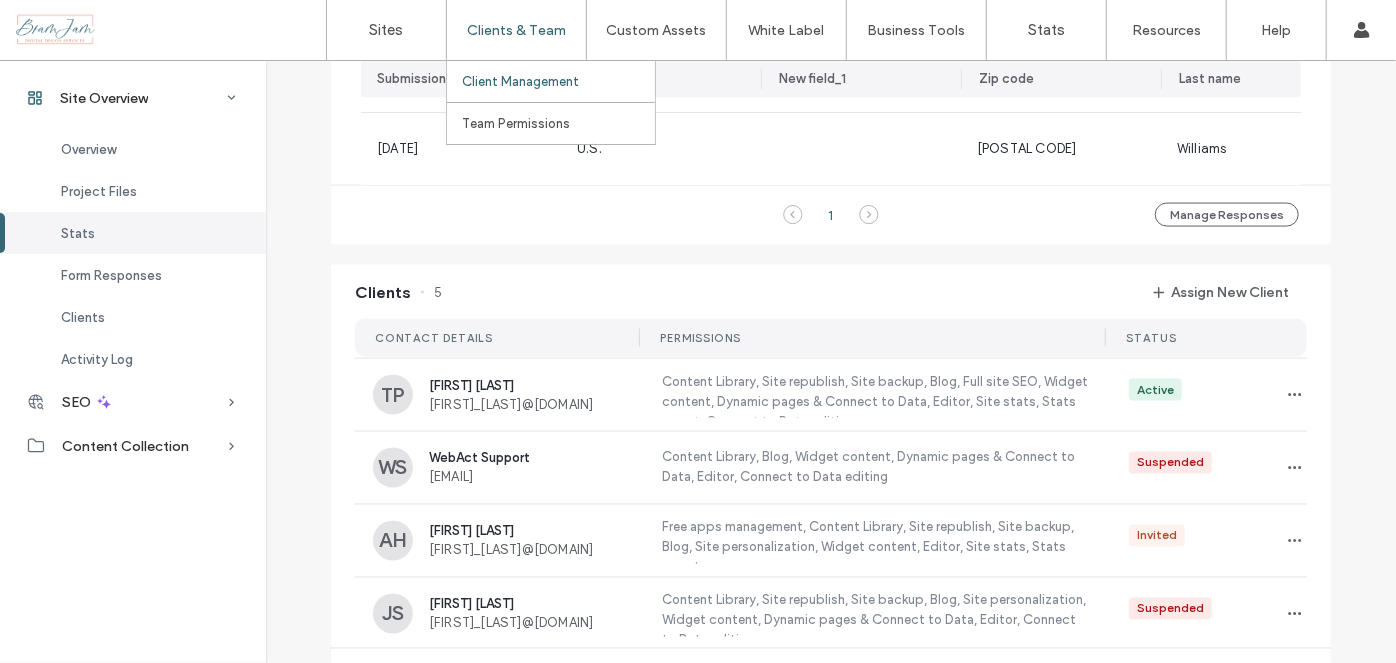 click on "Client Management" at bounding box center (520, 81) 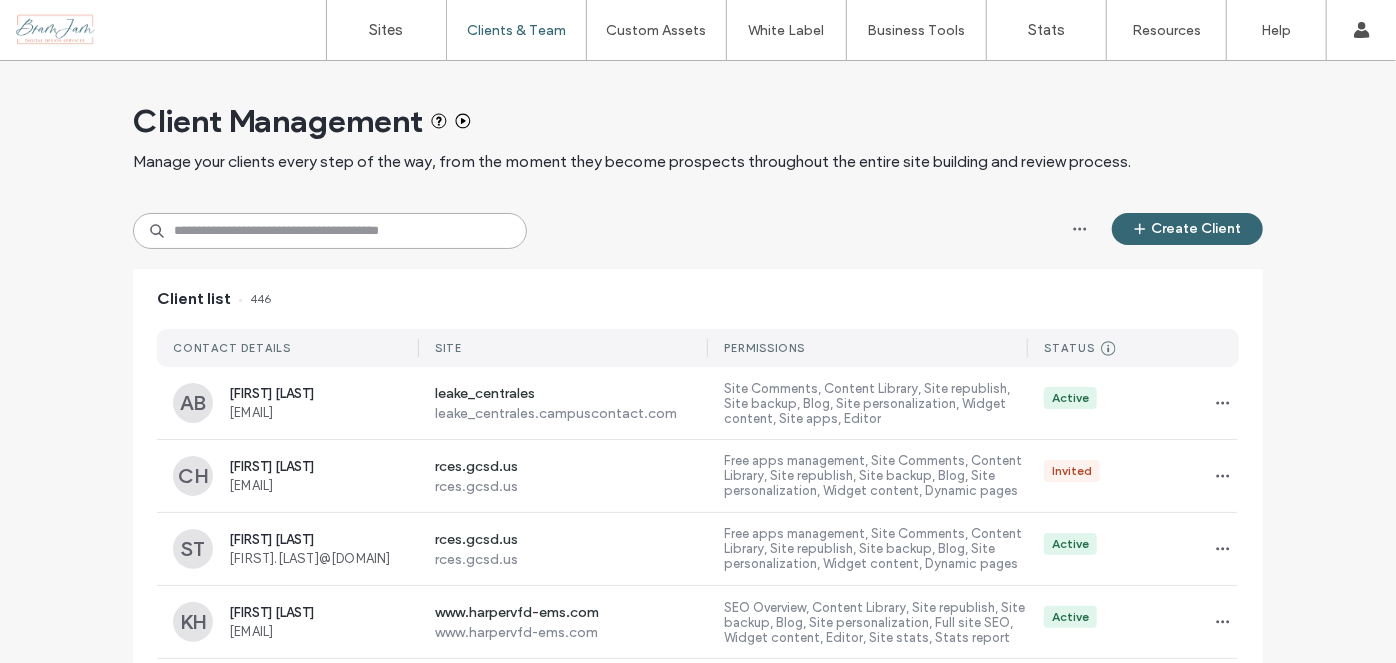 click at bounding box center [330, 231] 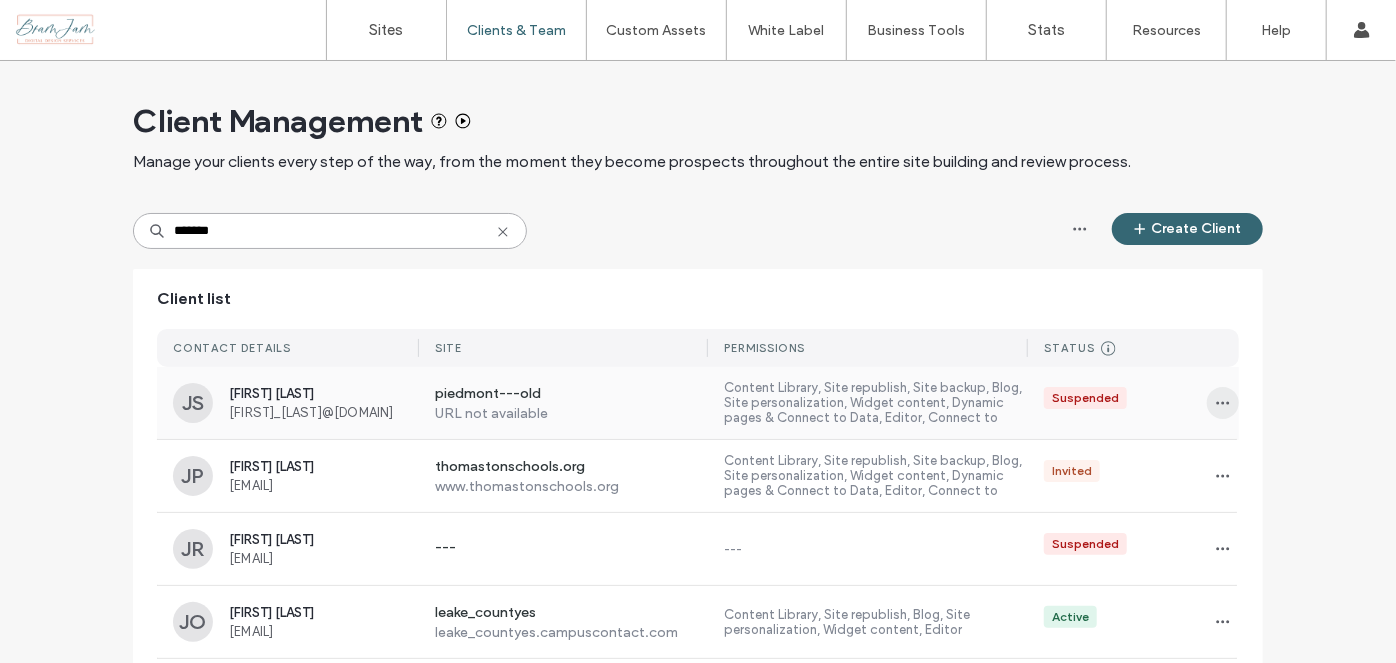 type on "*******" 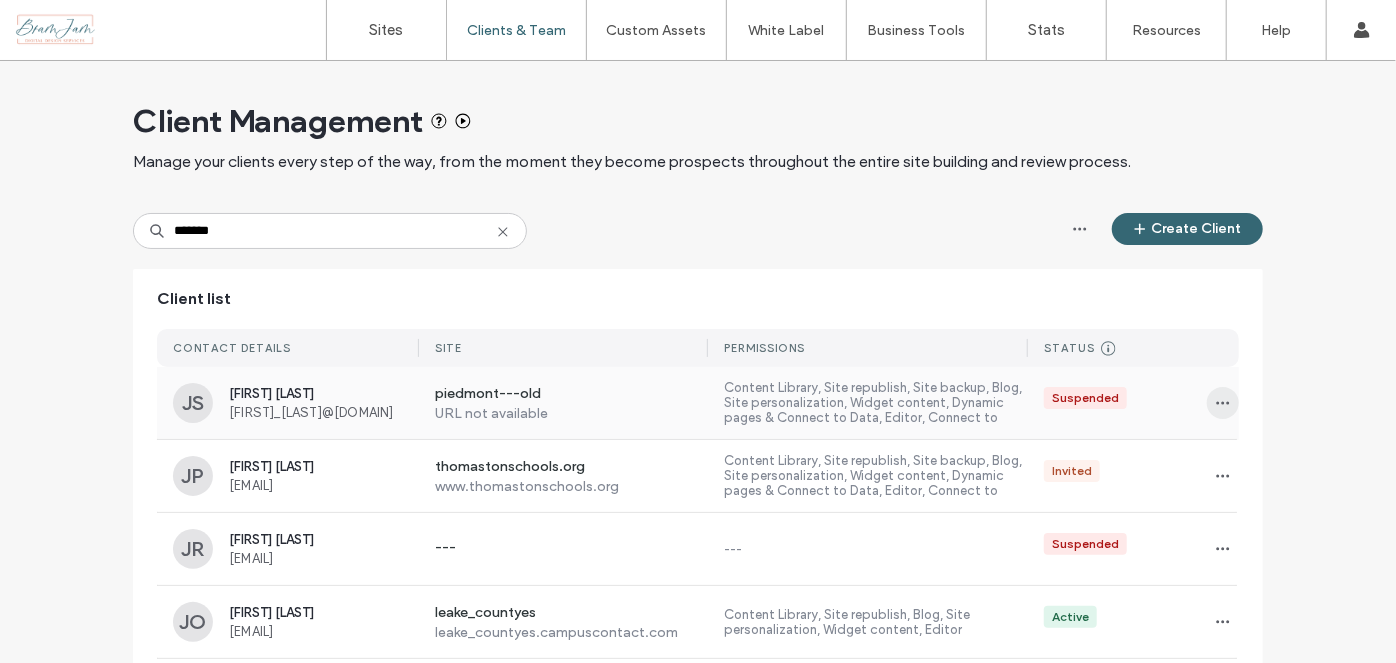 click 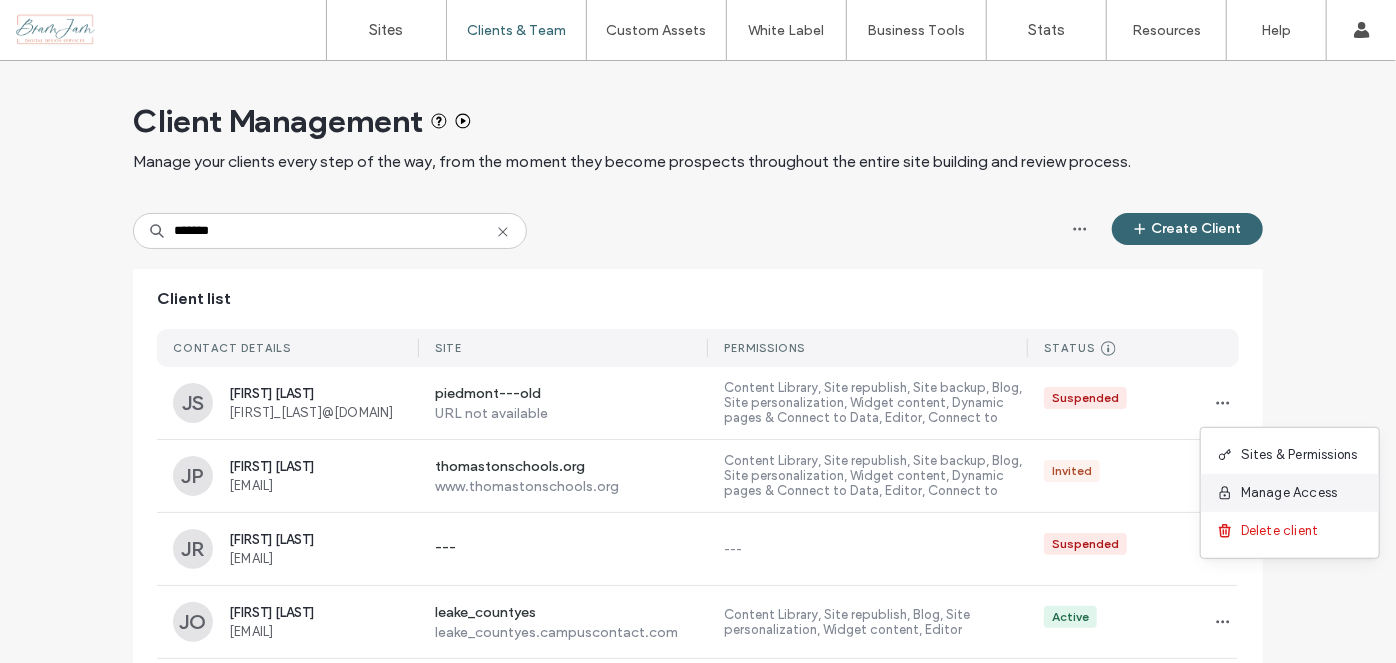 click on "Manage Access" at bounding box center [1289, 493] 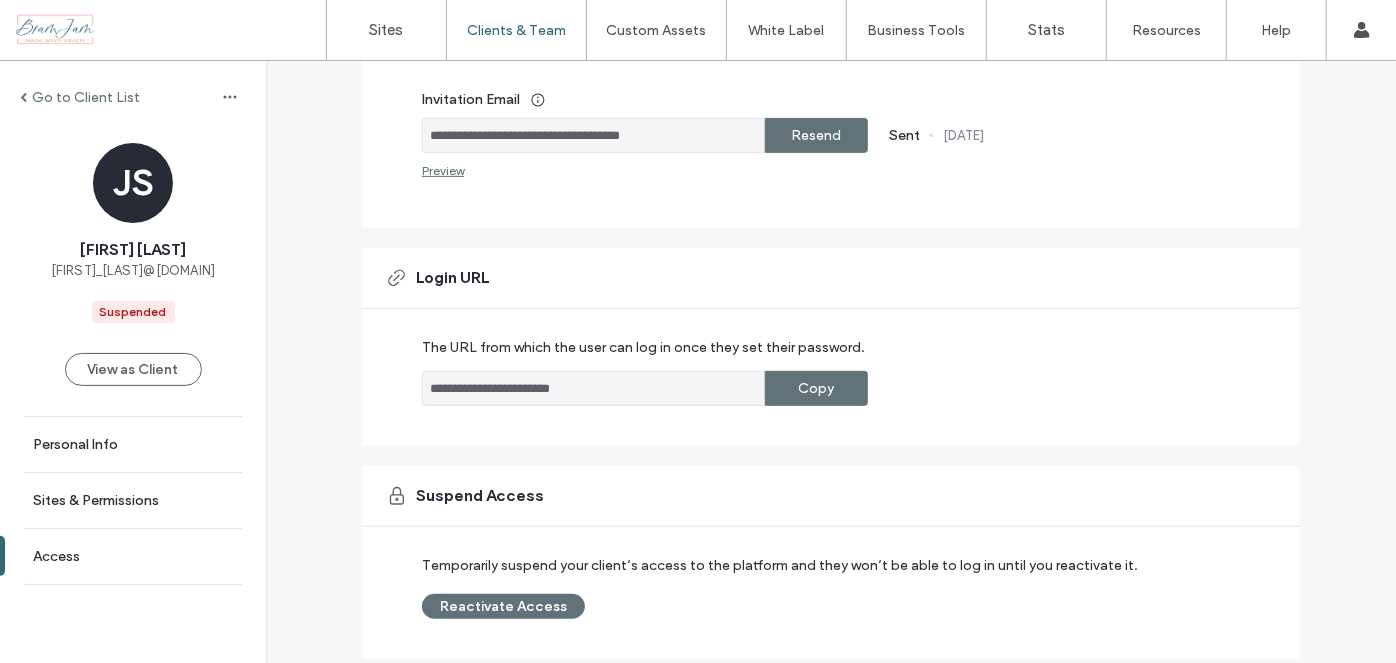 scroll, scrollTop: 478, scrollLeft: 0, axis: vertical 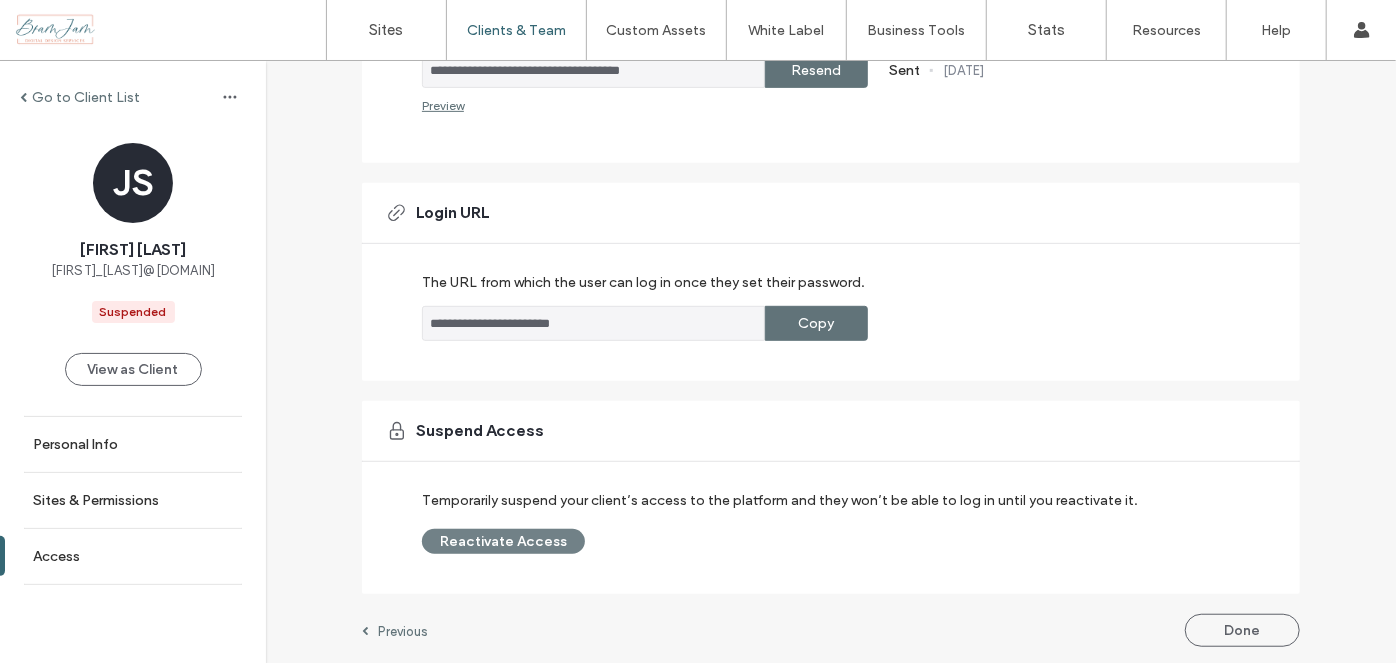click on "Reactivate Access" at bounding box center (503, 541) 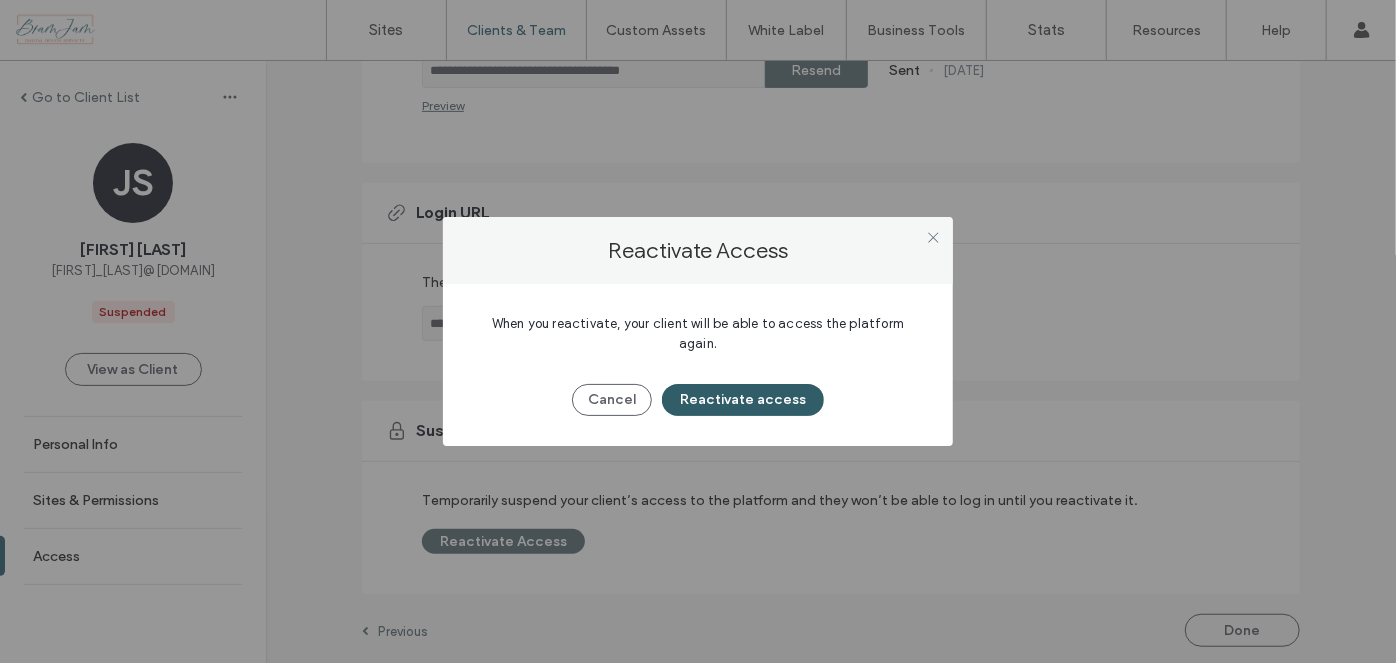 click on "Reactivate access" at bounding box center [743, 400] 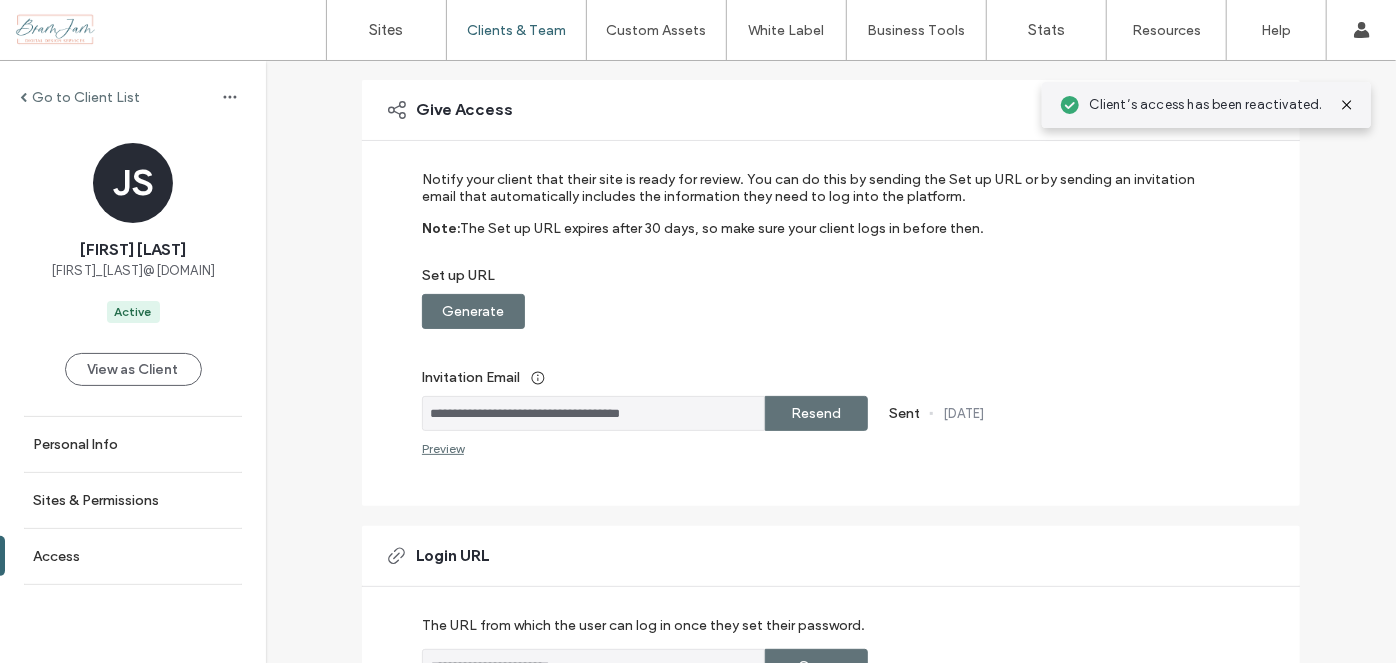 scroll, scrollTop: 24, scrollLeft: 0, axis: vertical 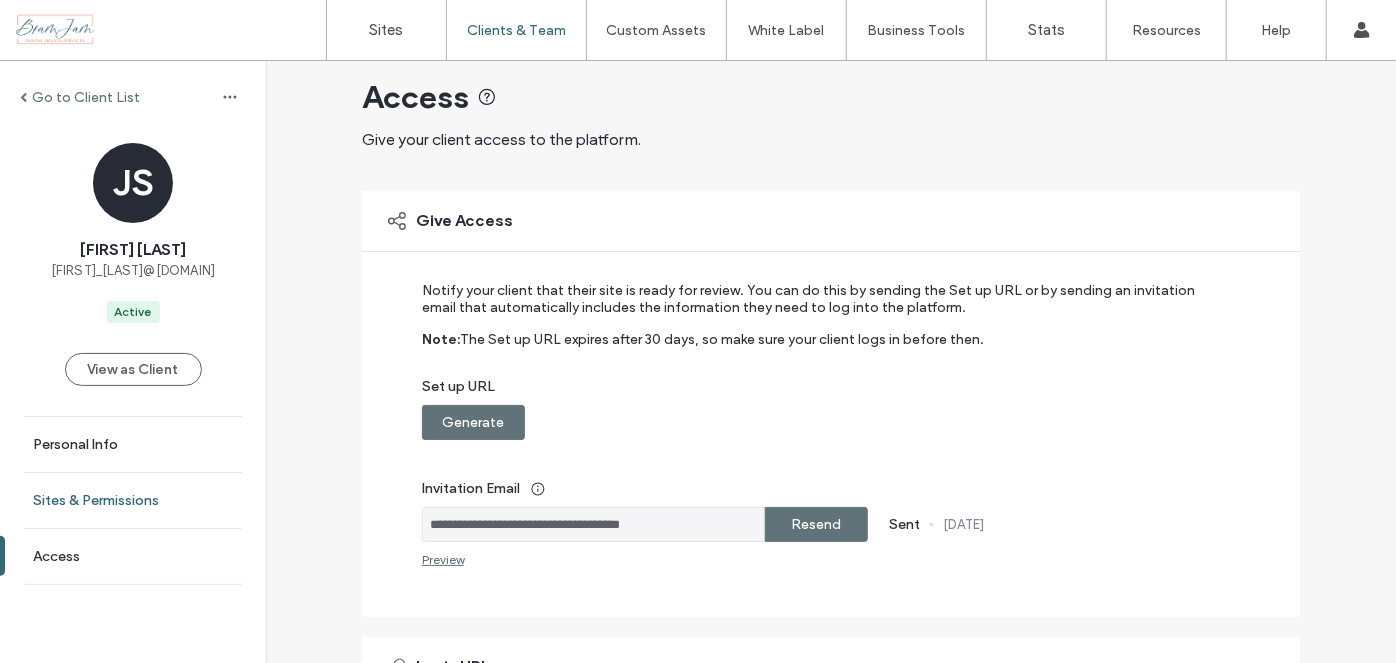 drag, startPoint x: 128, startPoint y: 382, endPoint x: 116, endPoint y: 518, distance: 136.52838 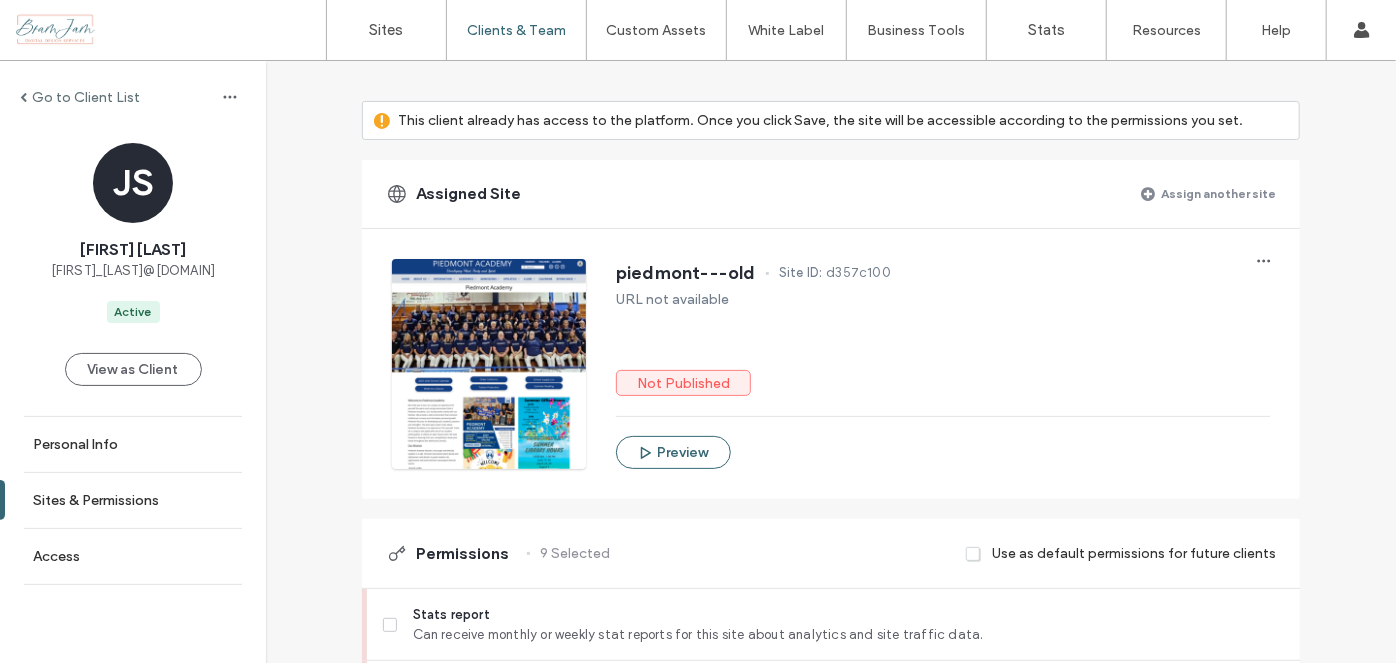 scroll, scrollTop: 181, scrollLeft: 0, axis: vertical 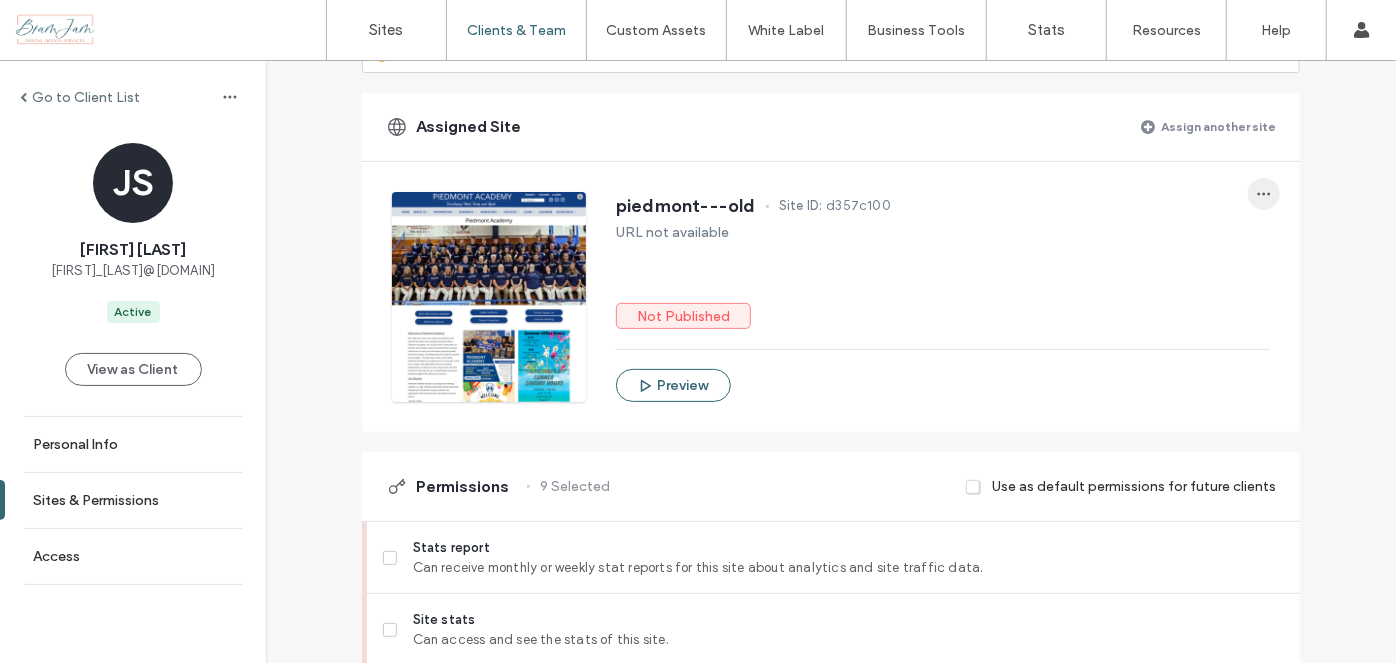 click 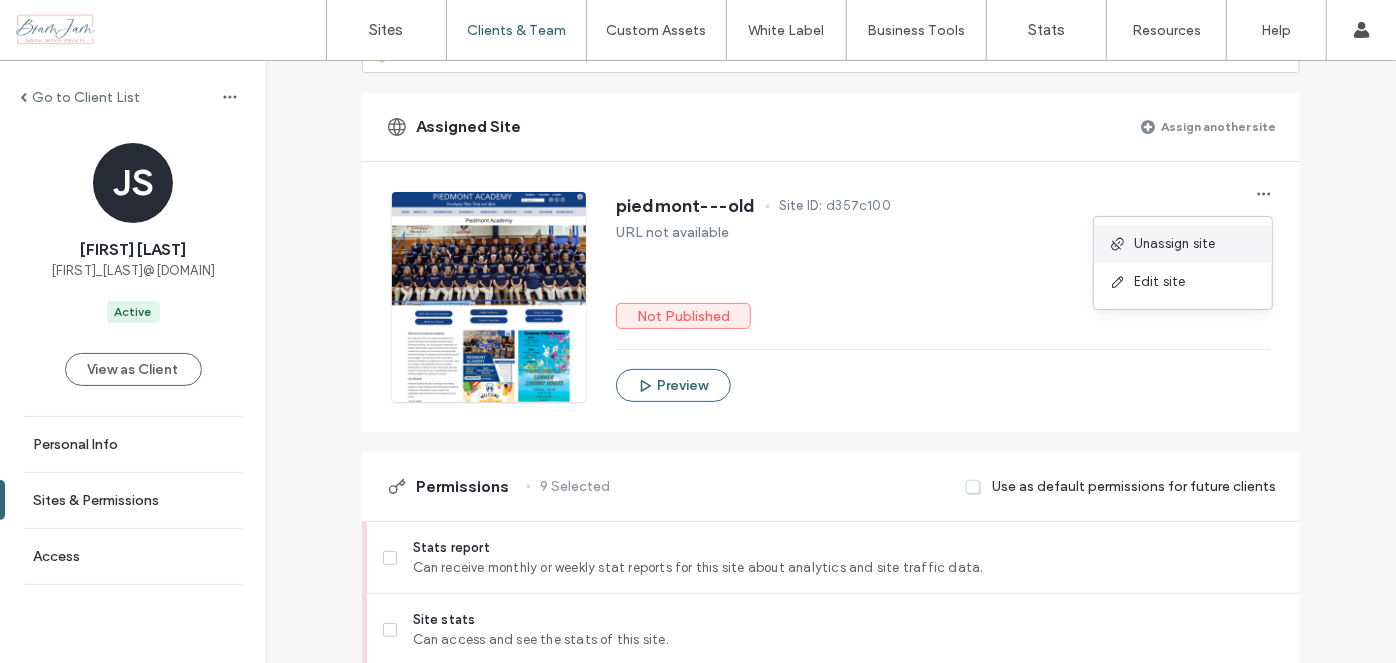 click on "Unassign site" at bounding box center [1175, 244] 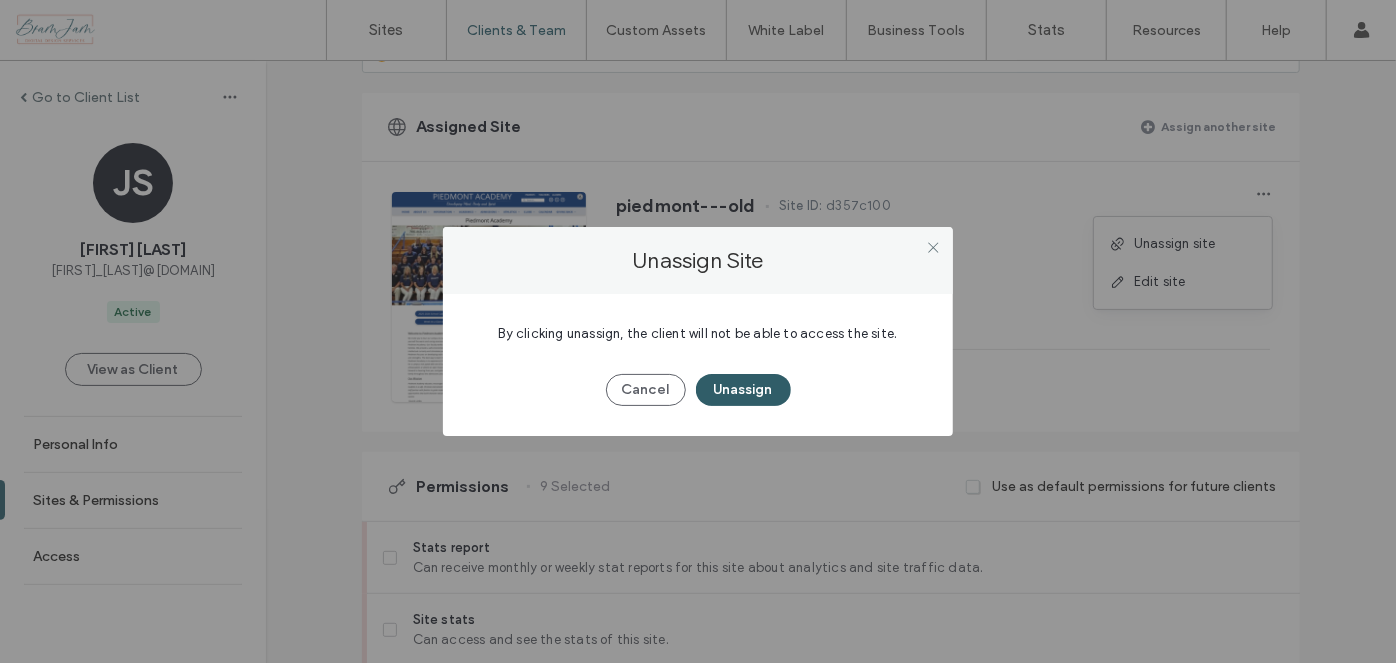 click on "Unassign" at bounding box center [743, 390] 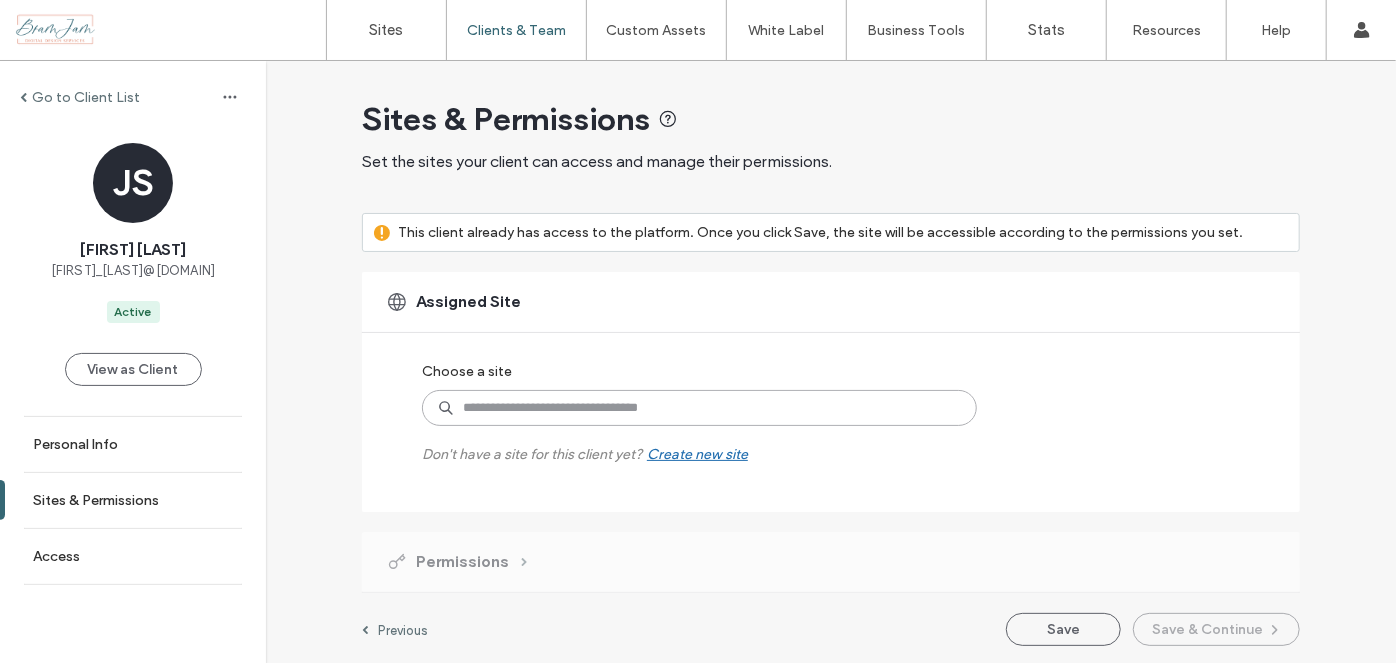 drag, startPoint x: 647, startPoint y: 400, endPoint x: 650, endPoint y: 376, distance: 24.186773 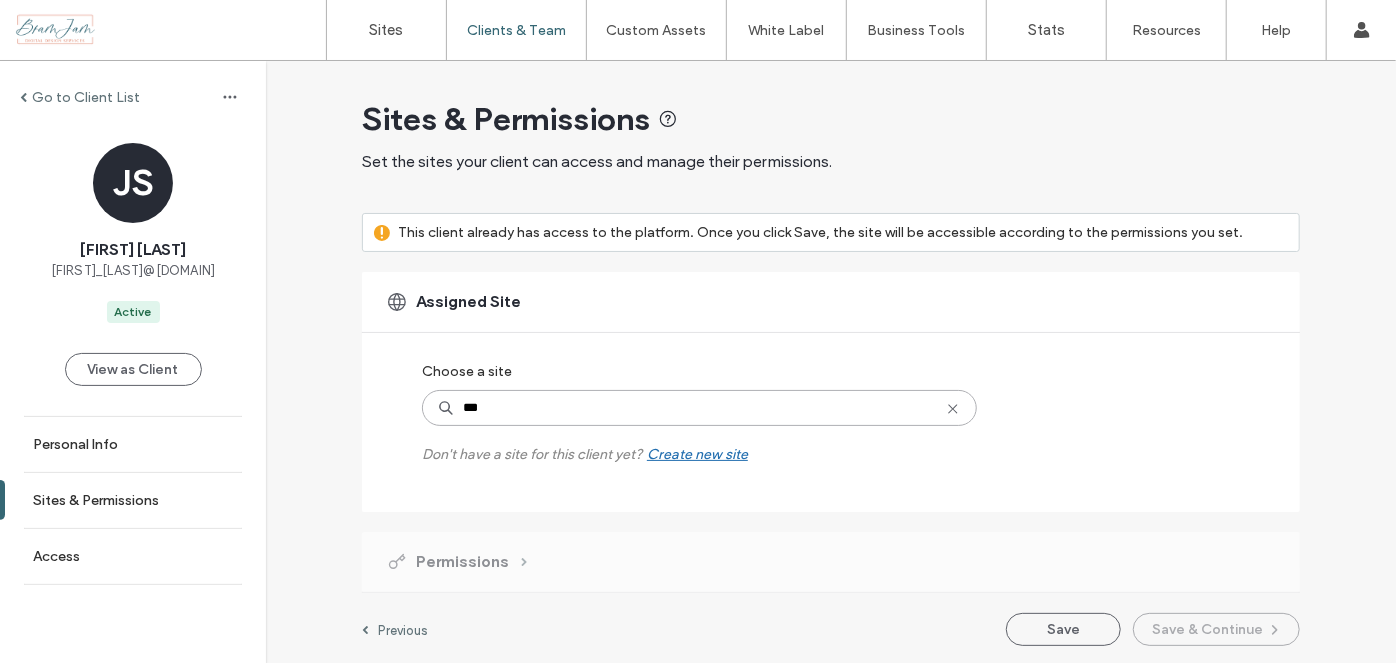 type on "****" 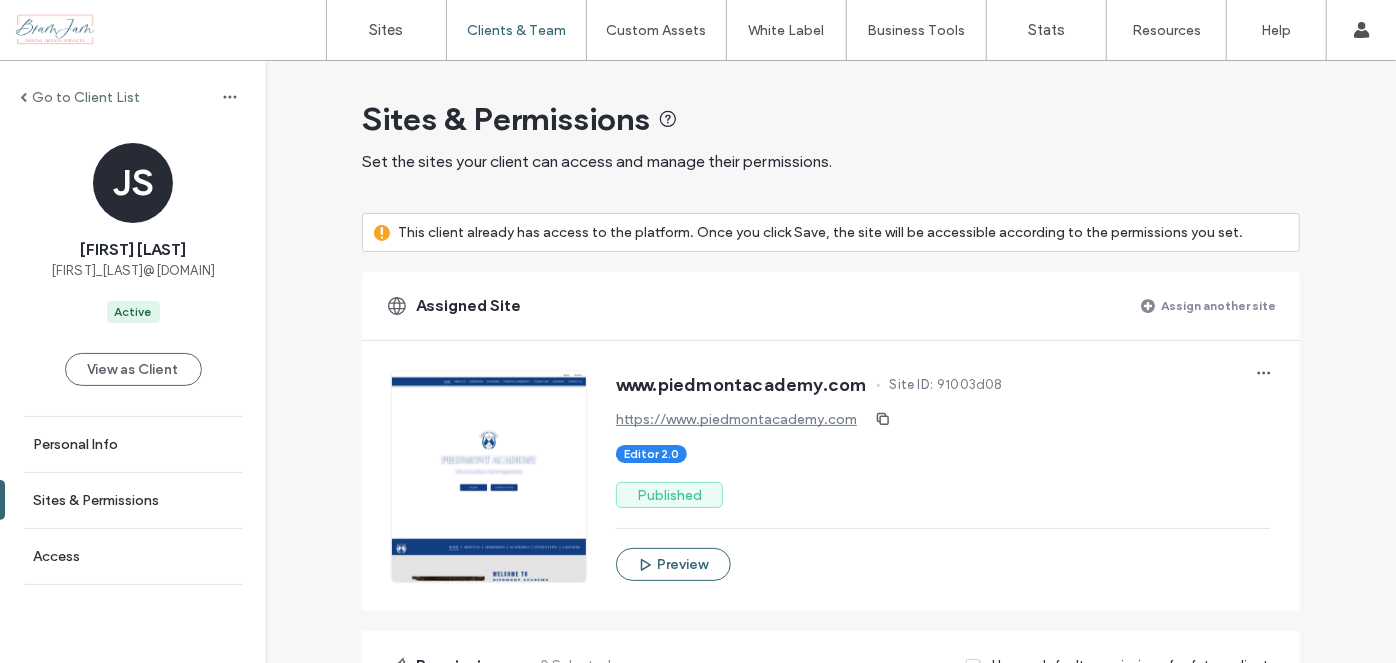 scroll, scrollTop: 0, scrollLeft: 0, axis: both 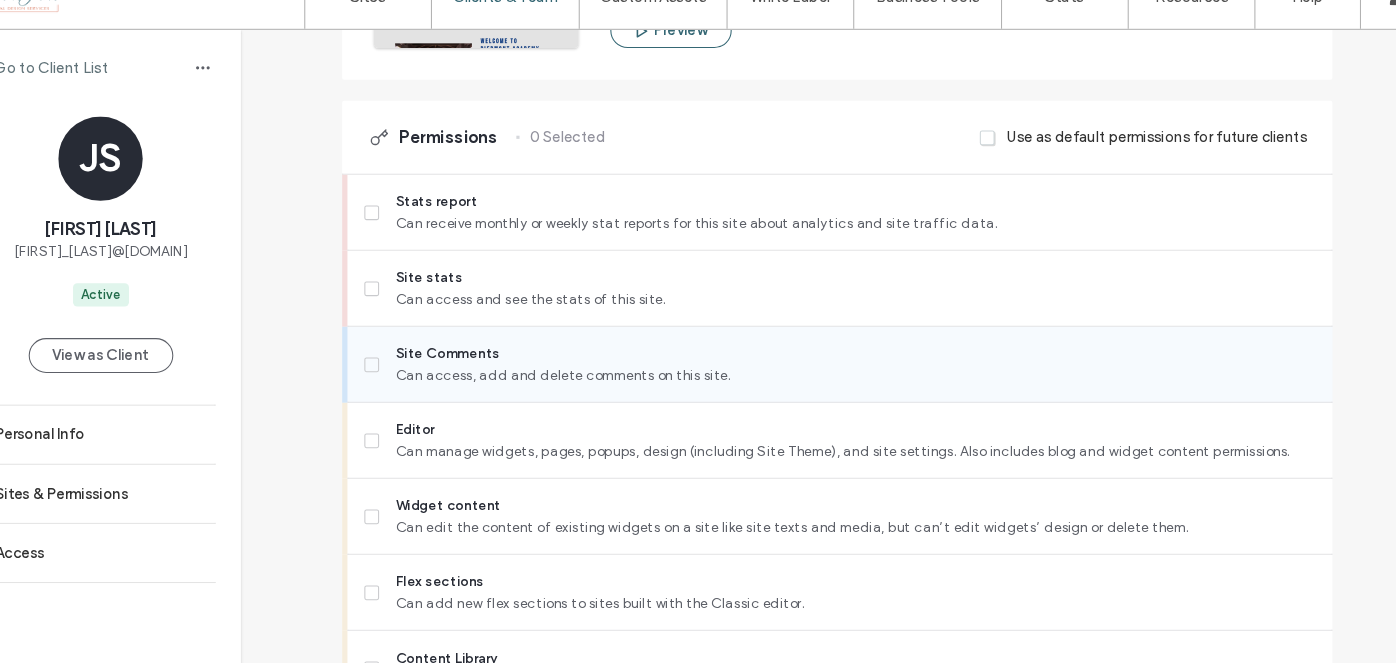 click at bounding box center [390, 378] 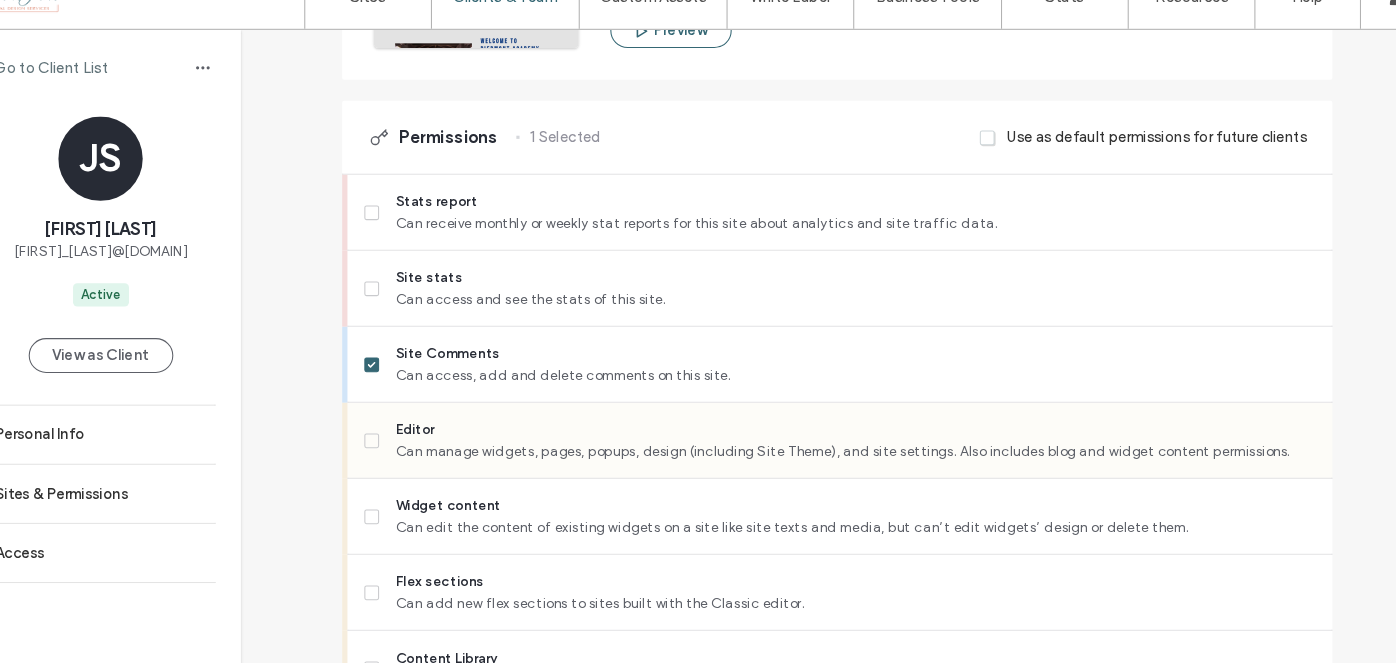 click on "Editor Can manage widgets, pages, popups, design (including Site Theme), and site settings. Also includes blog and widget content permissions." at bounding box center [833, 450] 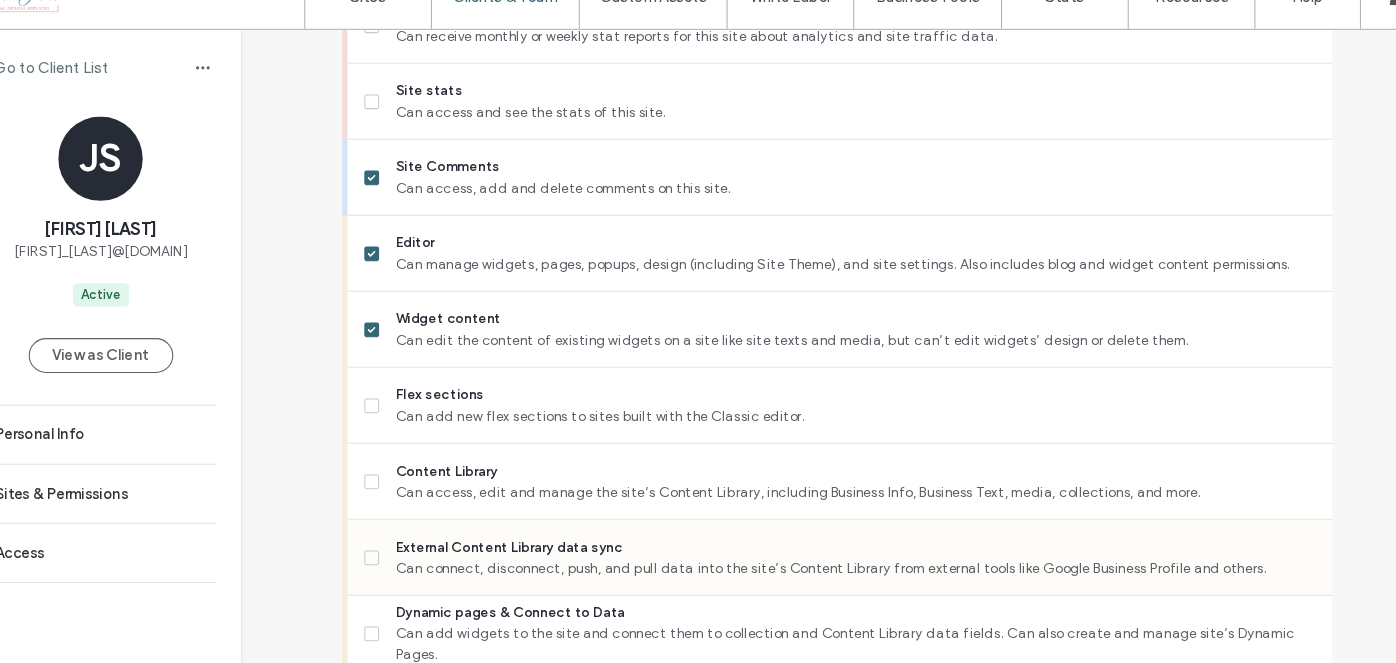 scroll, scrollTop: 763, scrollLeft: 0, axis: vertical 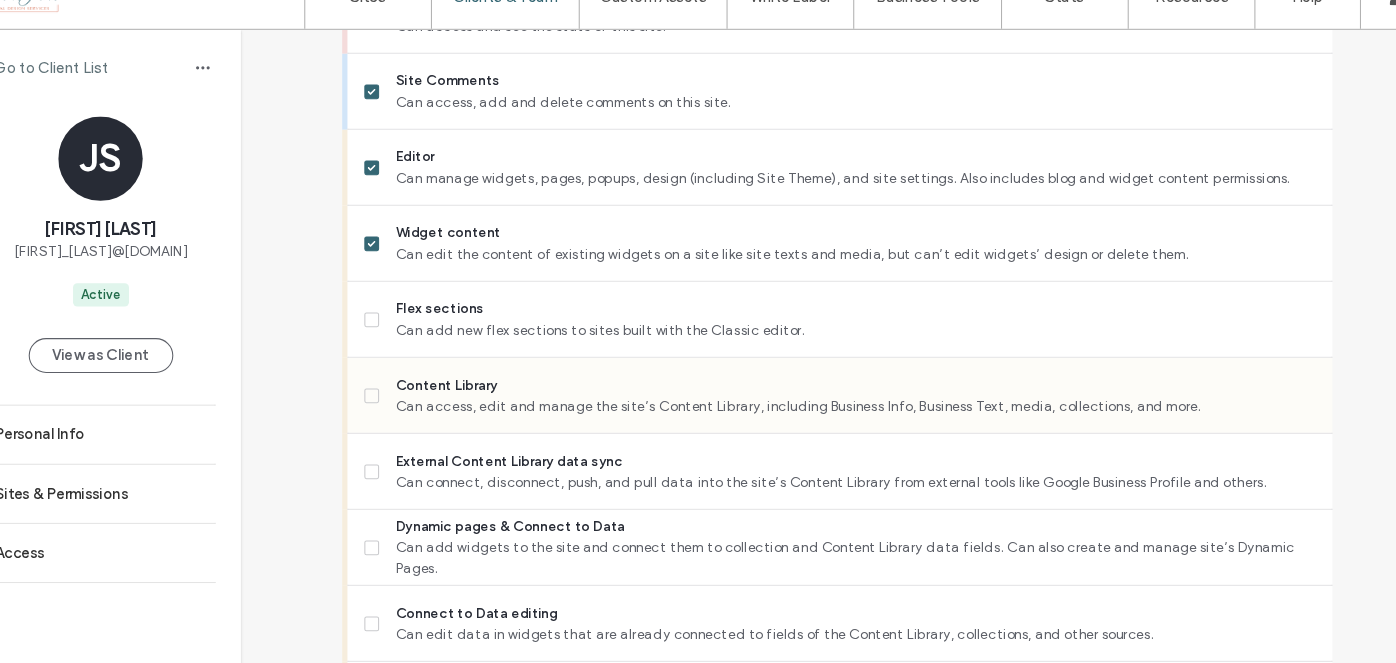 click on "Content Library Can access, edit and manage the site’s Content Library, including Business Info, Business Text, media, collections, and more." at bounding box center (833, 408) 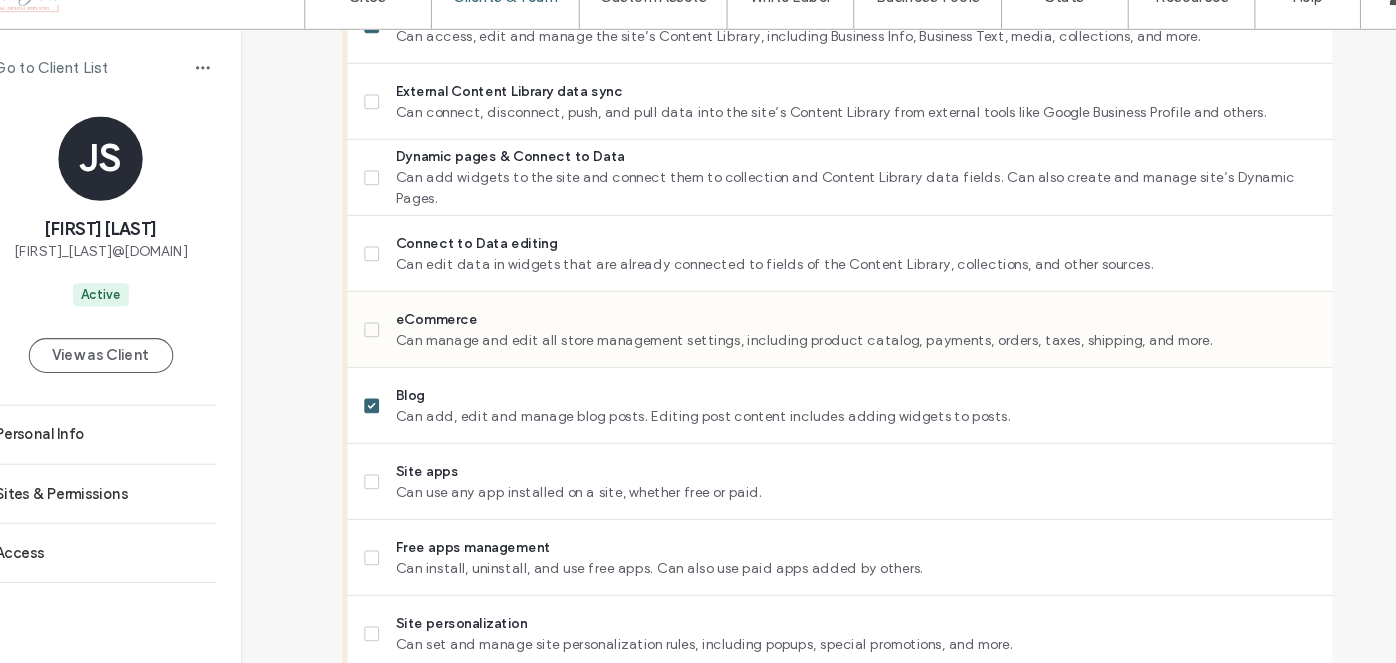 scroll, scrollTop: 1194, scrollLeft: 0, axis: vertical 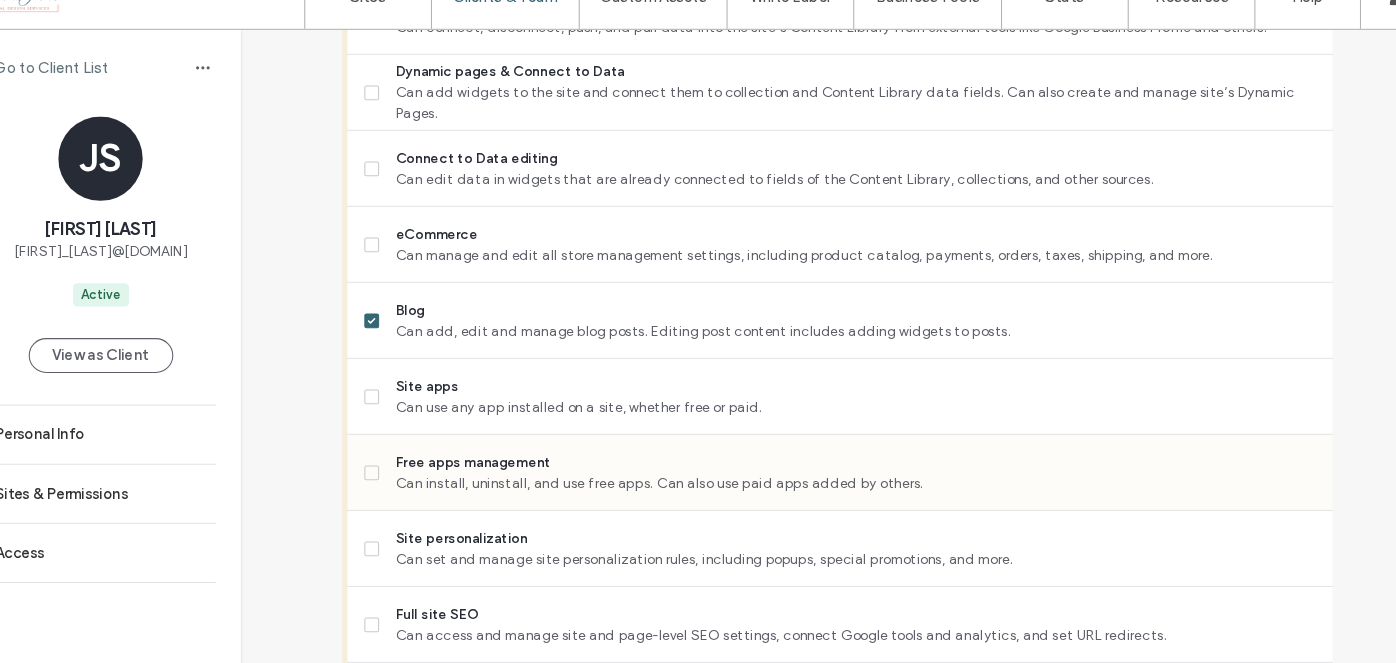 click on "Free apps management Can install, uninstall, and use free apps. Can also use paid apps added by others." at bounding box center [833, 481] 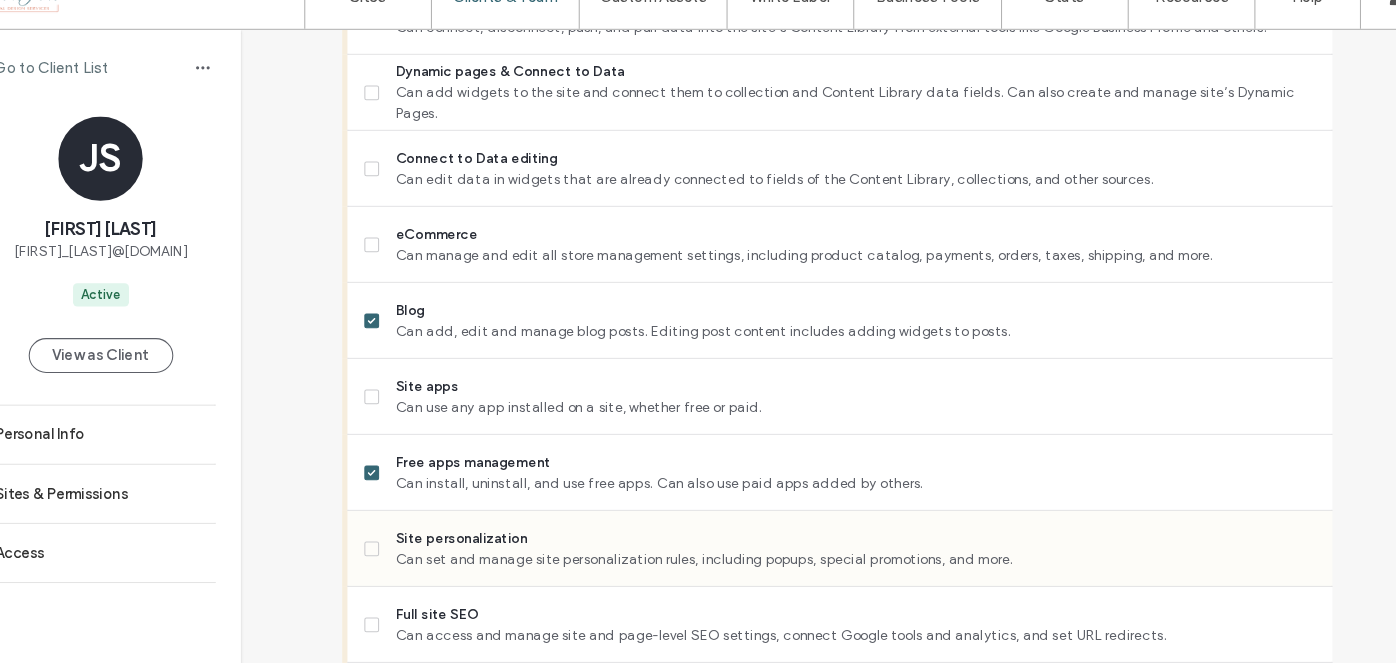 click on "Site personalization Can set and manage site personalization rules, including popups, special promotions, and more." at bounding box center [833, 553] 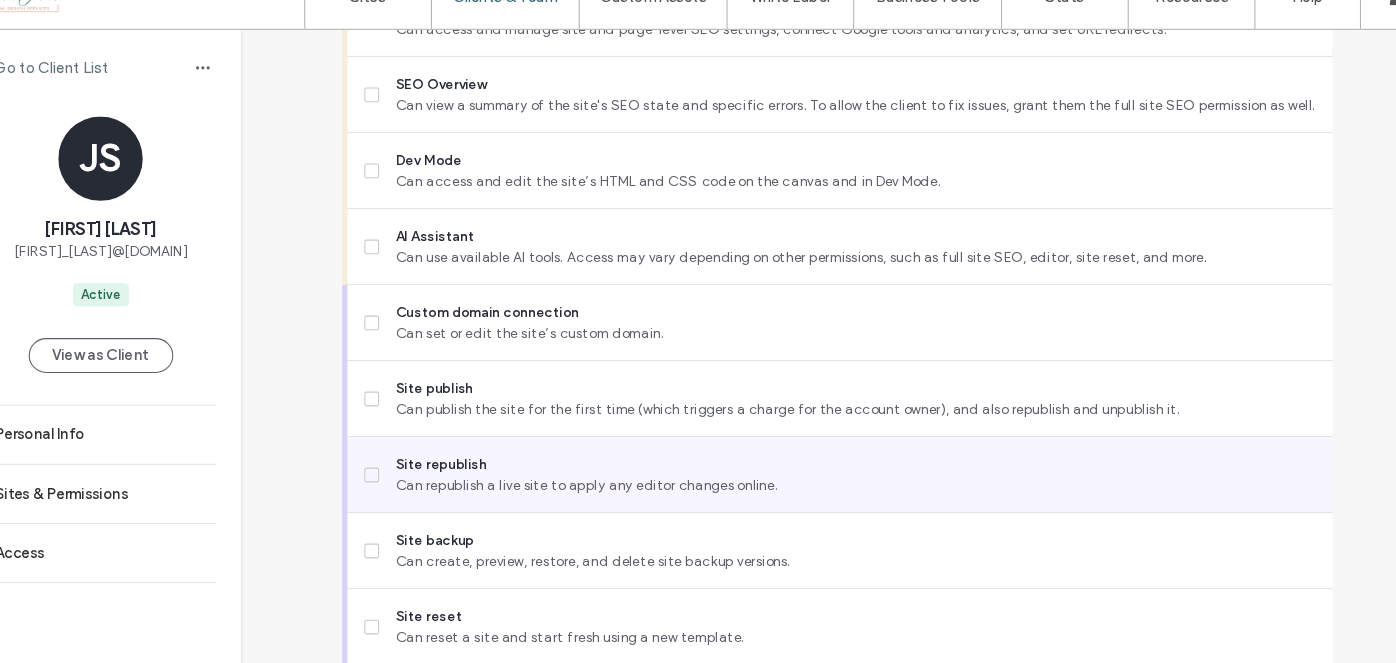 scroll, scrollTop: 1797, scrollLeft: 0, axis: vertical 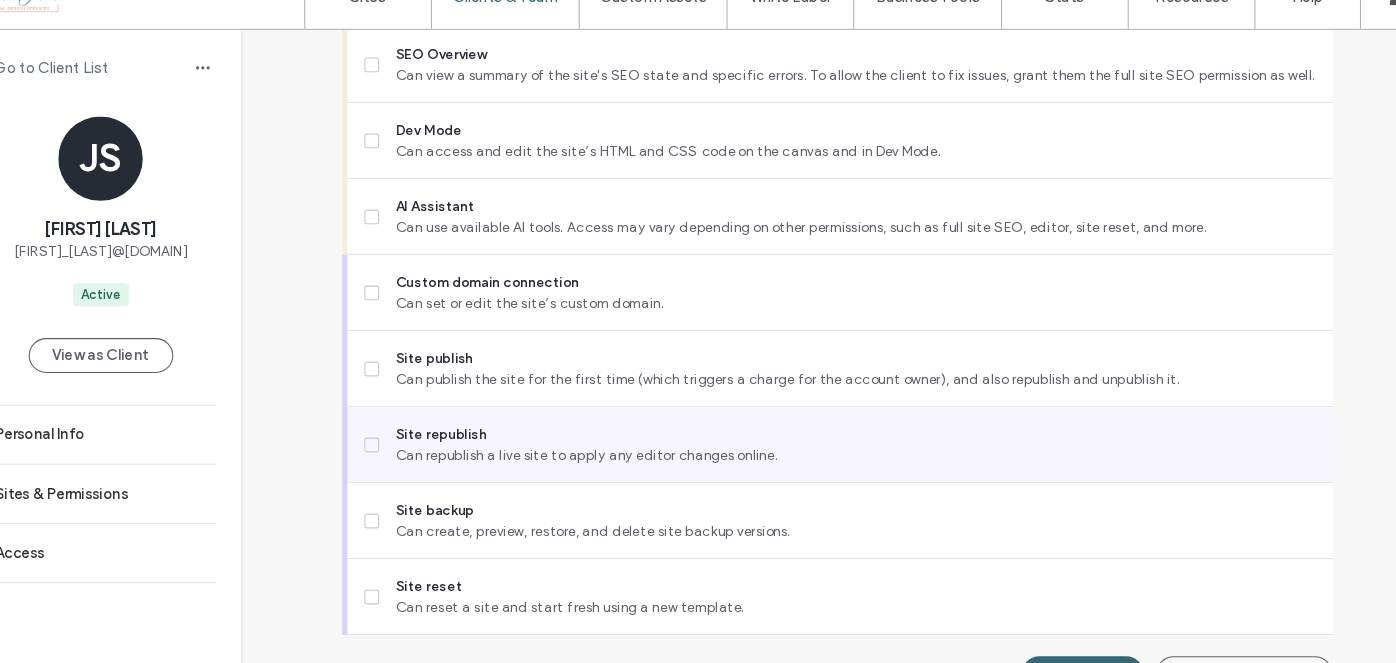 click on "Site republish Can republish a live site to apply any editor changes online." at bounding box center [833, 454] 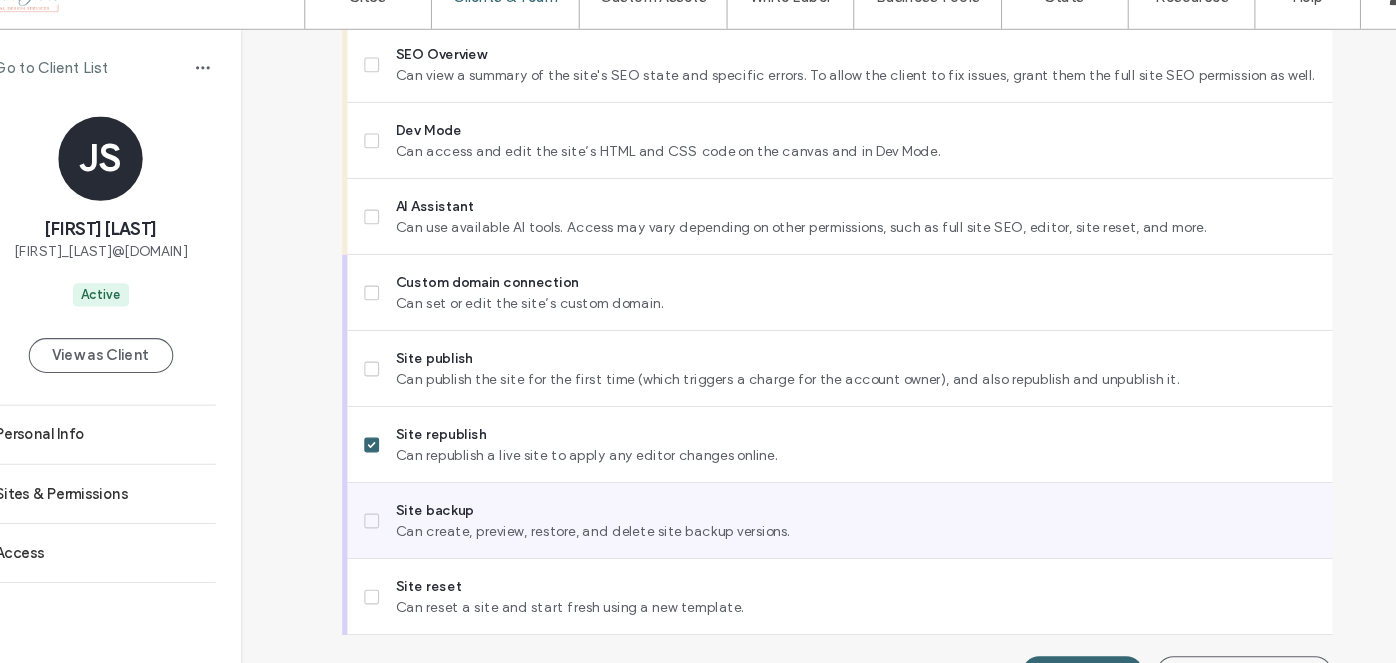 click at bounding box center (390, 526) 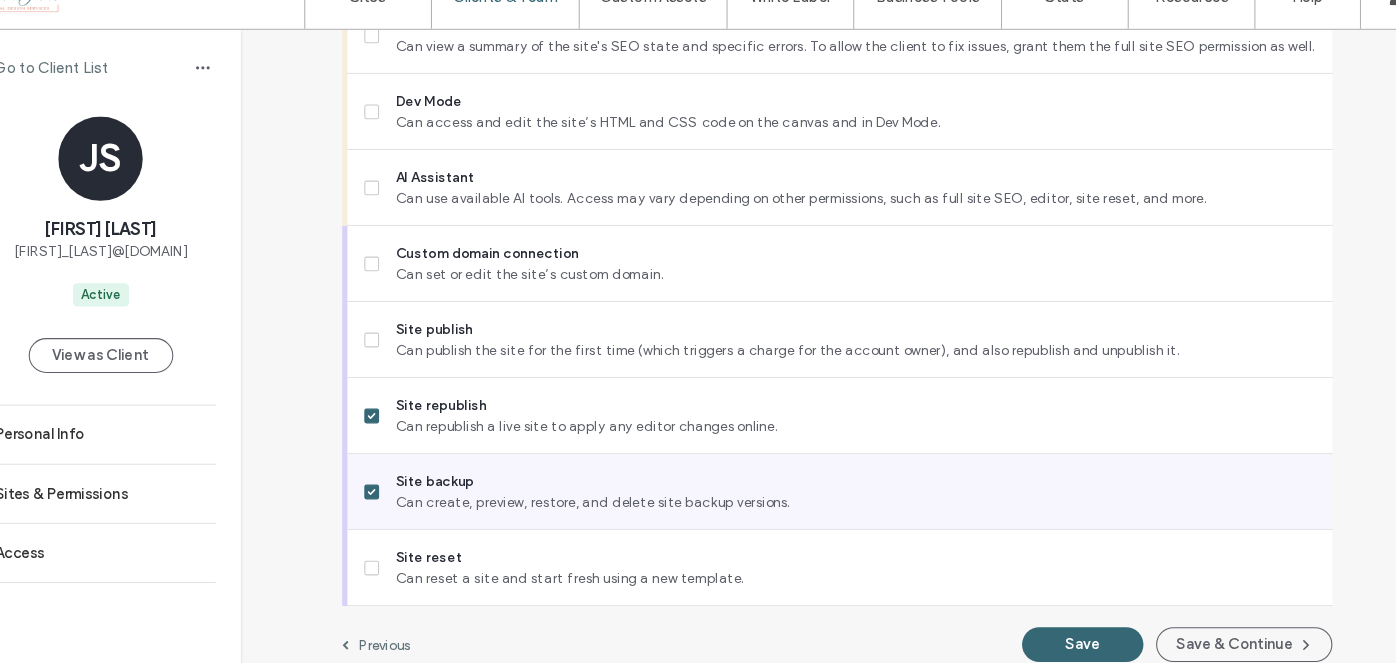scroll, scrollTop: 1838, scrollLeft: 0, axis: vertical 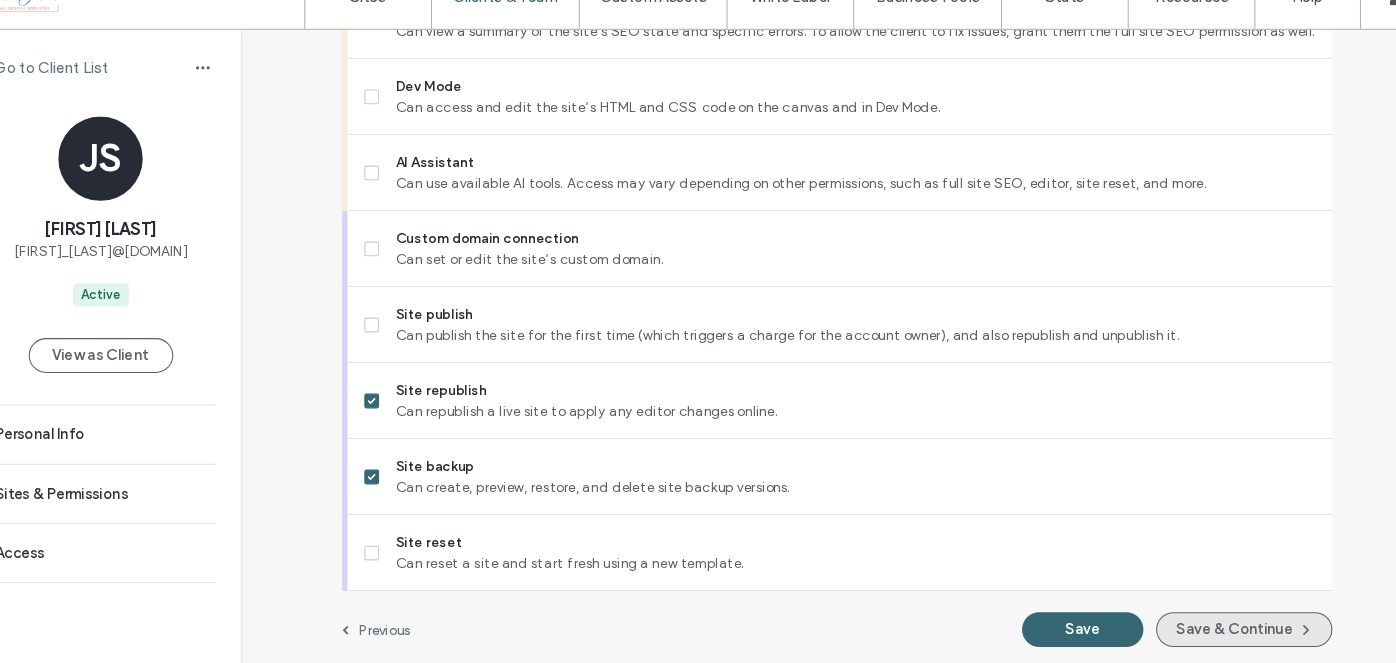 click on "Save & Continue" at bounding box center [1216, 629] 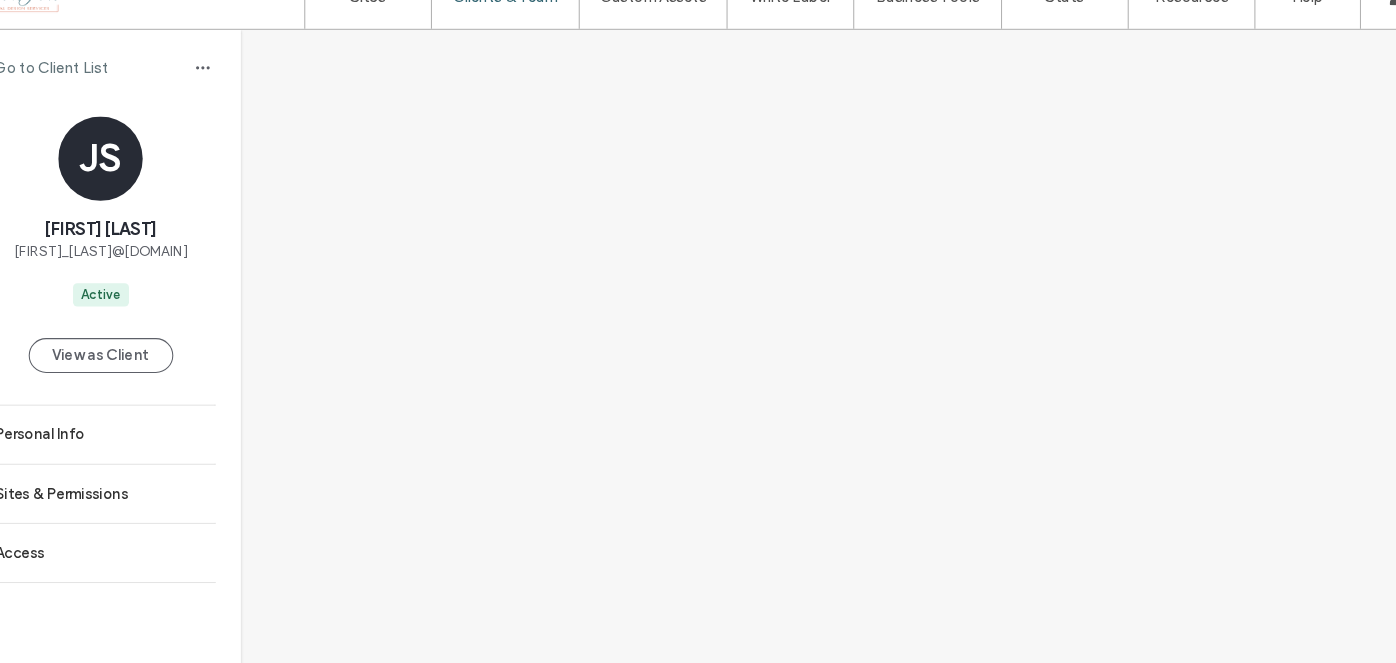 scroll, scrollTop: 0, scrollLeft: 0, axis: both 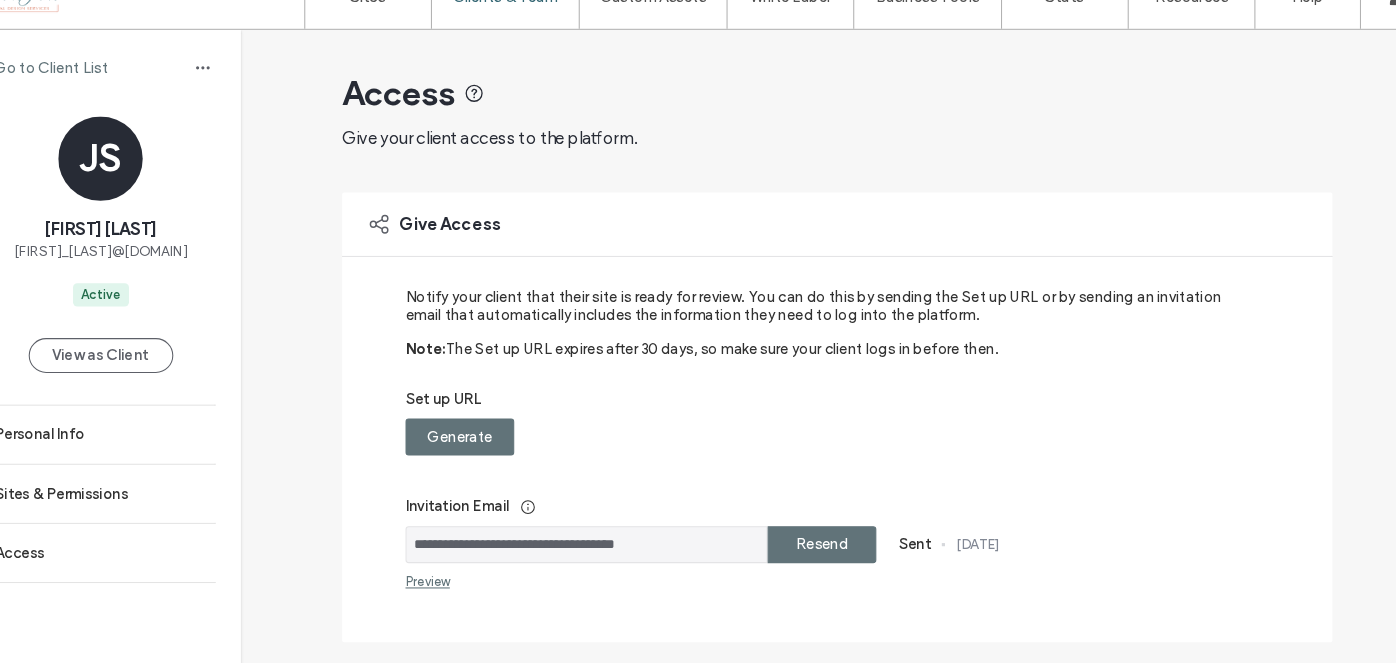 click on "Resend" at bounding box center [817, 548] 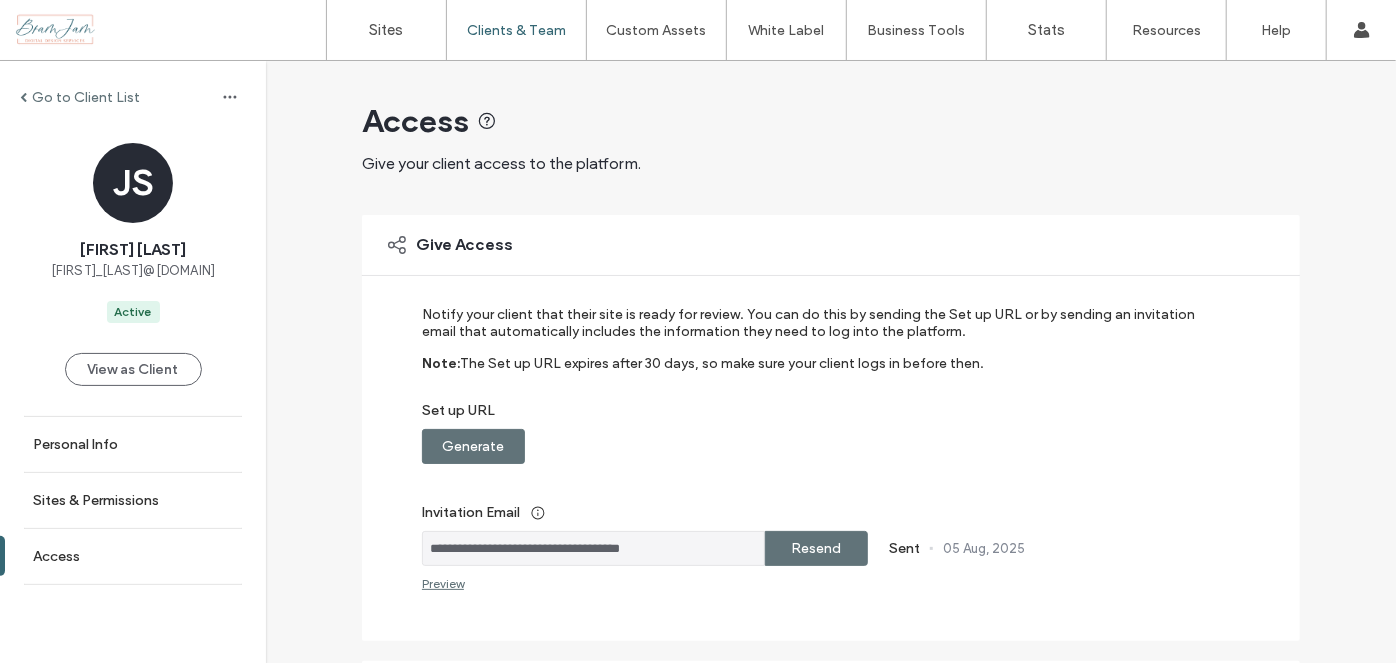 click on "Go to Client List" at bounding box center [133, 97] 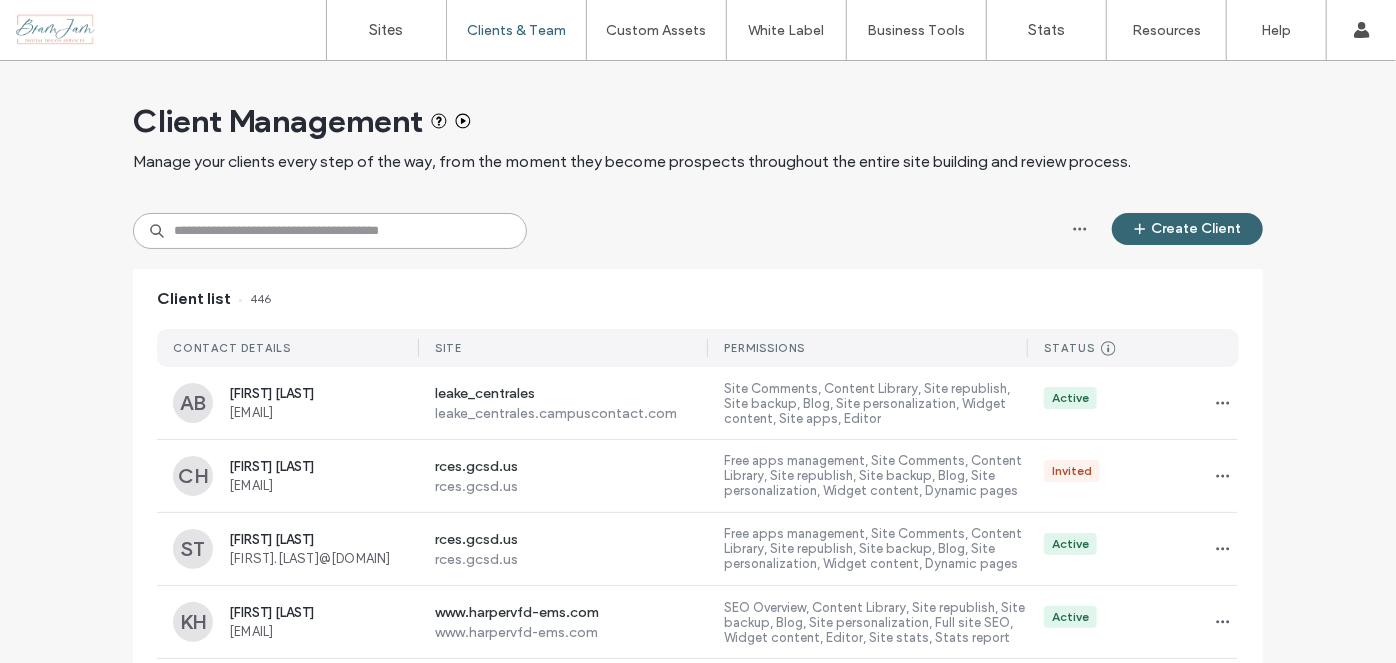 click at bounding box center [330, 231] 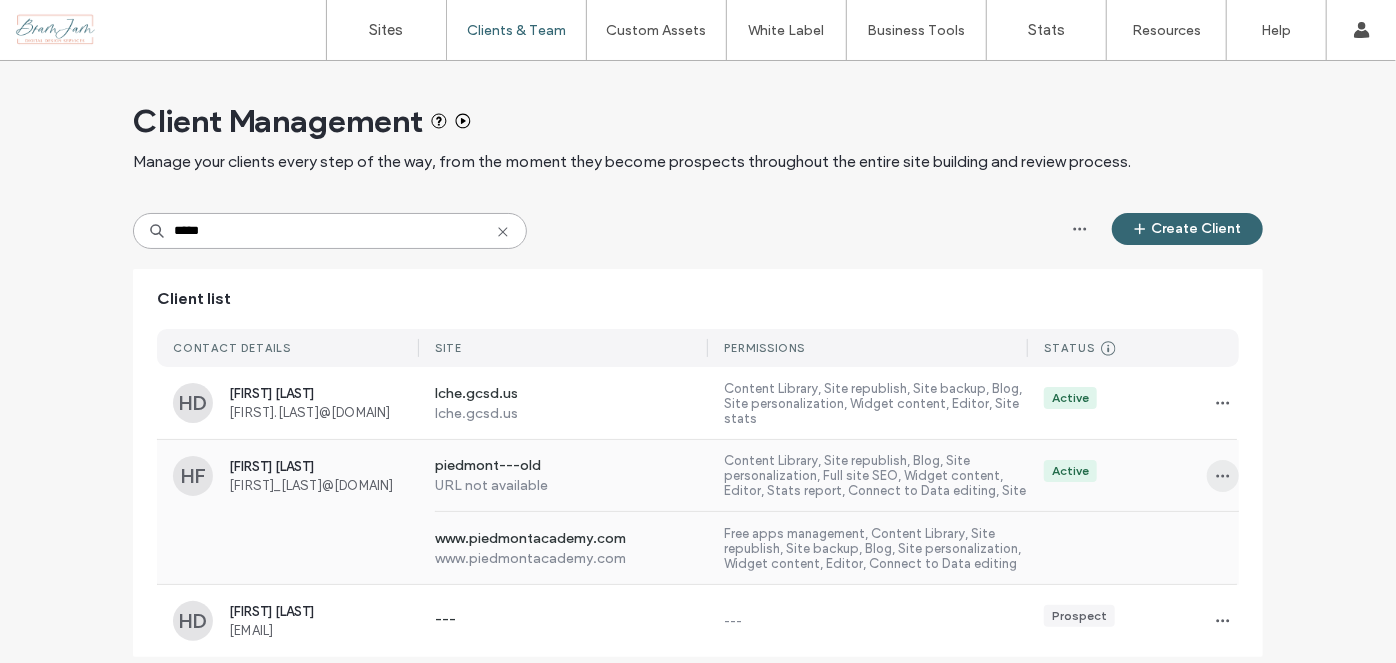 type on "*****" 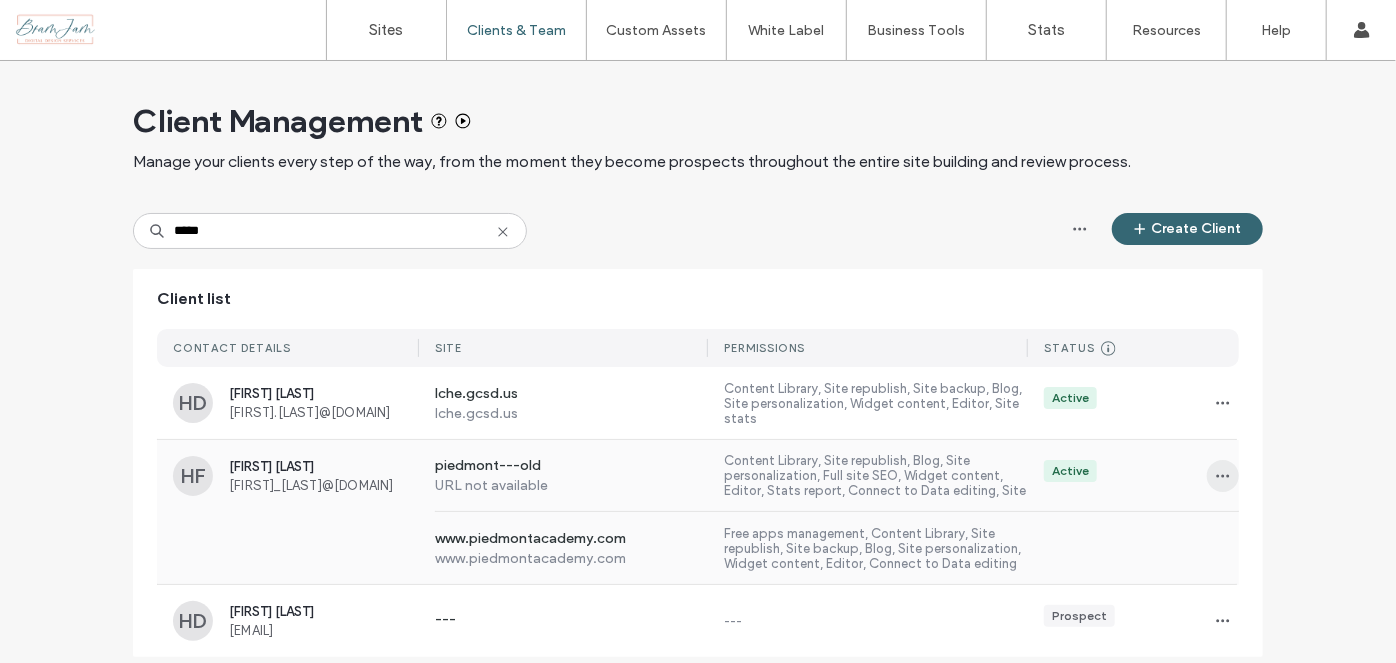 click at bounding box center (1223, 476) 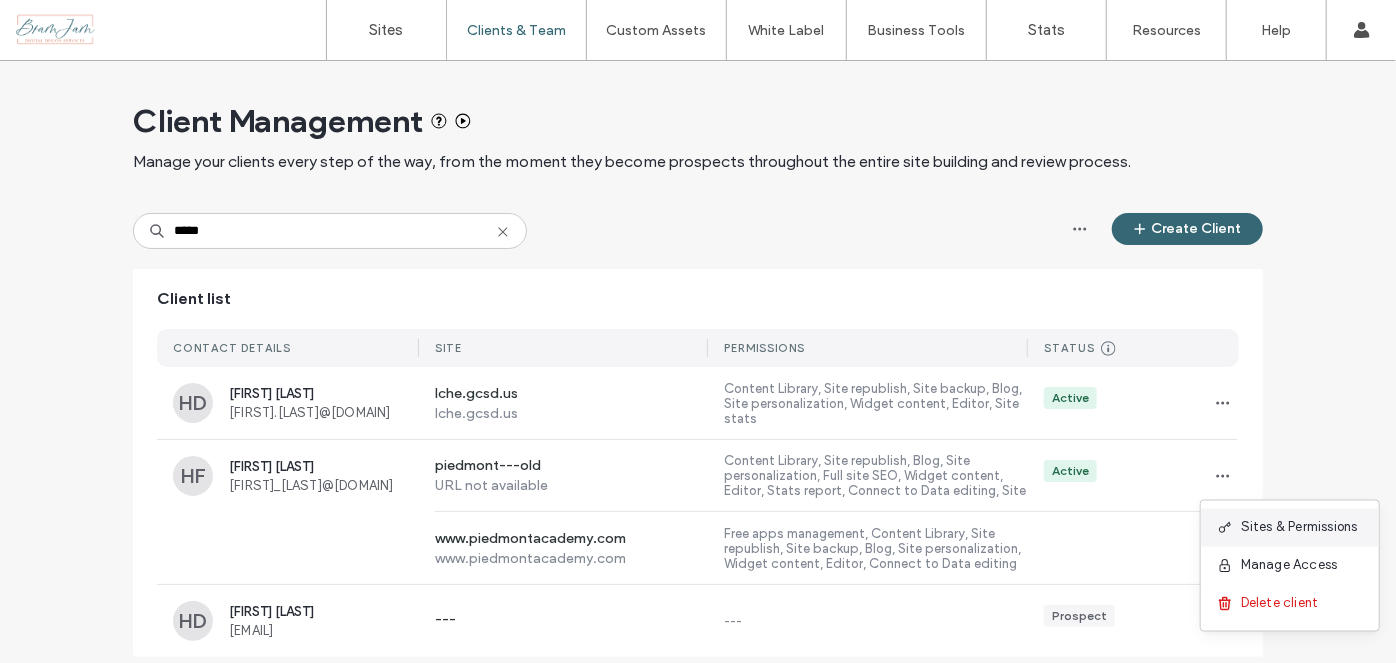 click on "Sites & Permissions" at bounding box center (1290, 528) 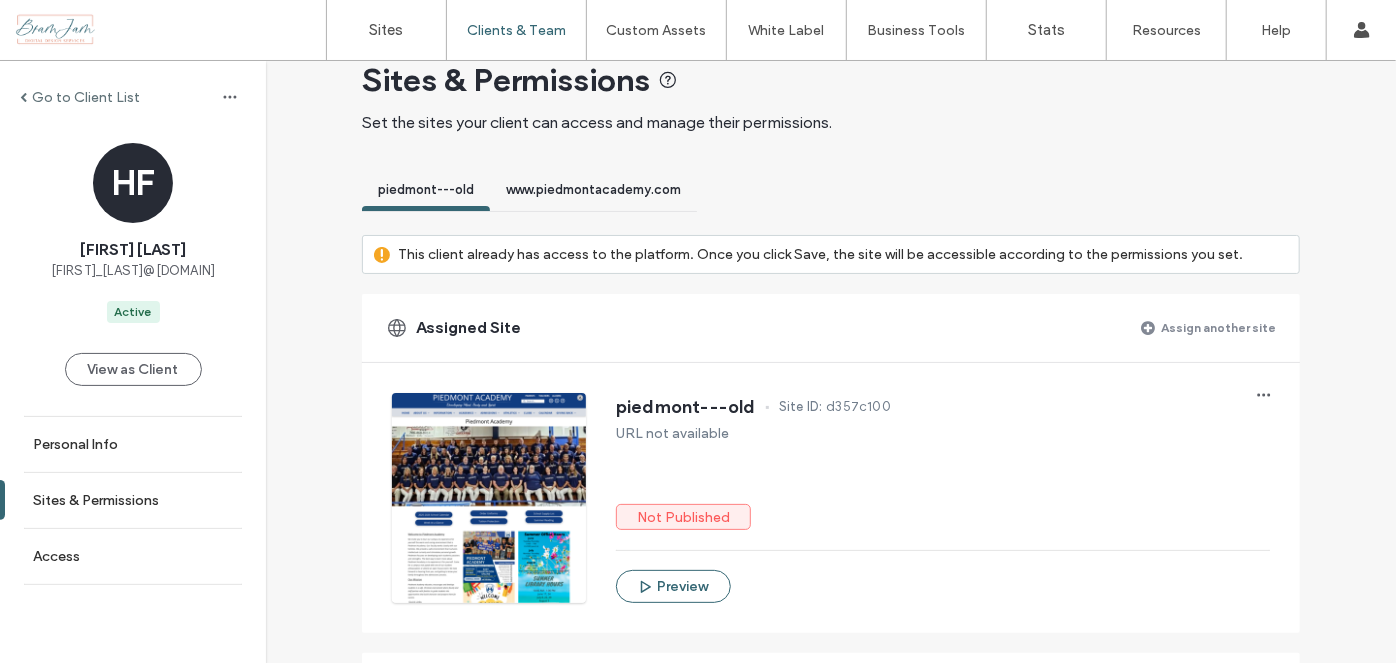 scroll, scrollTop: 0, scrollLeft: 0, axis: both 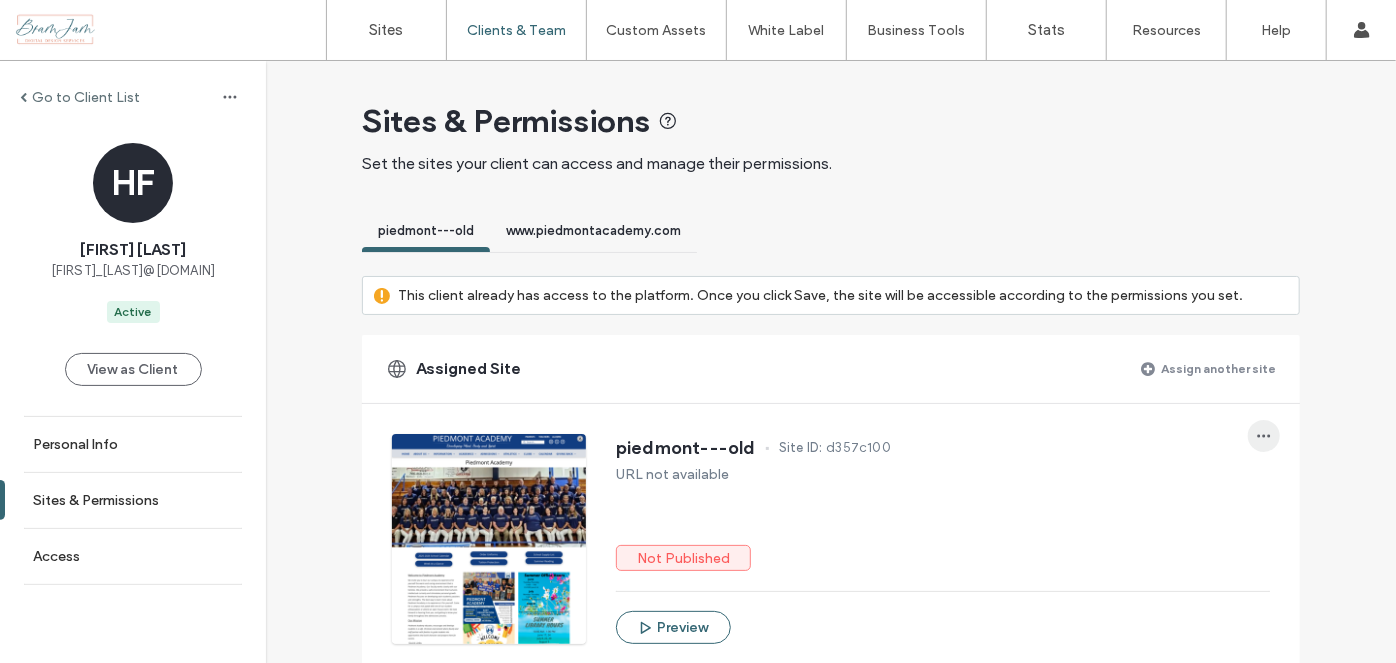 click 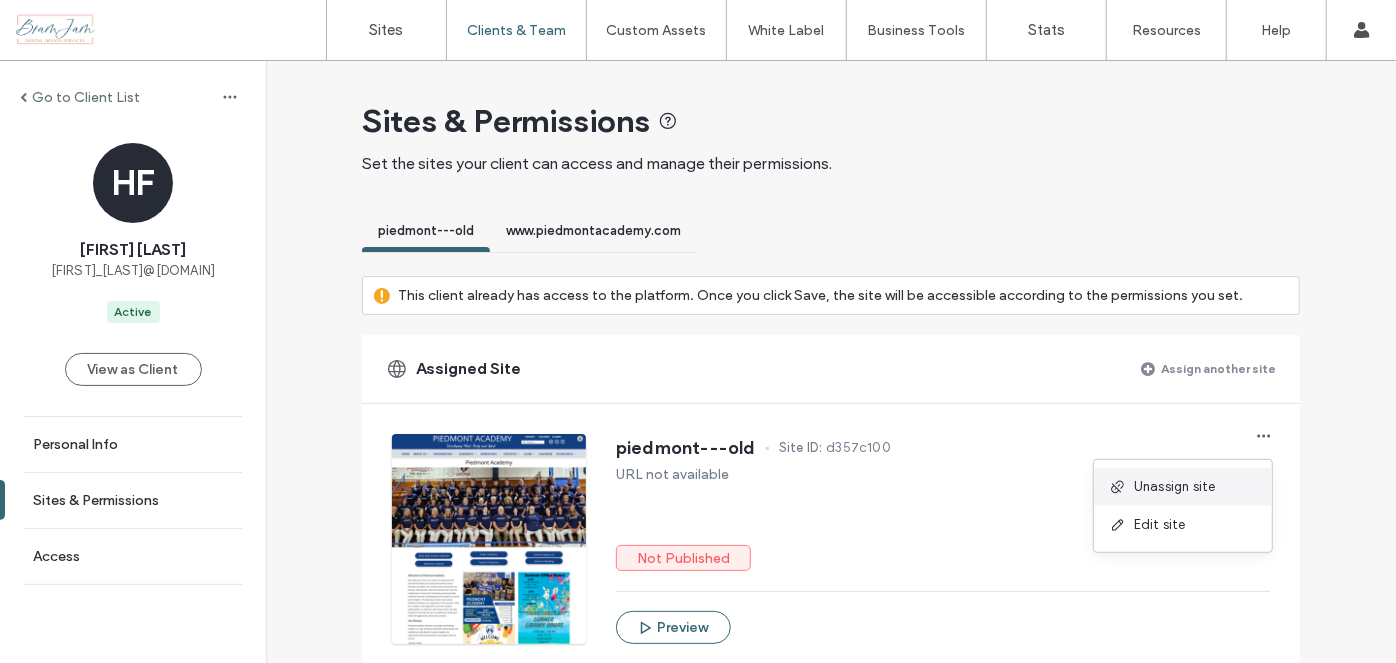 click on "Unassign site" at bounding box center [1175, 487] 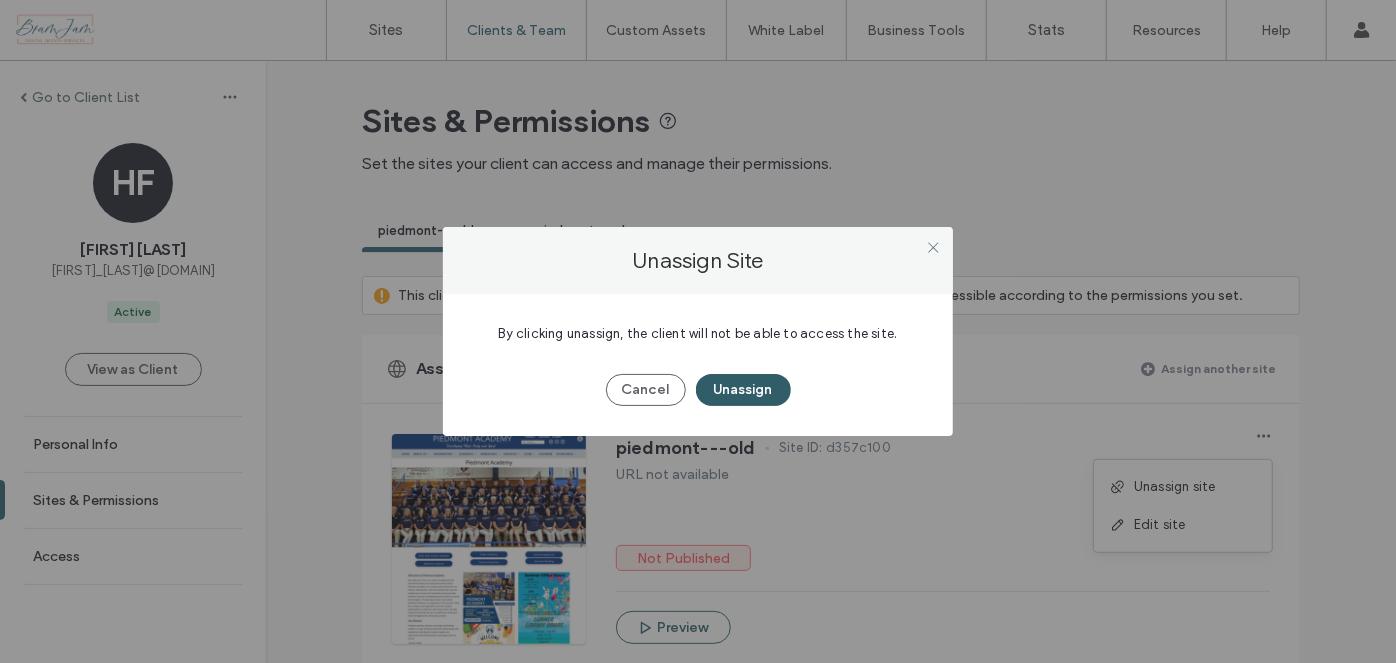 click on "Unassign" at bounding box center (743, 390) 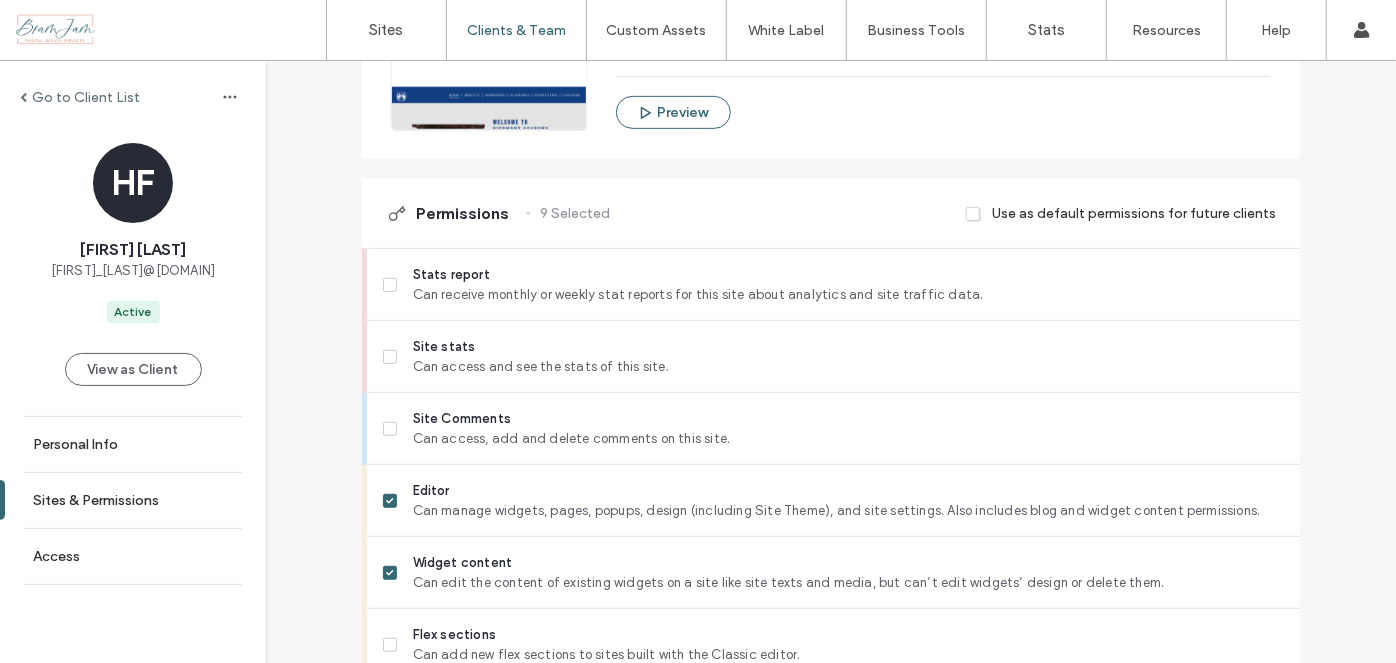 scroll, scrollTop: 0, scrollLeft: 0, axis: both 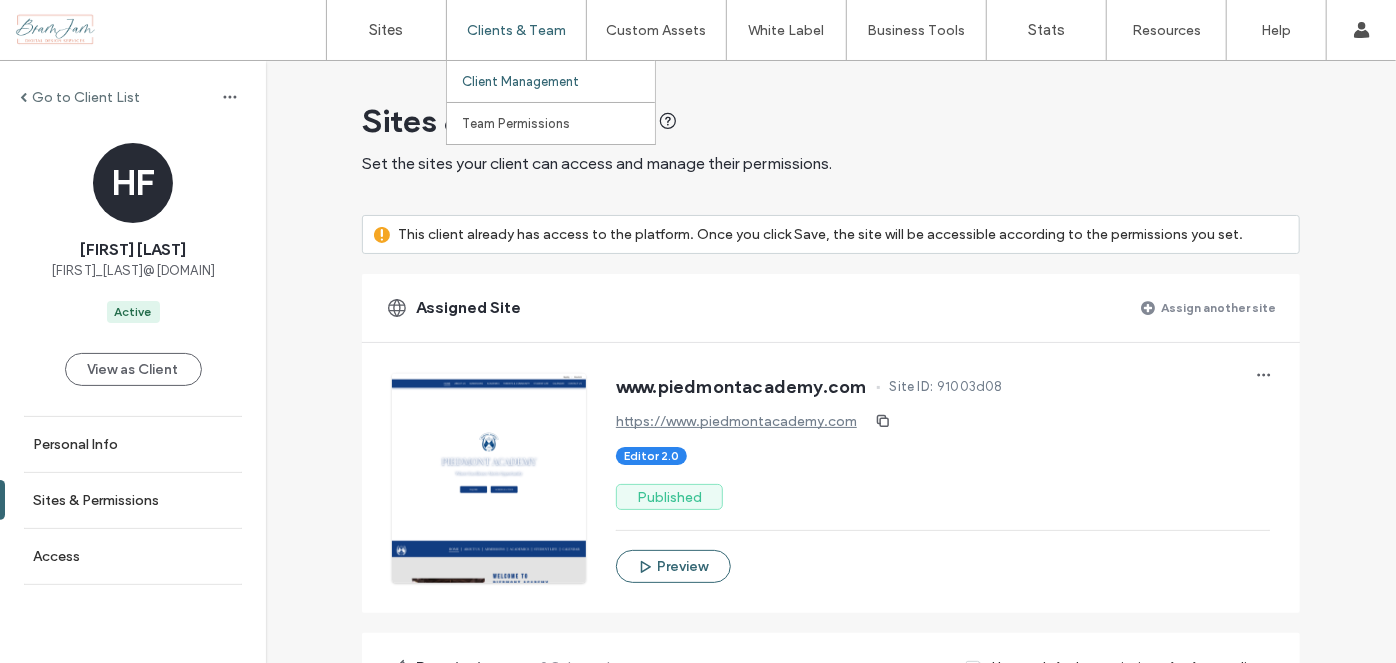 drag, startPoint x: 538, startPoint y: 73, endPoint x: 547, endPoint y: 27, distance: 46.872166 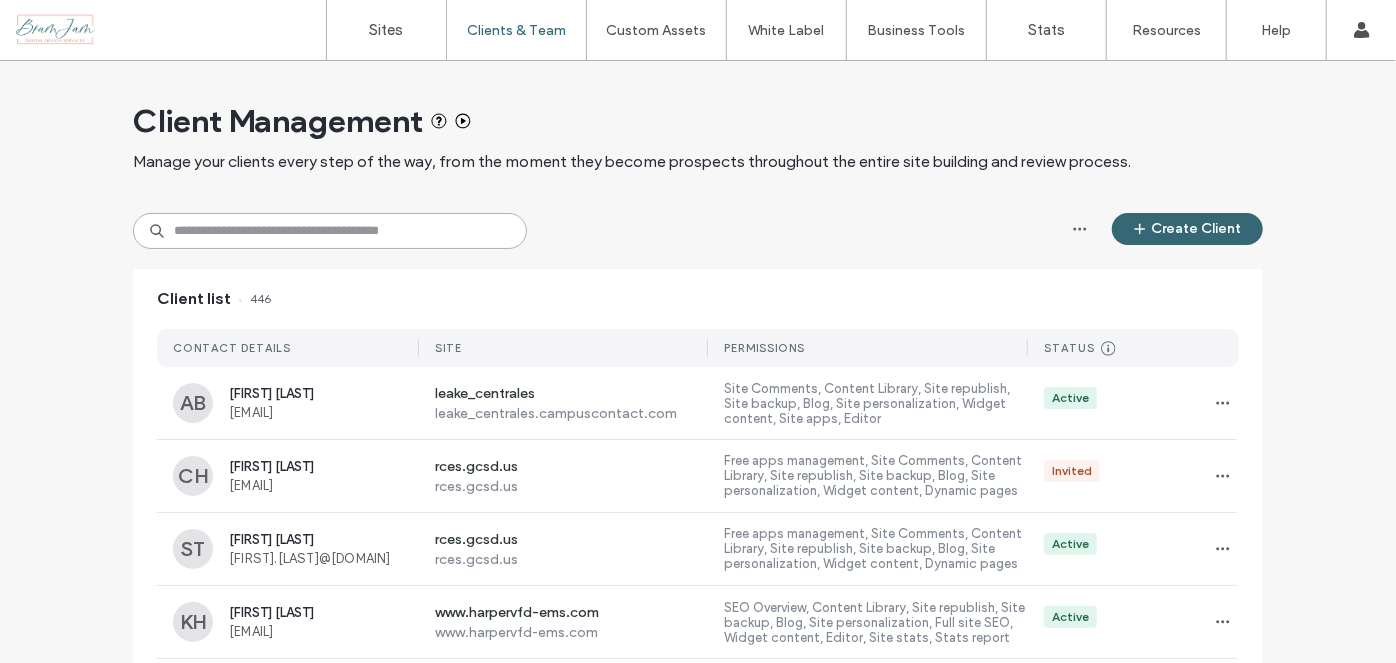 click at bounding box center [330, 231] 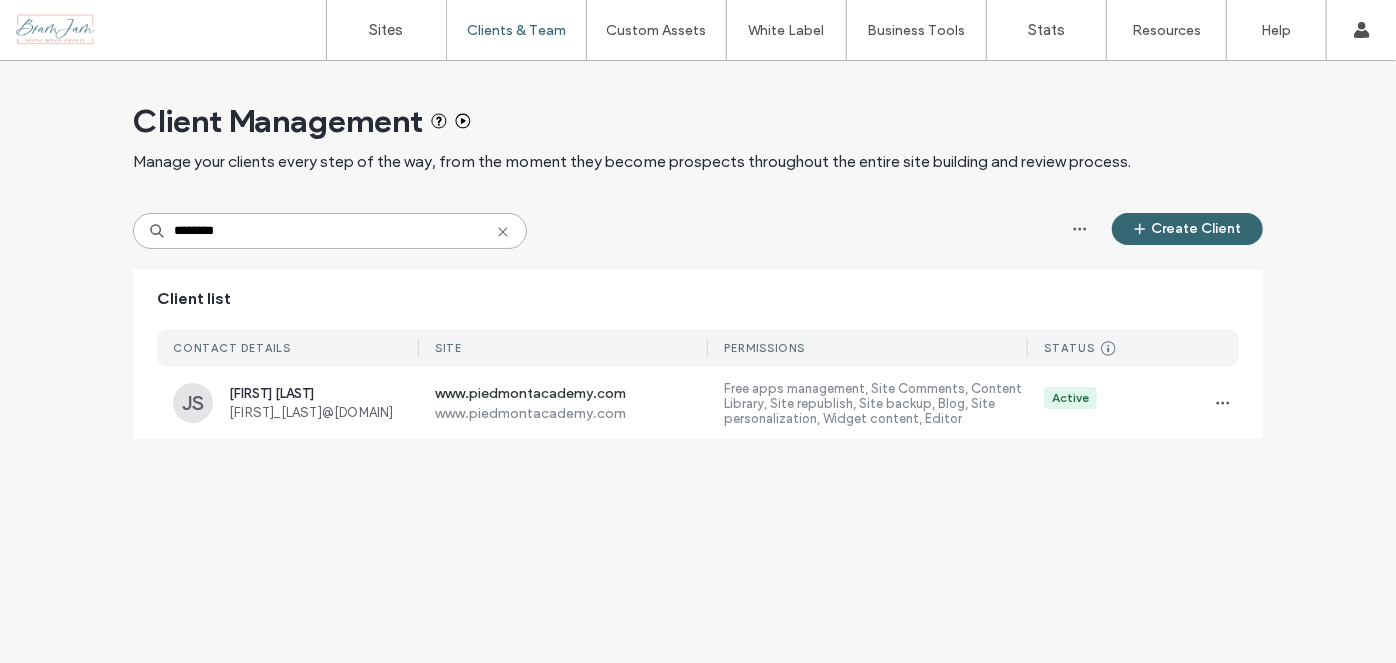 type on "********" 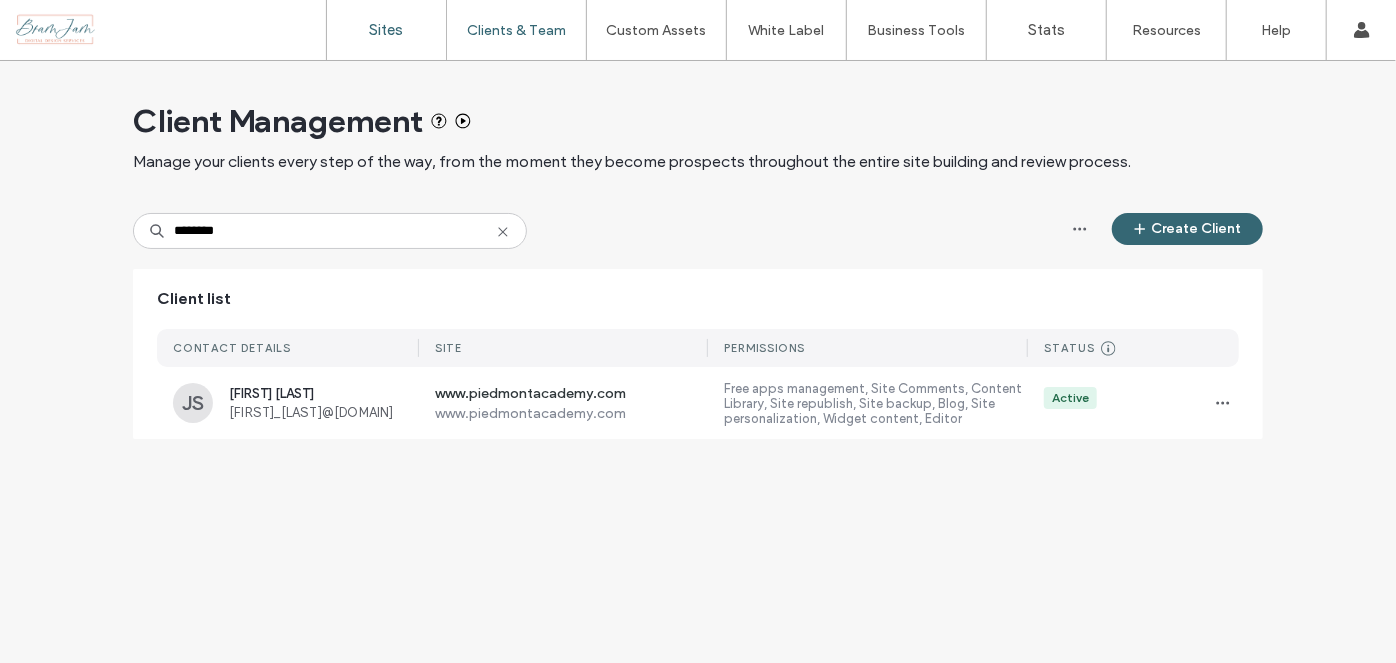 click on "Sites" at bounding box center [386, 30] 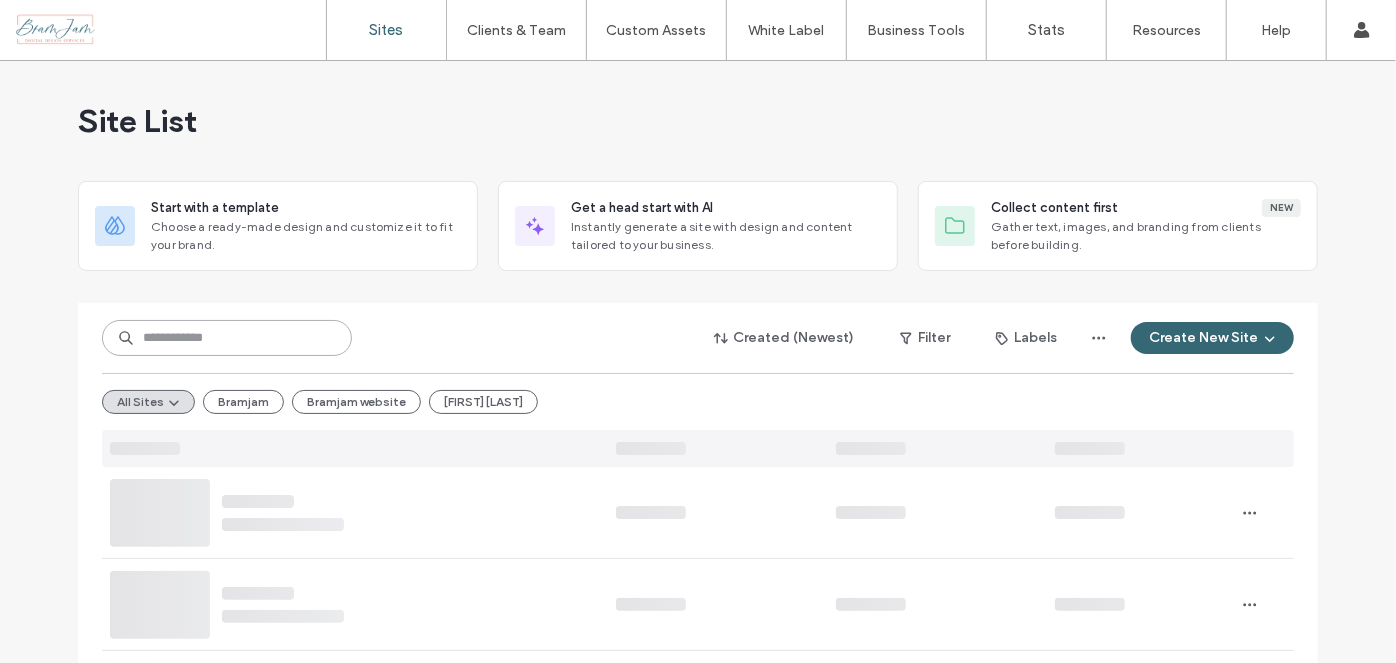 click at bounding box center [227, 338] 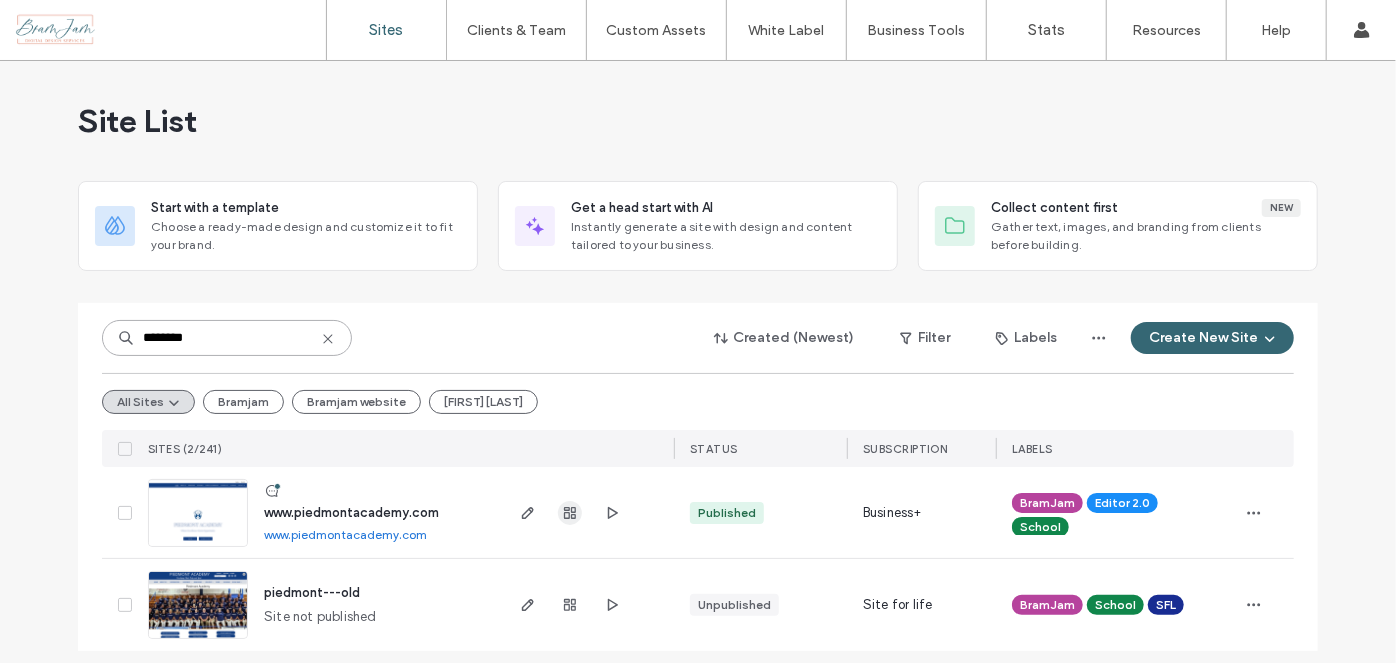 type on "********" 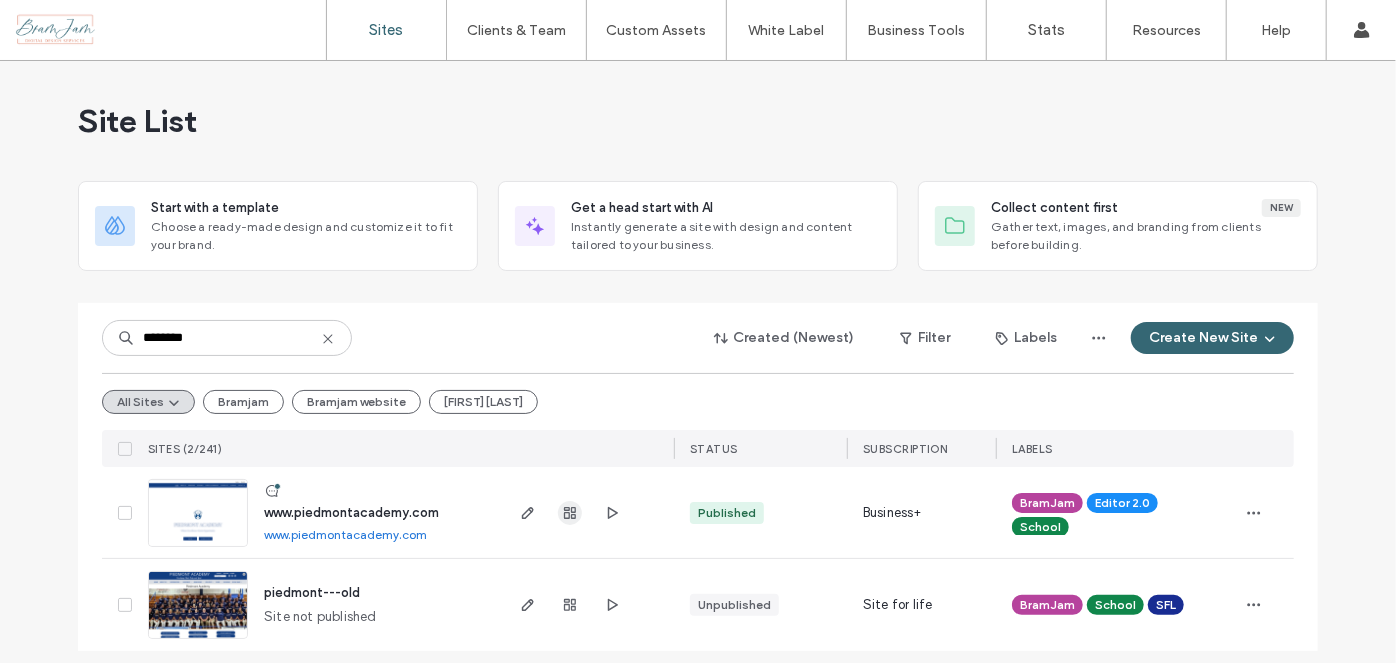 click 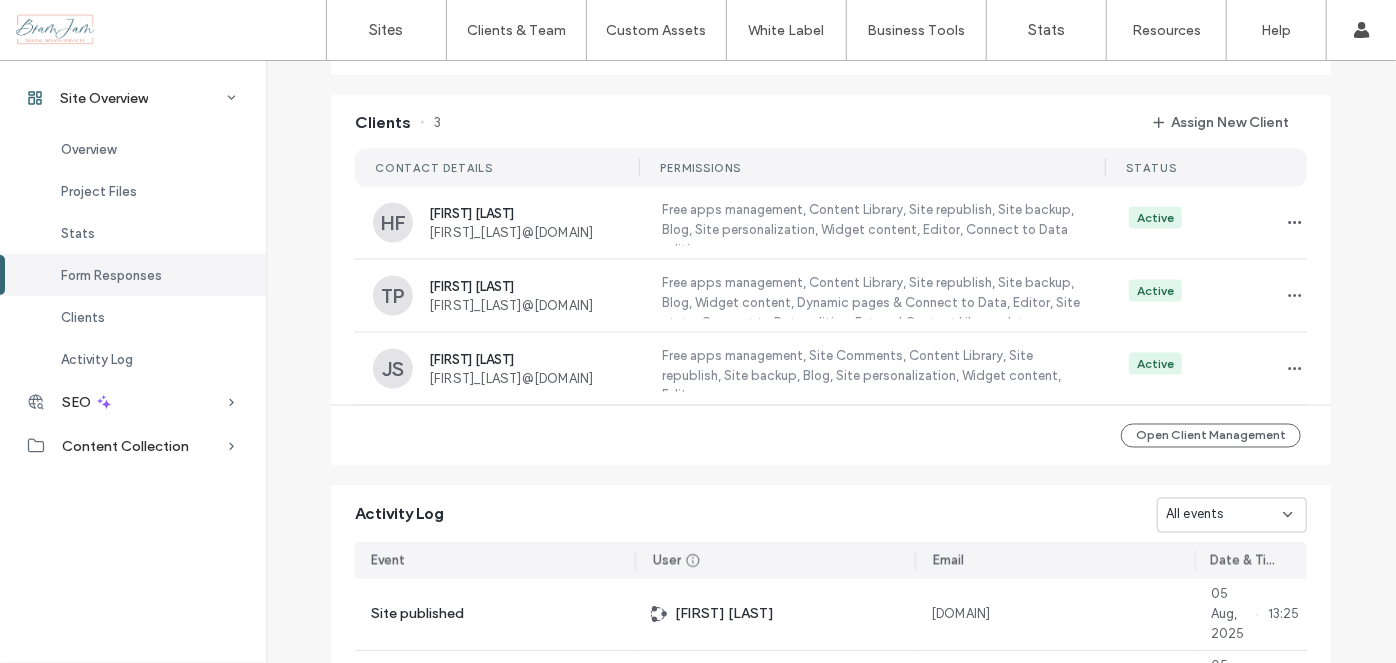 scroll, scrollTop: 1545, scrollLeft: 0, axis: vertical 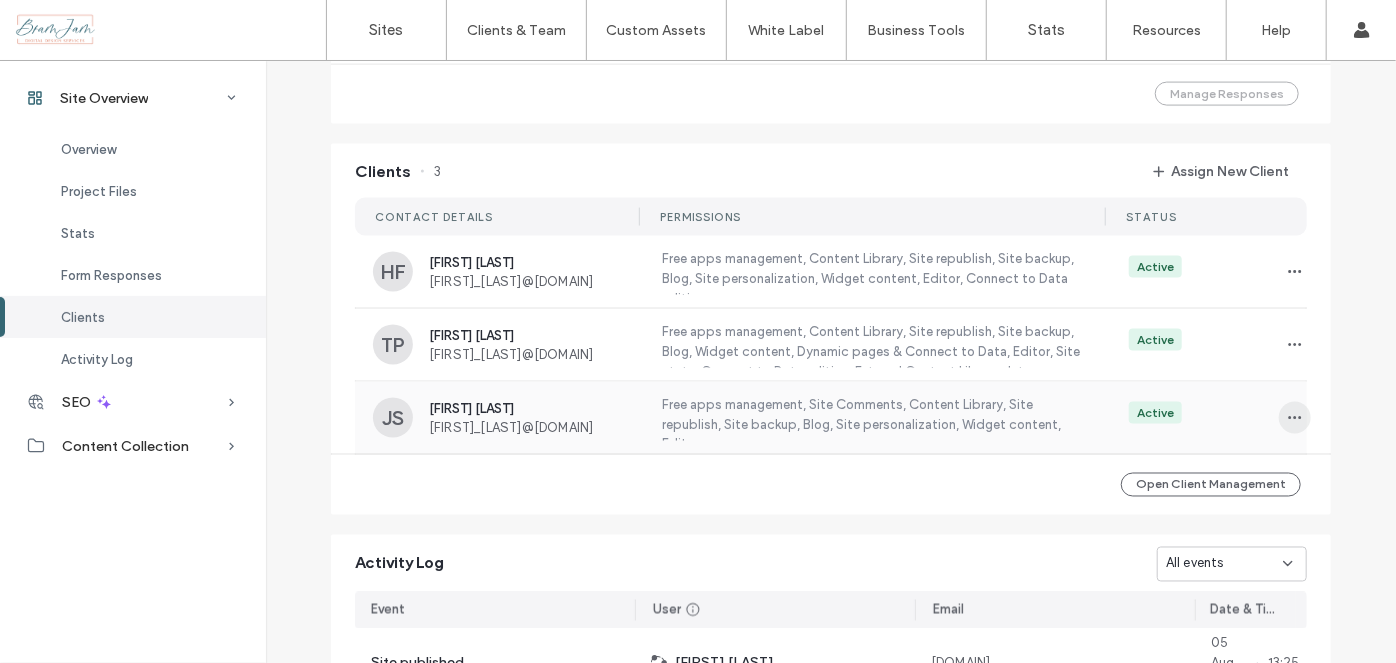 click 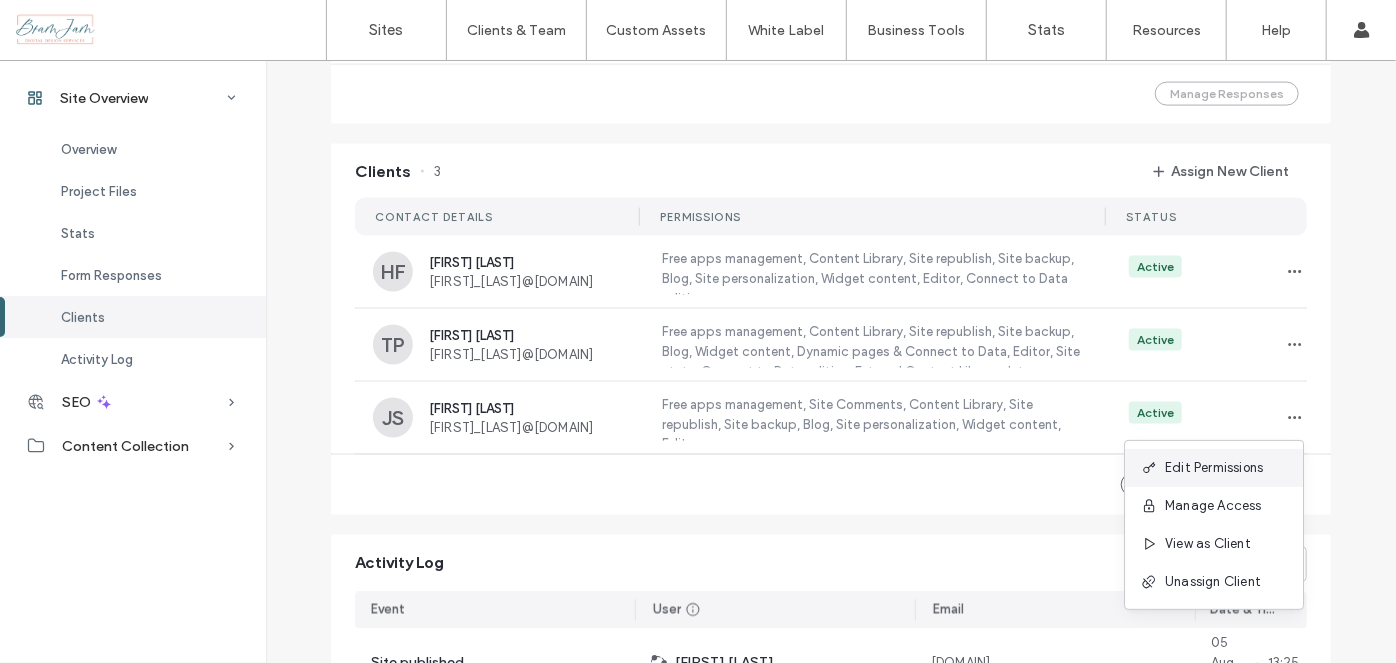 click on "Edit Permissions" at bounding box center (1214, 468) 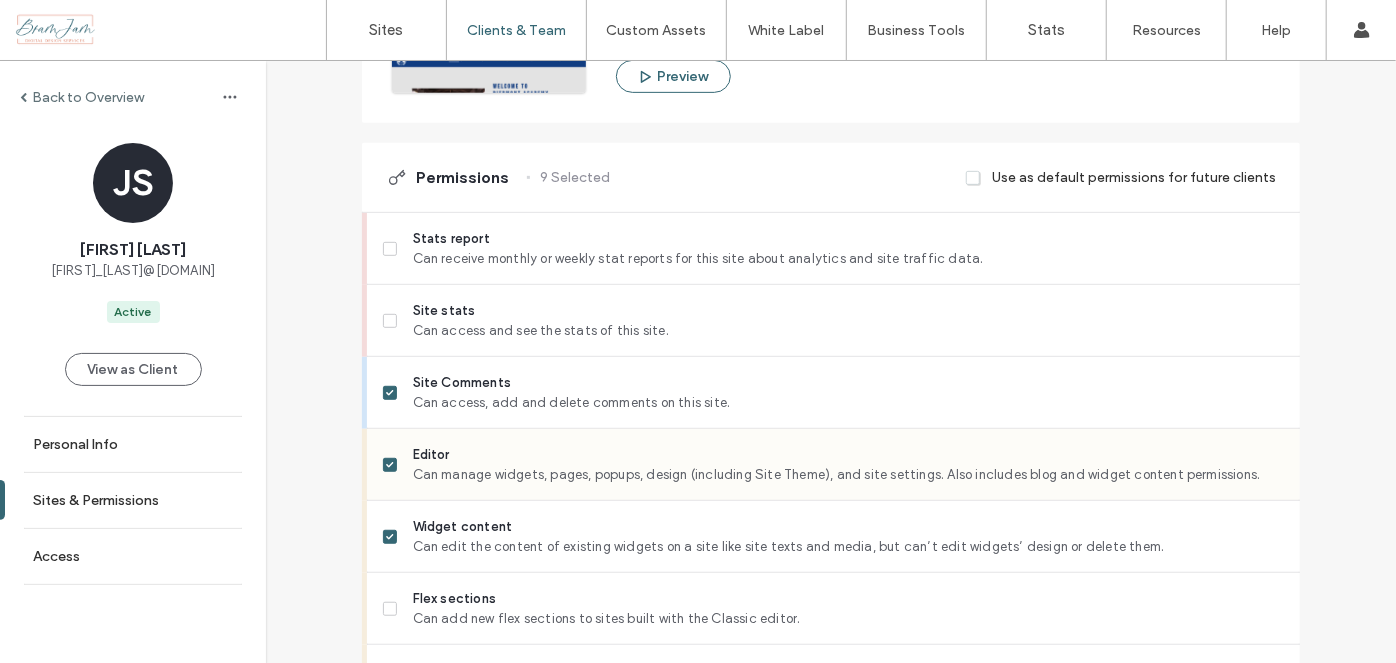 scroll, scrollTop: 545, scrollLeft: 0, axis: vertical 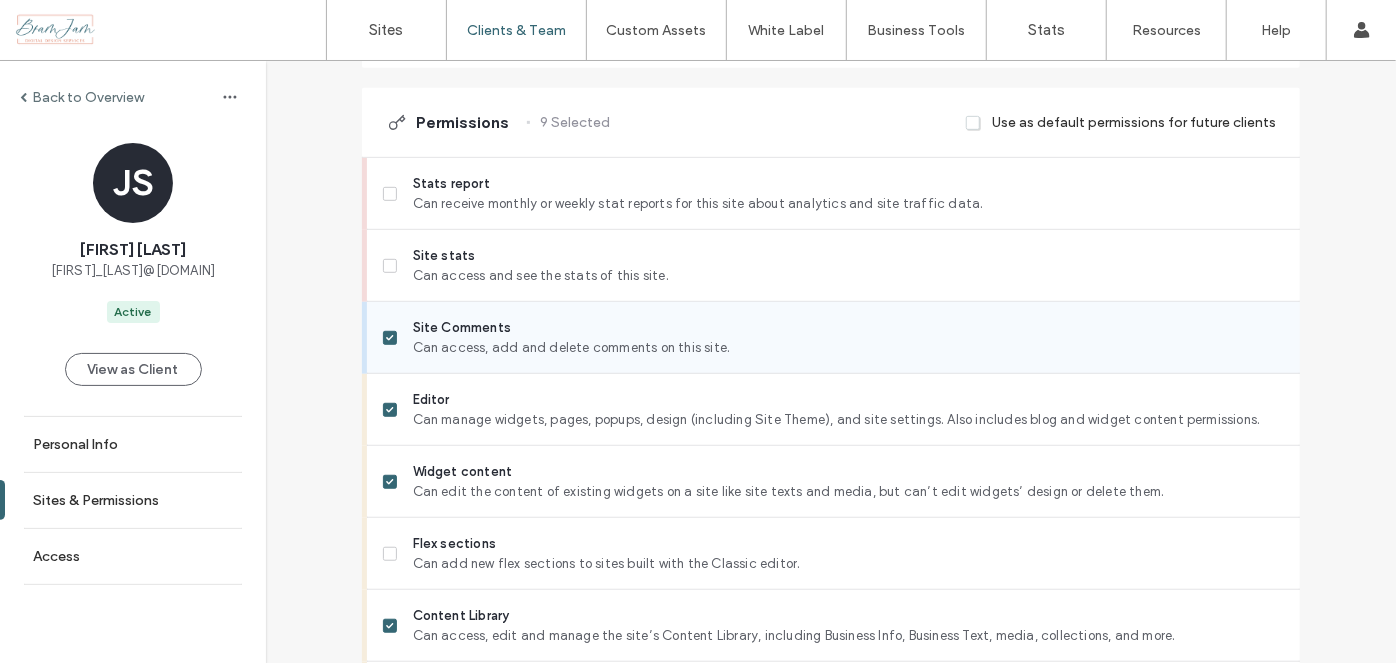click on "Site Comments Can access, add and delete comments on this site." at bounding box center [833, 338] 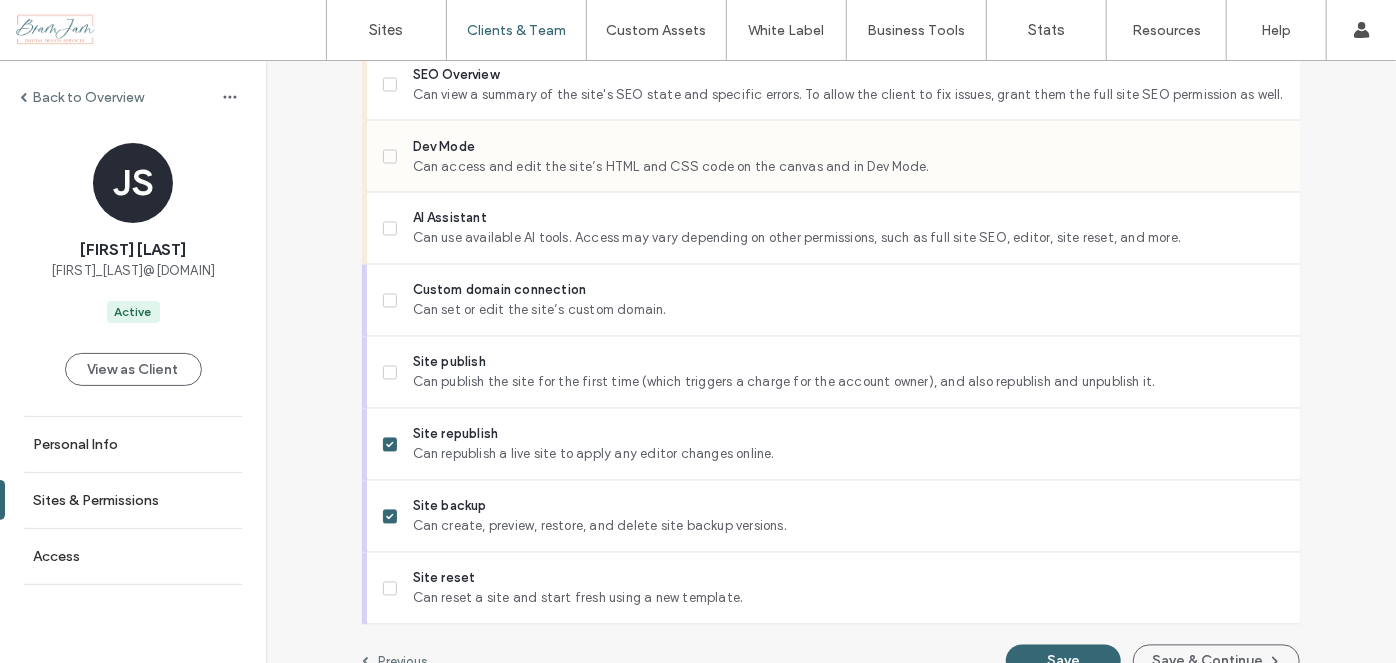 scroll, scrollTop: 1838, scrollLeft: 0, axis: vertical 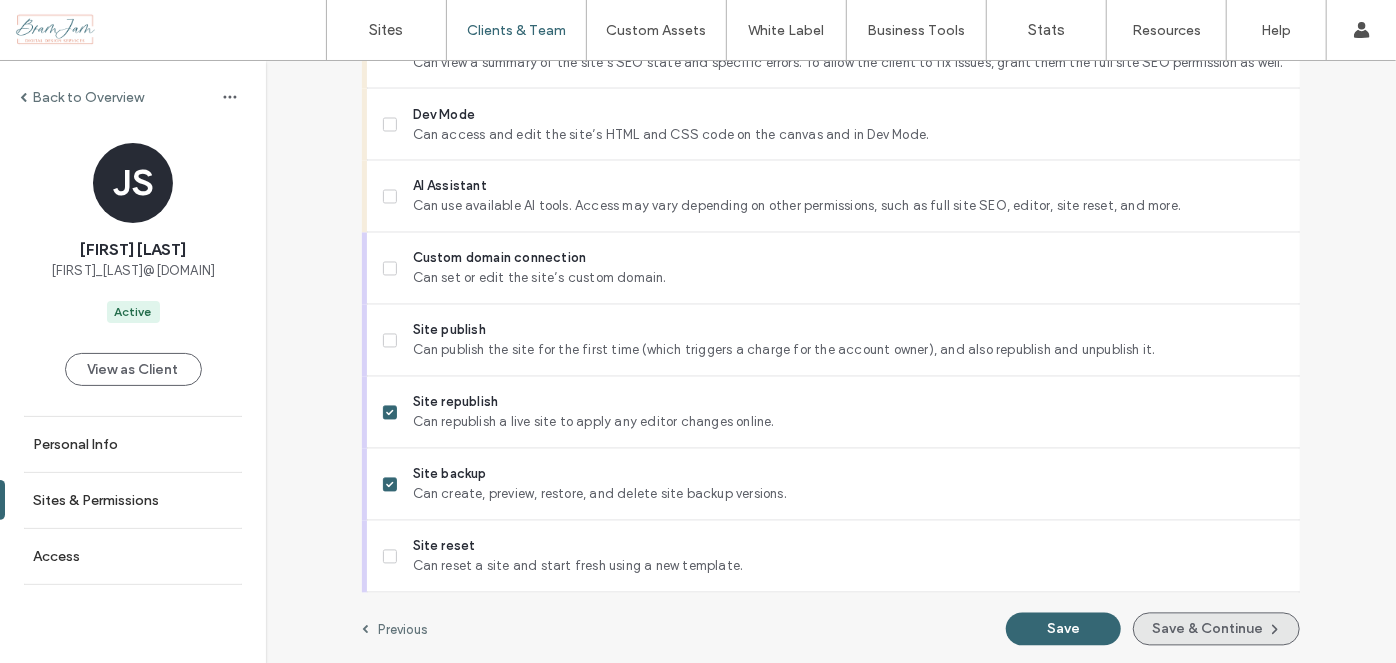 click on "Save & Continue" at bounding box center (1216, 629) 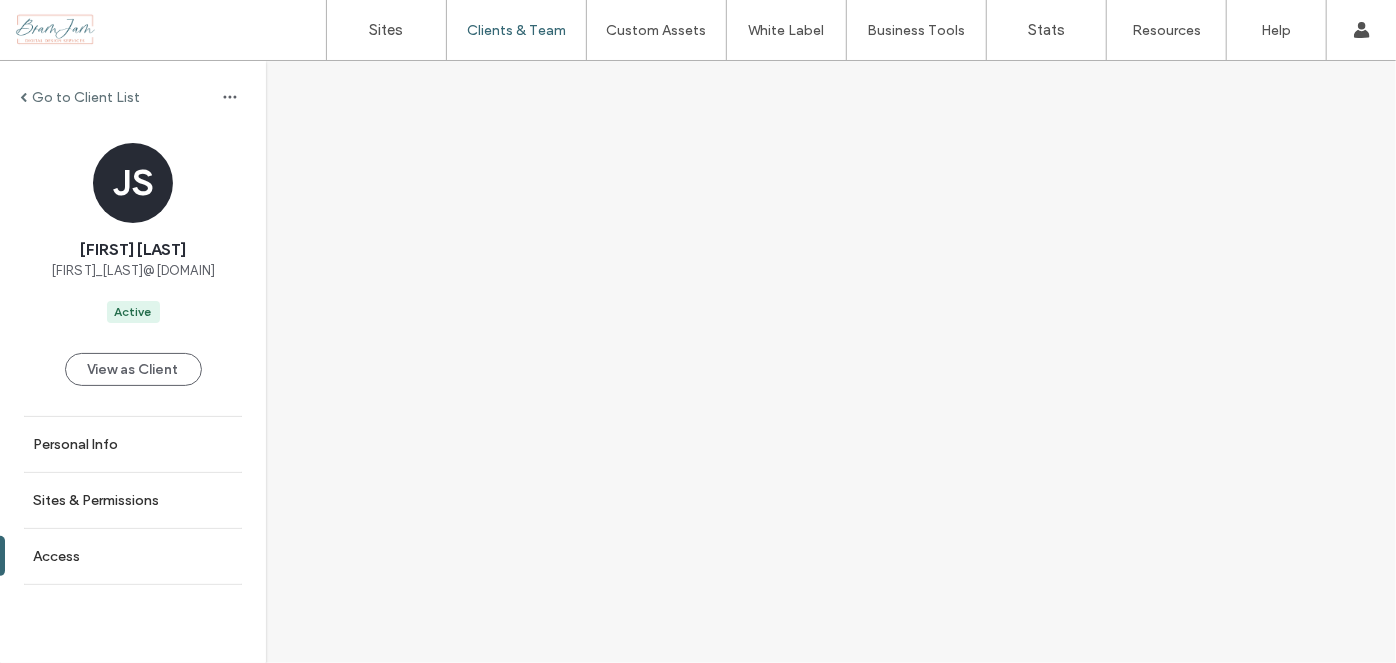 scroll, scrollTop: 0, scrollLeft: 0, axis: both 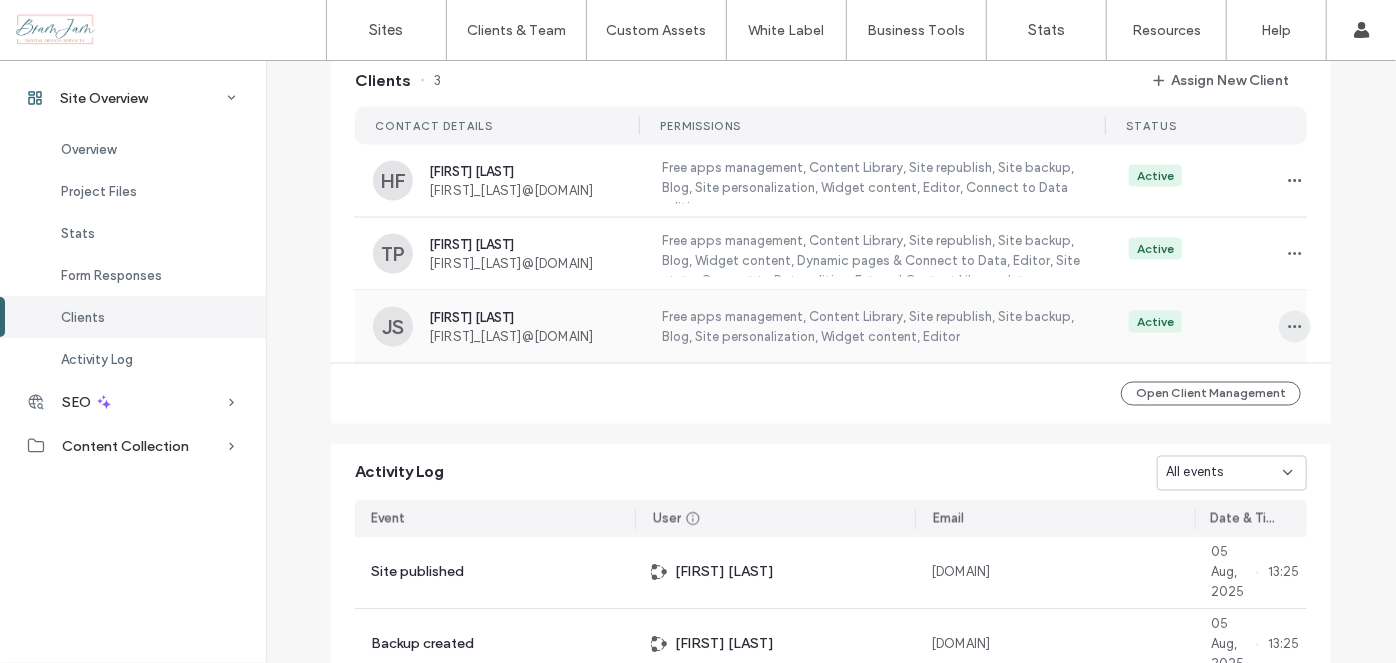 click at bounding box center [1295, 327] 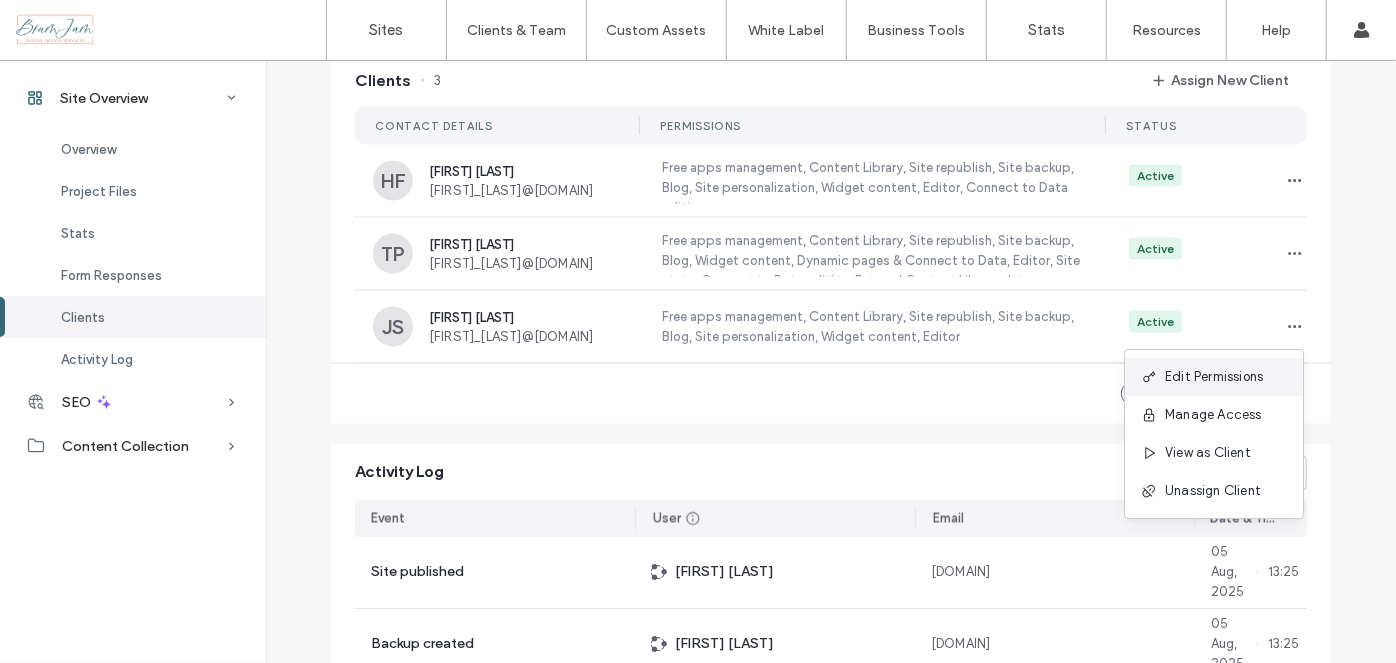 click on "Edit Permissions" at bounding box center [1214, 377] 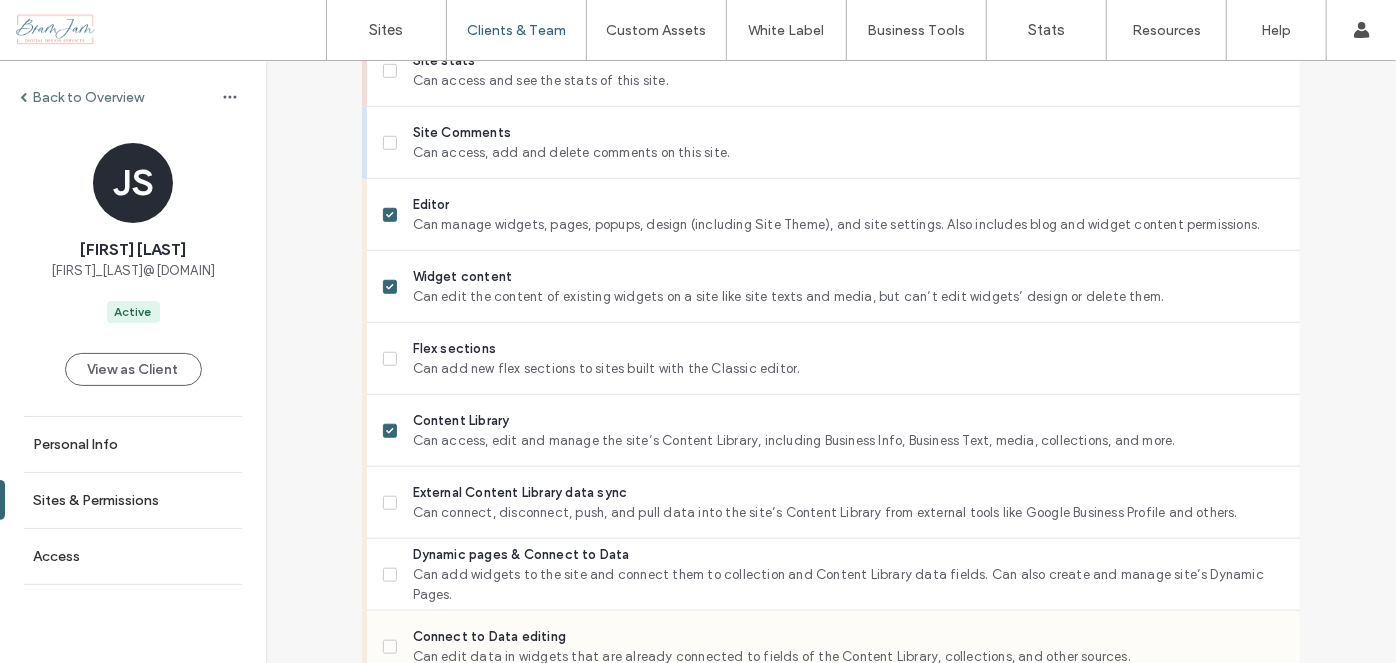 scroll, scrollTop: 909, scrollLeft: 0, axis: vertical 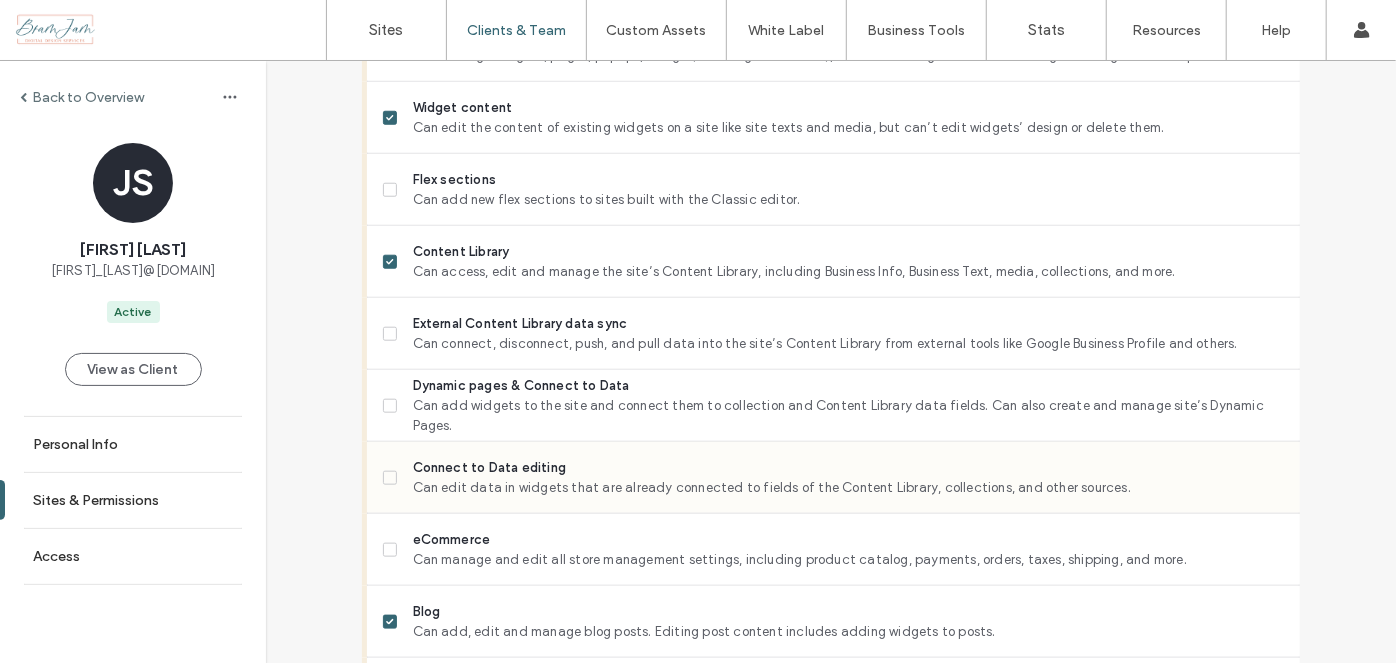 click on "Connect to Data editing Can edit data in widgets that are already connected to fields of the Content Library, collections, and other sources." at bounding box center [833, 478] 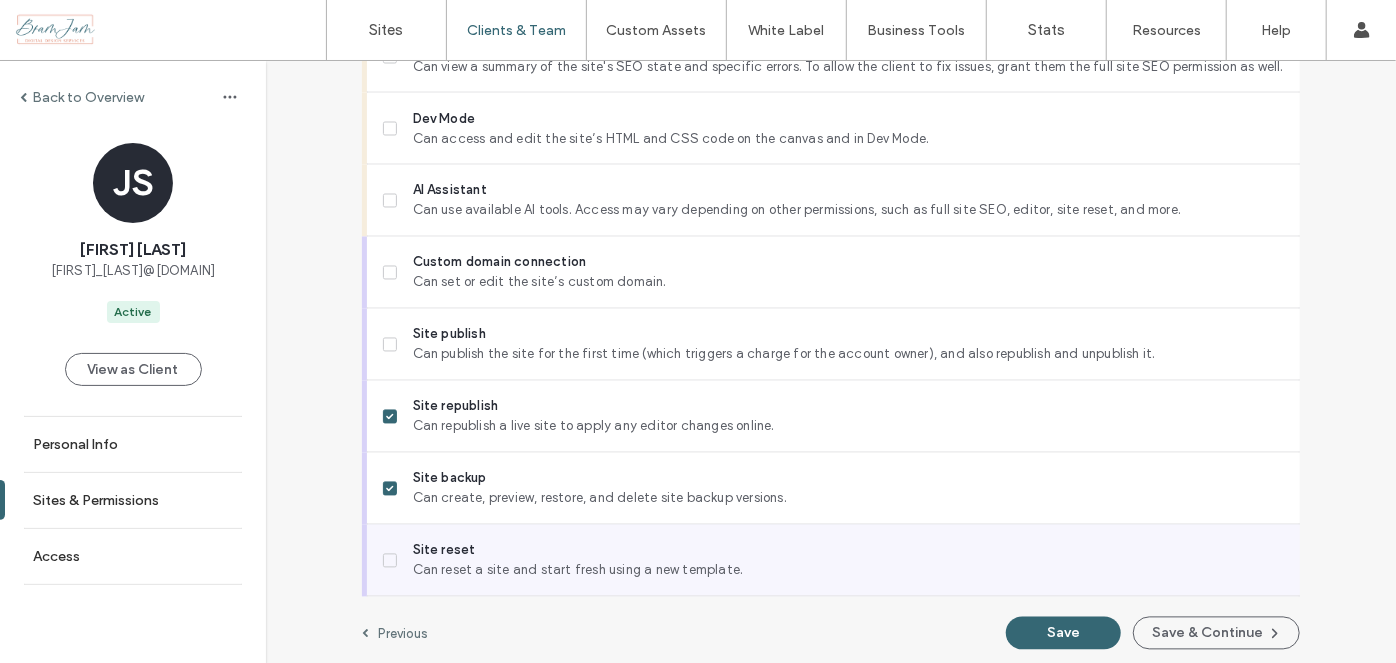 scroll, scrollTop: 1838, scrollLeft: 0, axis: vertical 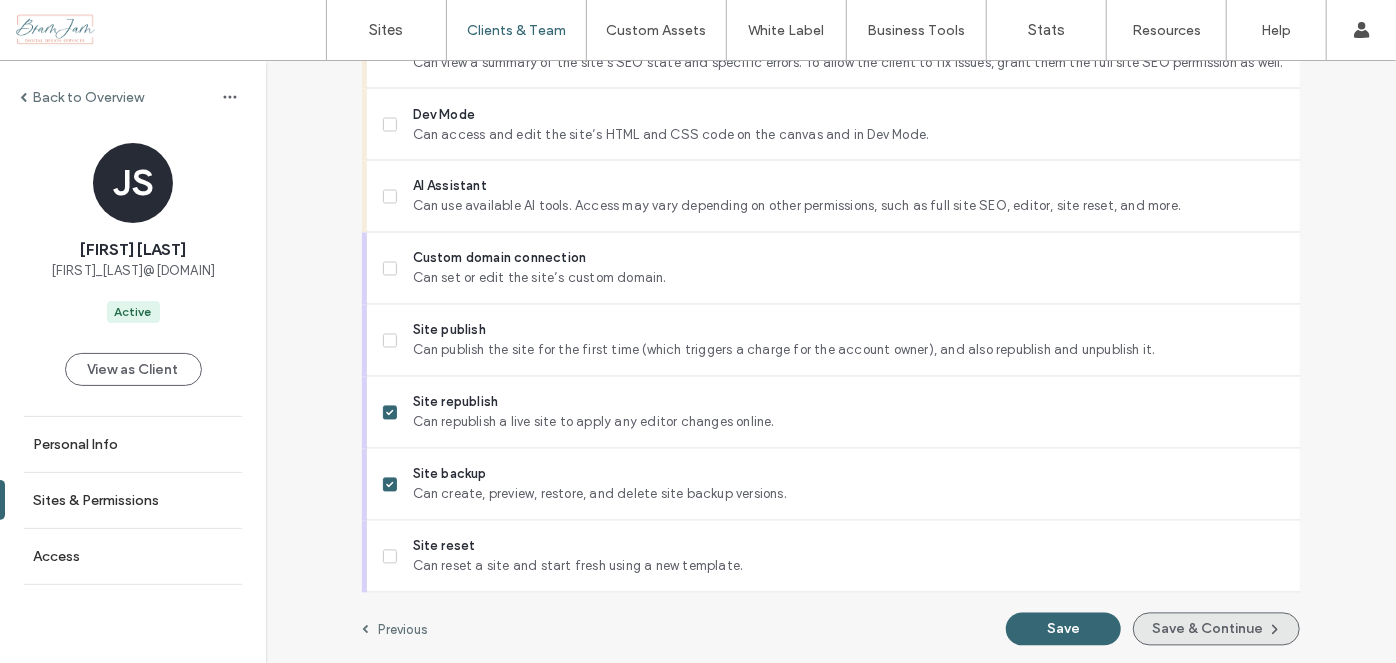 click on "Save & Continue" at bounding box center [1216, 629] 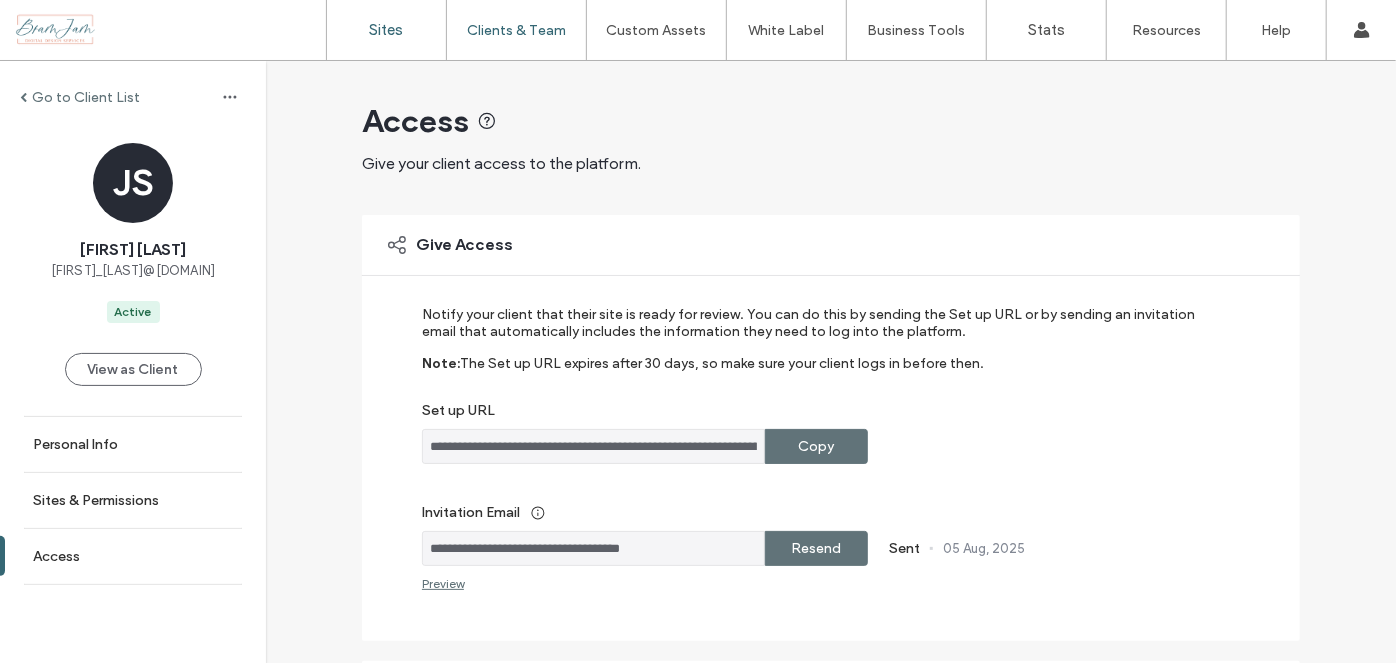 click on "Sites" at bounding box center (386, 30) 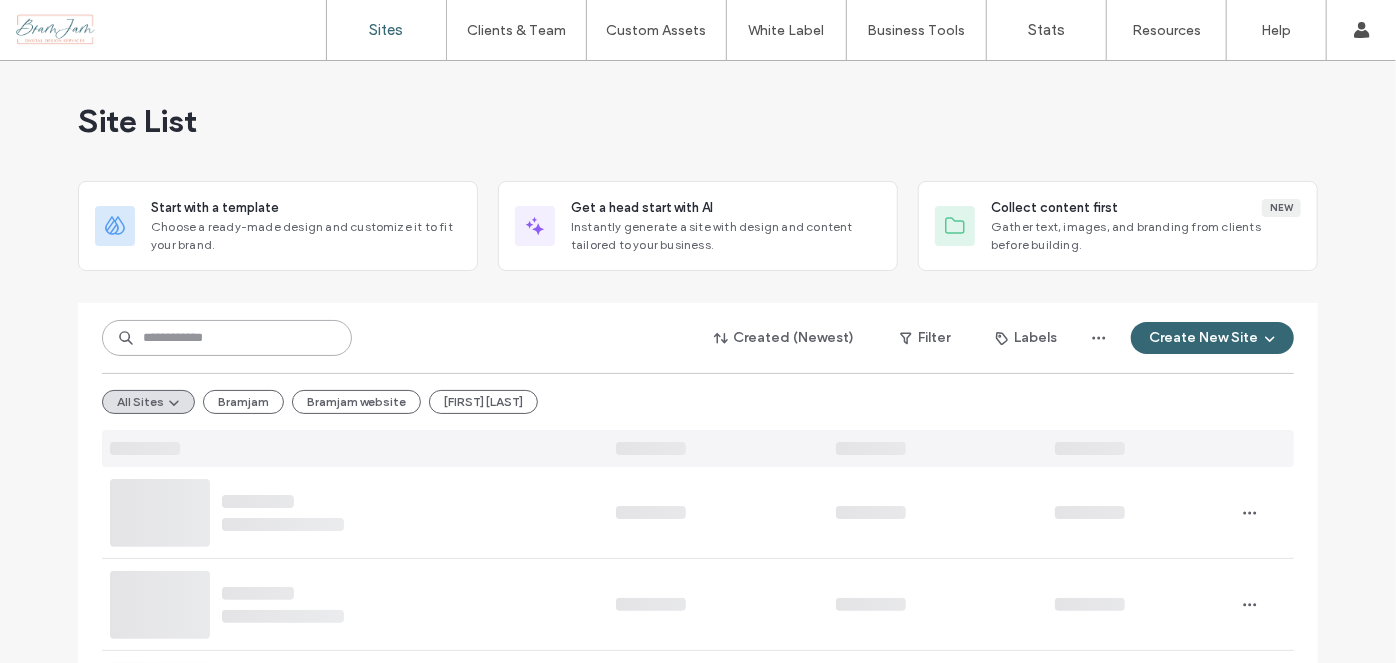 click at bounding box center [227, 338] 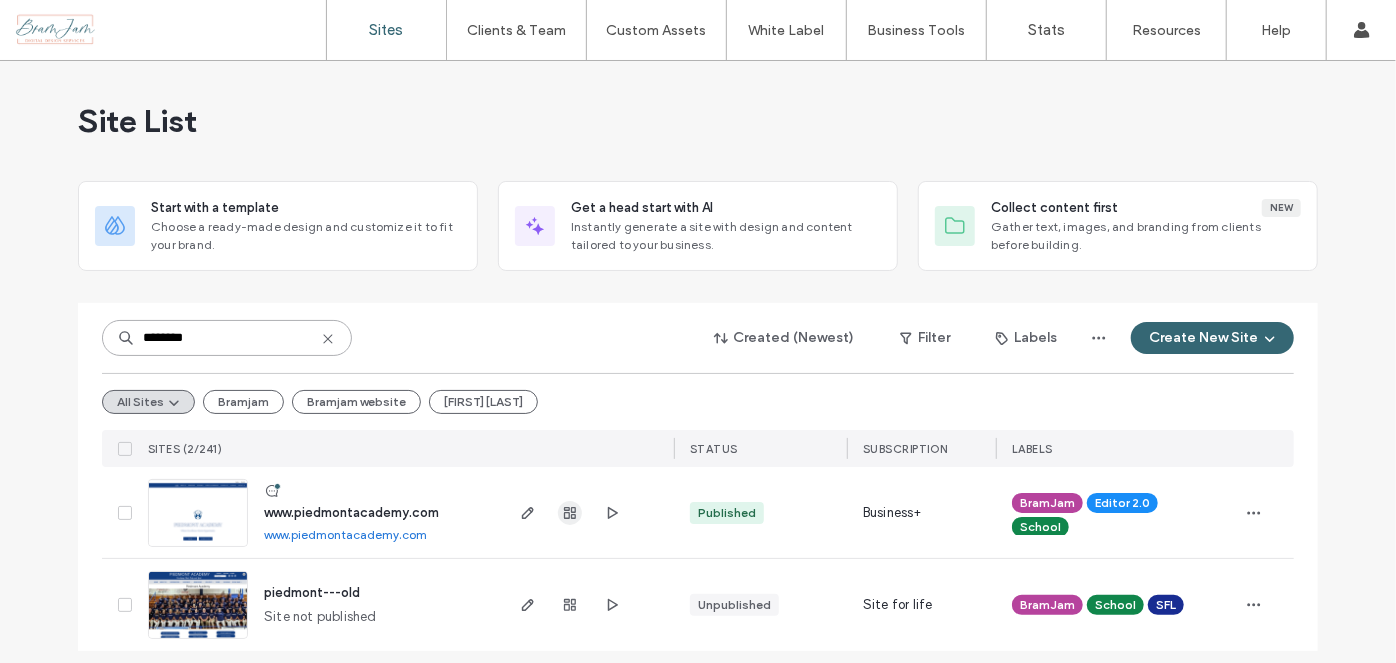 type on "********" 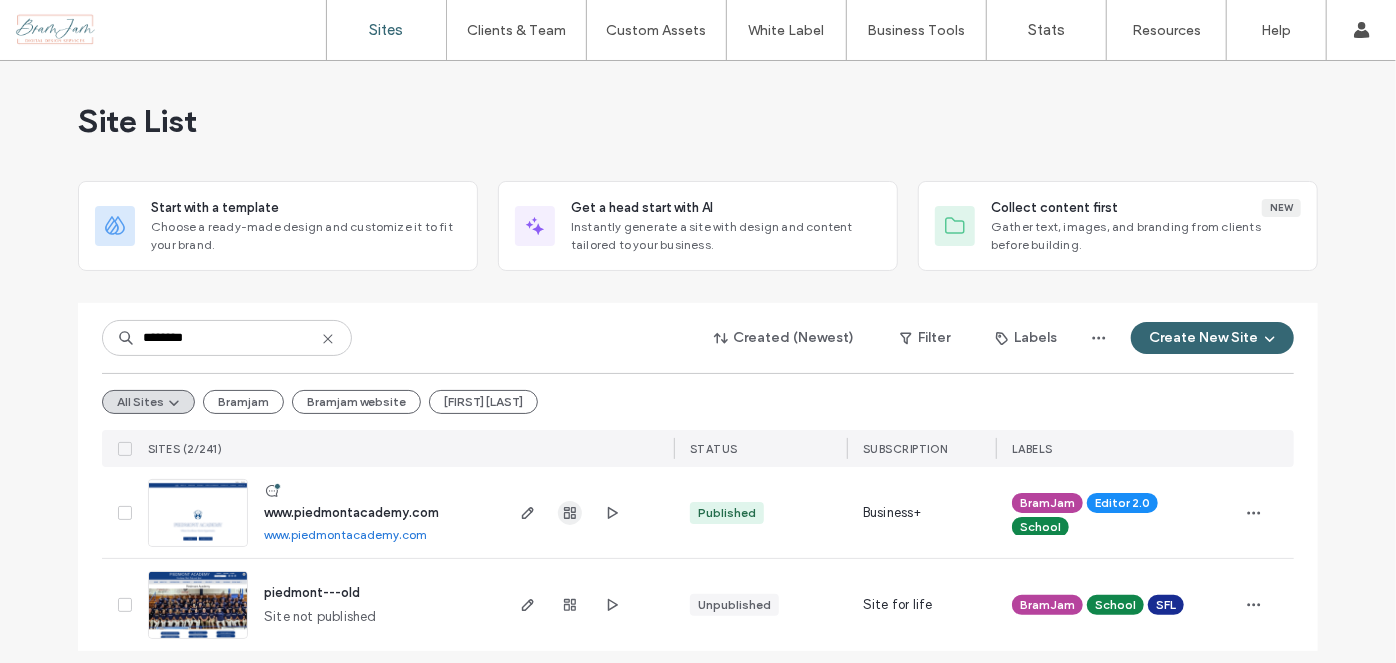 click 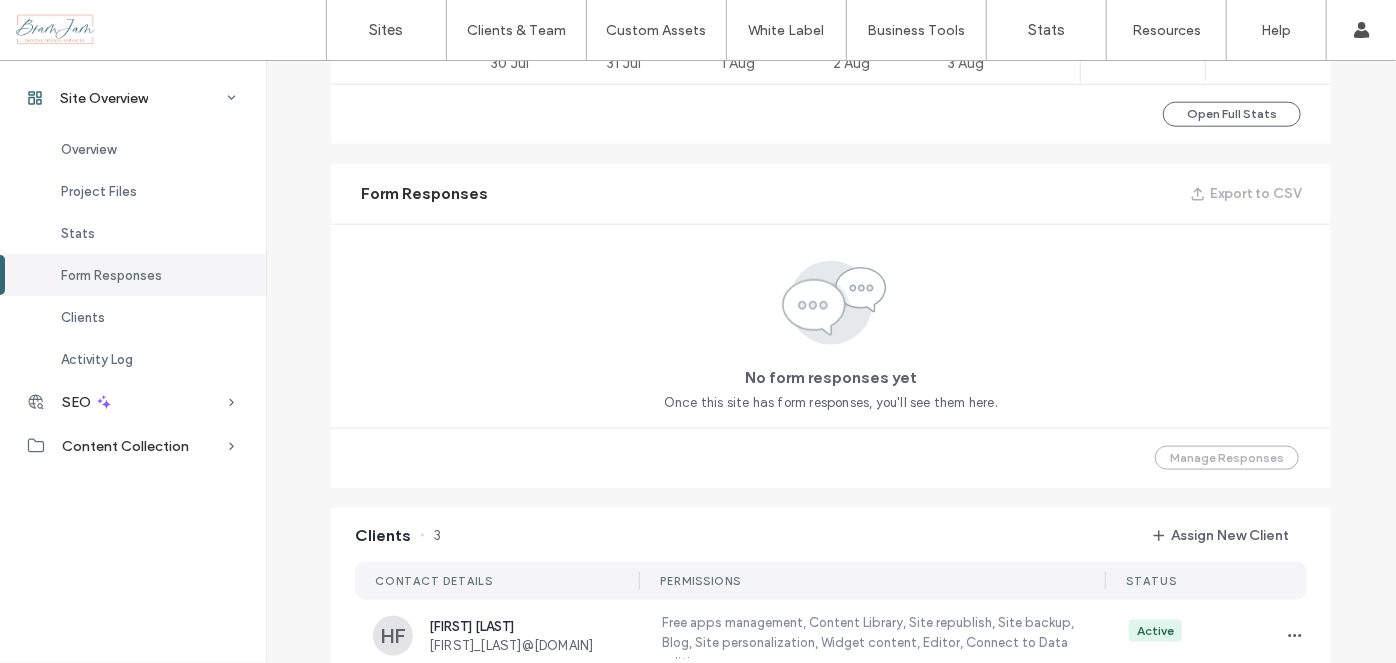 scroll, scrollTop: 1636, scrollLeft: 0, axis: vertical 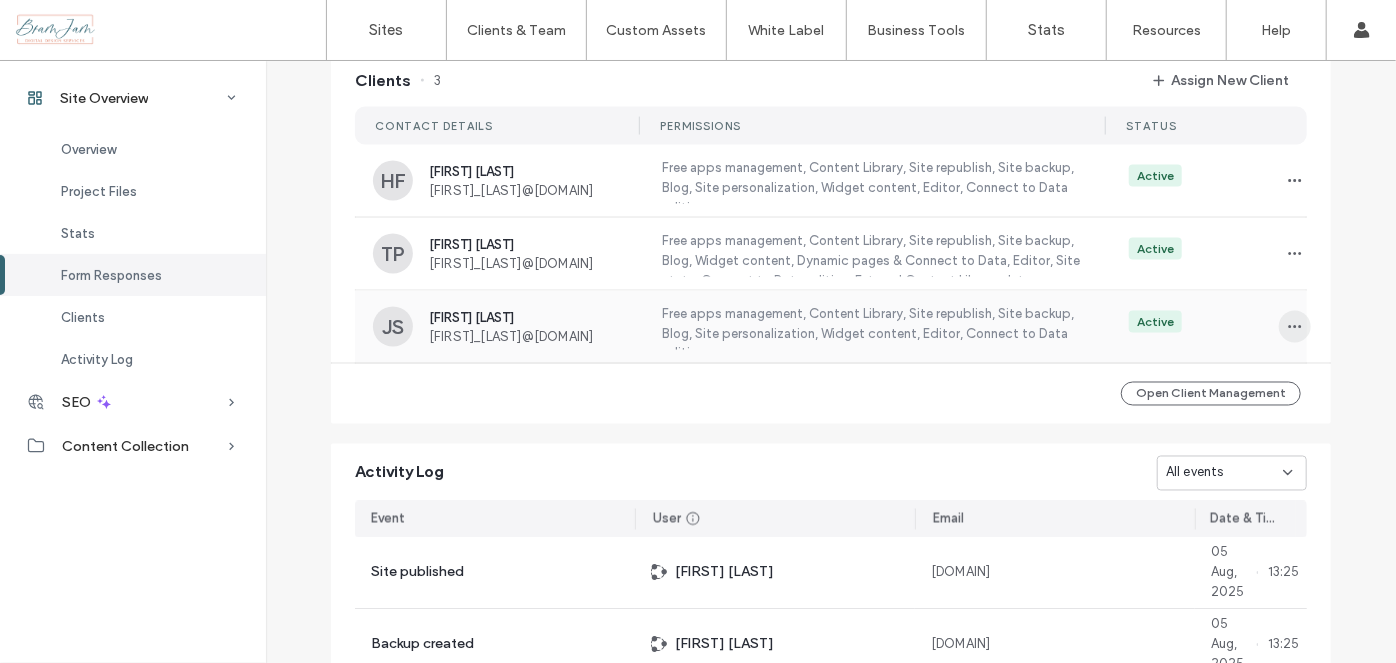 click 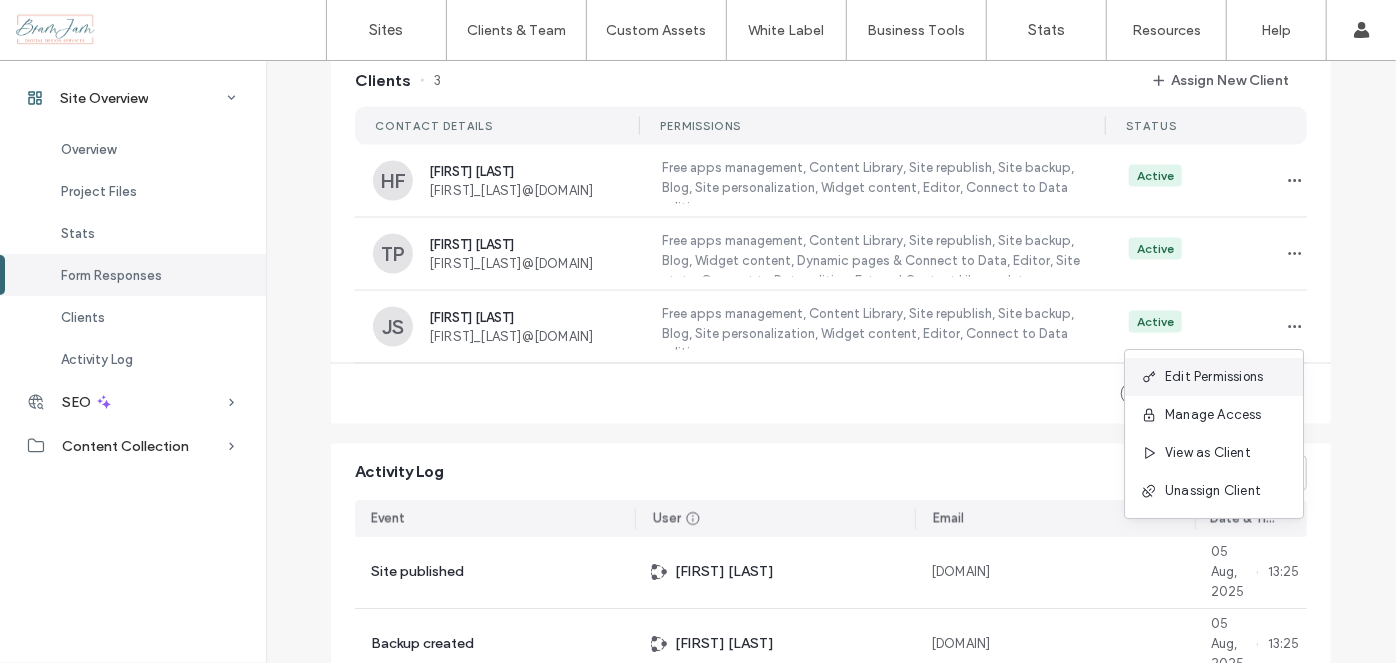 click on "Edit Permissions" at bounding box center [1214, 377] 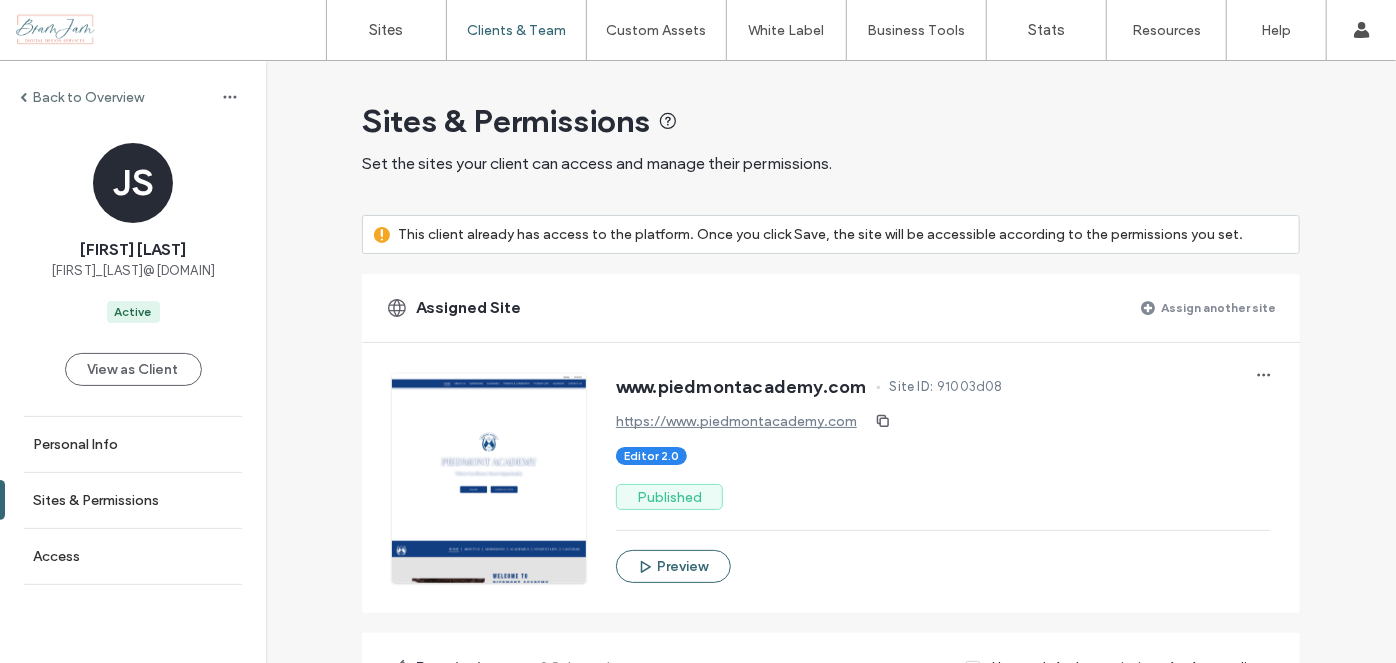 click on "Assign another site" at bounding box center [1218, 307] 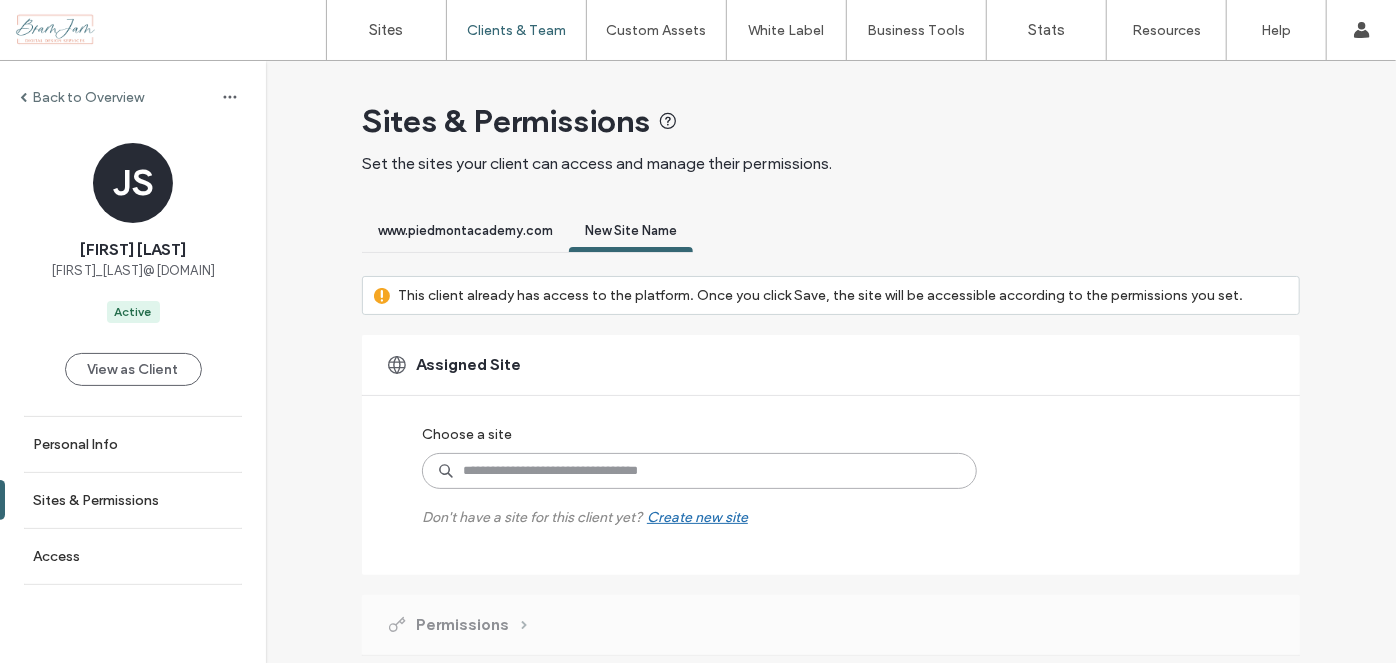 click at bounding box center [699, 471] 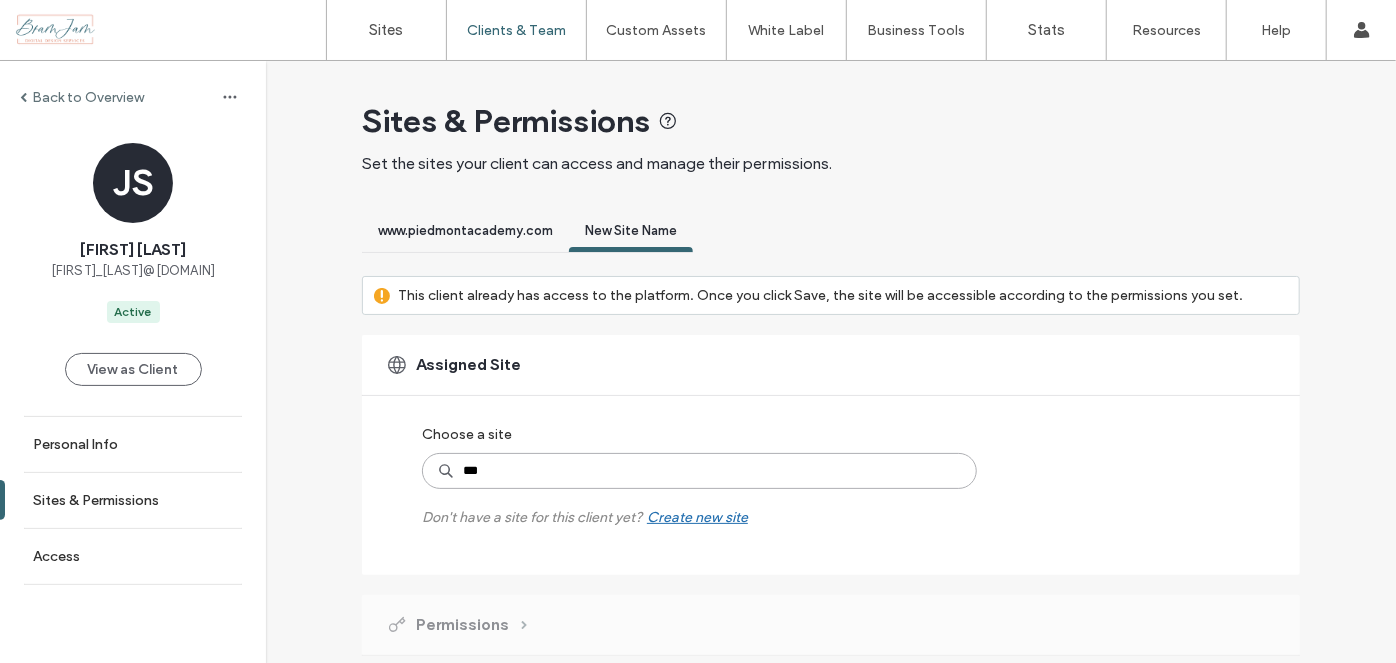type on "****" 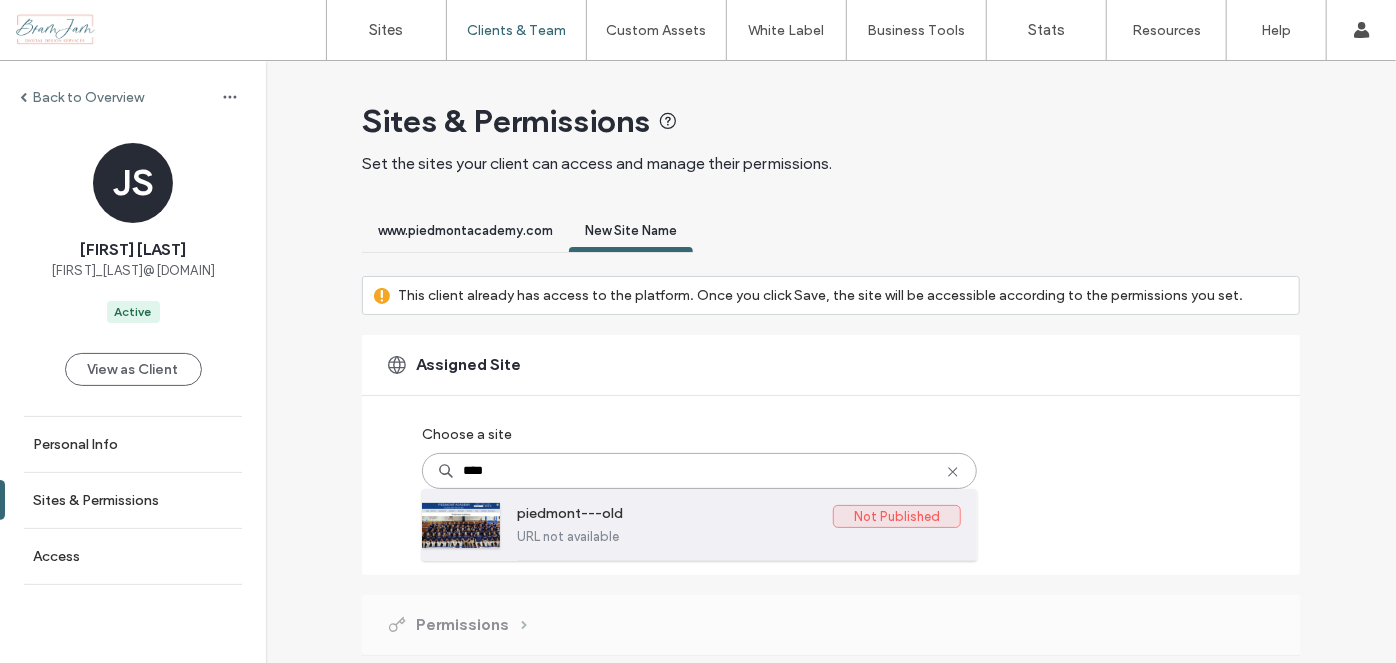 click on "piedmont---old" at bounding box center (675, 517) 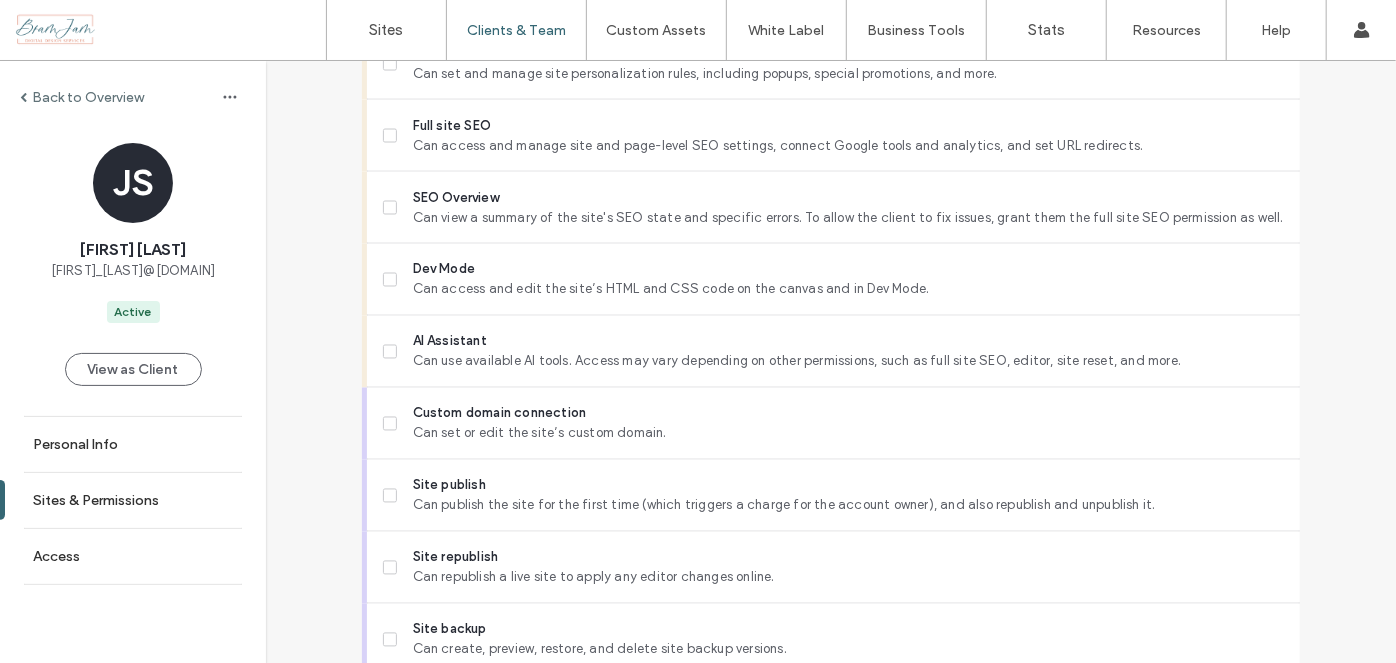 scroll, scrollTop: 1900, scrollLeft: 0, axis: vertical 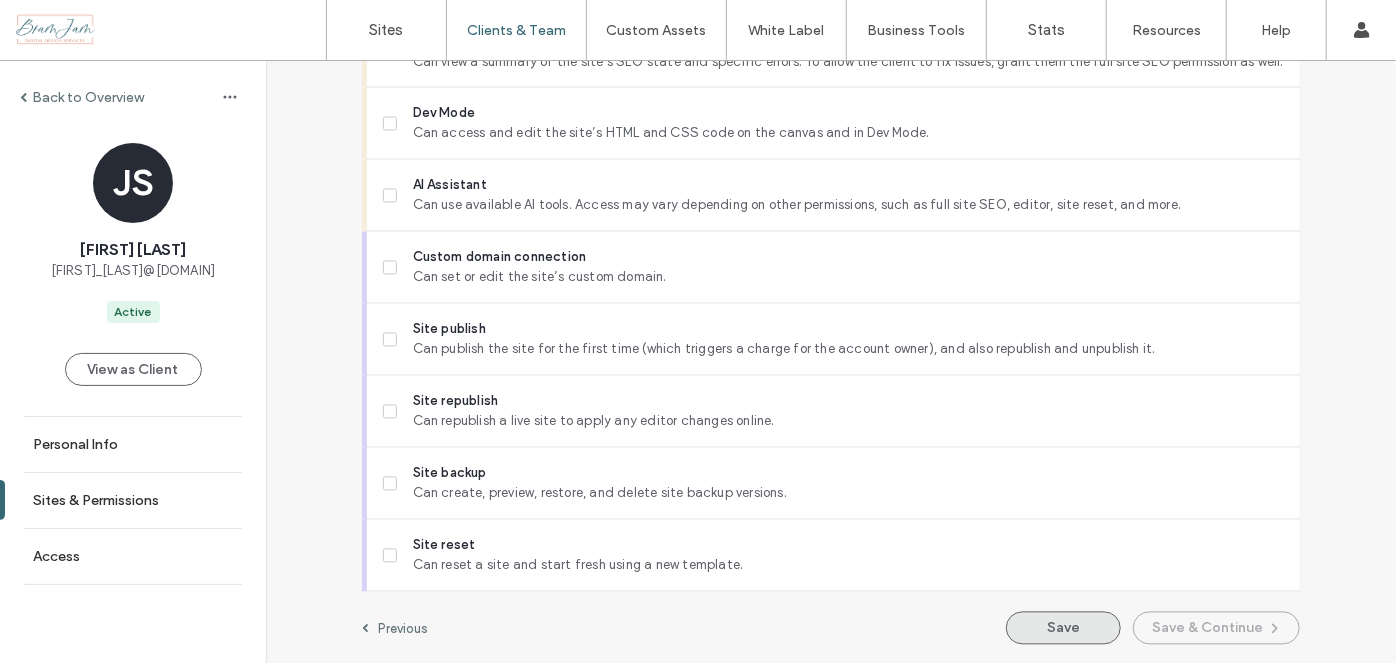 click on "Save" at bounding box center (1063, 628) 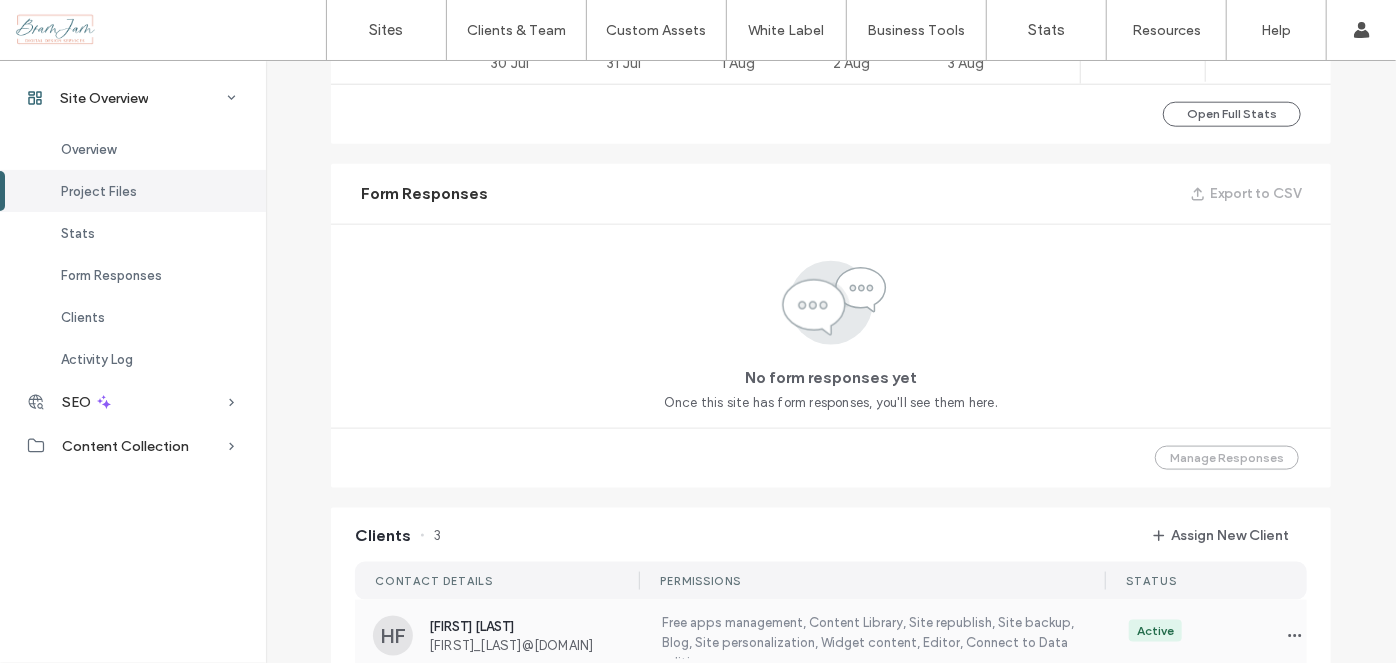 scroll, scrollTop: 1454, scrollLeft: 0, axis: vertical 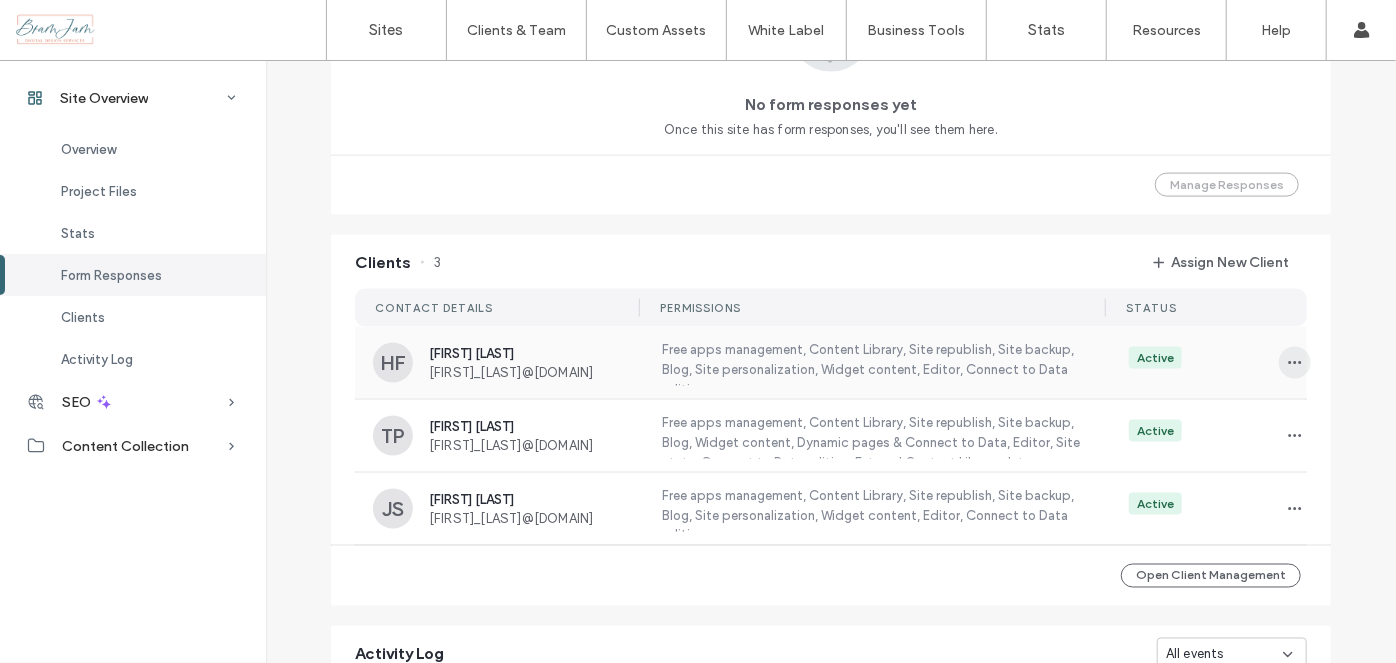 click 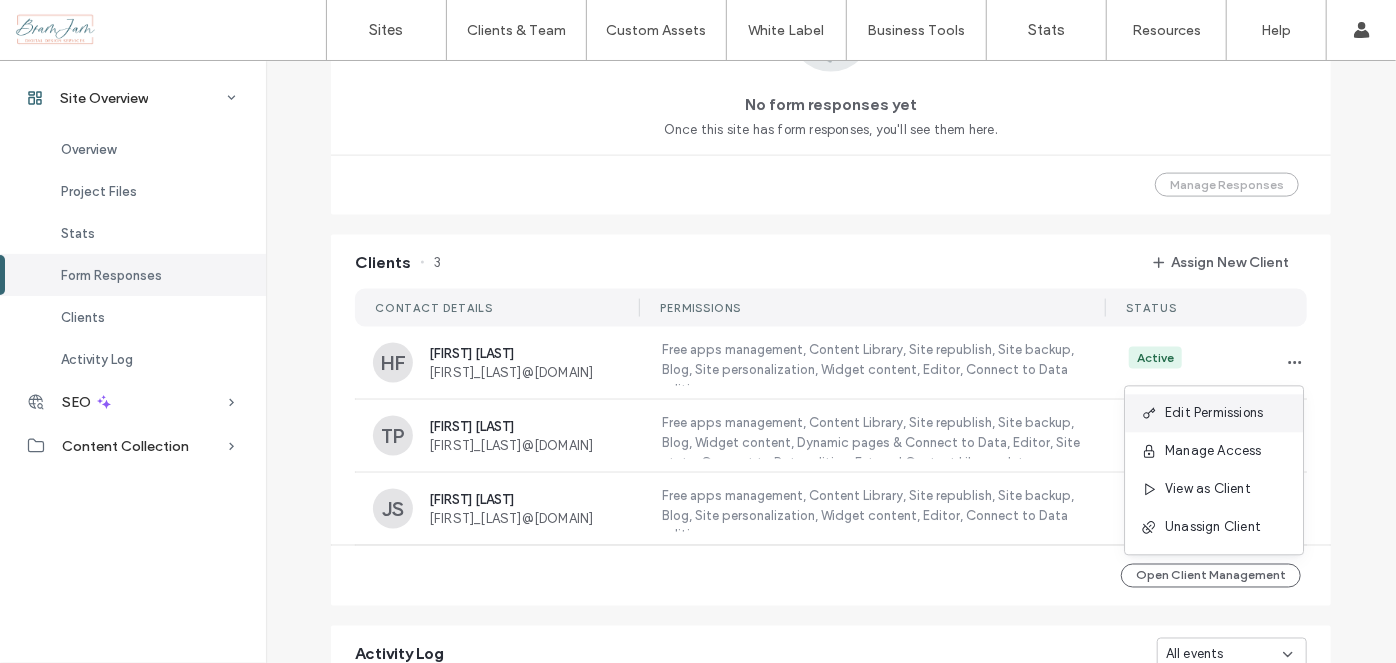 click on "Edit Permissions" at bounding box center [1214, 413] 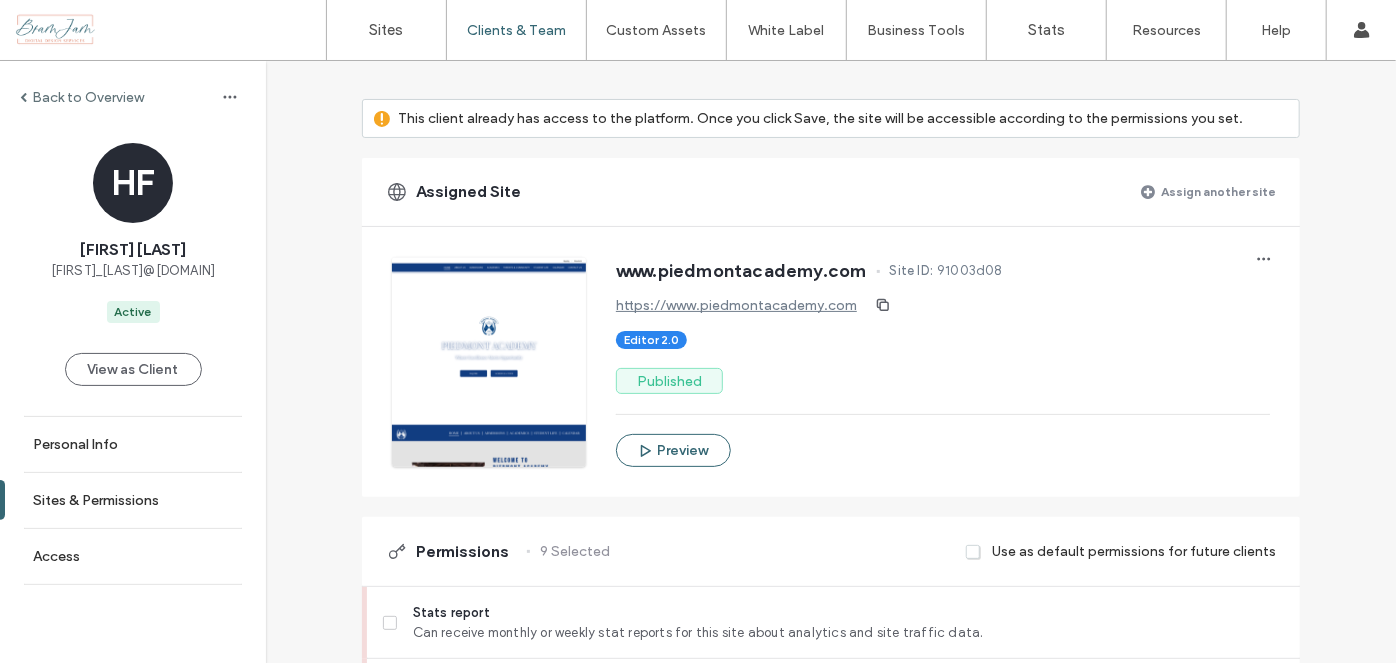 scroll, scrollTop: 181, scrollLeft: 0, axis: vertical 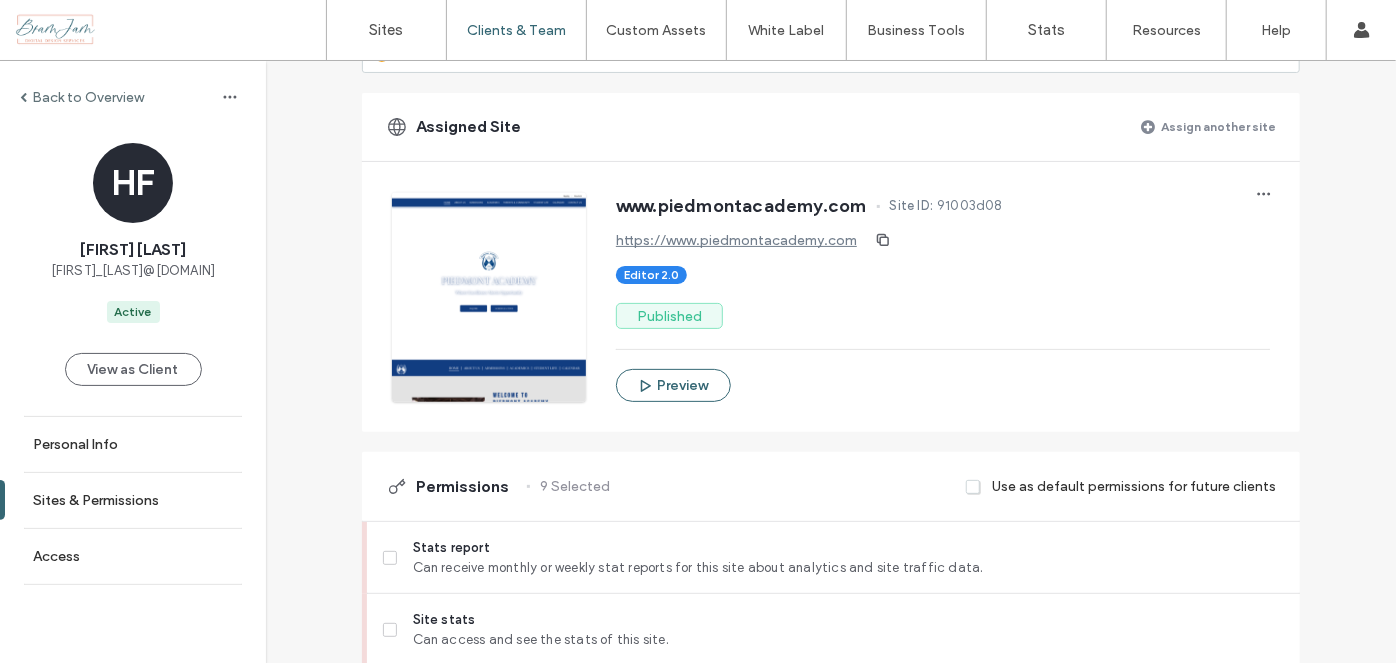 click on "Assign another site" at bounding box center (1218, 126) 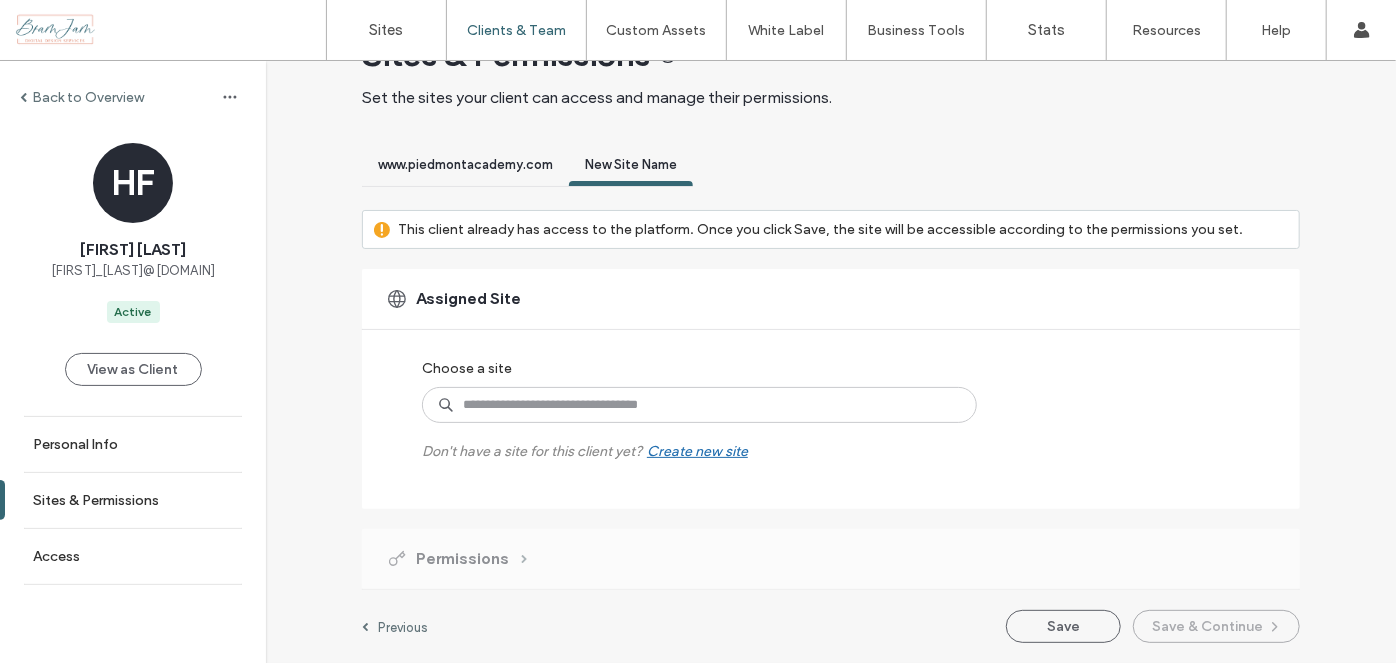 scroll, scrollTop: 64, scrollLeft: 0, axis: vertical 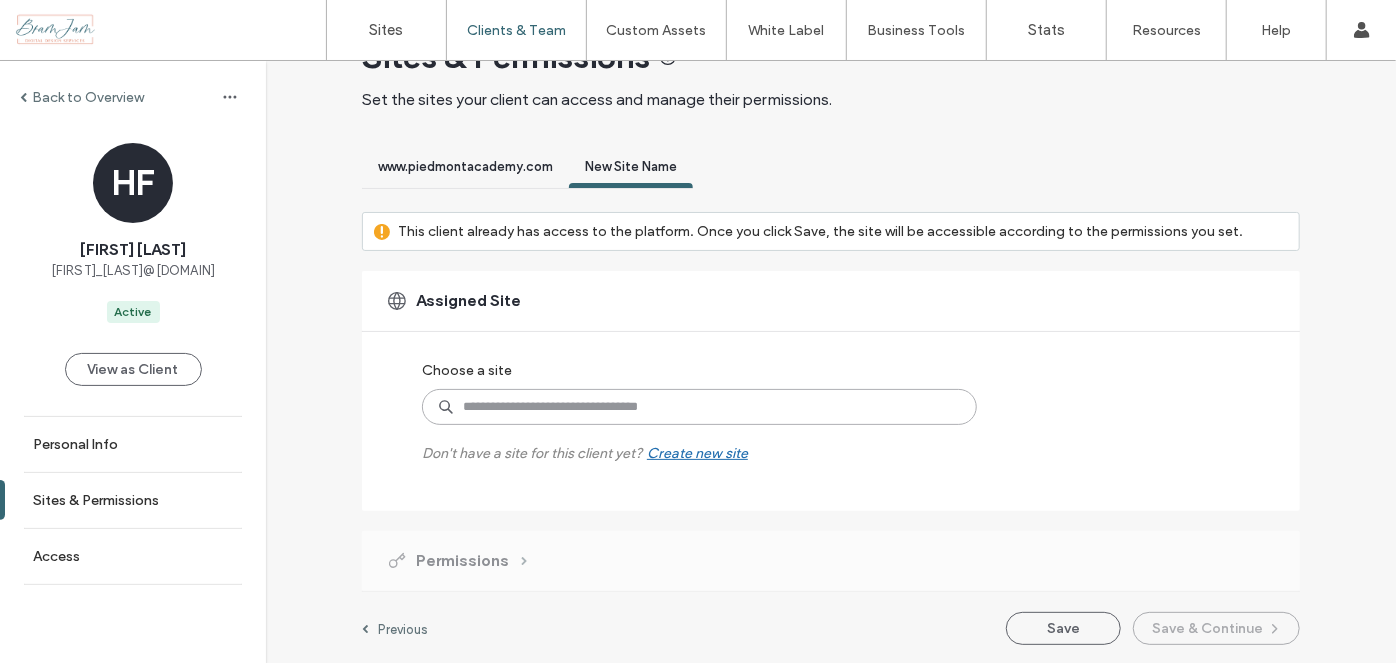 drag, startPoint x: 549, startPoint y: 400, endPoint x: 514, endPoint y: 372, distance: 44.82187 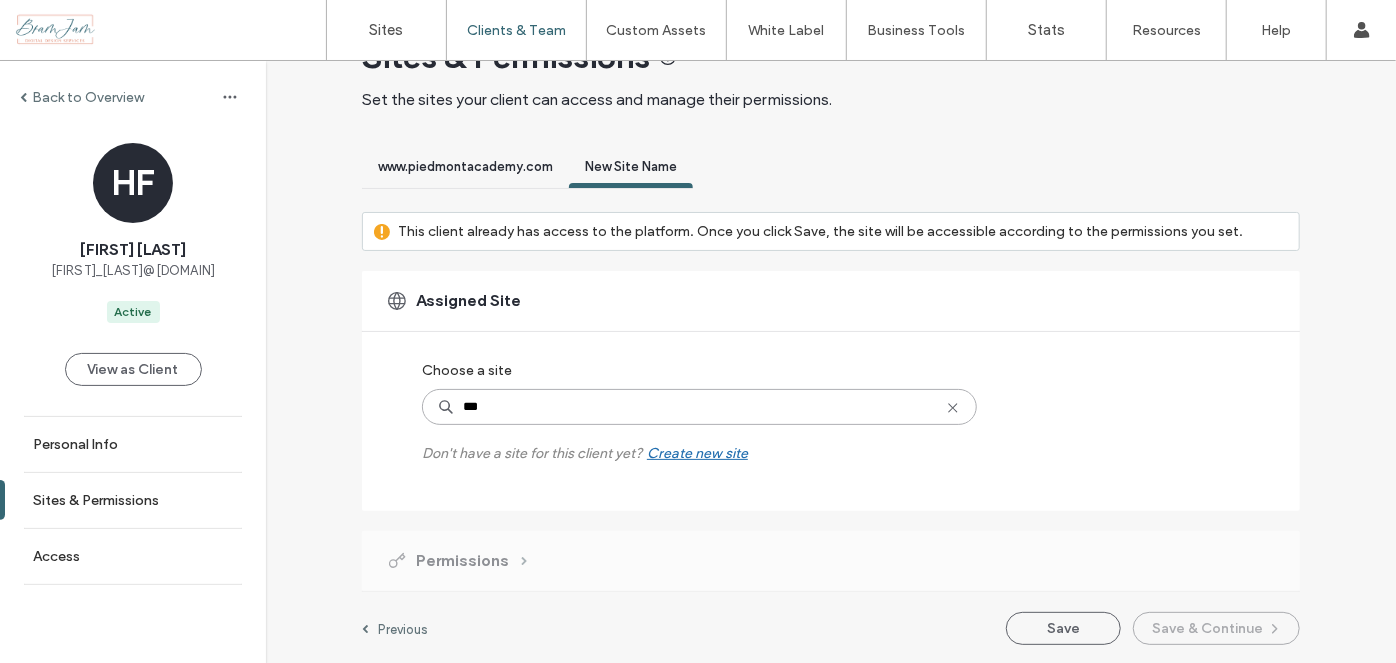 type on "****" 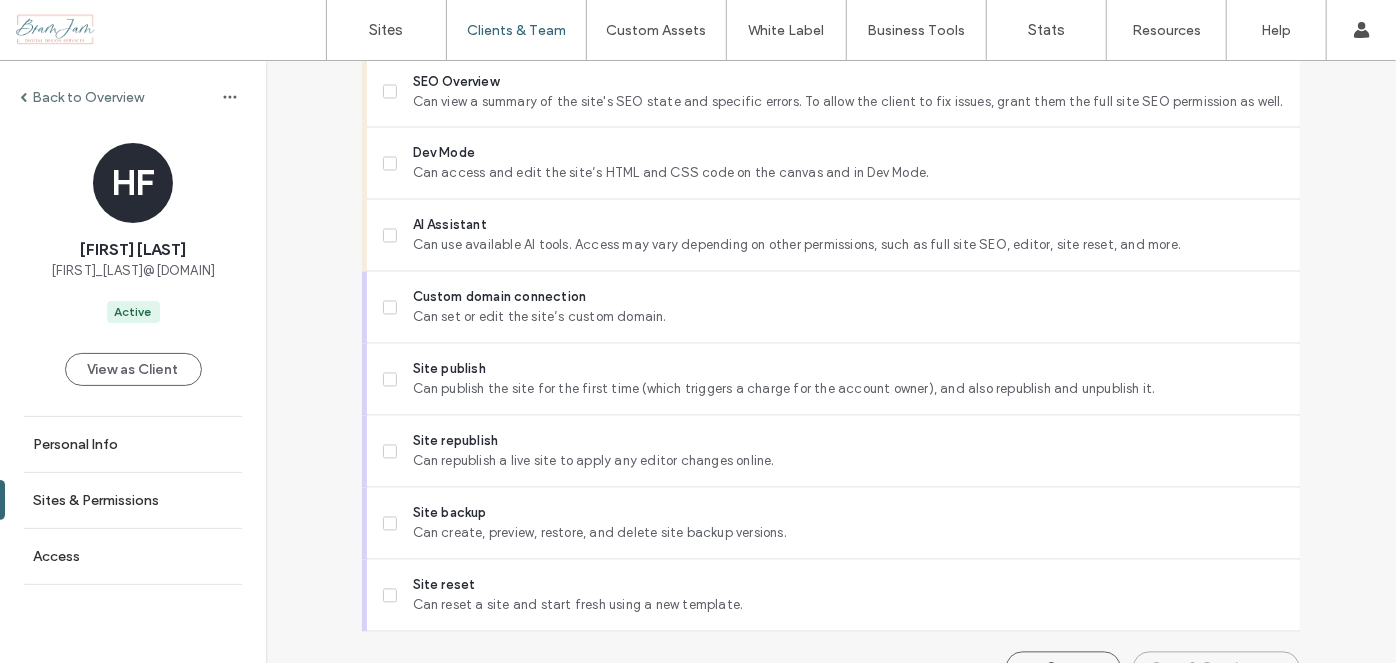 scroll, scrollTop: 1900, scrollLeft: 0, axis: vertical 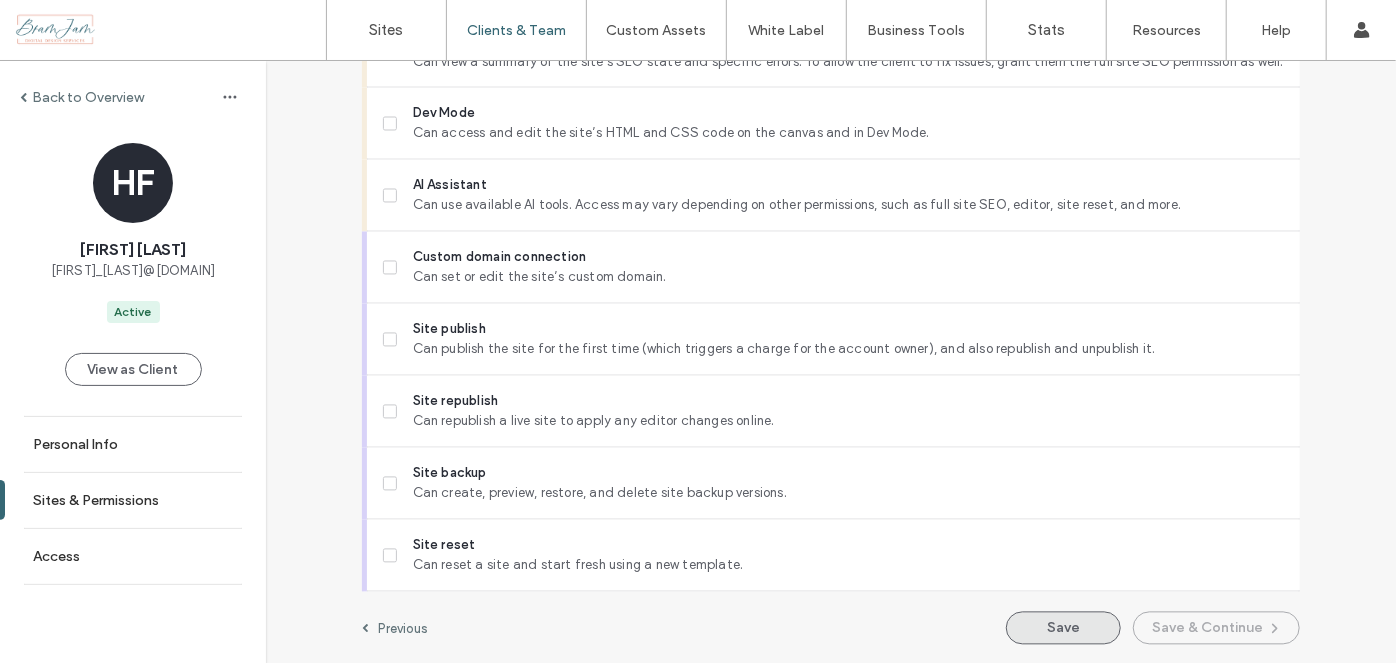 click on "Save" at bounding box center [1063, 628] 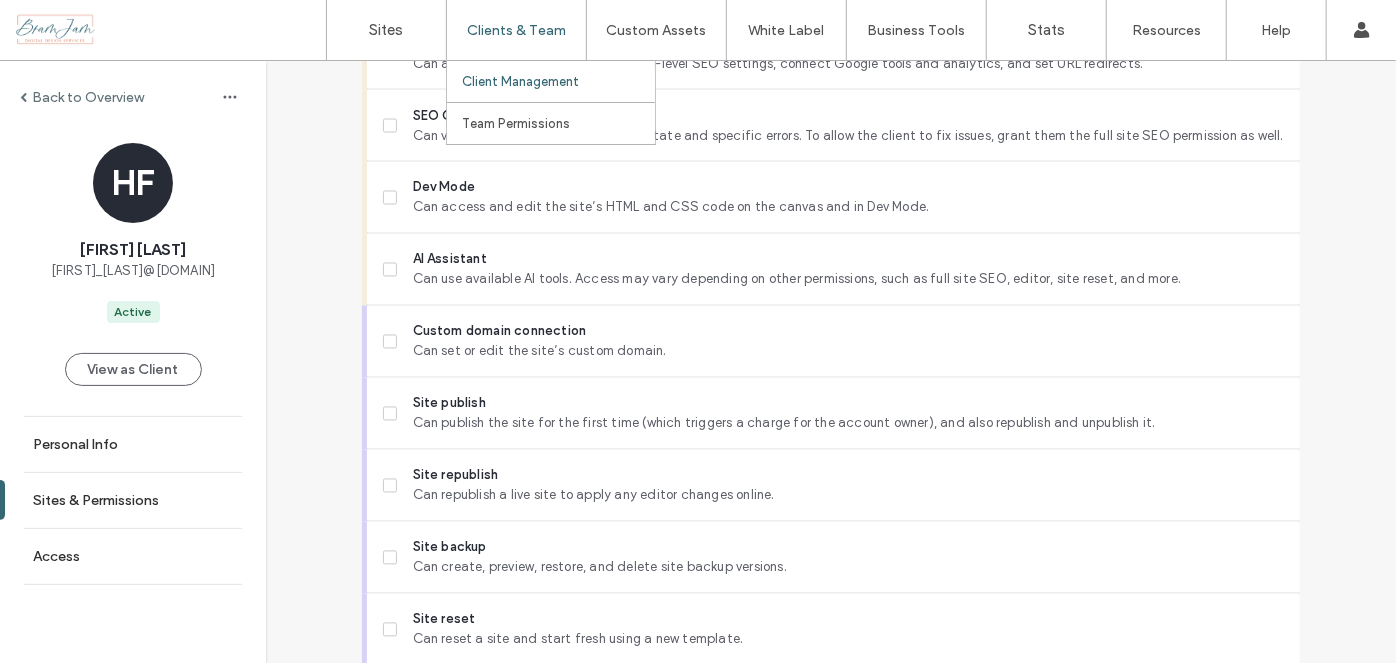 scroll, scrollTop: 1627, scrollLeft: 0, axis: vertical 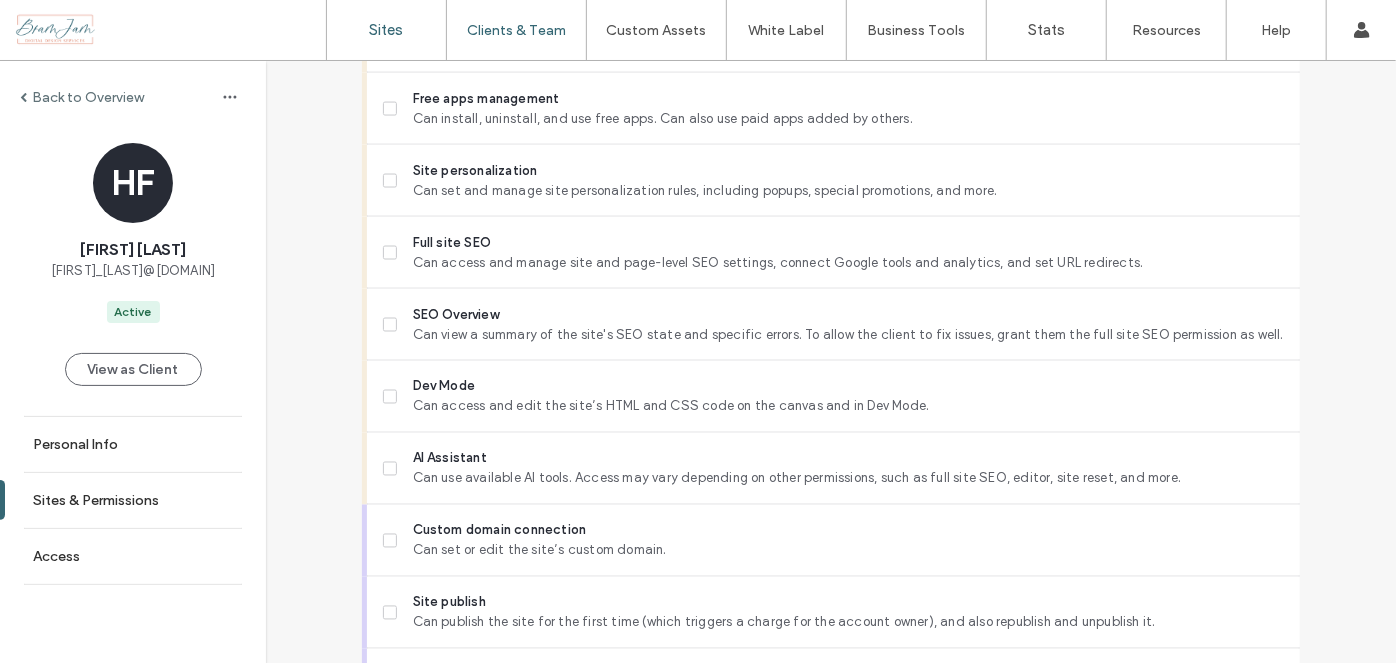 click on "Sites" at bounding box center (387, 30) 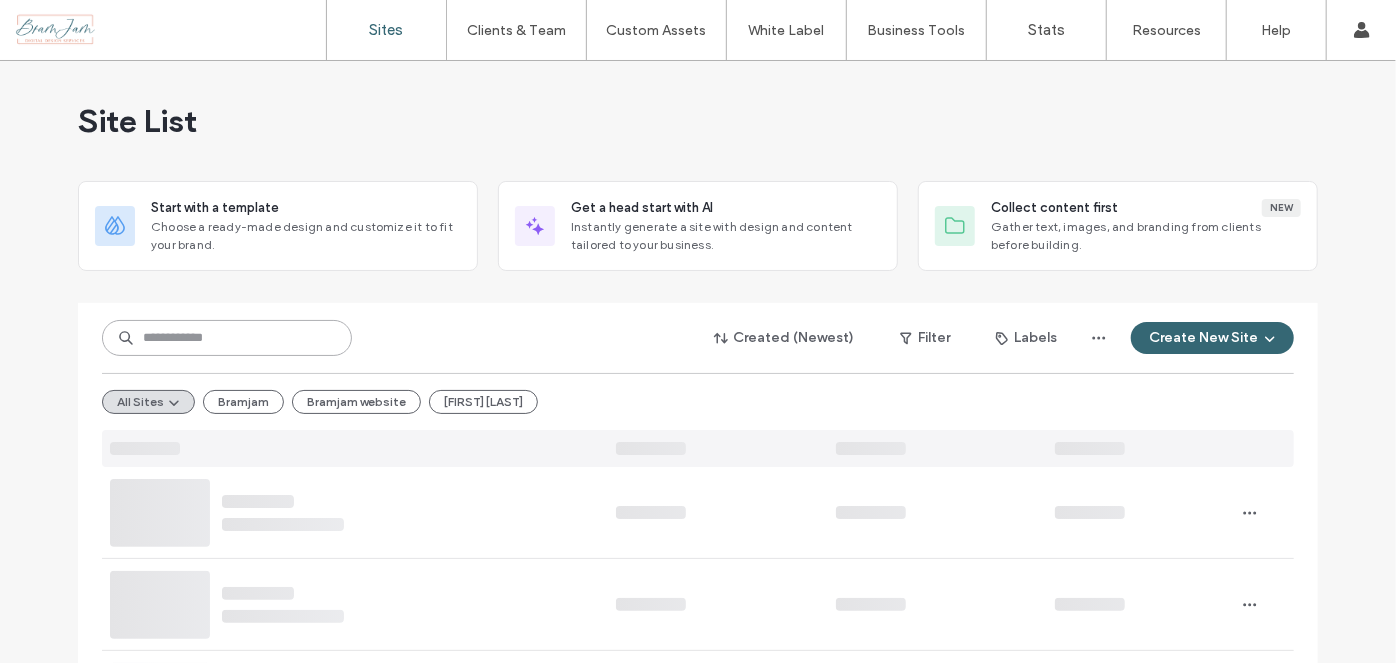 click at bounding box center (227, 338) 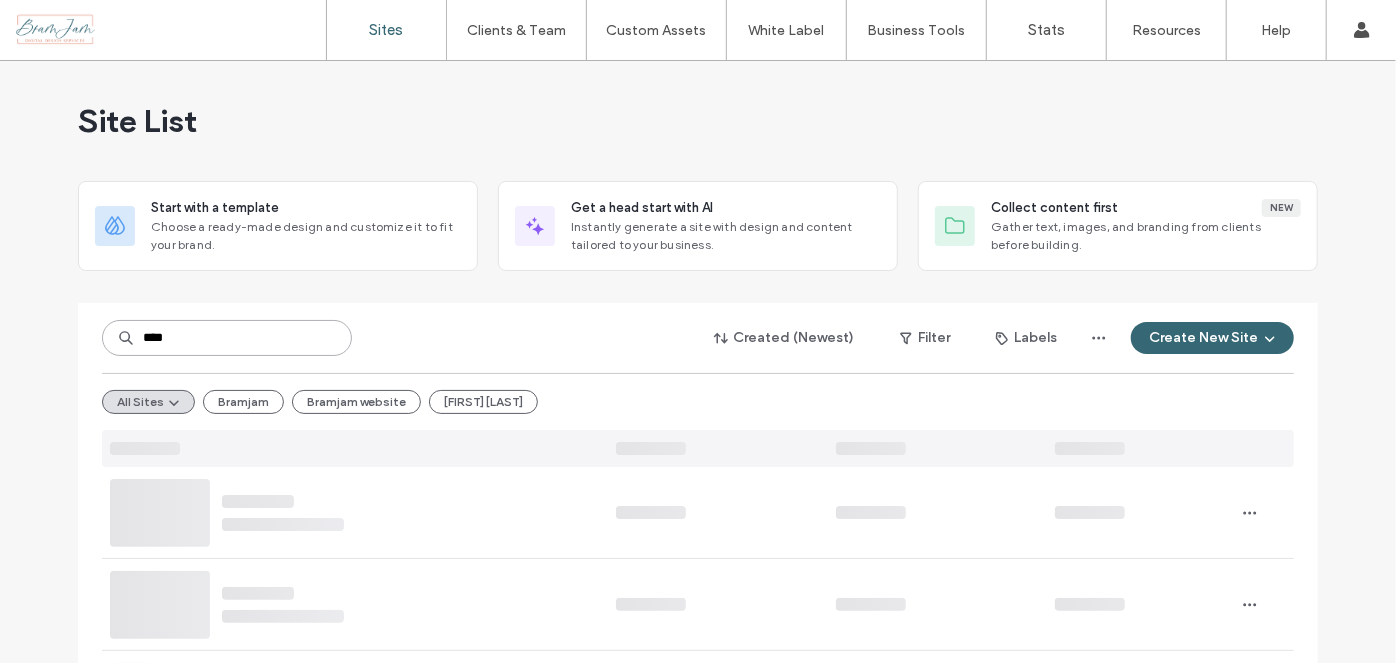 type on "*****" 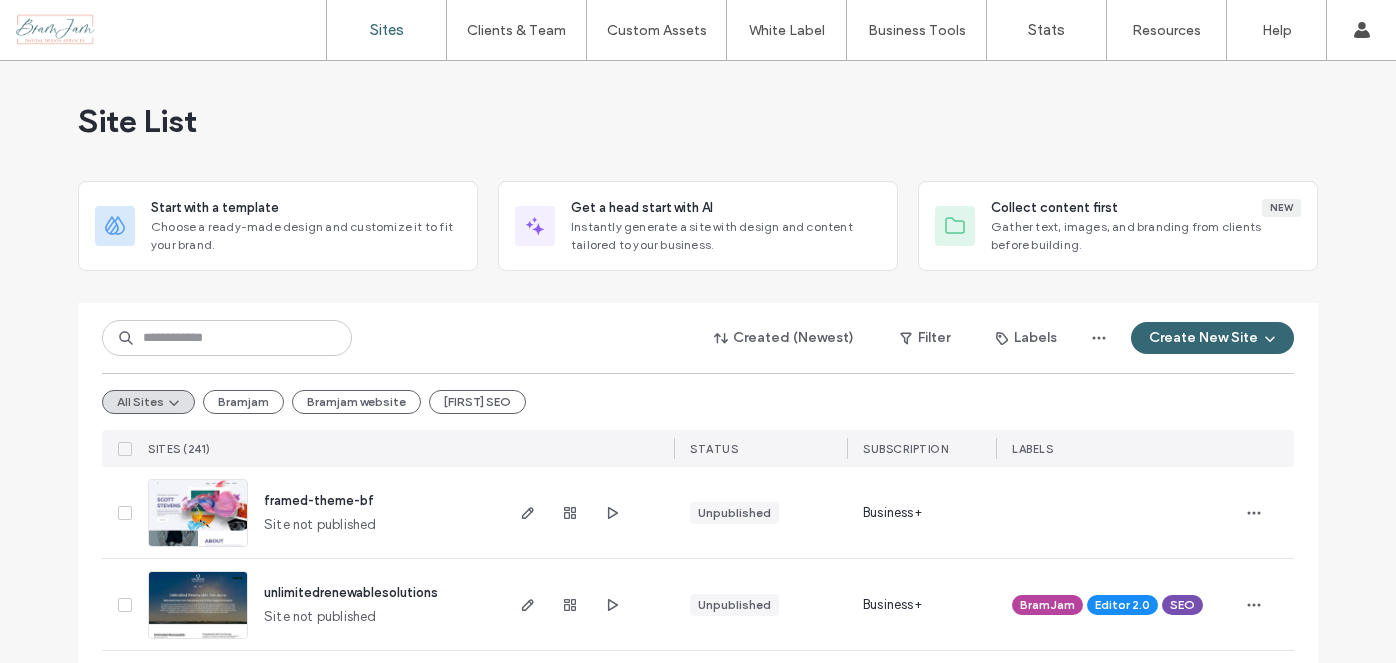 scroll, scrollTop: 0, scrollLeft: 0, axis: both 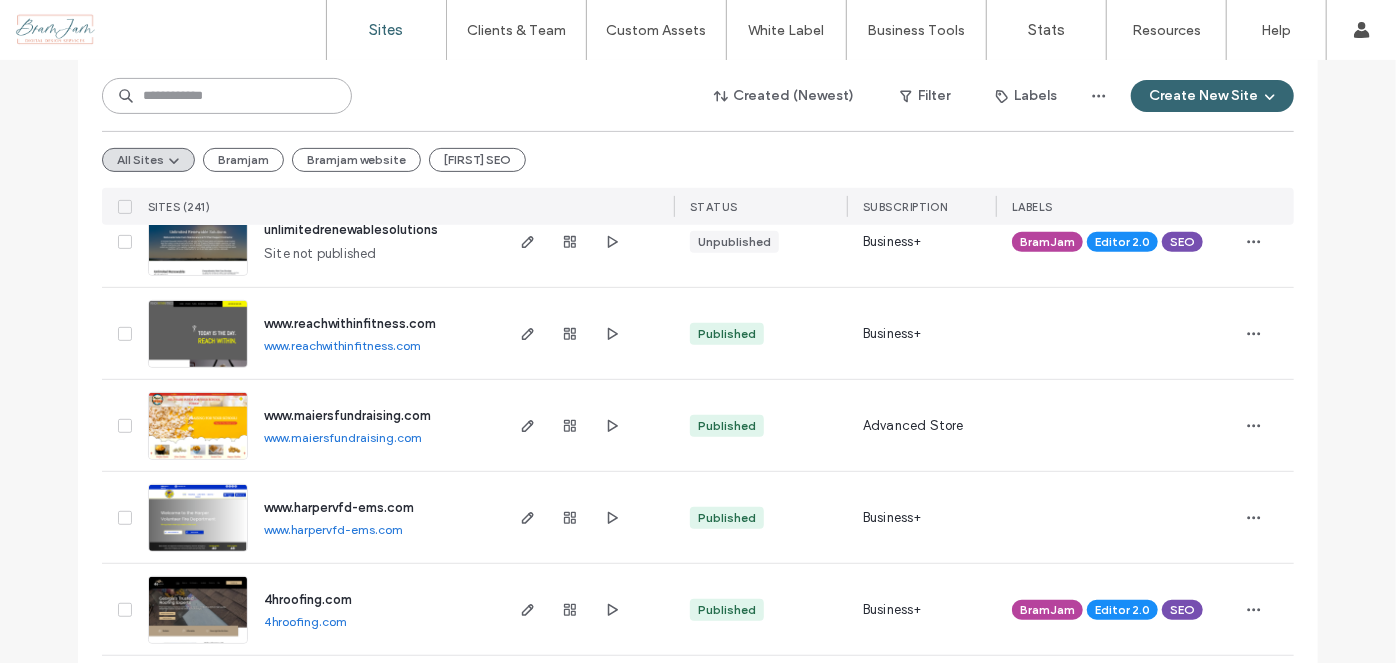 click at bounding box center (227, 96) 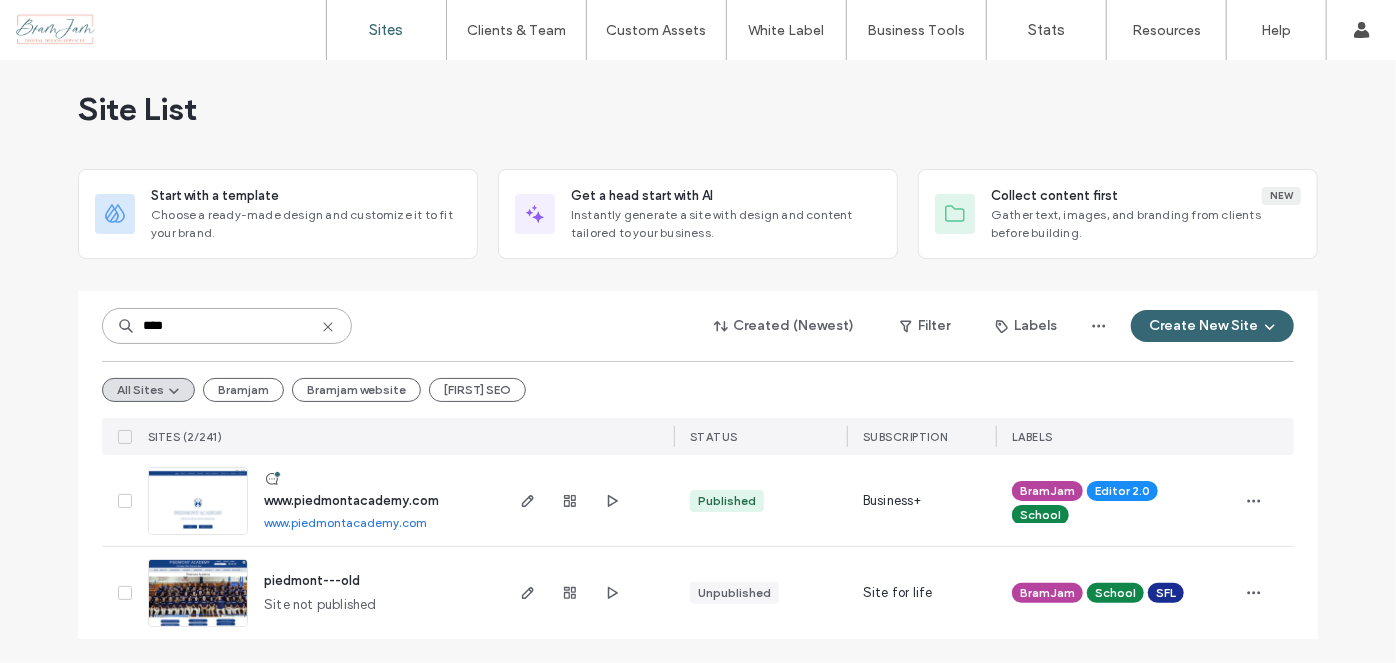 scroll, scrollTop: 10, scrollLeft: 0, axis: vertical 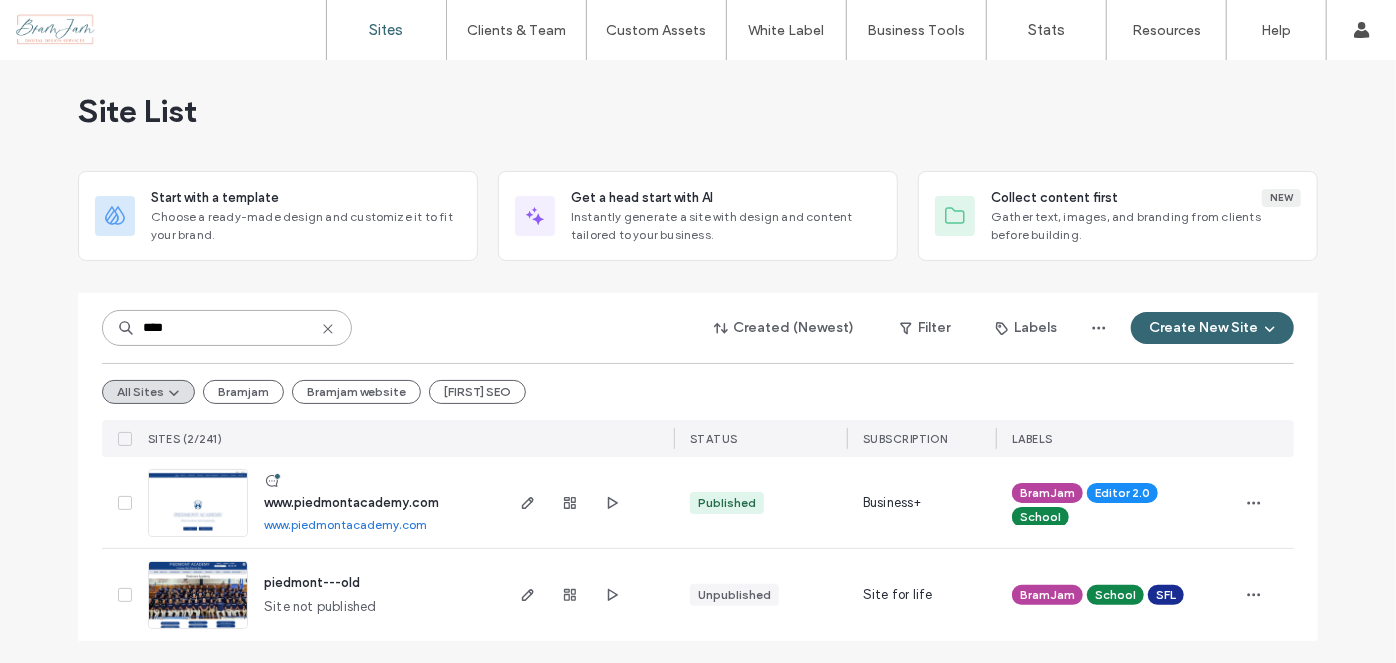 type on "****" 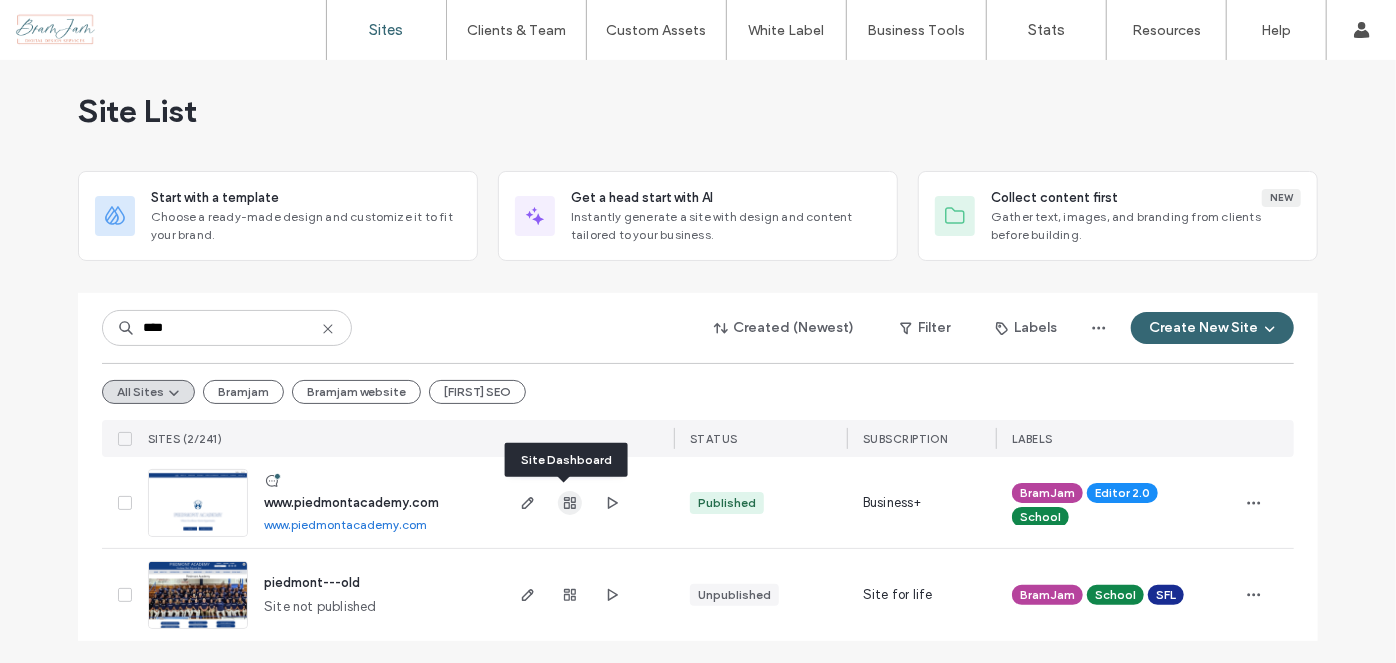 click 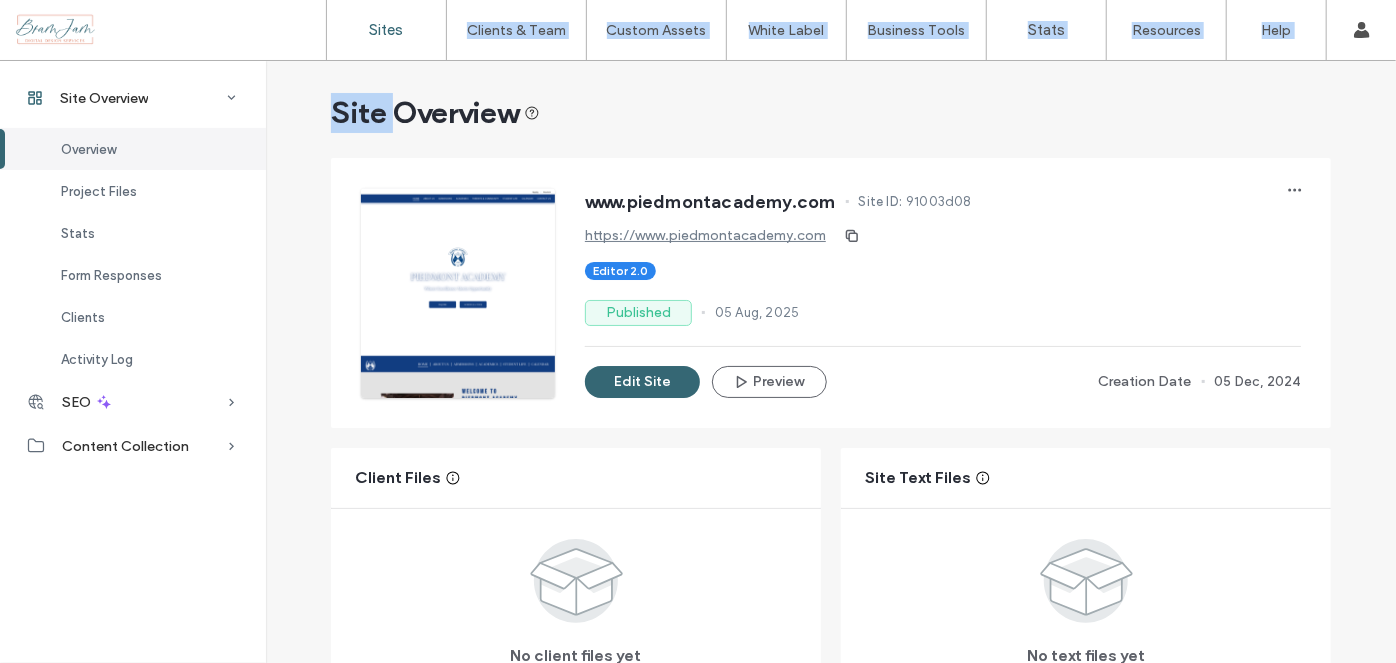 drag, startPoint x: 464, startPoint y: 59, endPoint x: 345, endPoint y: 0, distance: 132.8232 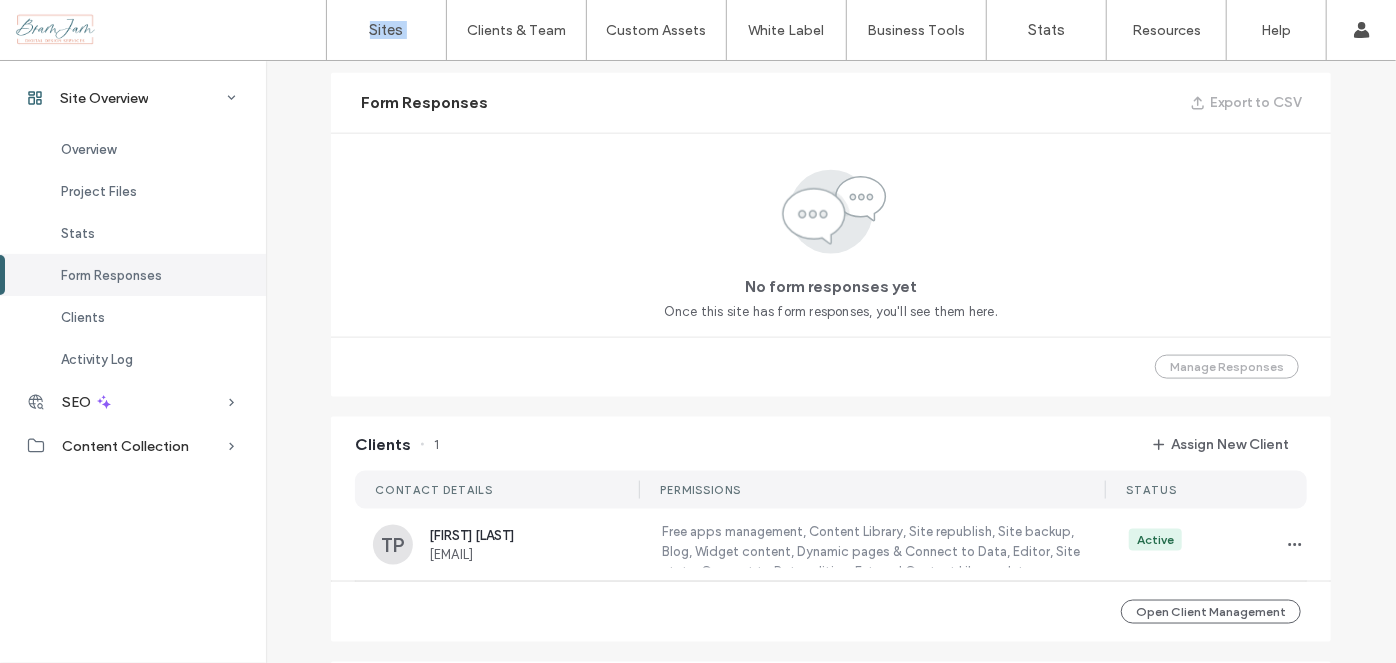 scroll, scrollTop: 1454, scrollLeft: 0, axis: vertical 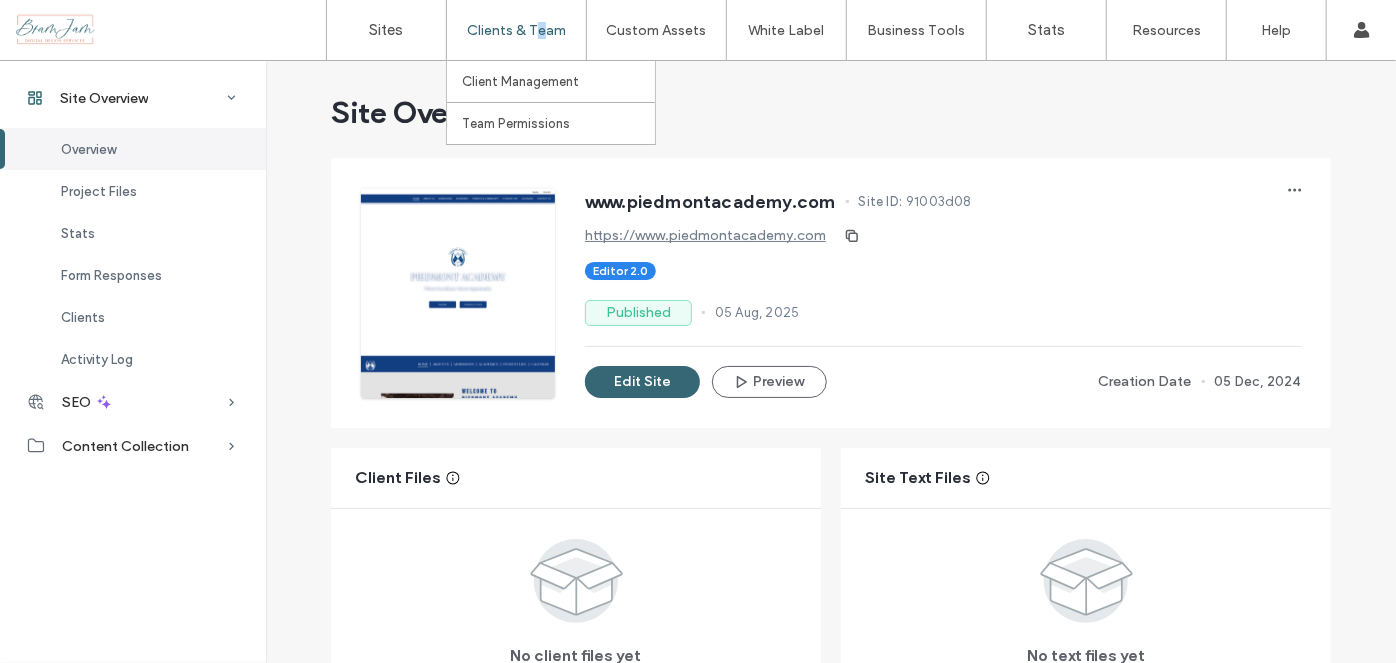 click on "Clients & Team" at bounding box center [516, 30] 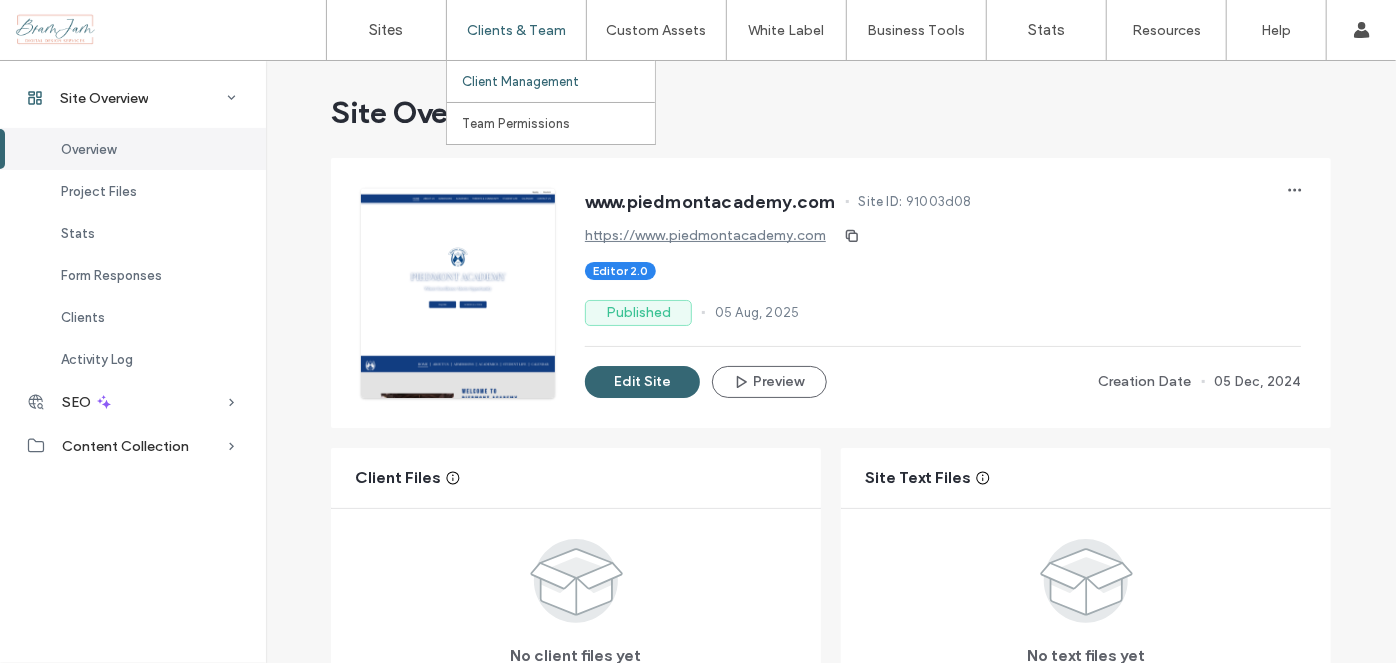 click on "Client Management" at bounding box center [520, 81] 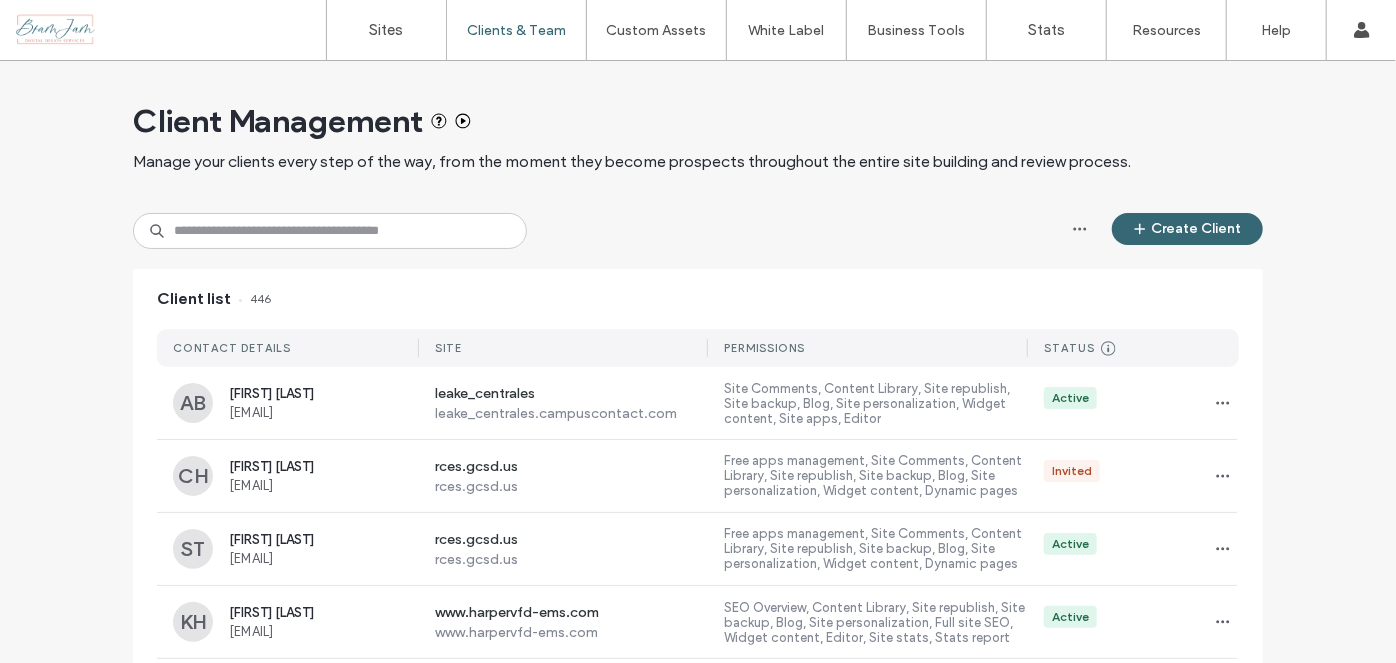 click on "Client Management Manage your clients every step of the way, from the moment they become prospects
throughout the entire site building and review process.  Create Client Client list 446 CONTACT DETAILS SITE PERMISSIONS STATUS Prospect Client created  Site Assigned A site has been assigned to the client but they don’t have access to it. Invited A set up URL has been generated/sent but the client hasn’t used it.  Active Client has activated their account and logged in to the platform.  Suspended Client can't access the platform  AB Aimee Brown abrown@leakesd.org leake_centrales leake_centrales.campuscontact.com Site Comments, Content Library, Site republish, Site backup, Blog, Site personalization, Widget content, Site apps, Editor Active CH Christina Havard havardc@gcsd.us rces.gcsd.us rces.gcsd.us Free apps management, Site Comments, Content Library, Site republish, Site backup, Blog, Site personalization, Widget content, Dynamic pages & Connect to Data, Editor, Connect to Data editing Invited ST Active" at bounding box center (698, 1349) 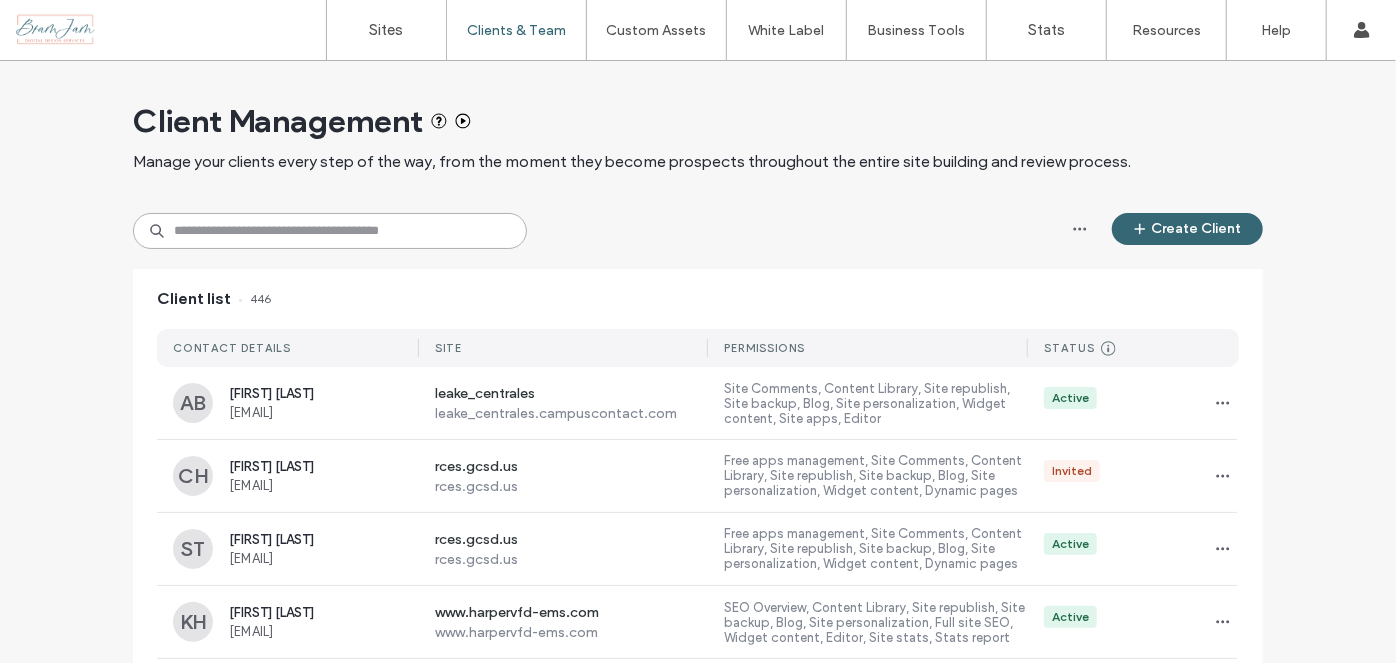 click at bounding box center (330, 231) 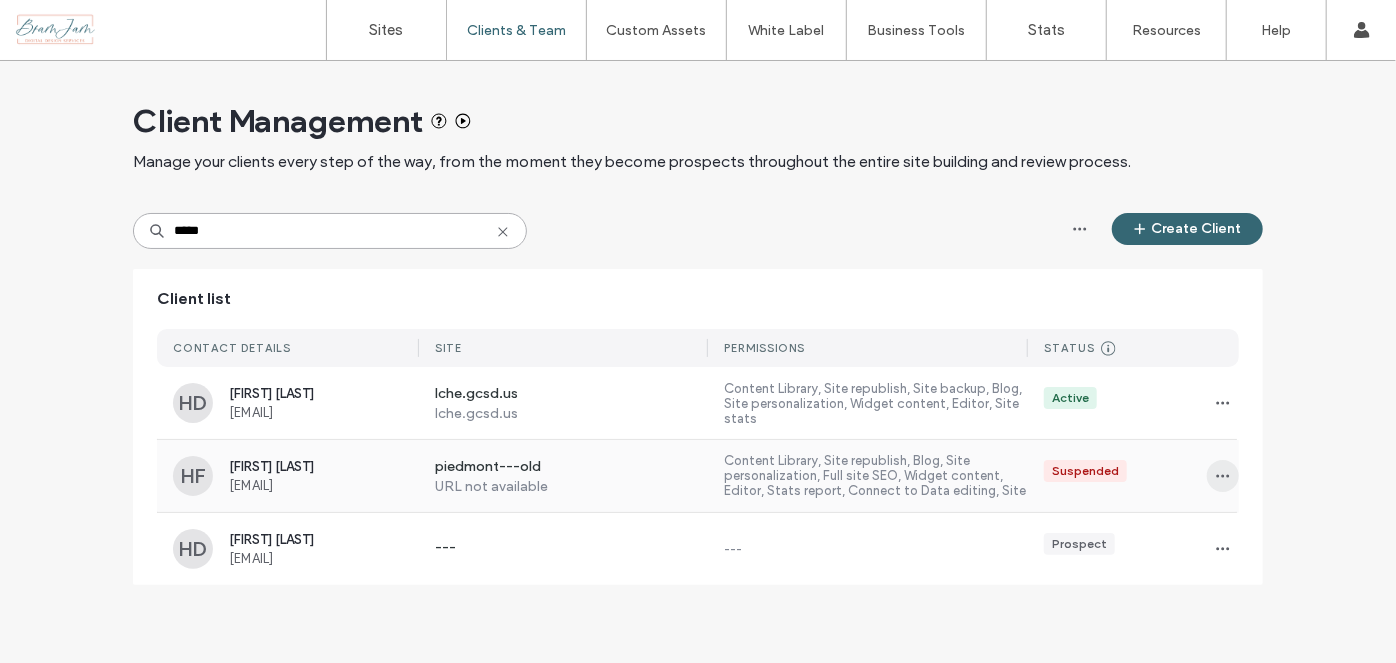type on "*****" 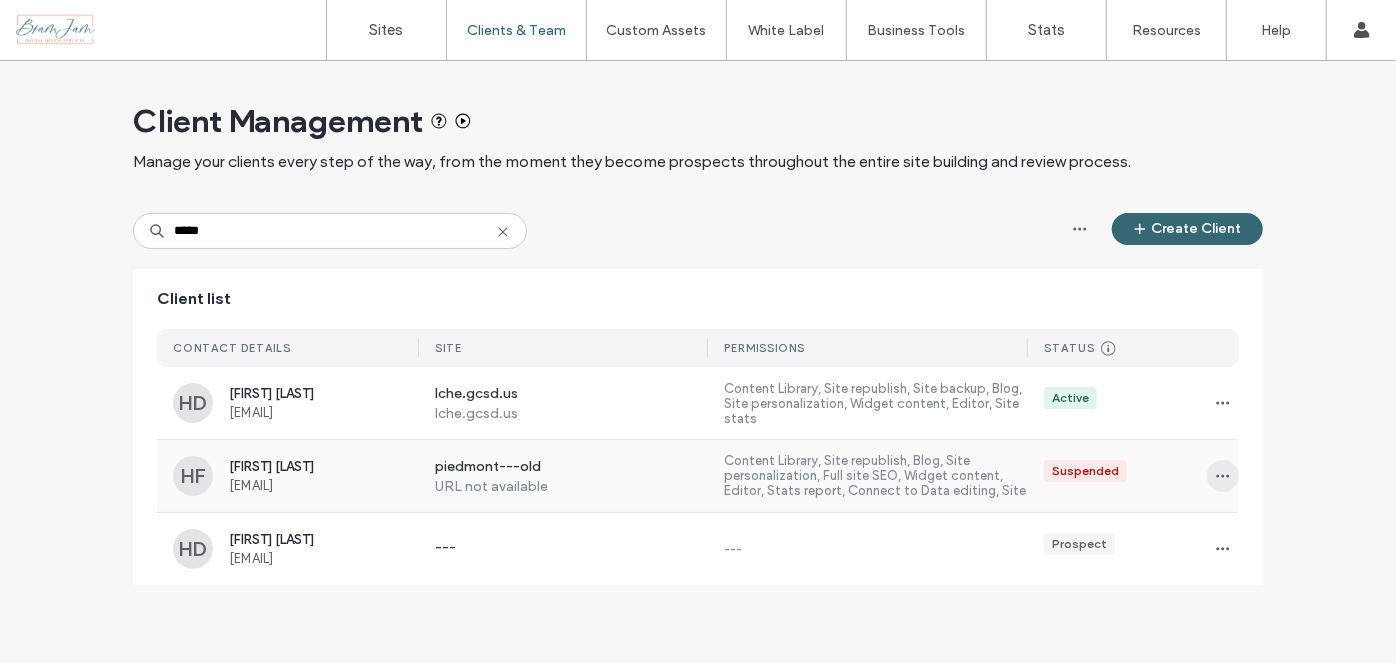 click 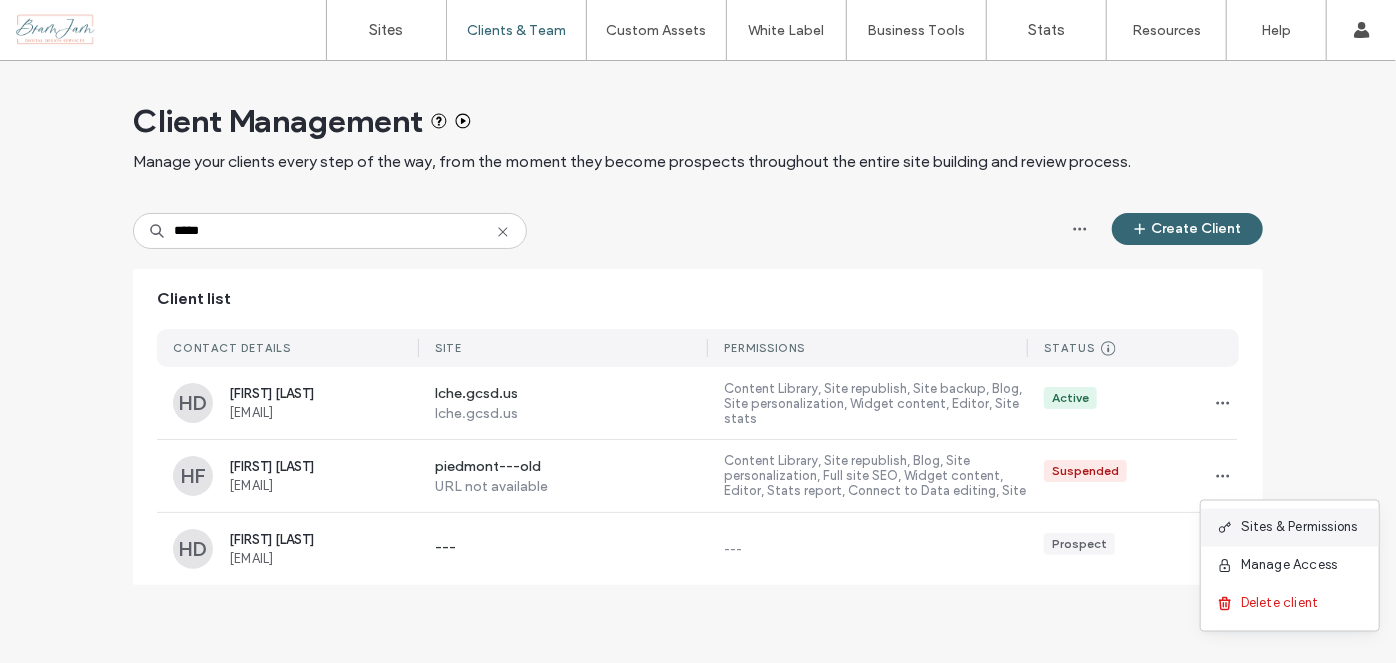 click on "Sites & Permissions" at bounding box center (1290, 528) 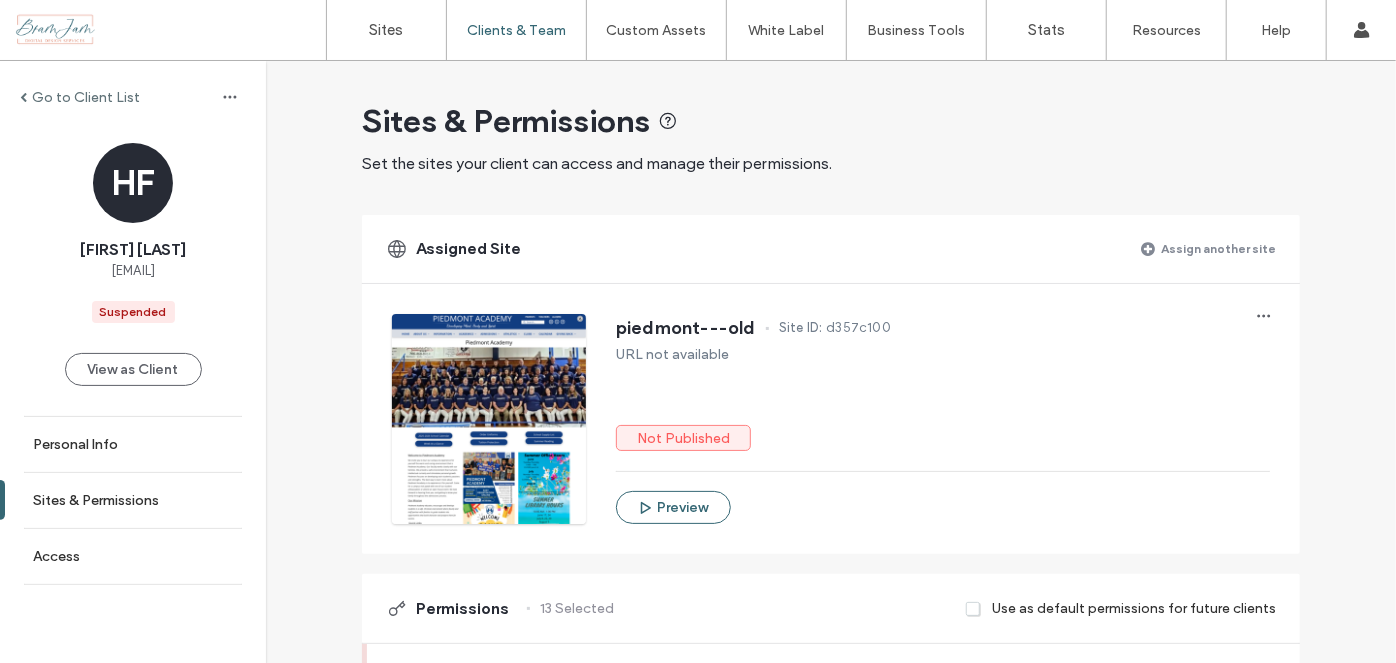 click on "Assign another site" at bounding box center [1218, 248] 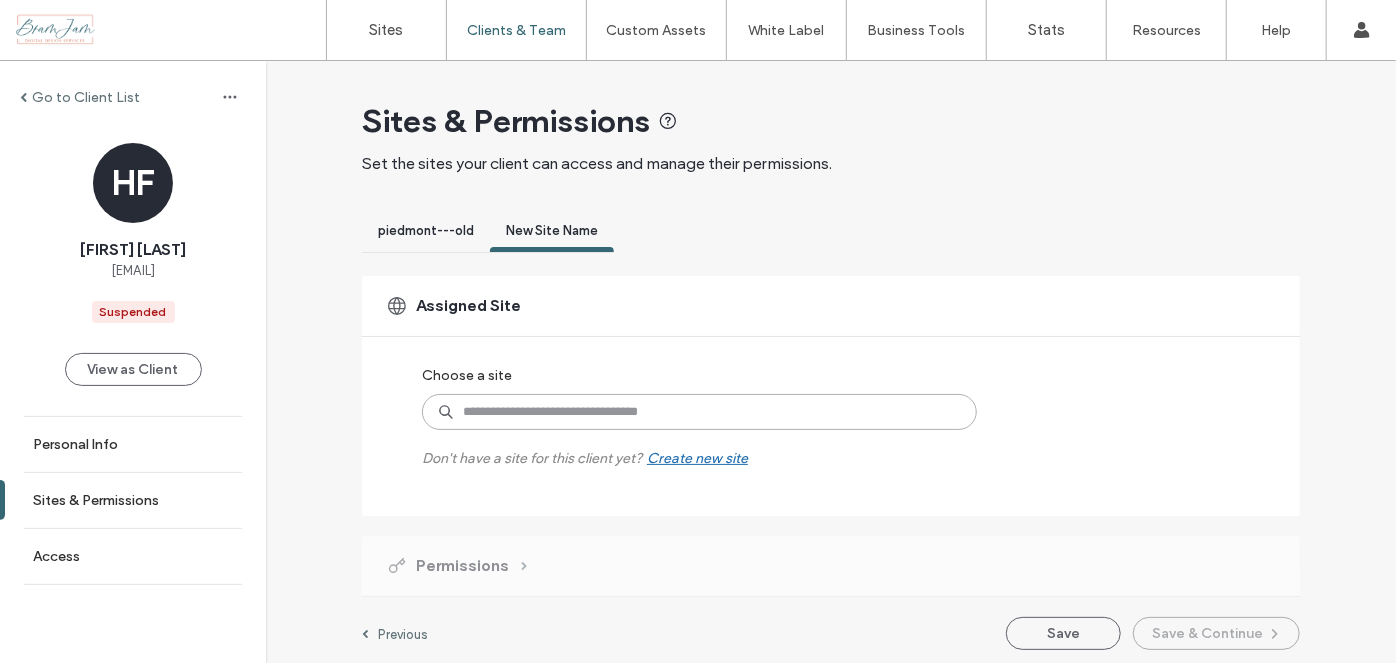 click at bounding box center (699, 412) 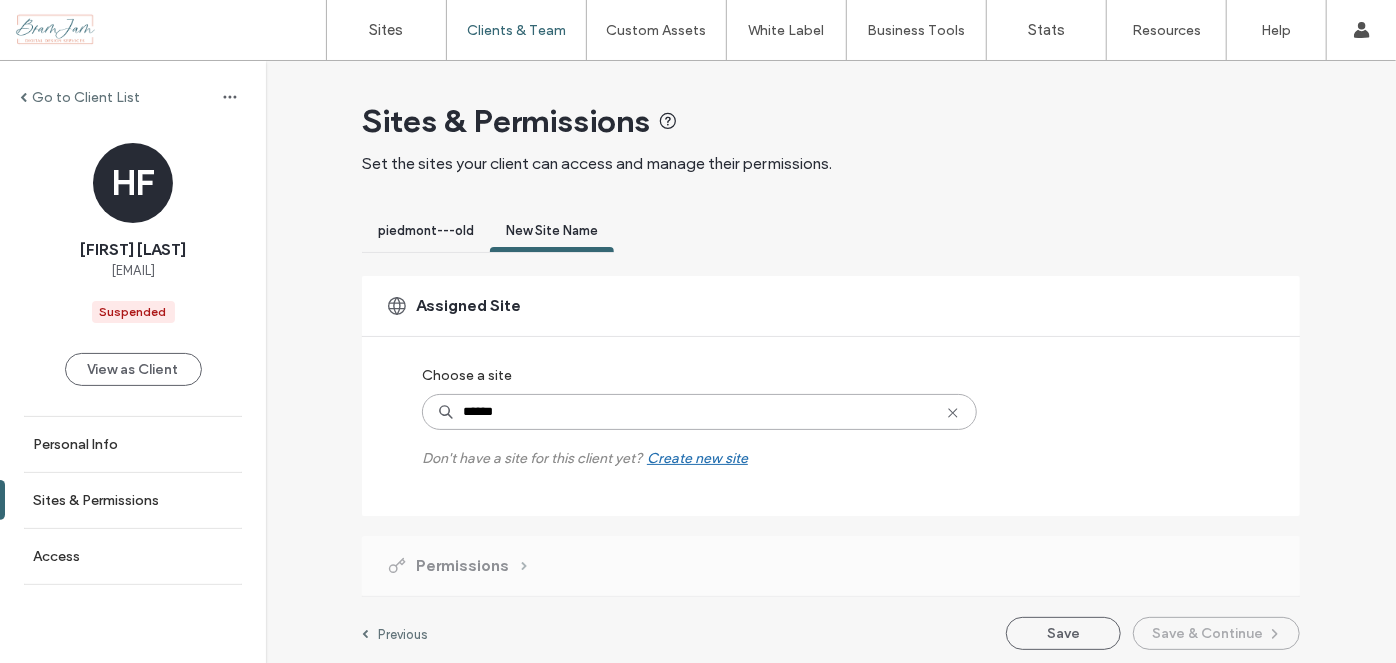 type on "*****" 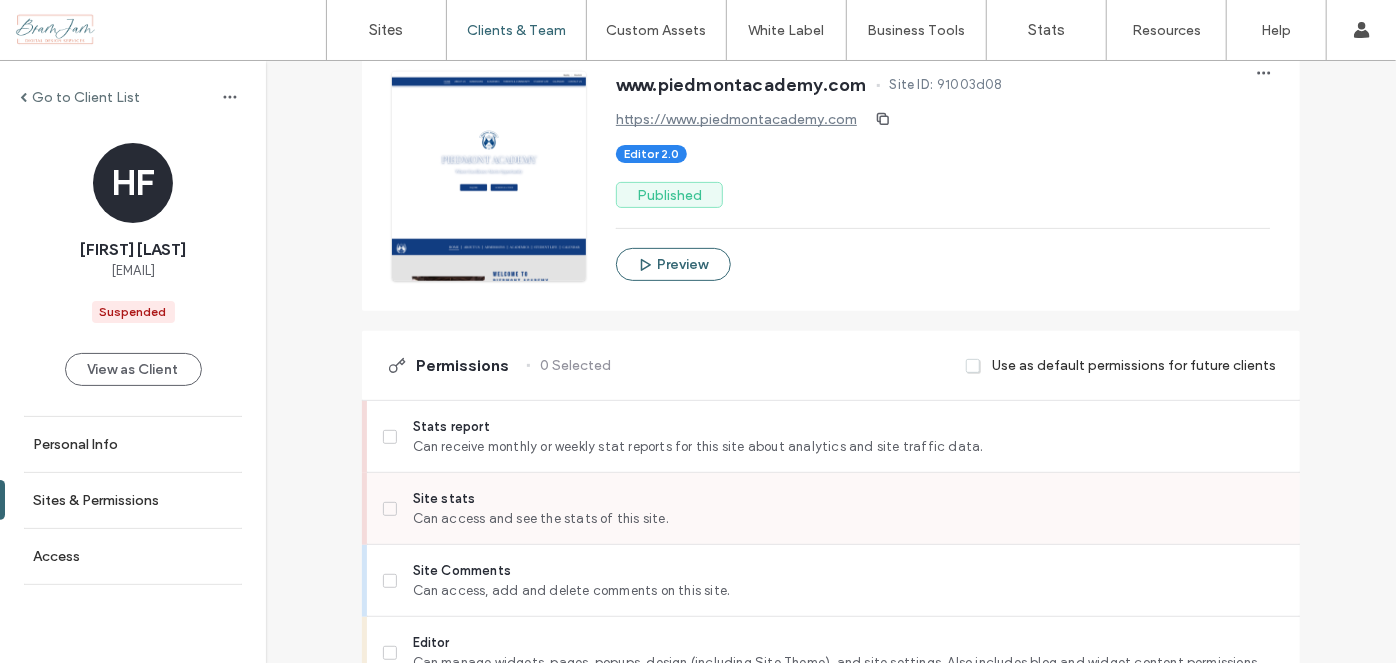 scroll, scrollTop: 363, scrollLeft: 0, axis: vertical 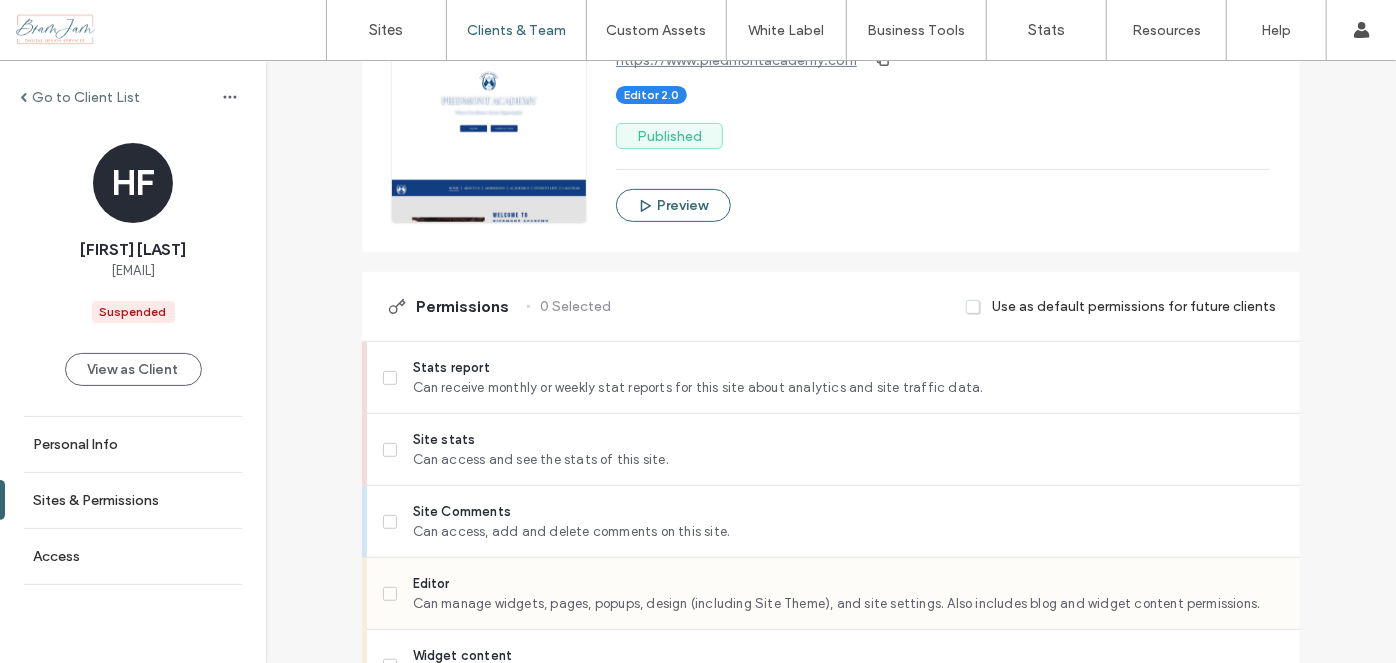 click on "Editor Can manage widgets, pages, popups, design (including Site Theme), and site settings. Also includes blog and widget content permissions." at bounding box center [833, 594] 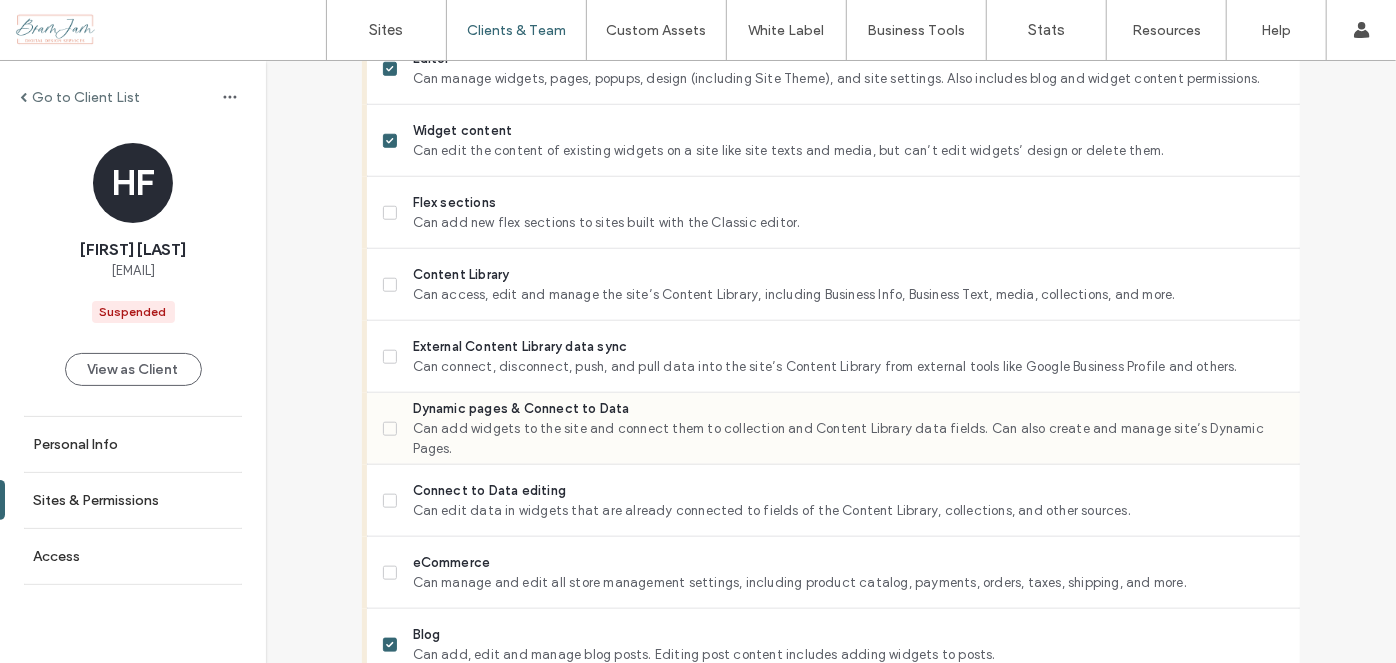 scroll, scrollTop: 1000, scrollLeft: 0, axis: vertical 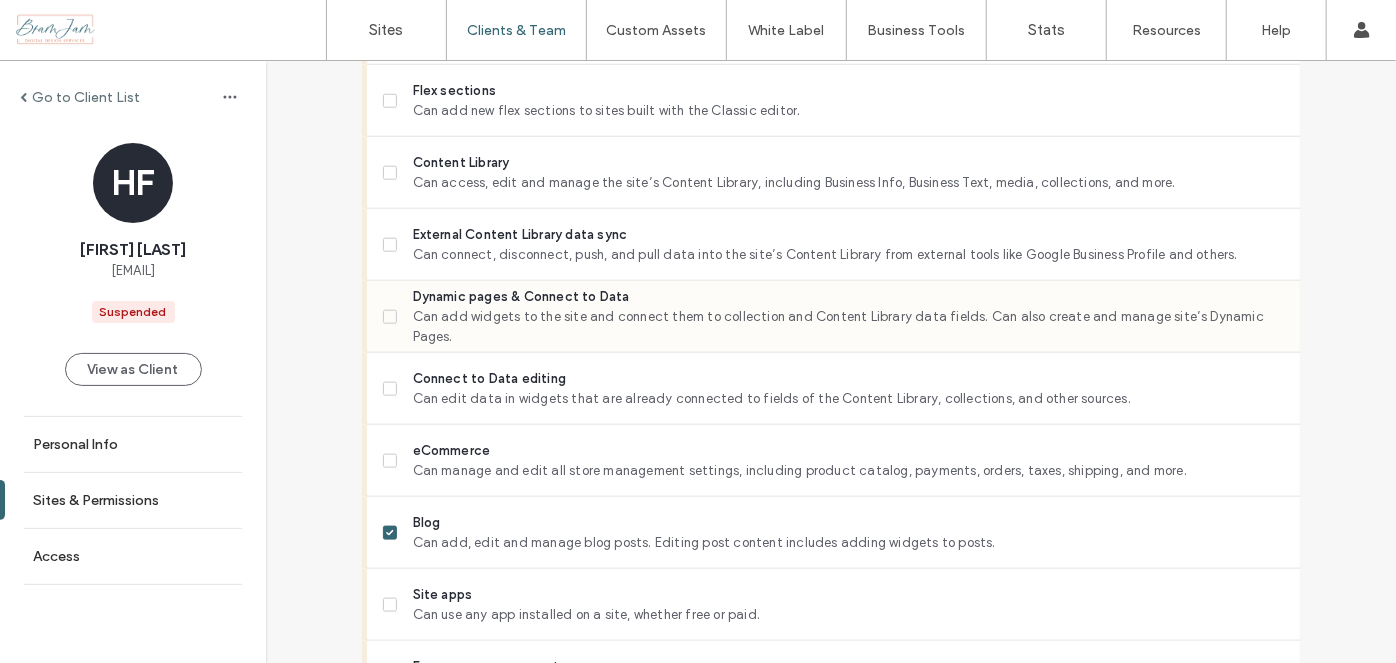 click on "Dynamic pages & Connect to Data Can add widgets to the site and connect them to collection and Content Library data fields. Can also create and manage site’s Dynamic Pages." at bounding box center (841, 316) 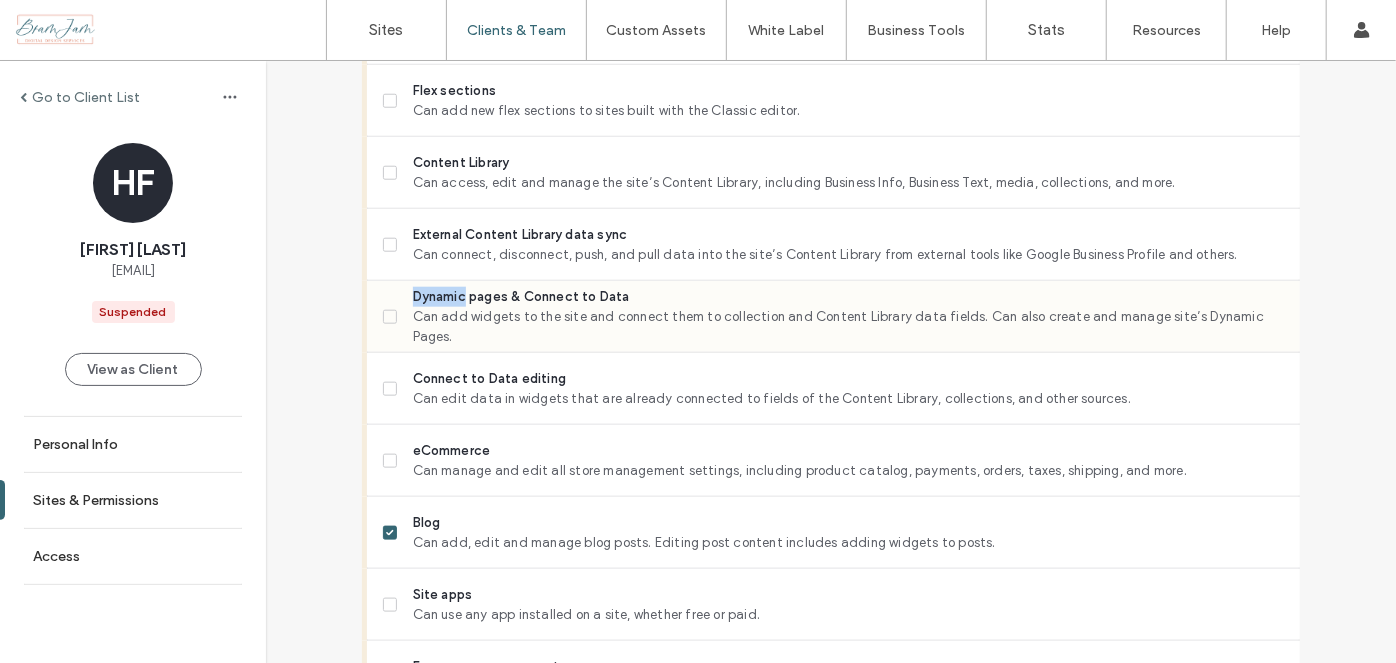 click on "Dynamic pages & Connect to Data Can add widgets to the site and connect them to collection and Content Library data fields. Can also create and manage site’s Dynamic Pages." at bounding box center [841, 316] 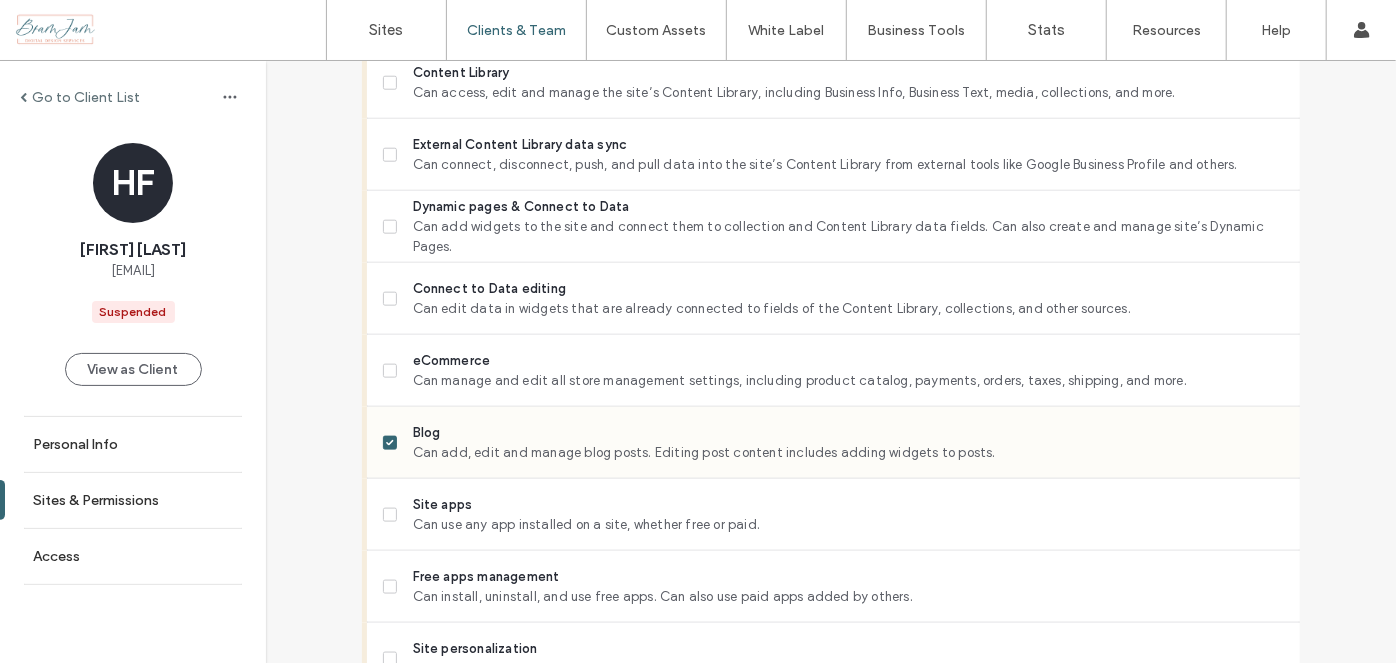 scroll, scrollTop: 1272, scrollLeft: 0, axis: vertical 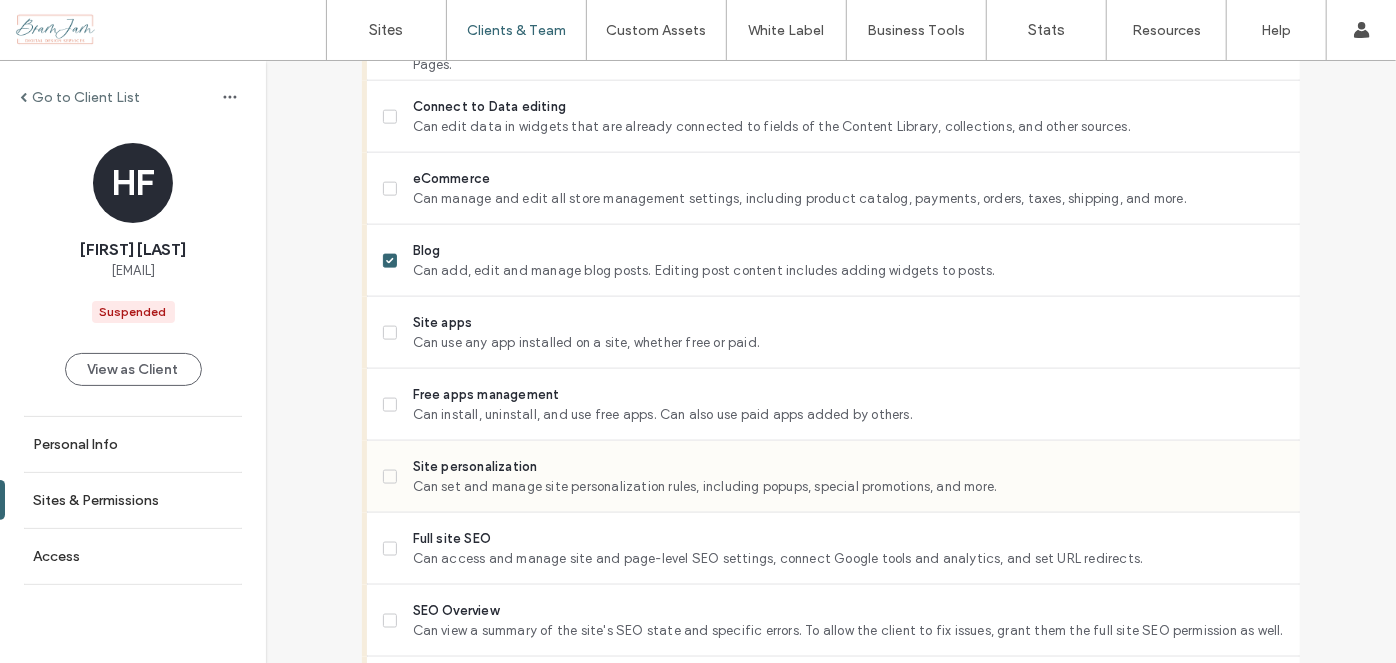 click on "Site personalization Can set and manage site personalization rules, including popups, special promotions, and more." at bounding box center [833, 477] 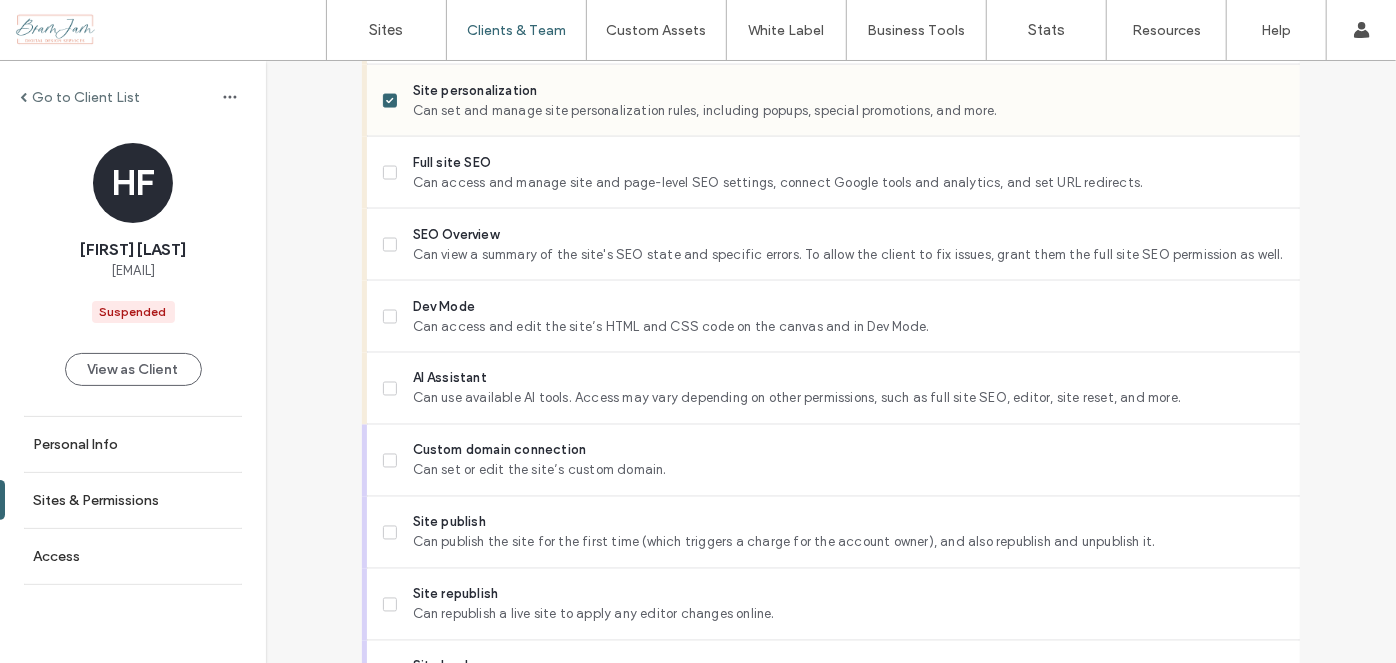 scroll, scrollTop: 1727, scrollLeft: 0, axis: vertical 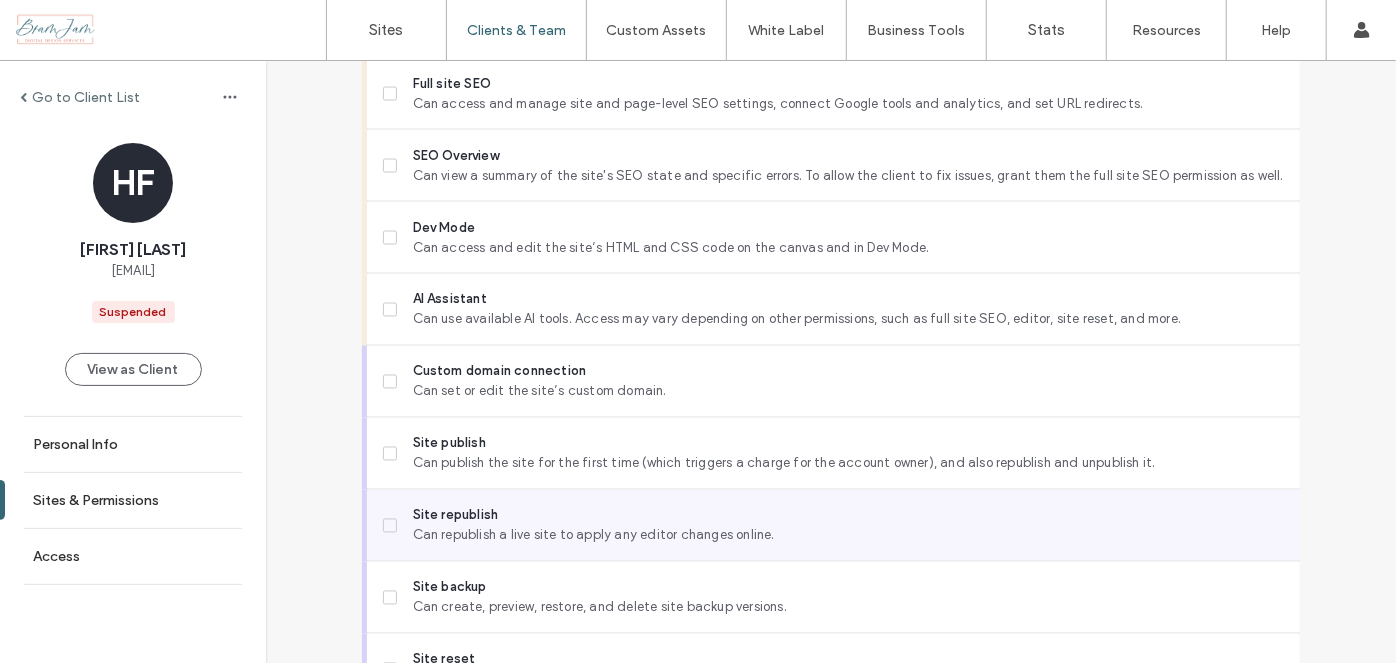 click on "Site republish Can republish a live site to apply any editor changes online." at bounding box center [833, 526] 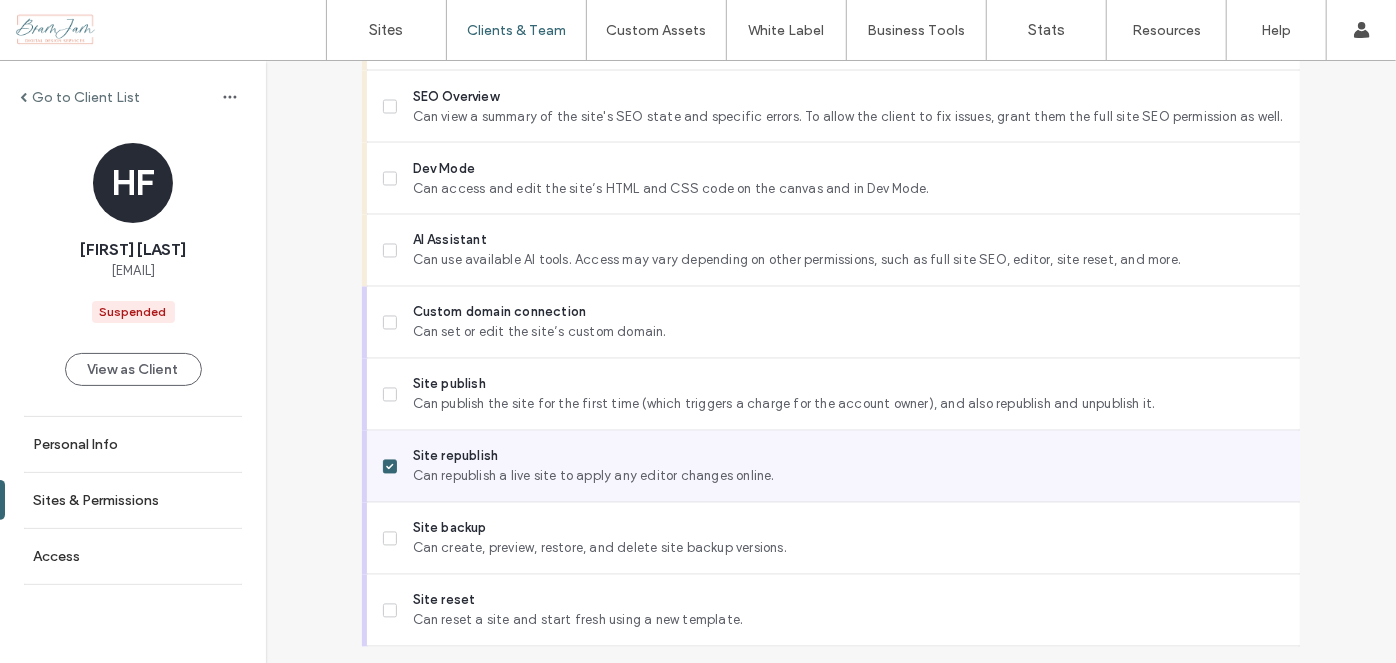 scroll, scrollTop: 1818, scrollLeft: 0, axis: vertical 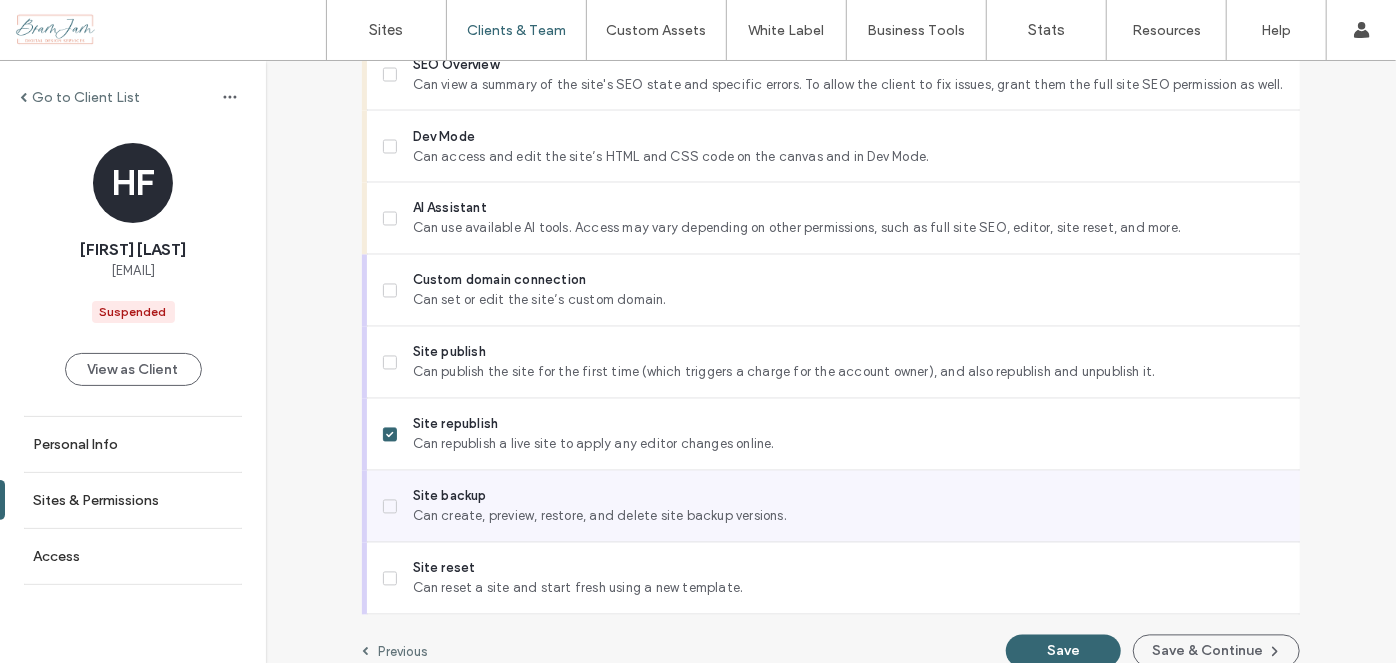 click on "Site backup Can create, preview, restore, and delete site backup versions." at bounding box center [833, 507] 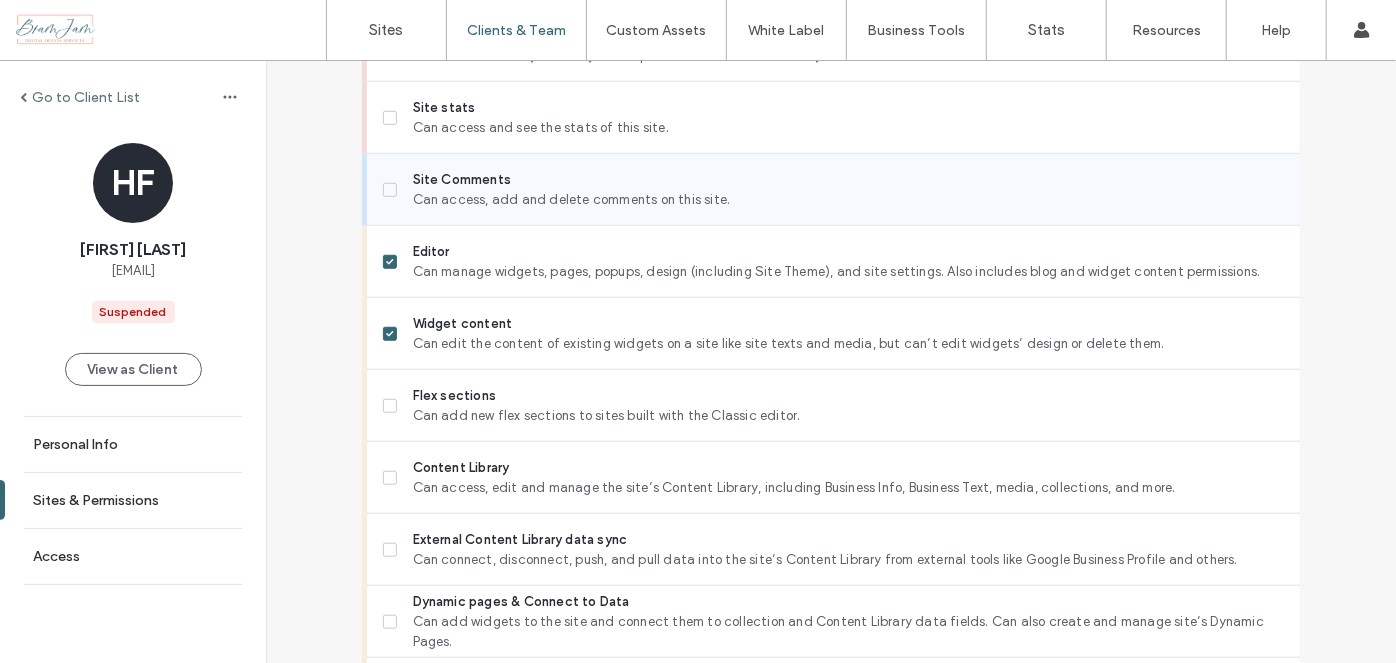 scroll, scrollTop: 727, scrollLeft: 0, axis: vertical 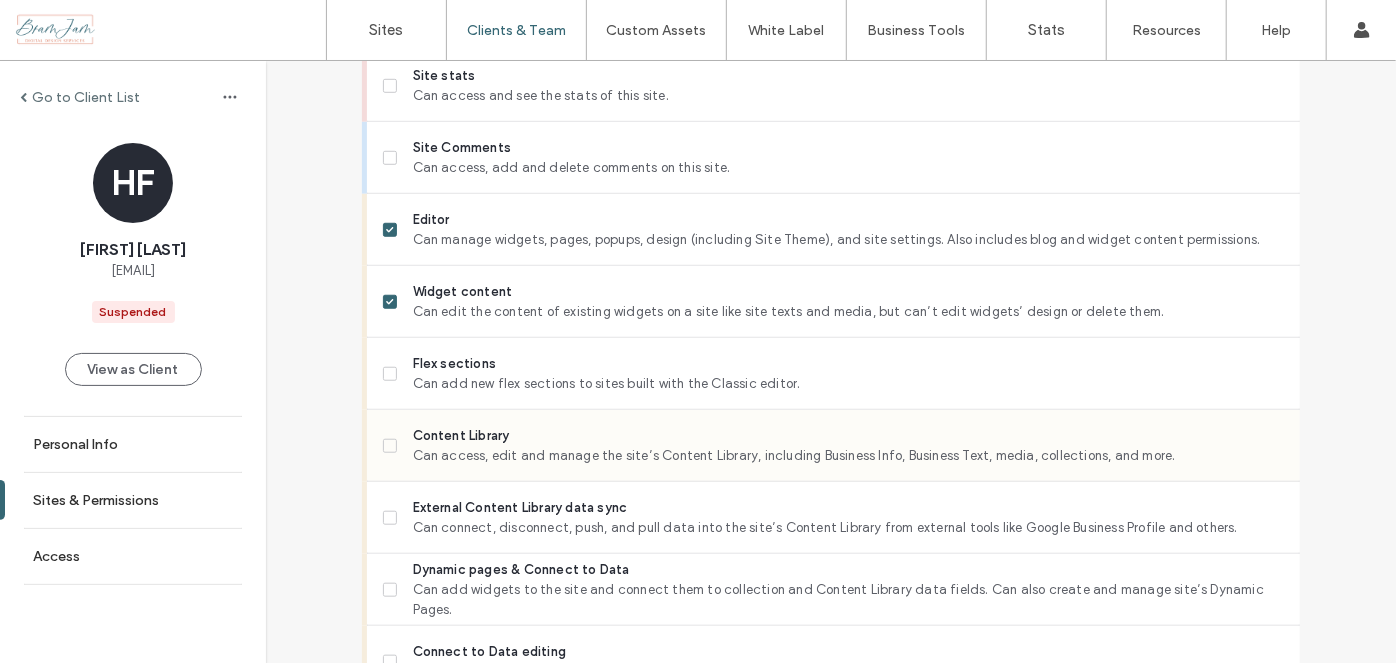 click on "Content Library Can access, edit and manage the site’s Content Library, including Business Info, Business Text, media, collections, and more." at bounding box center (833, 446) 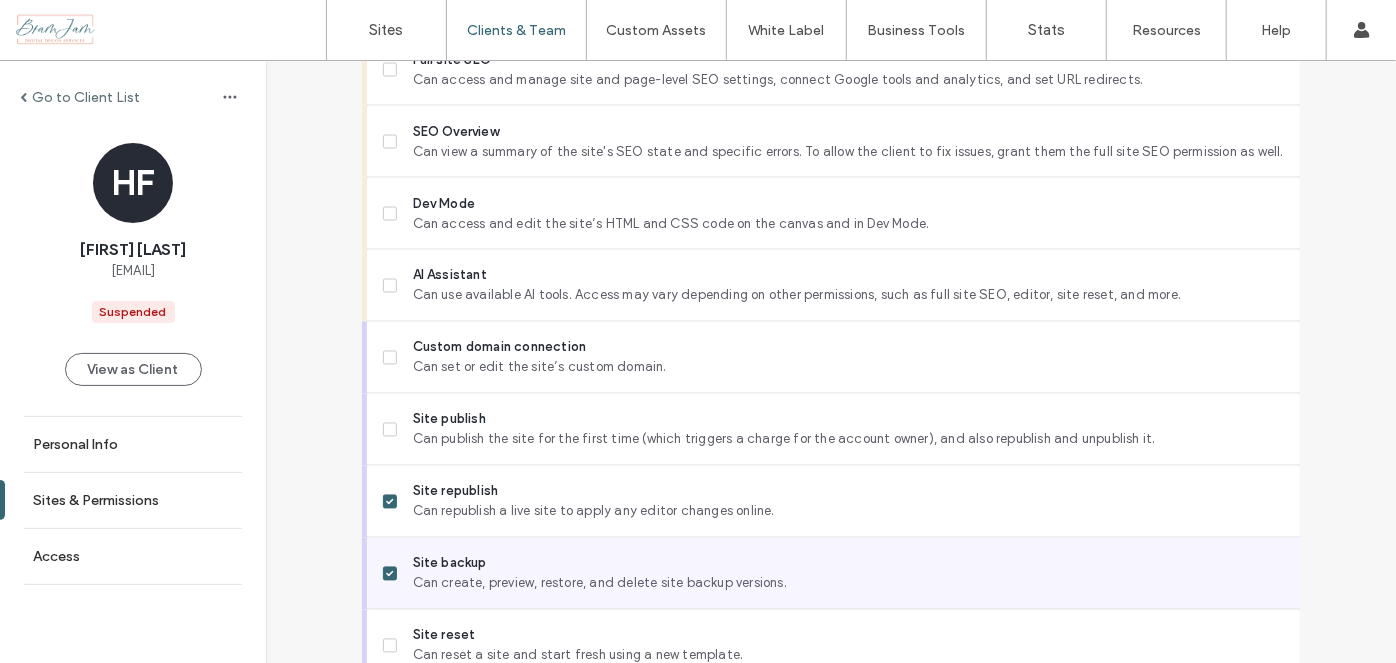 scroll, scrollTop: 1842, scrollLeft: 0, axis: vertical 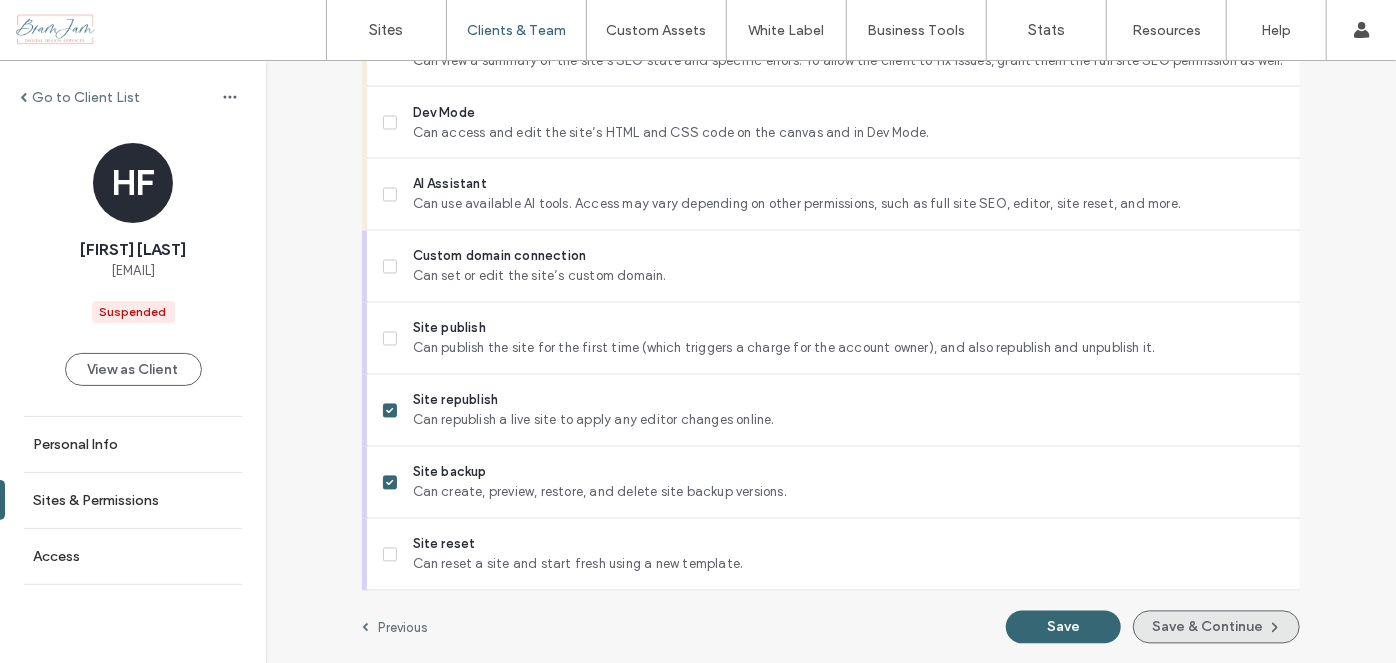 click on "Save & Continue" at bounding box center [1216, 627] 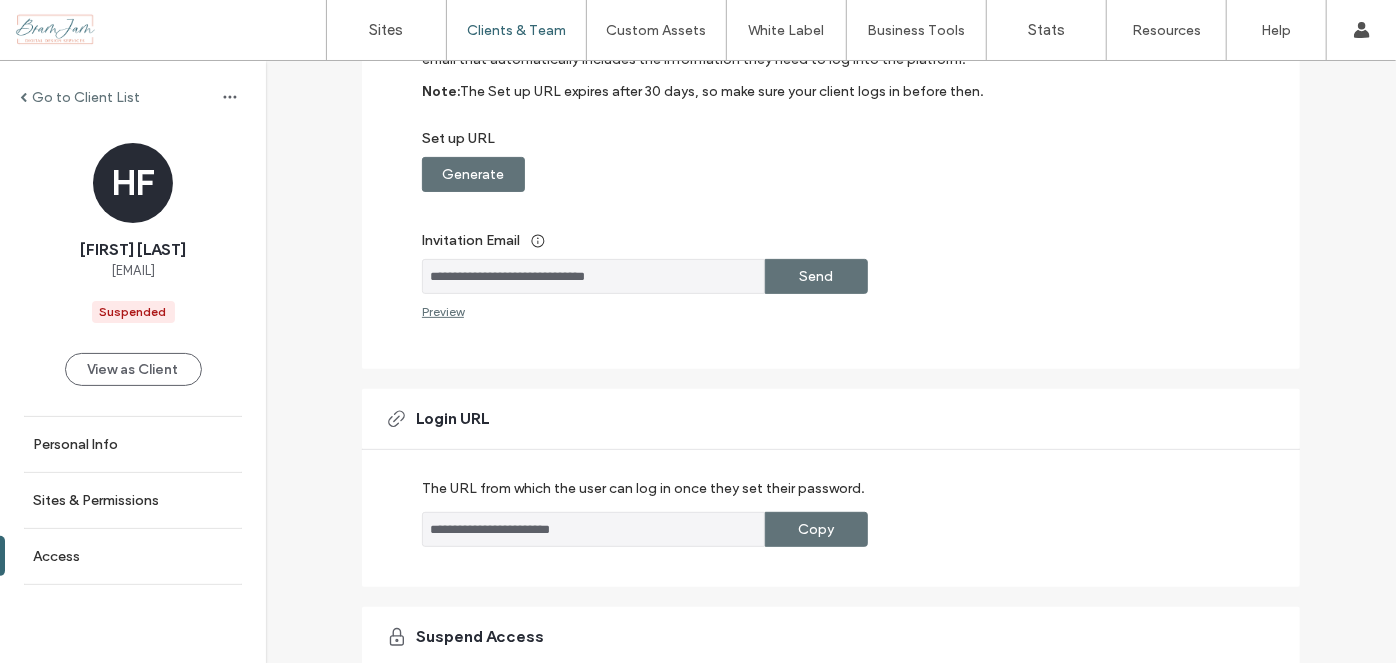 scroll, scrollTop: 0, scrollLeft: 0, axis: both 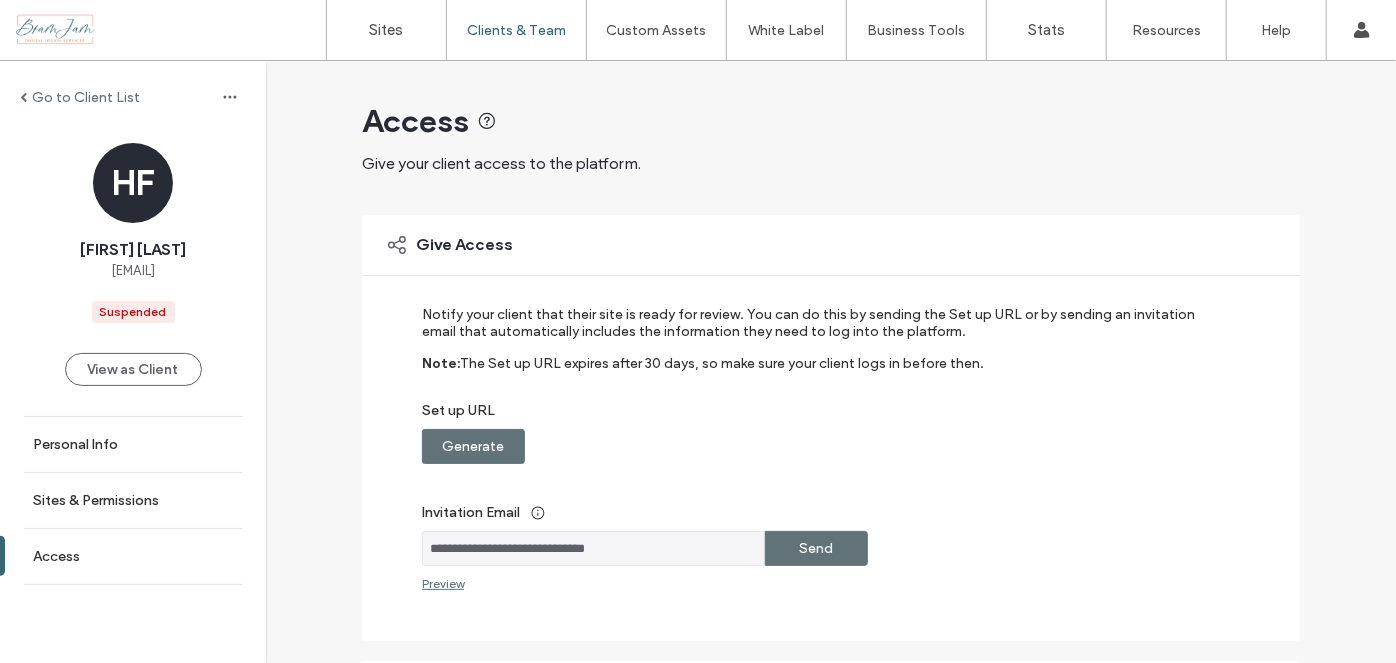 click on "Send" at bounding box center (816, 548) 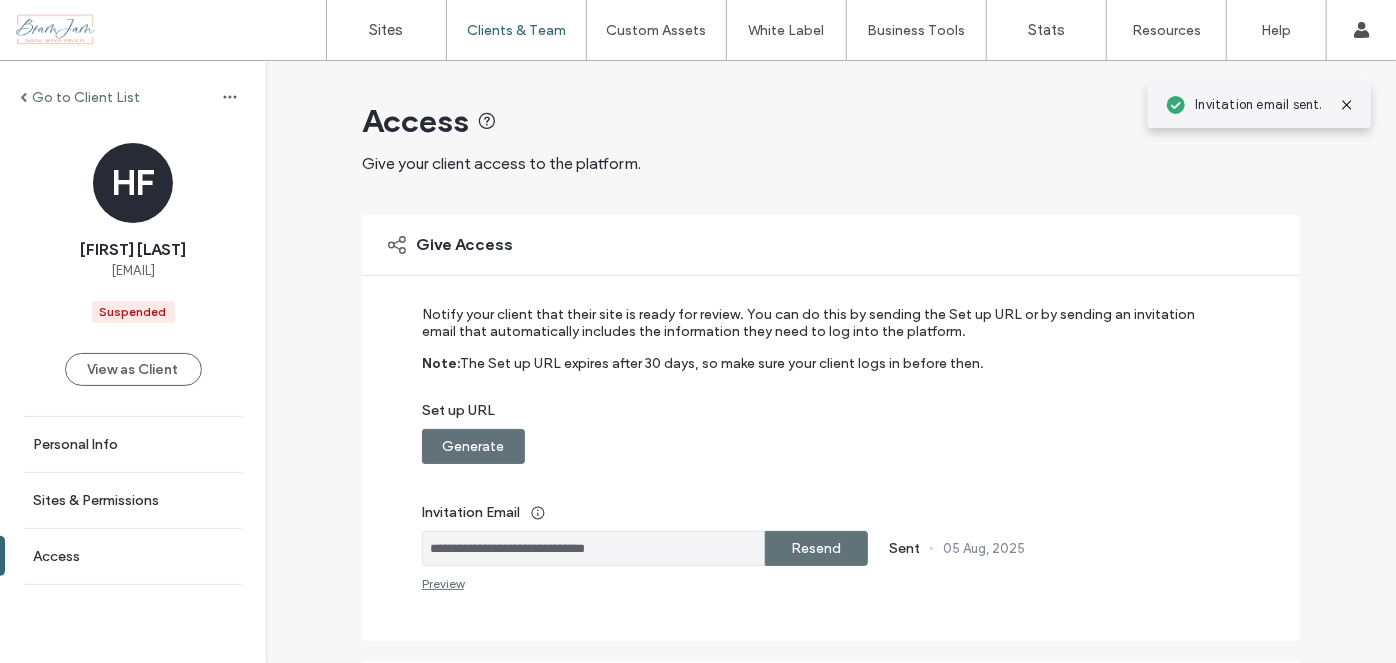 drag, startPoint x: 250, startPoint y: 172, endPoint x: 227, endPoint y: 150, distance: 31.827662 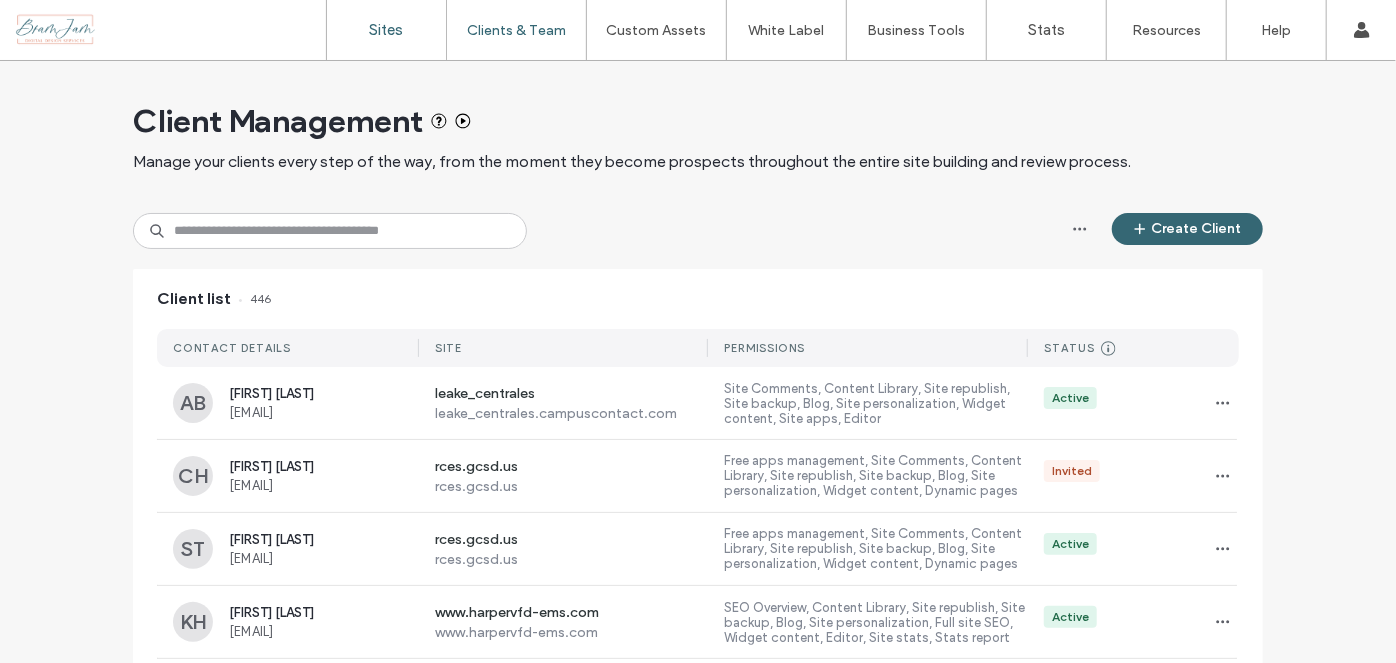 click on "Sites" at bounding box center [386, 30] 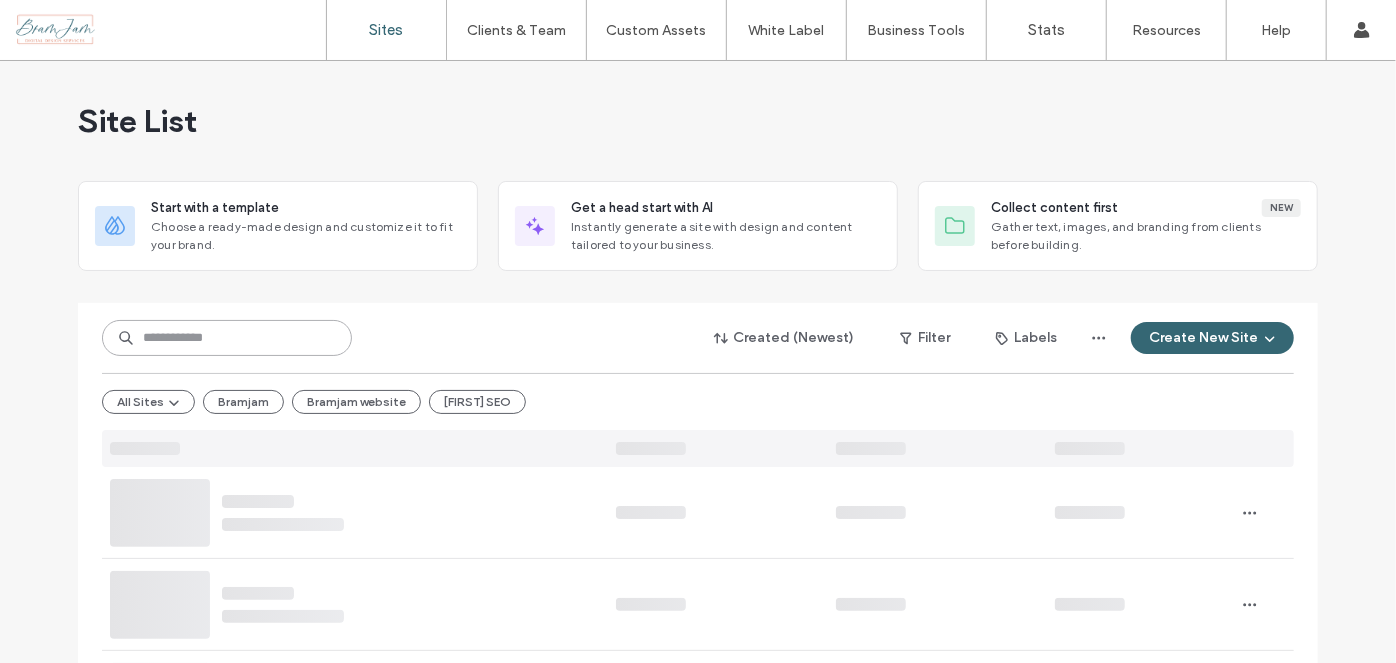 click at bounding box center (227, 338) 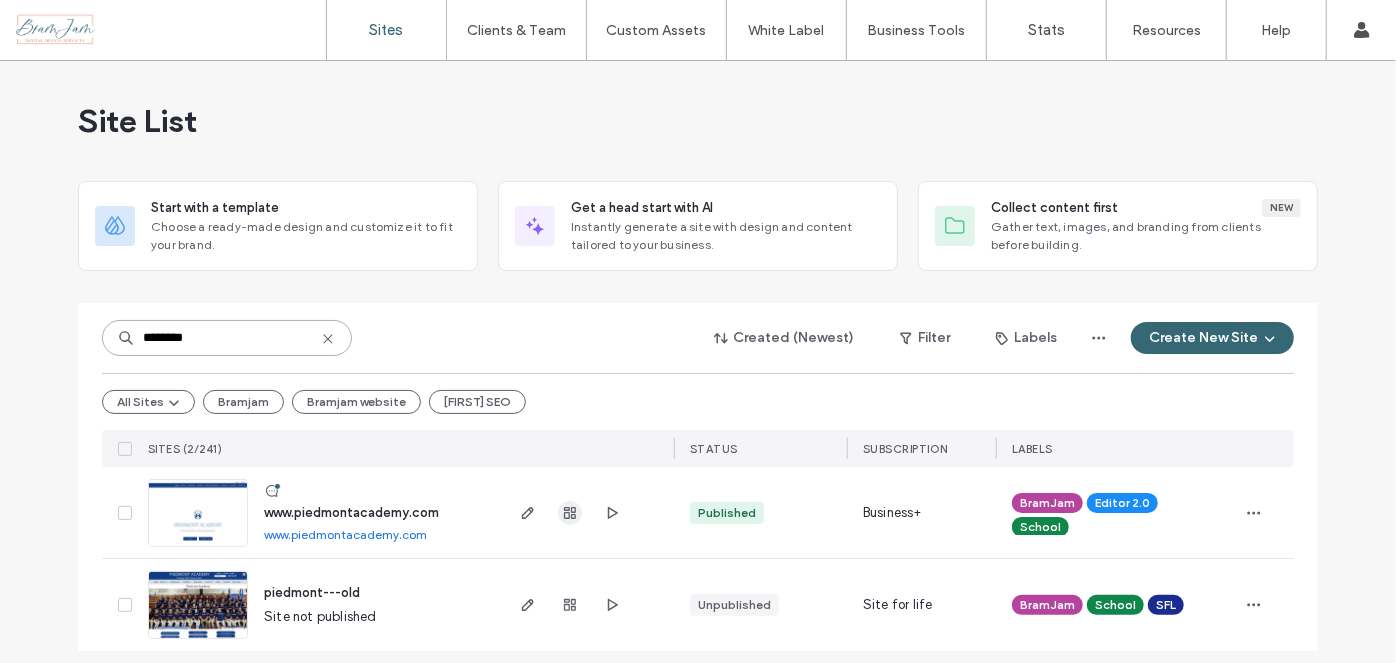 type on "********" 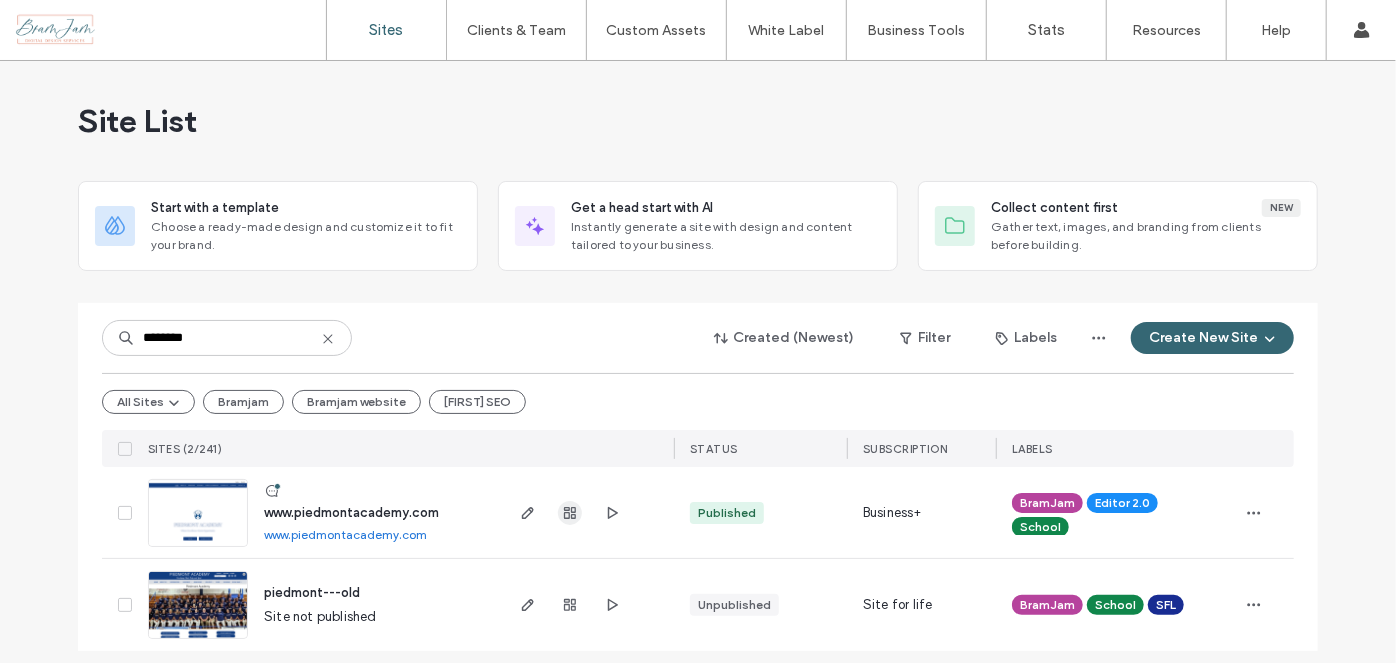 click 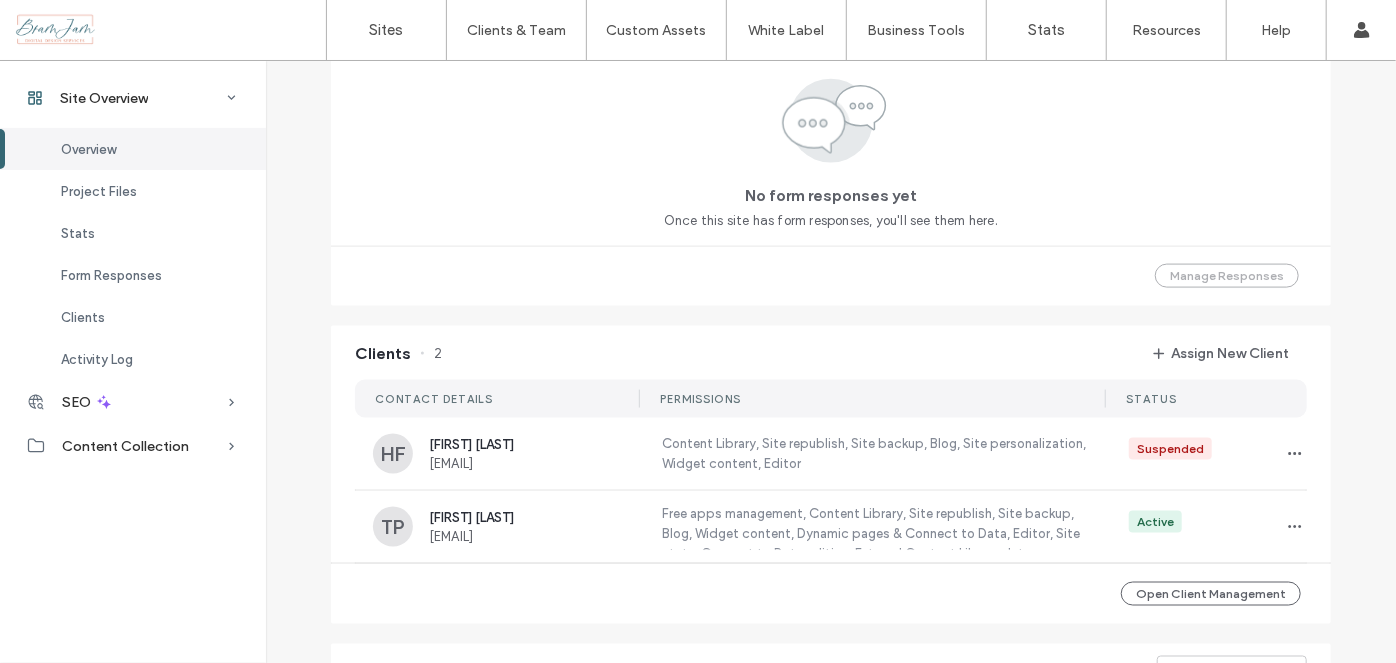 scroll, scrollTop: 1545, scrollLeft: 0, axis: vertical 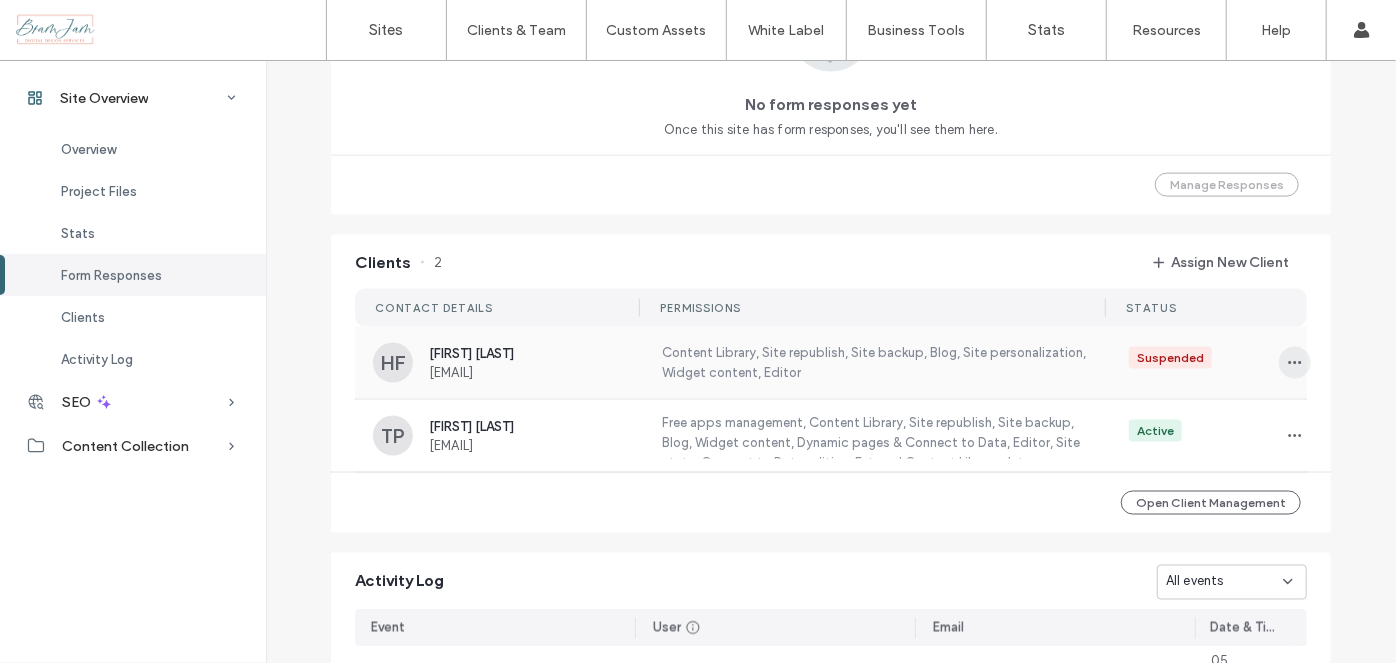 click 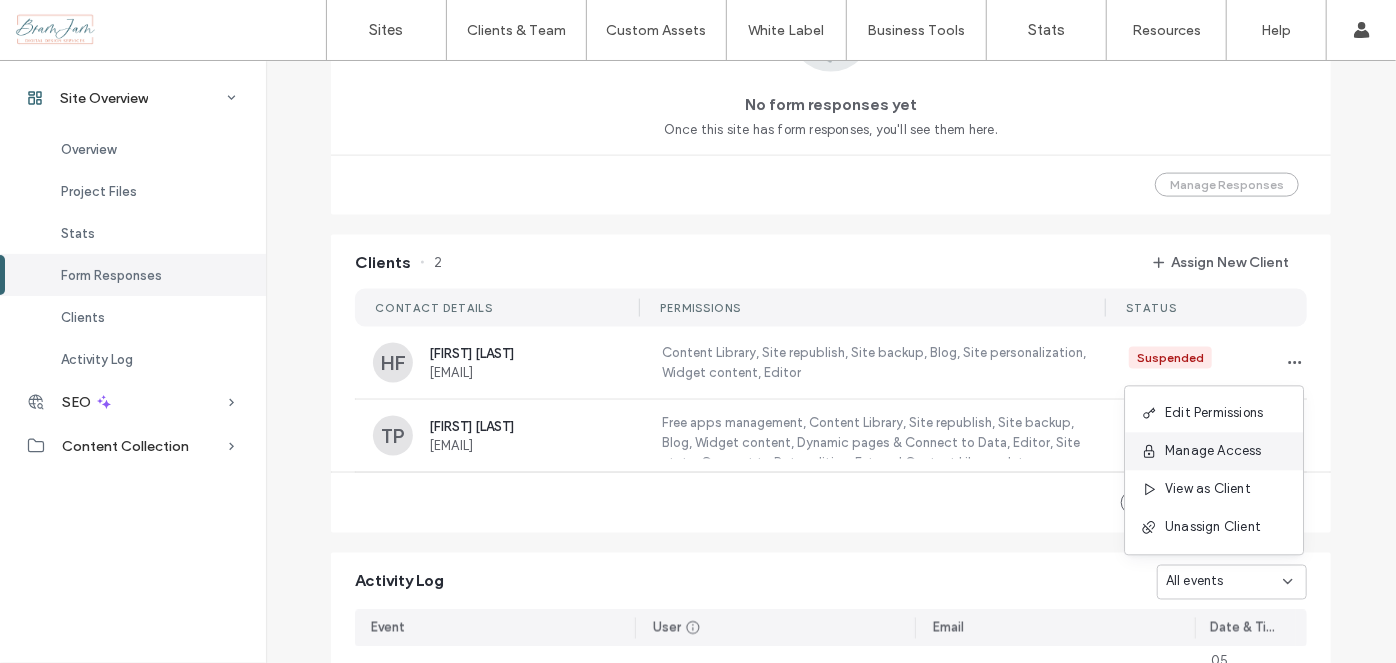 click on "Manage Access" at bounding box center [1214, 451] 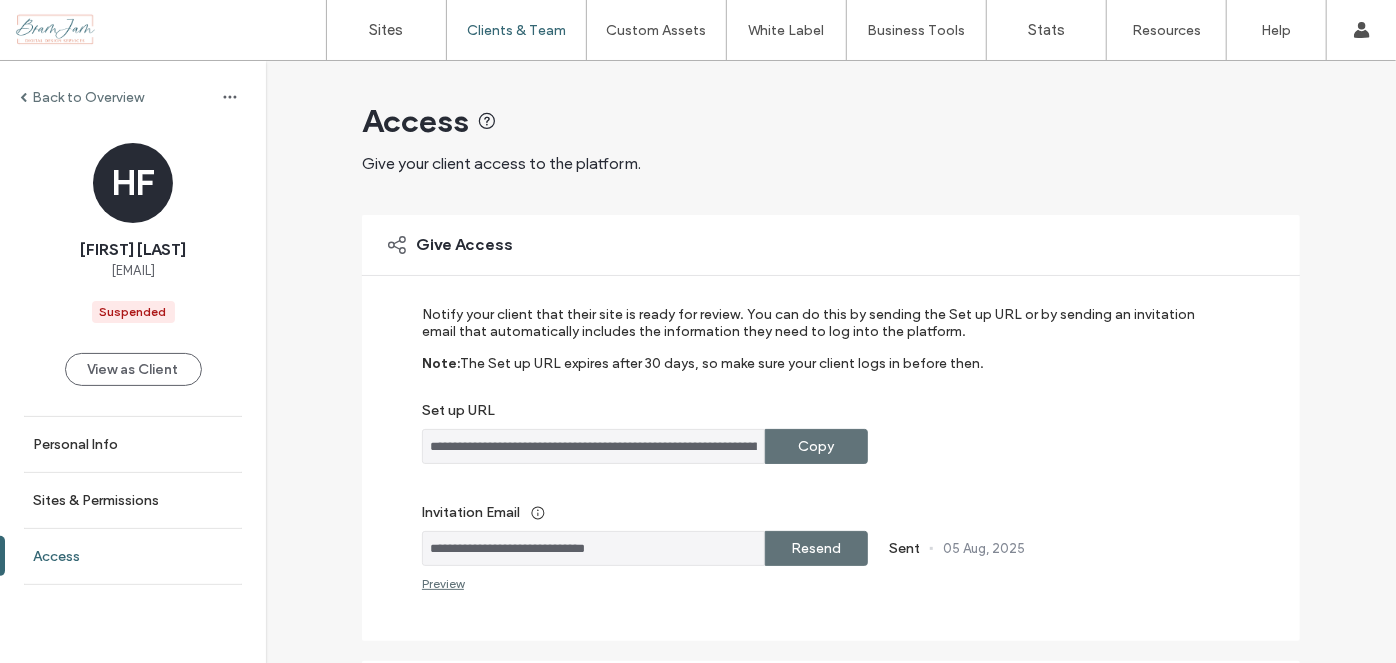 click on "Access" at bounding box center [56, 556] 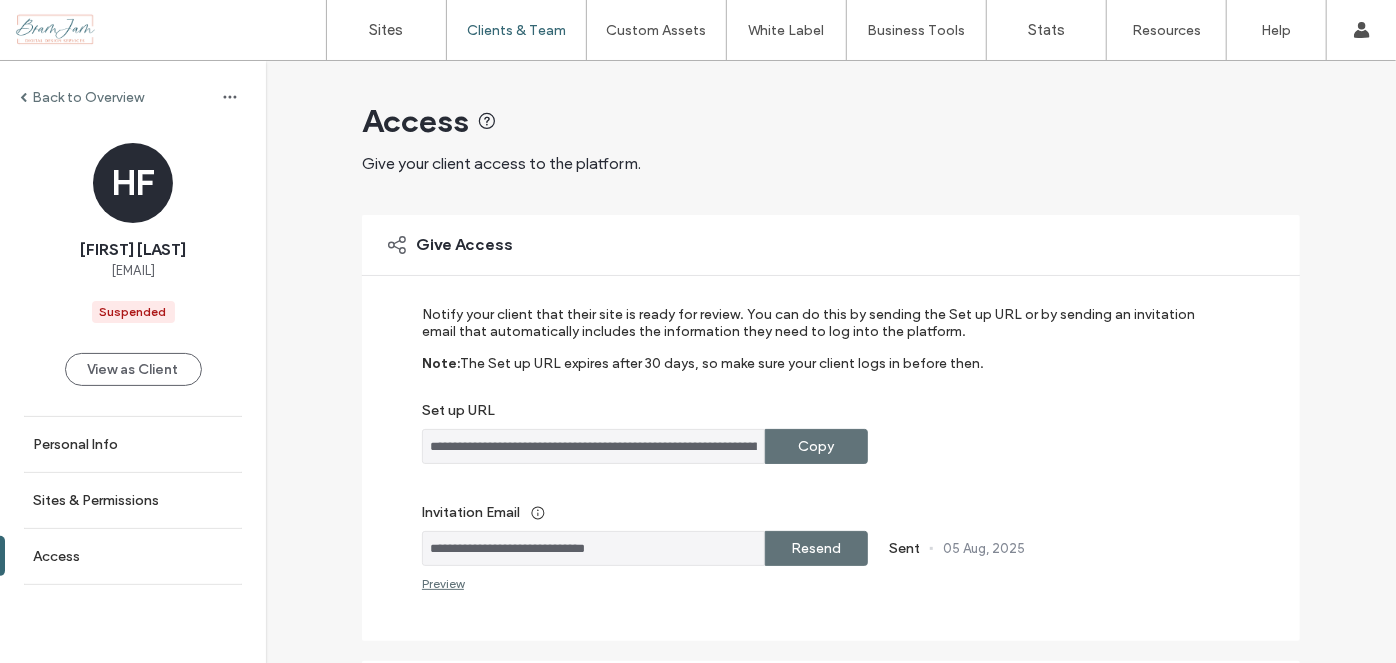click on "Suspended" at bounding box center (133, 312) 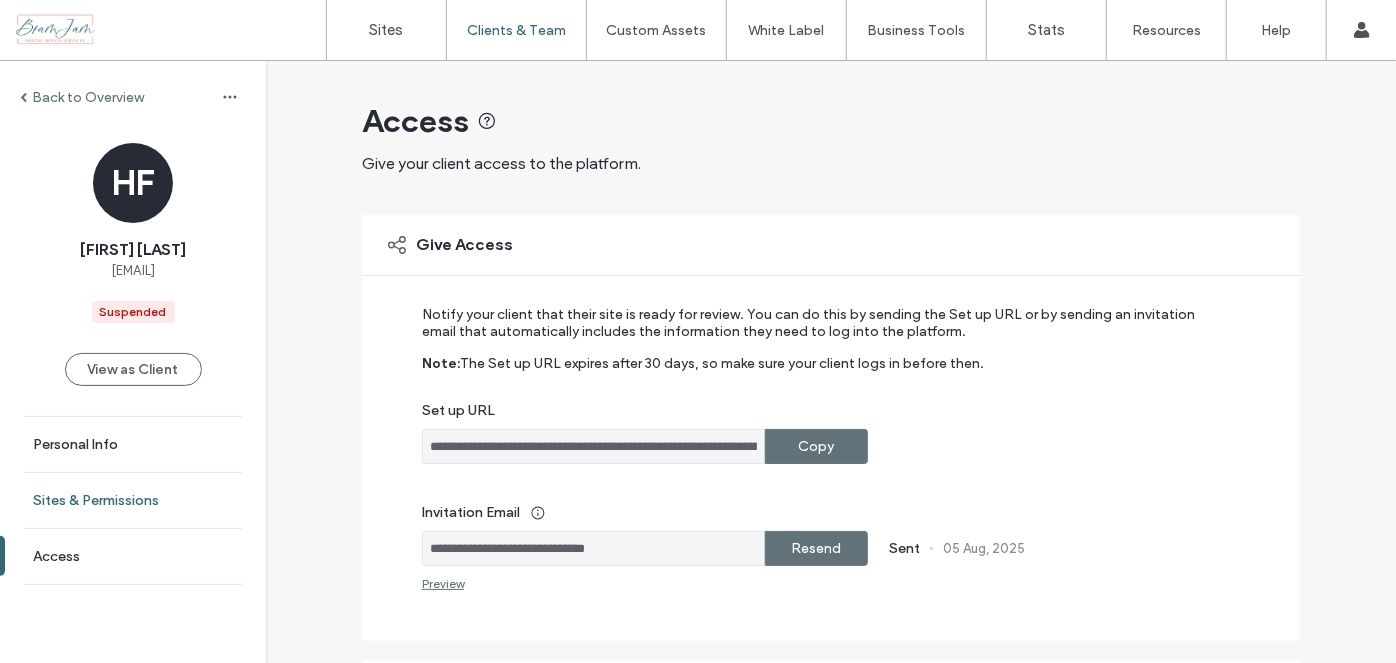 drag, startPoint x: 201, startPoint y: 120, endPoint x: 72, endPoint y: 493, distance: 394.6771 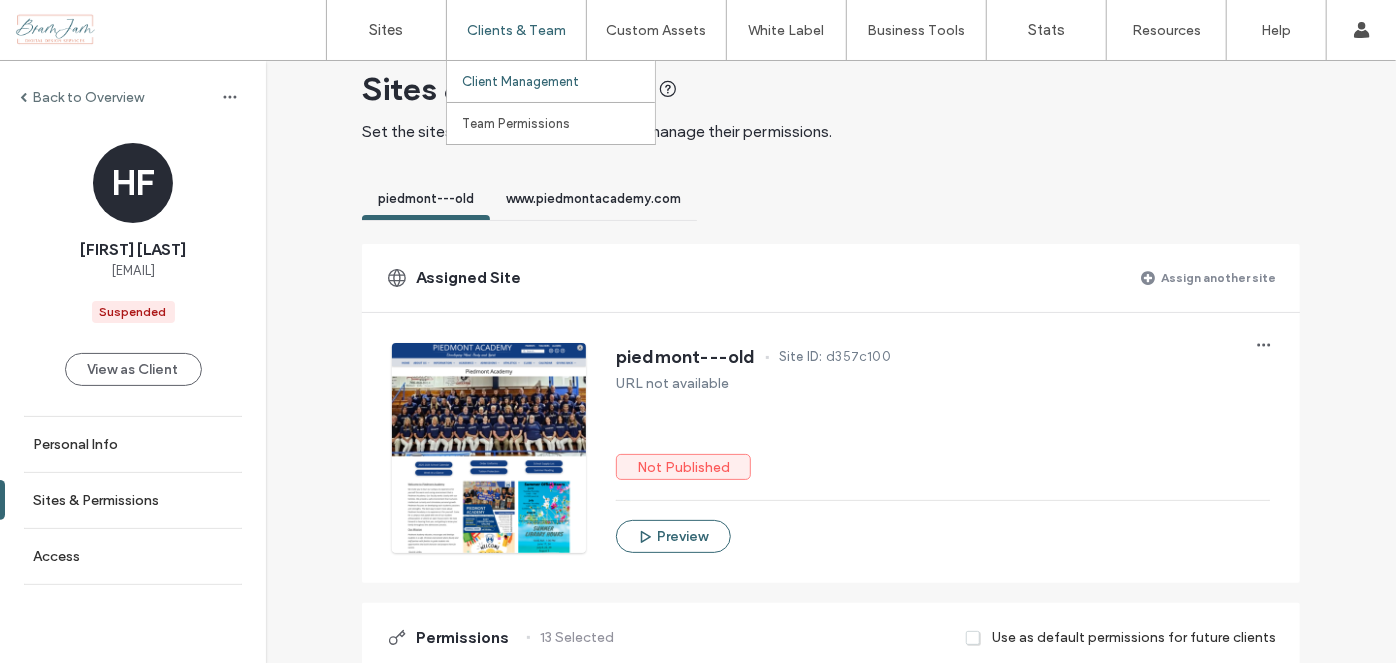 scroll, scrollTop: 0, scrollLeft: 0, axis: both 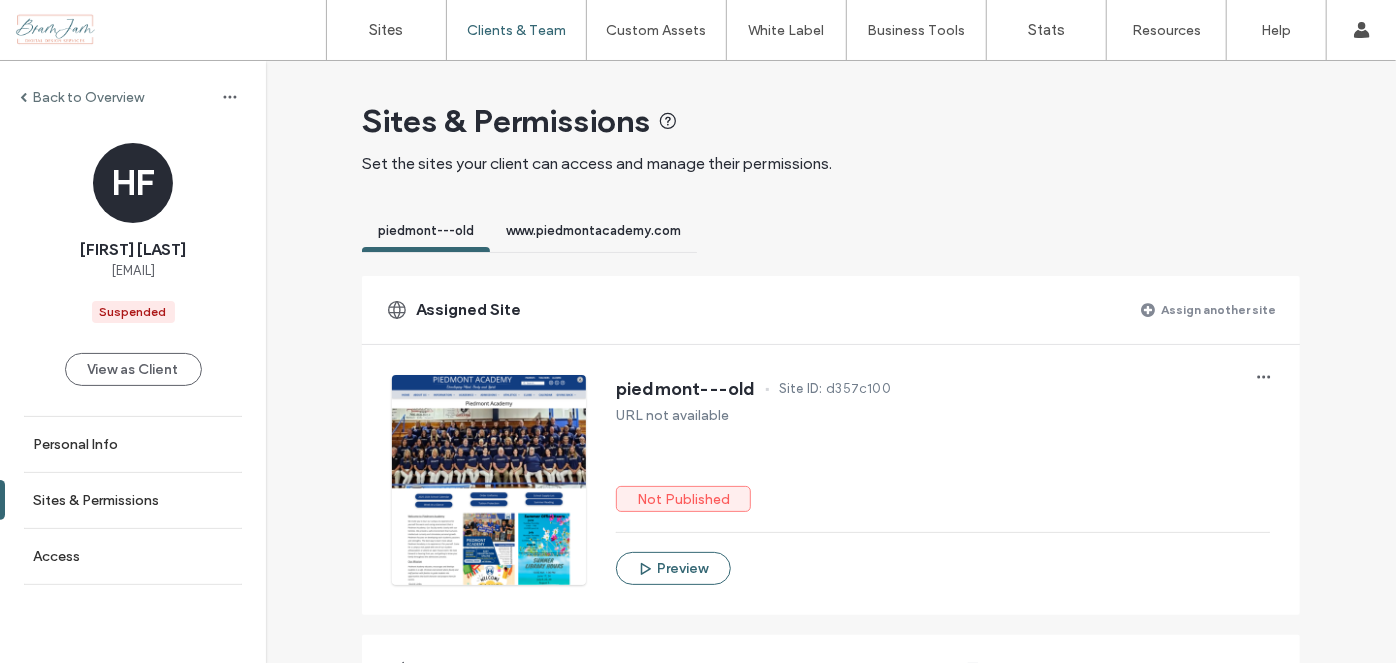 click on "View as Client" at bounding box center [133, 369] 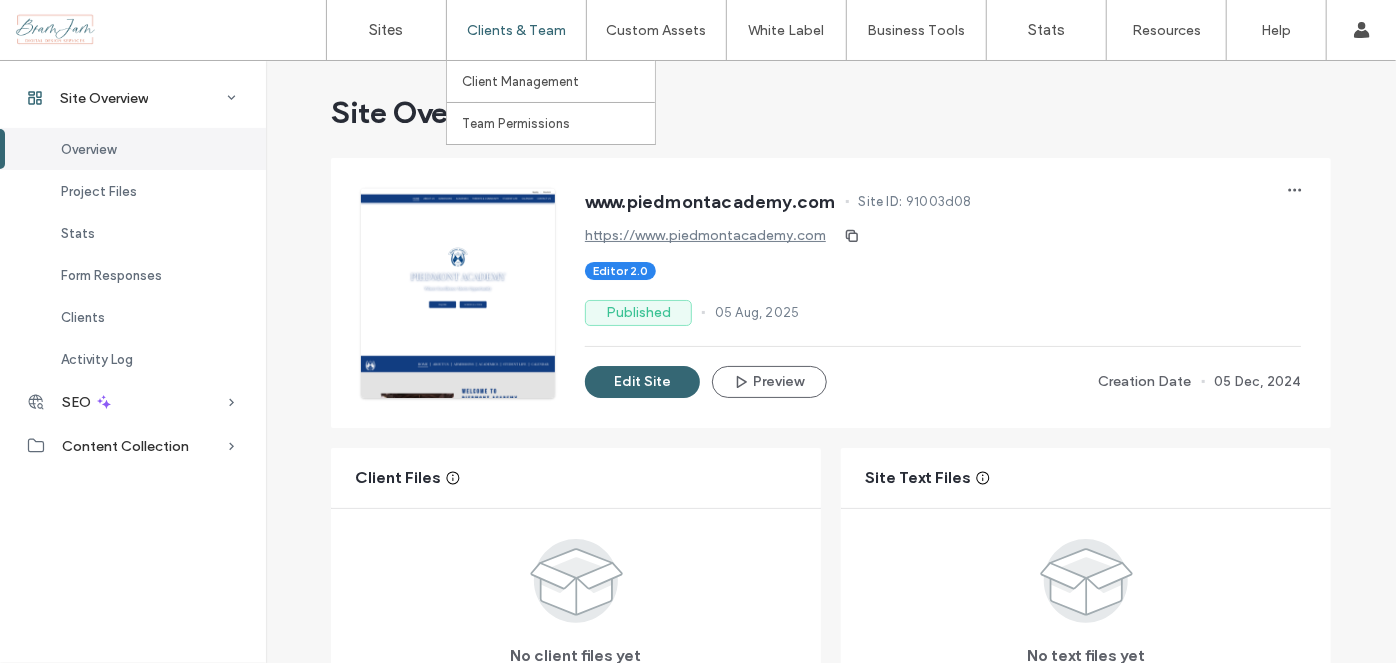 click on "Clients & Team" at bounding box center (516, 30) 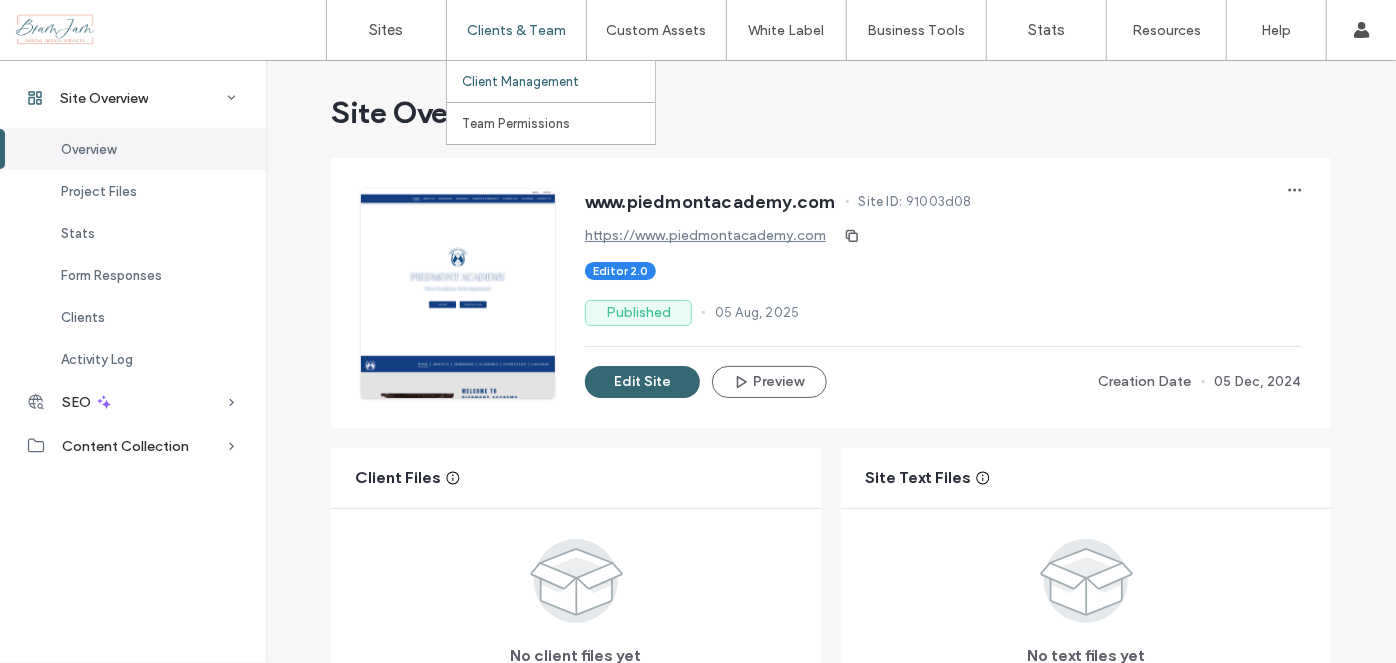 click on "Client Management" at bounding box center [520, 81] 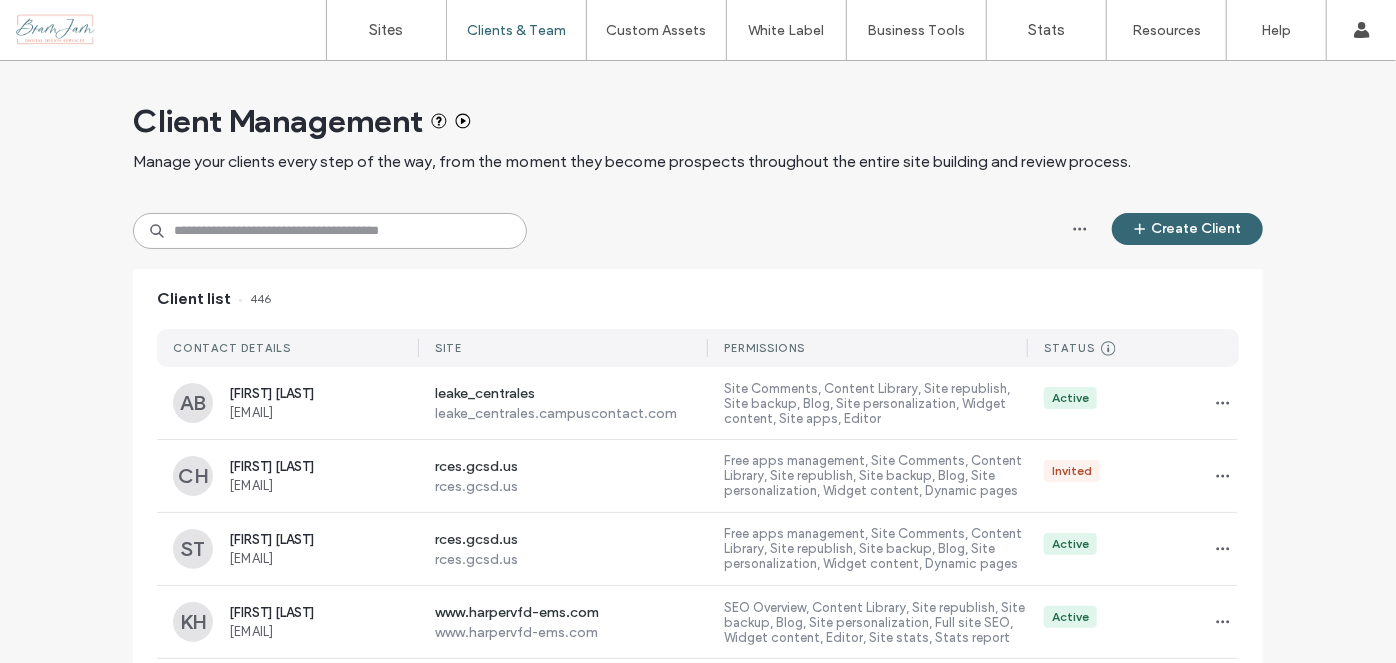 drag, startPoint x: 333, startPoint y: 245, endPoint x: 324, endPoint y: 223, distance: 23.769728 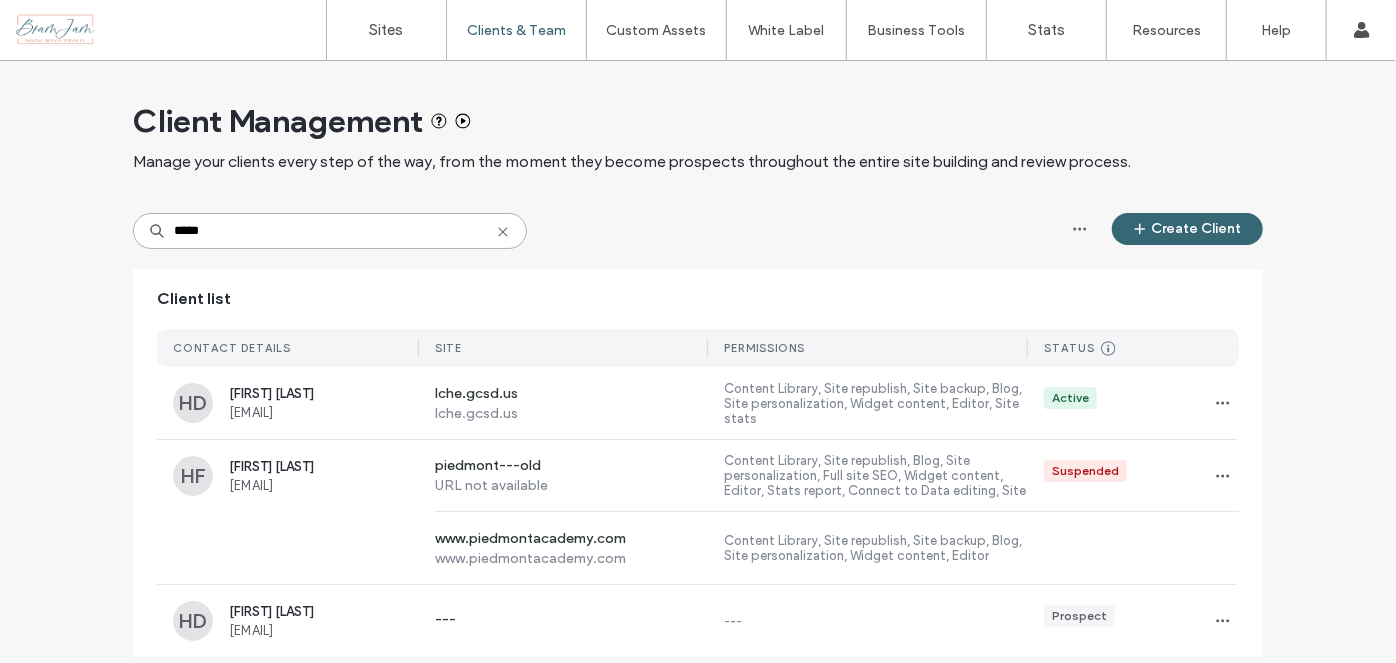 scroll, scrollTop: 3, scrollLeft: 0, axis: vertical 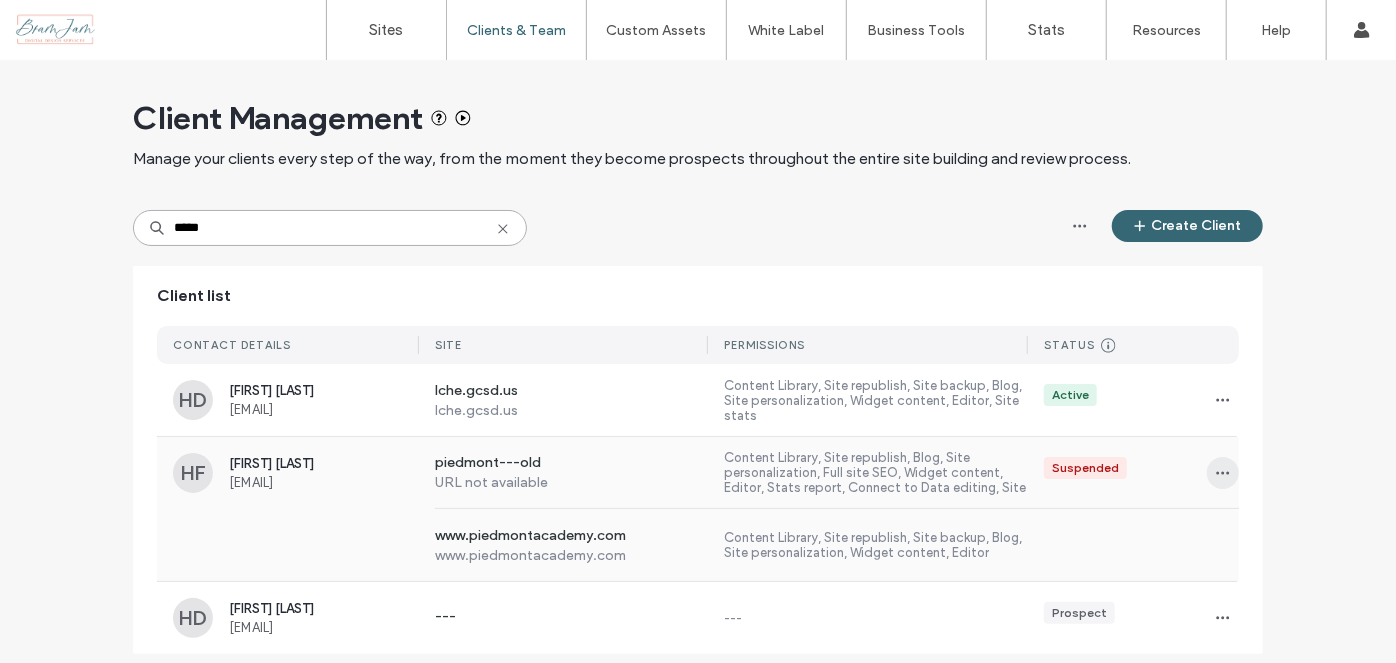 type on "*****" 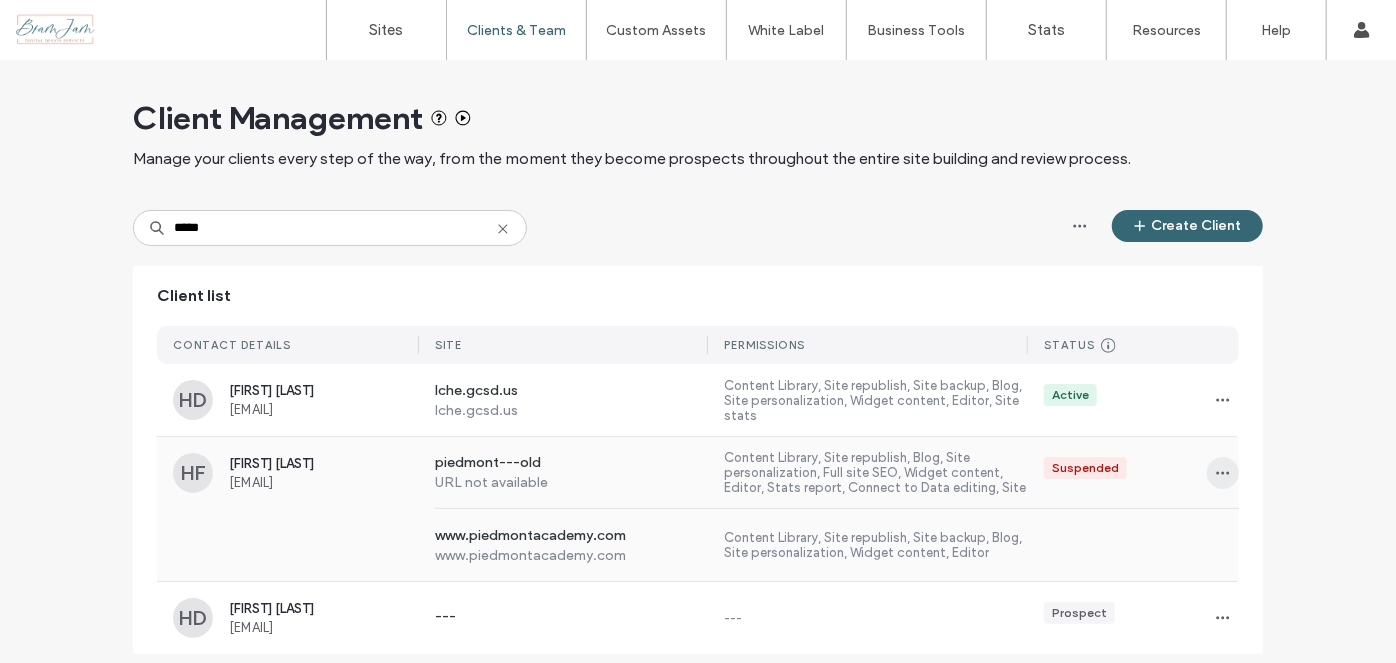 click 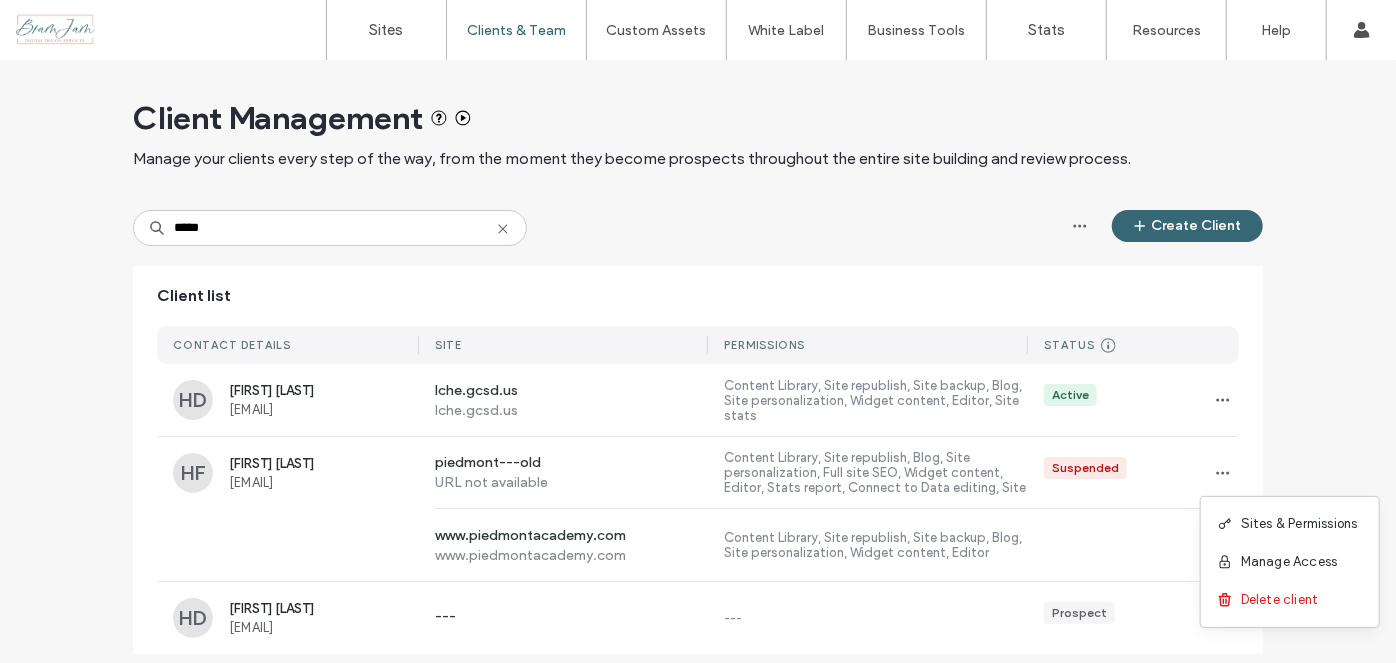 click on "Manage Access" at bounding box center [1289, 562] 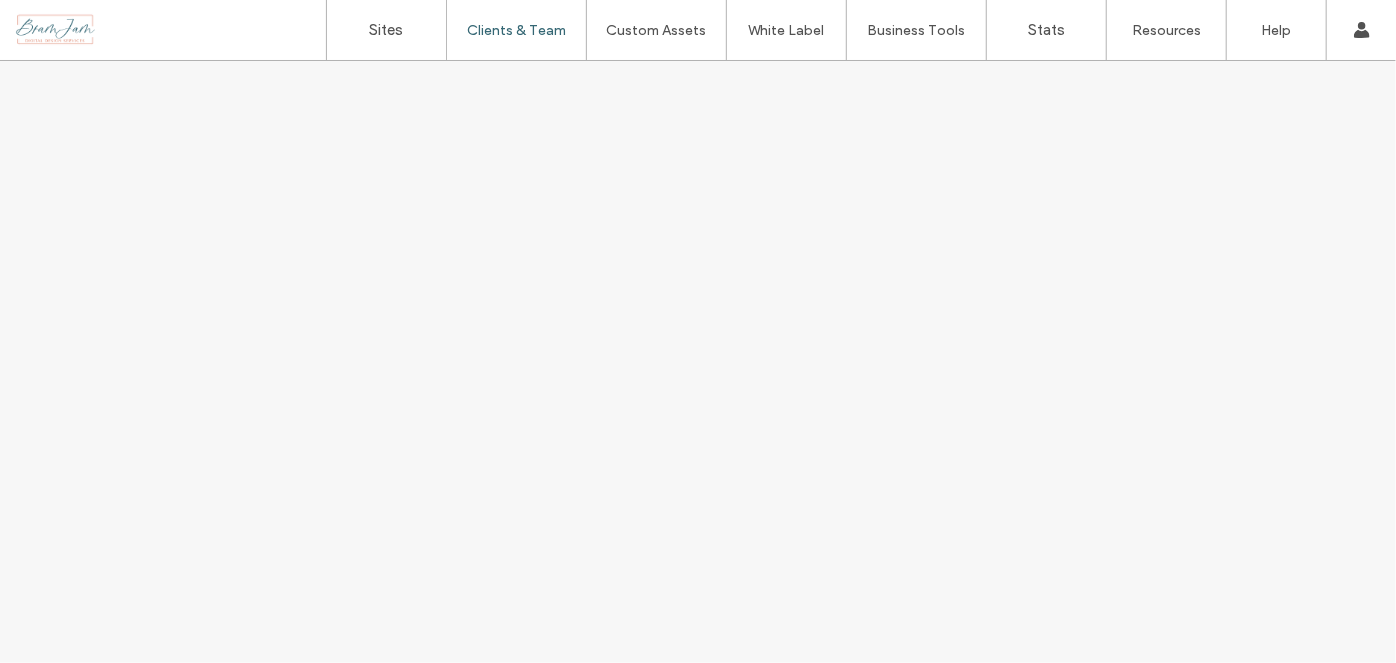 scroll, scrollTop: 0, scrollLeft: 0, axis: both 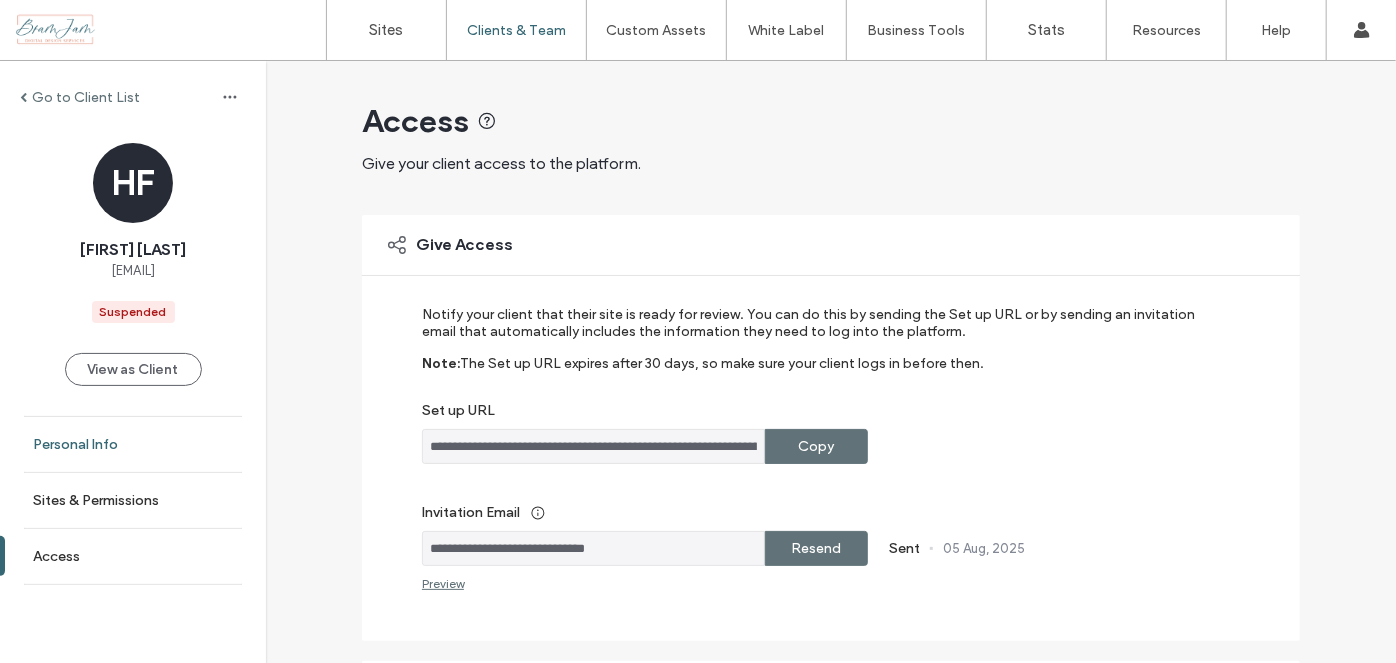 drag, startPoint x: 109, startPoint y: 461, endPoint x: 72, endPoint y: 459, distance: 37.054016 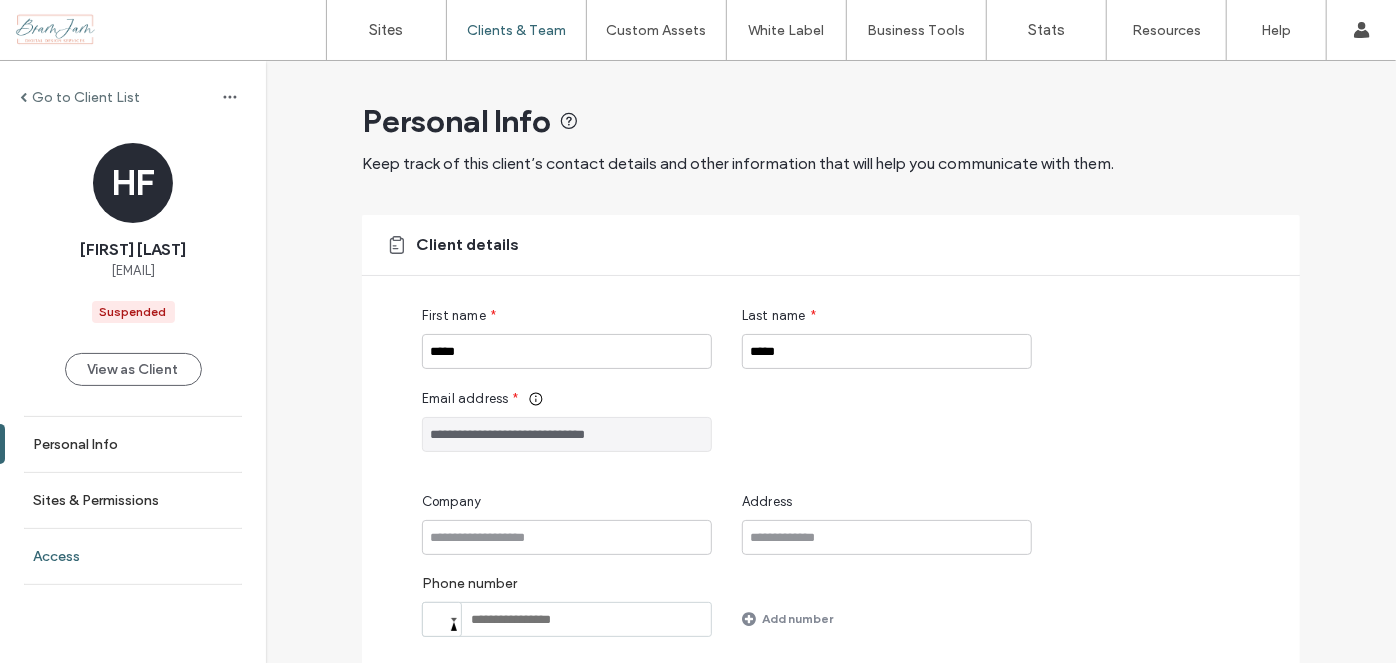 click on "Access" at bounding box center (56, 556) 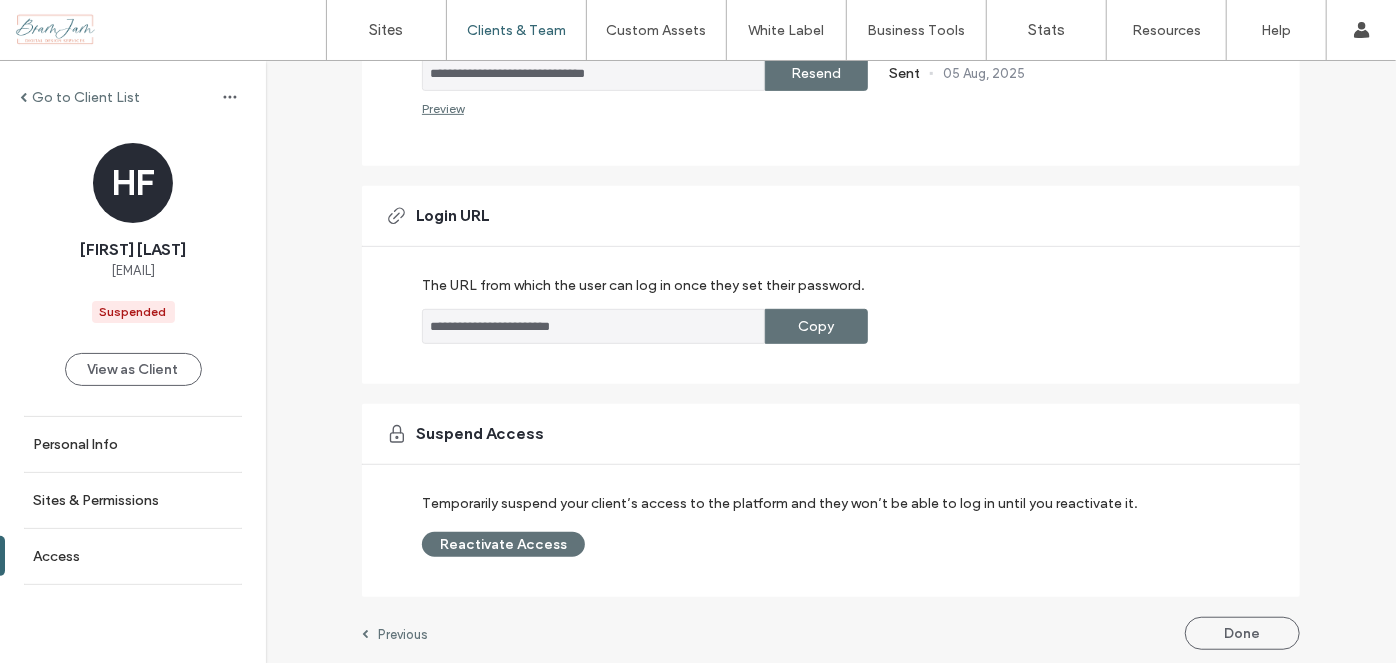 scroll, scrollTop: 478, scrollLeft: 0, axis: vertical 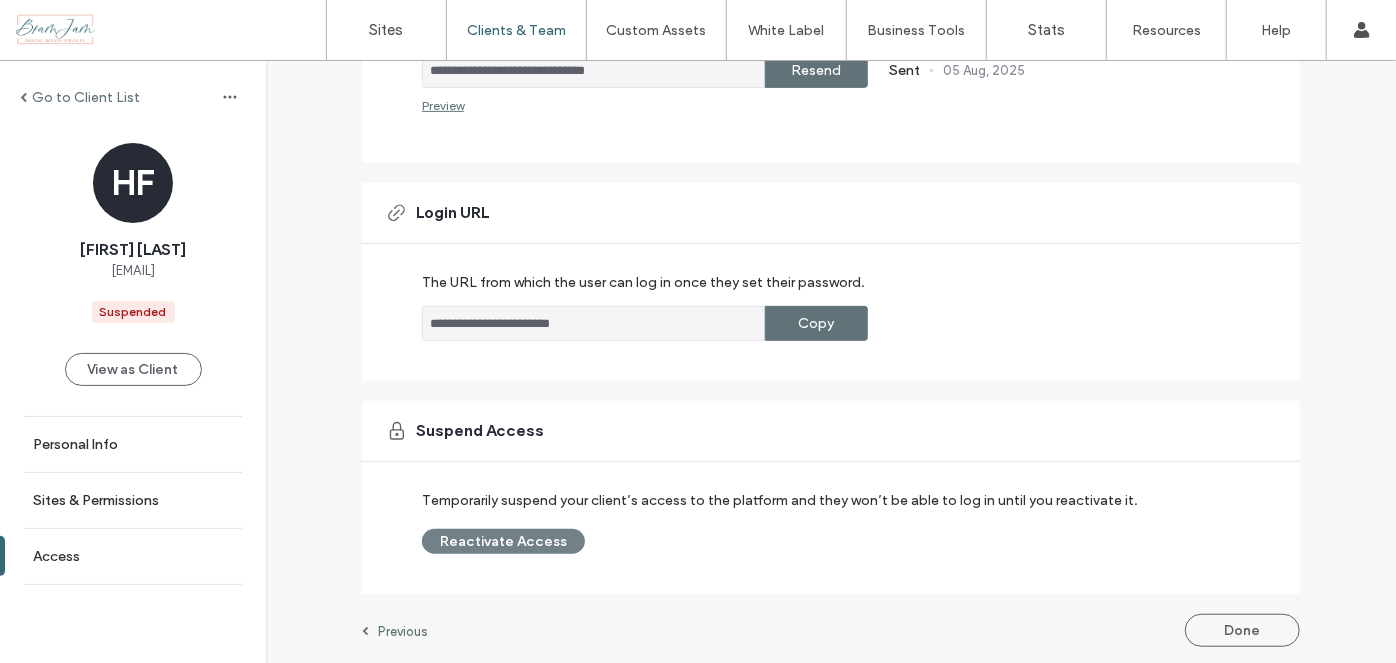click on "Reactivate Access" at bounding box center [503, 541] 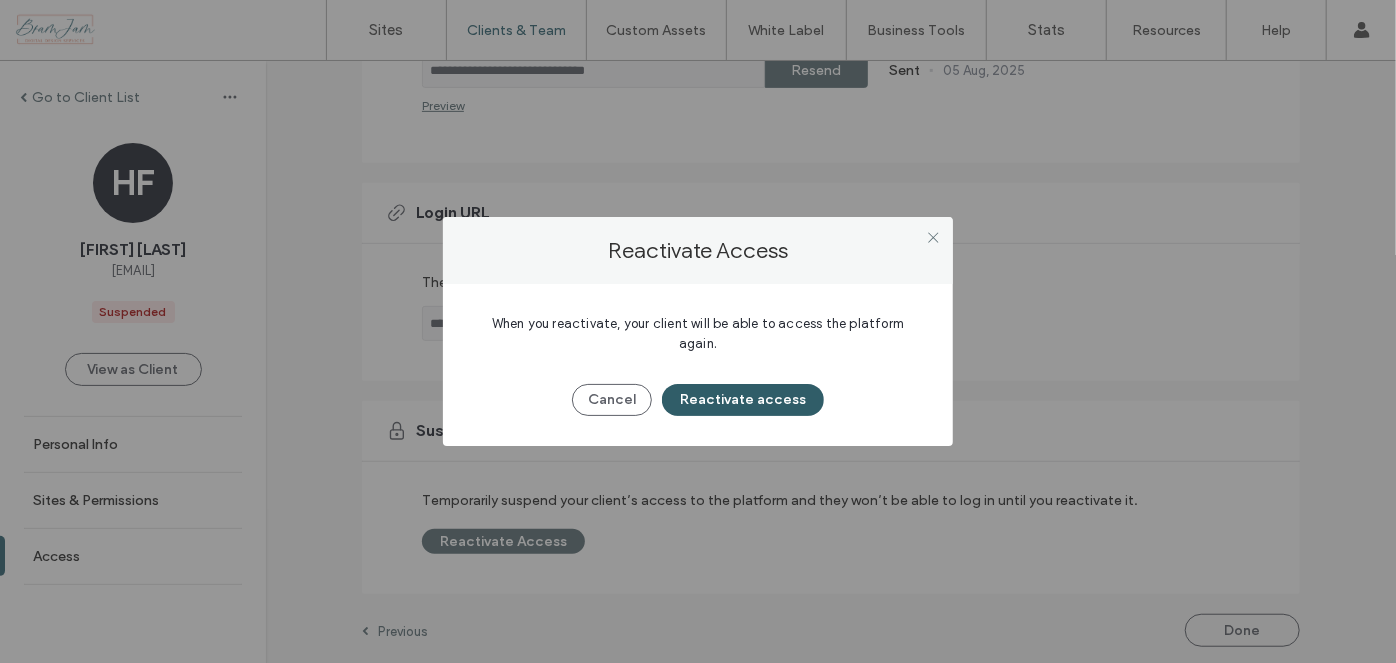 click on "Reactivate access" at bounding box center [743, 400] 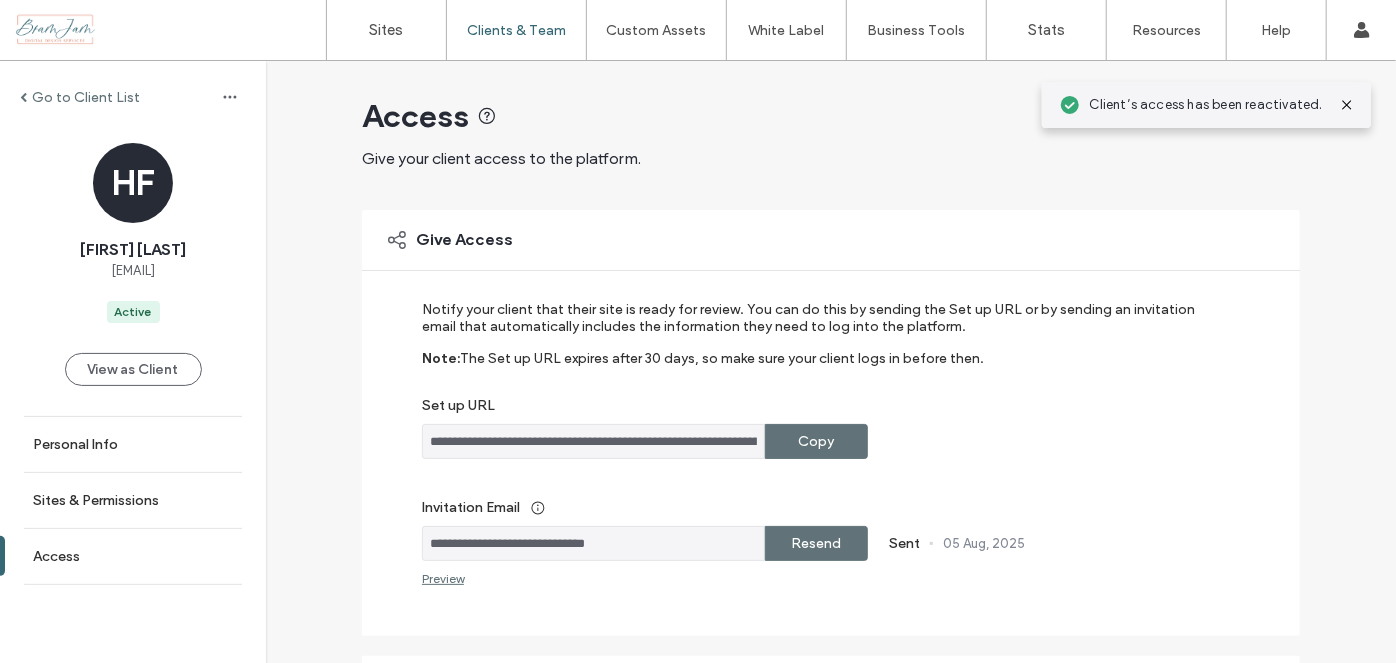 scroll, scrollTop: 0, scrollLeft: 0, axis: both 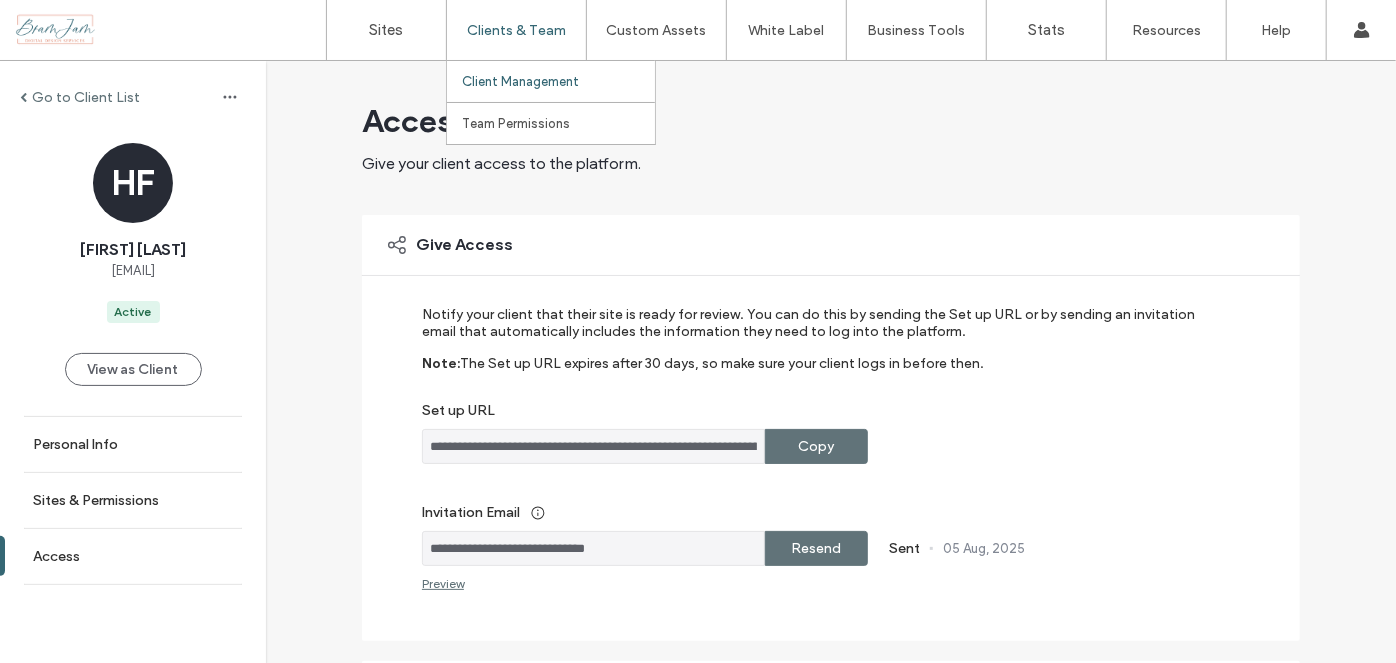 click on "Clients & Team" at bounding box center (516, 30) 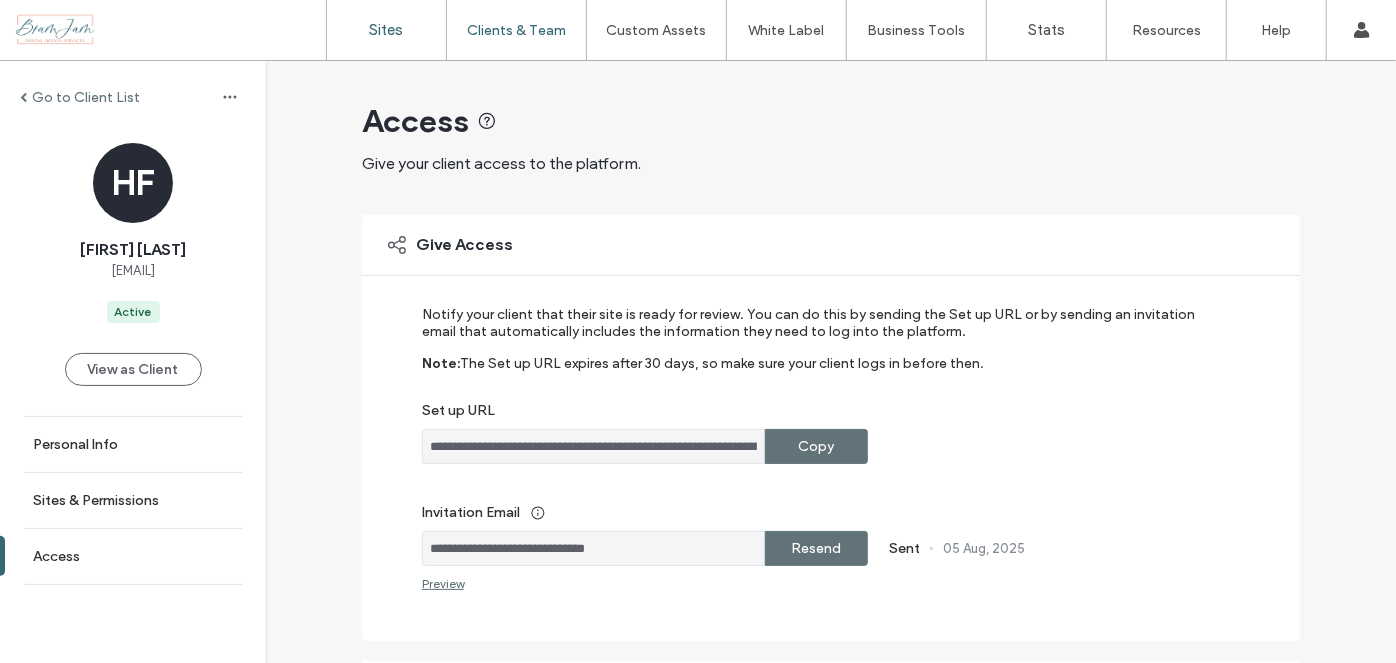 click on "Sites" at bounding box center [387, 30] 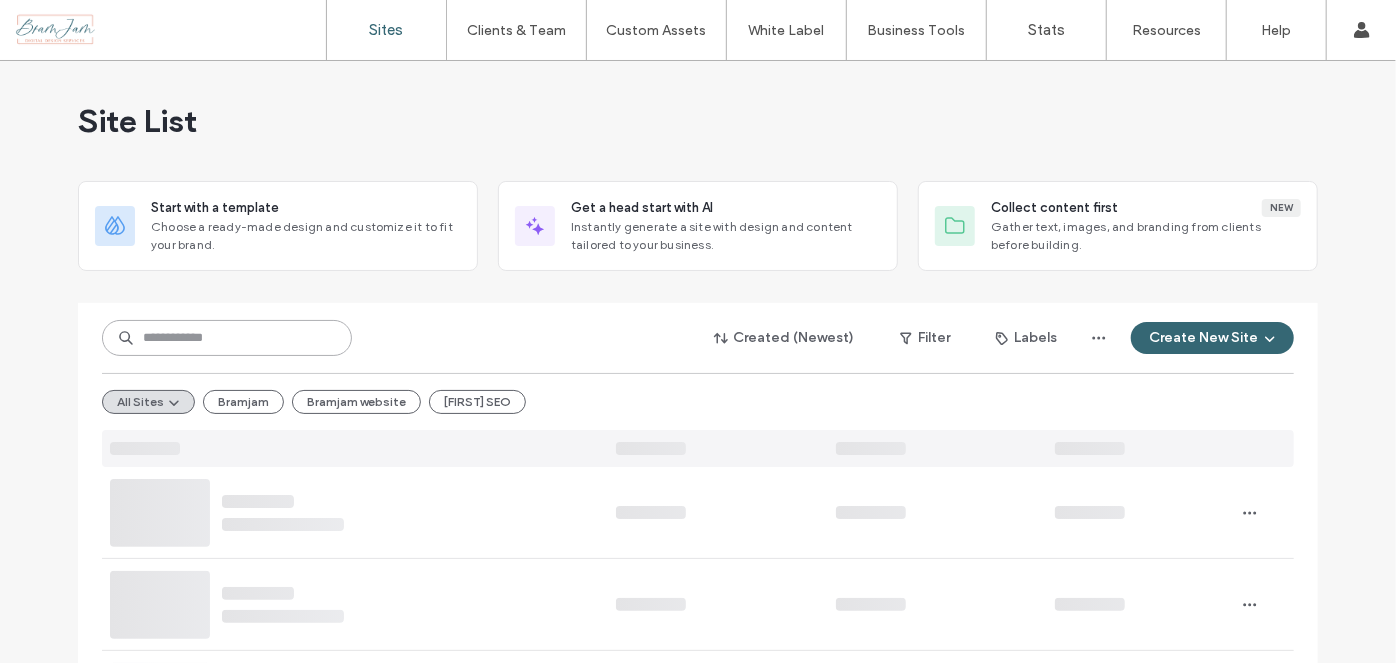 drag, startPoint x: 252, startPoint y: 336, endPoint x: 236, endPoint y: 282, distance: 56.32051 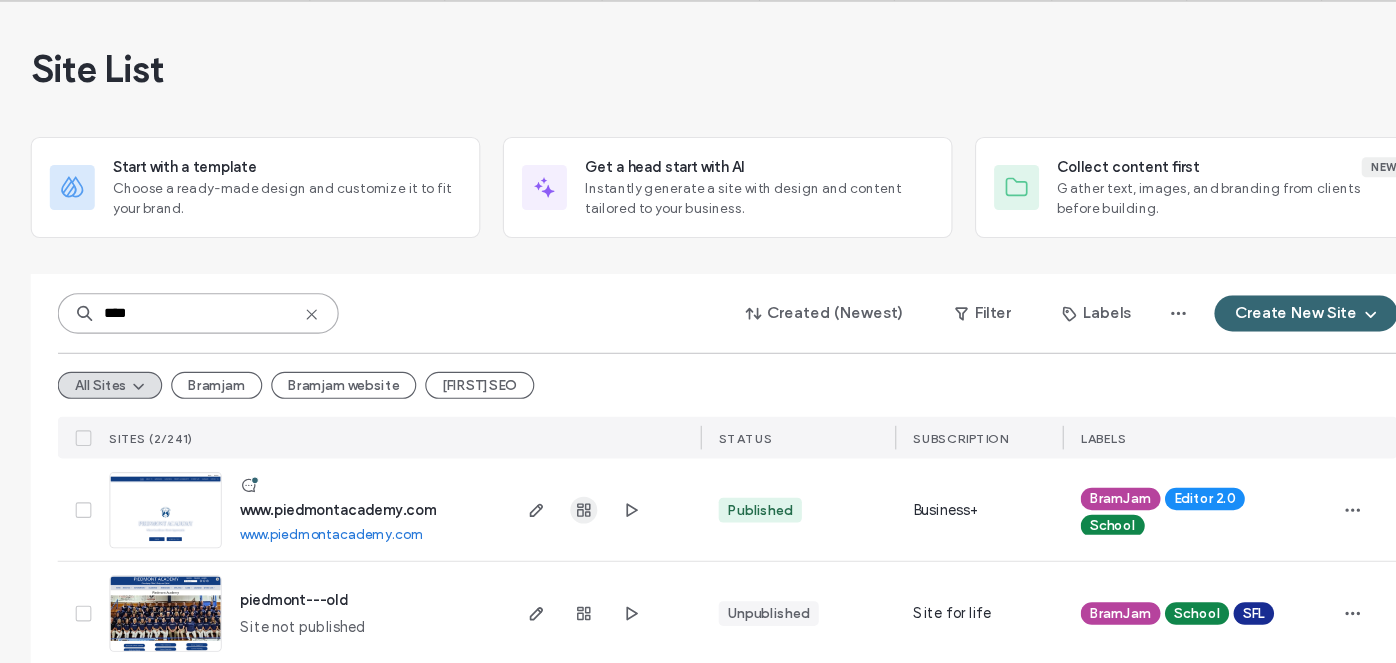 type on "****" 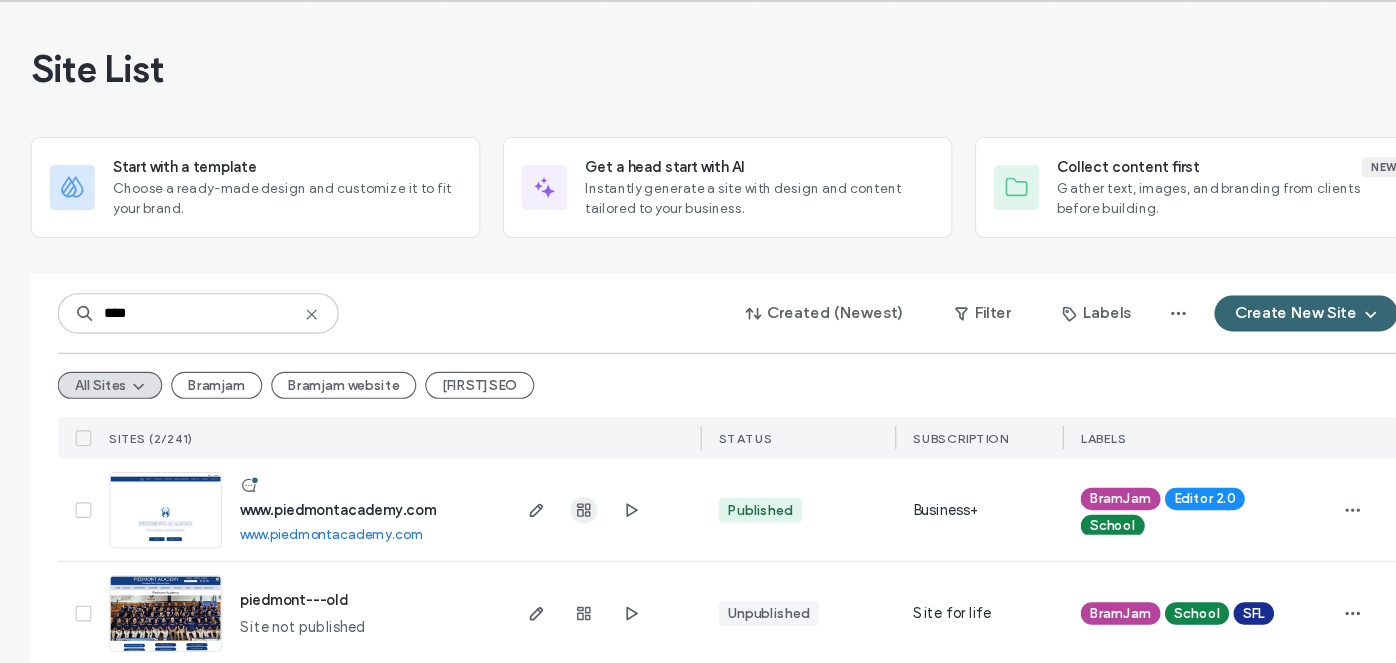 click 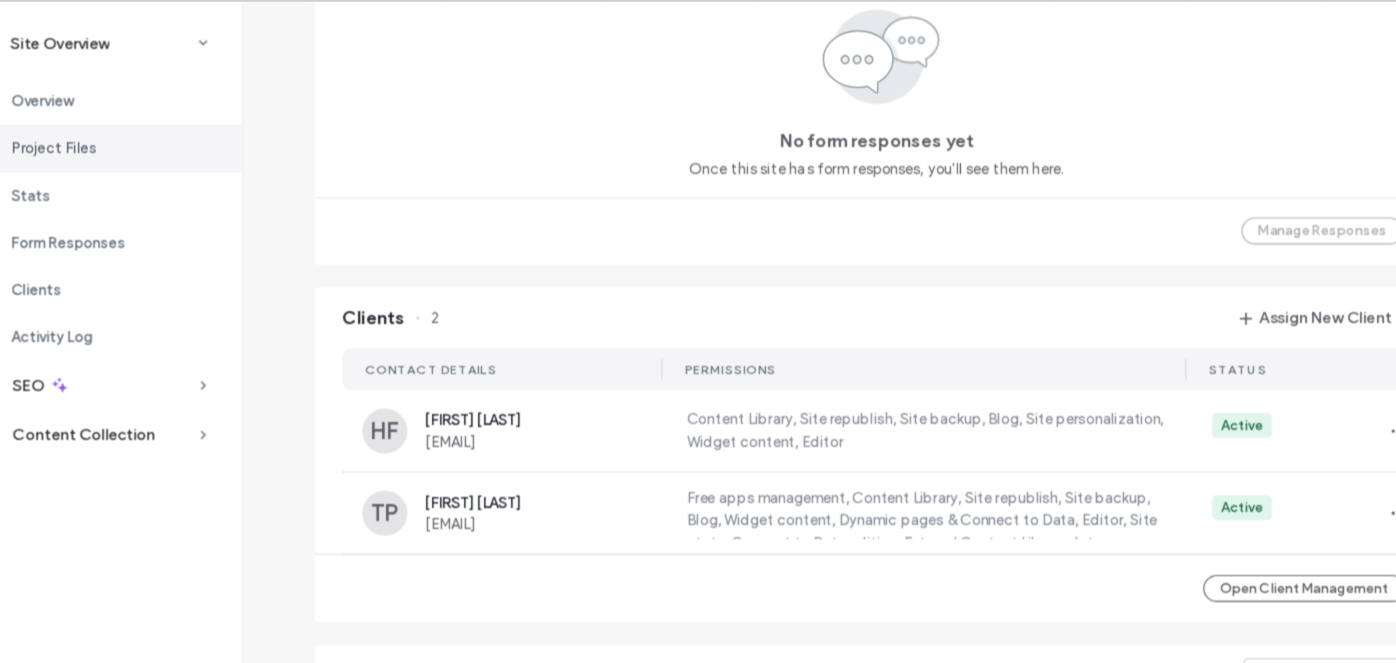 scroll, scrollTop: 1376, scrollLeft: 0, axis: vertical 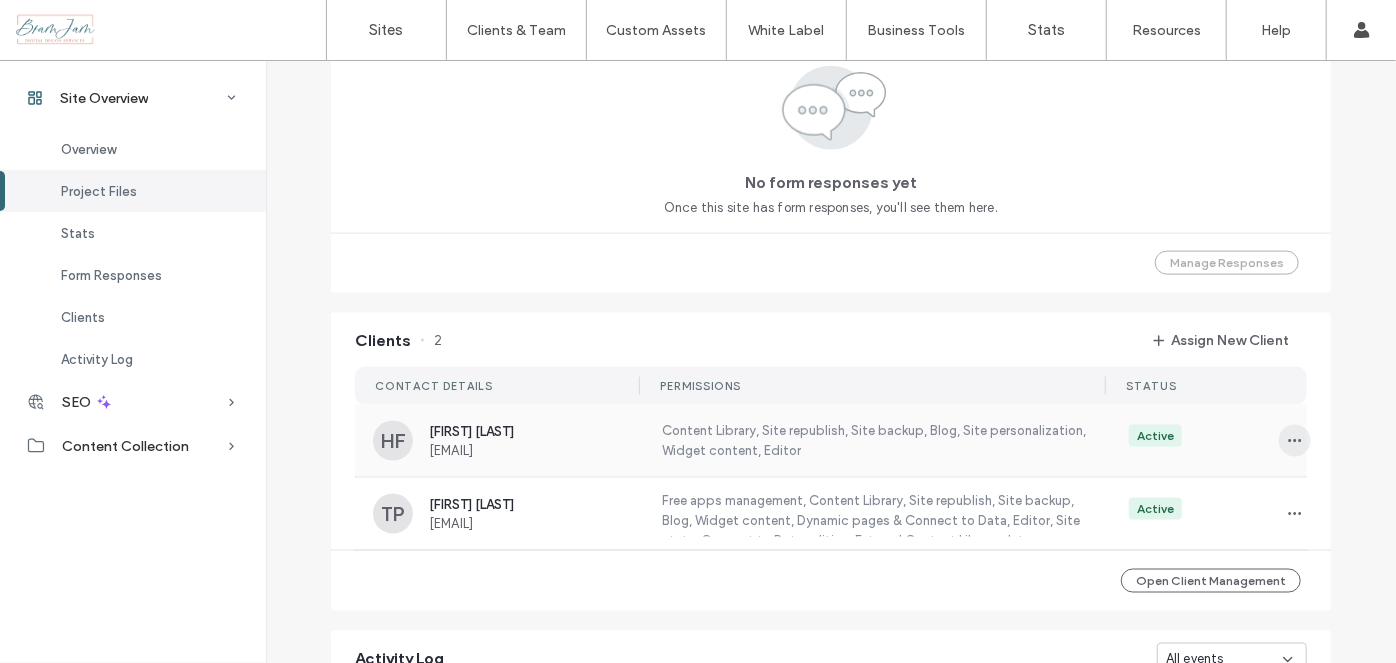 click 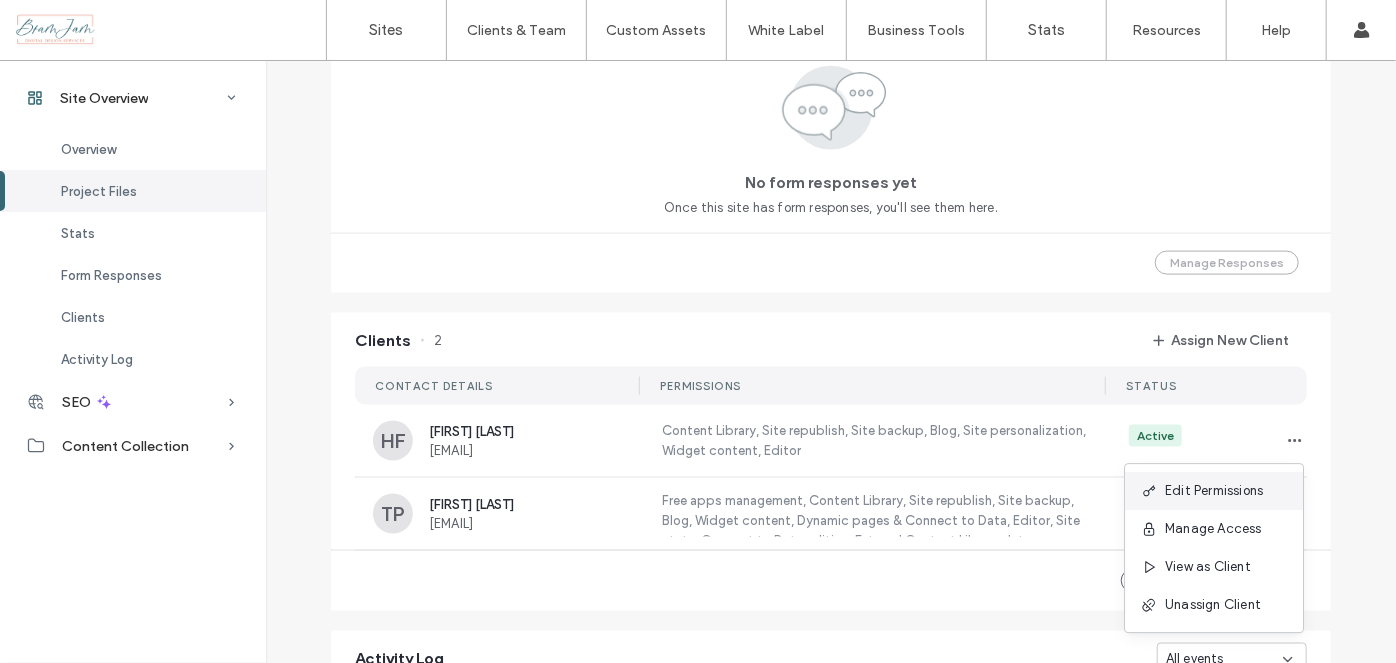 click on "Edit Permissions" at bounding box center (1214, 491) 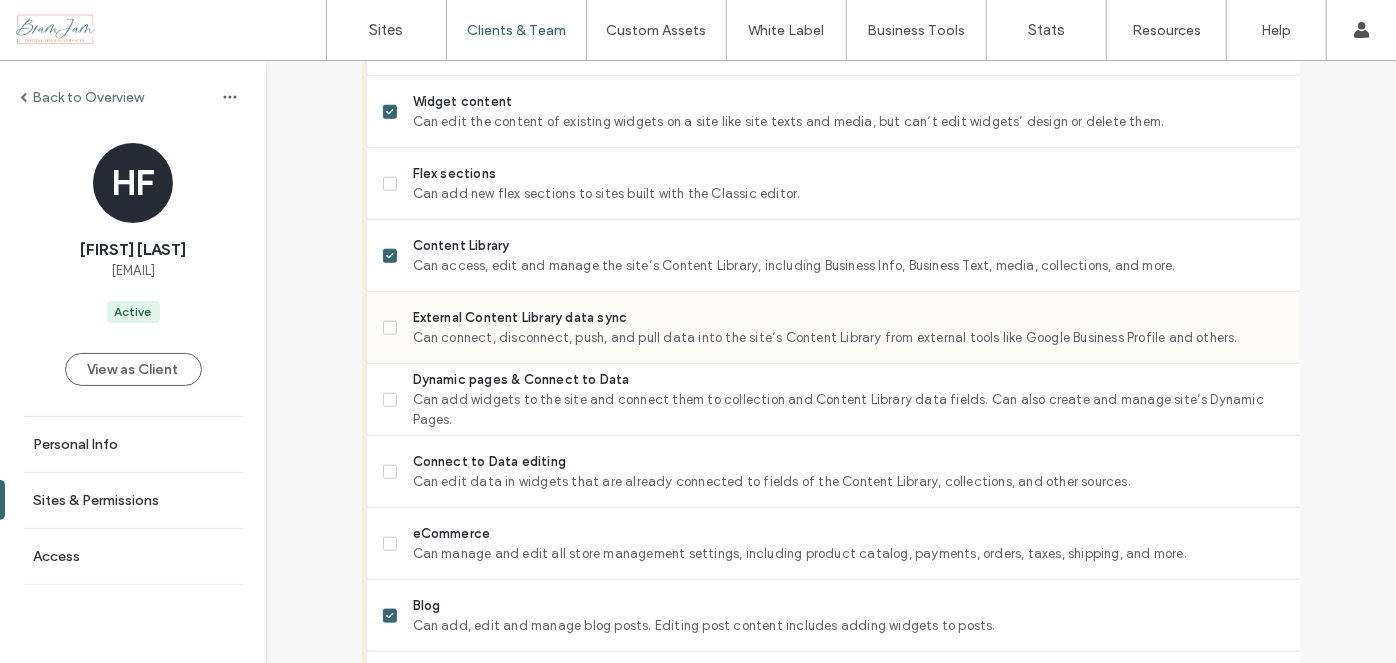 scroll, scrollTop: 900, scrollLeft: 0, axis: vertical 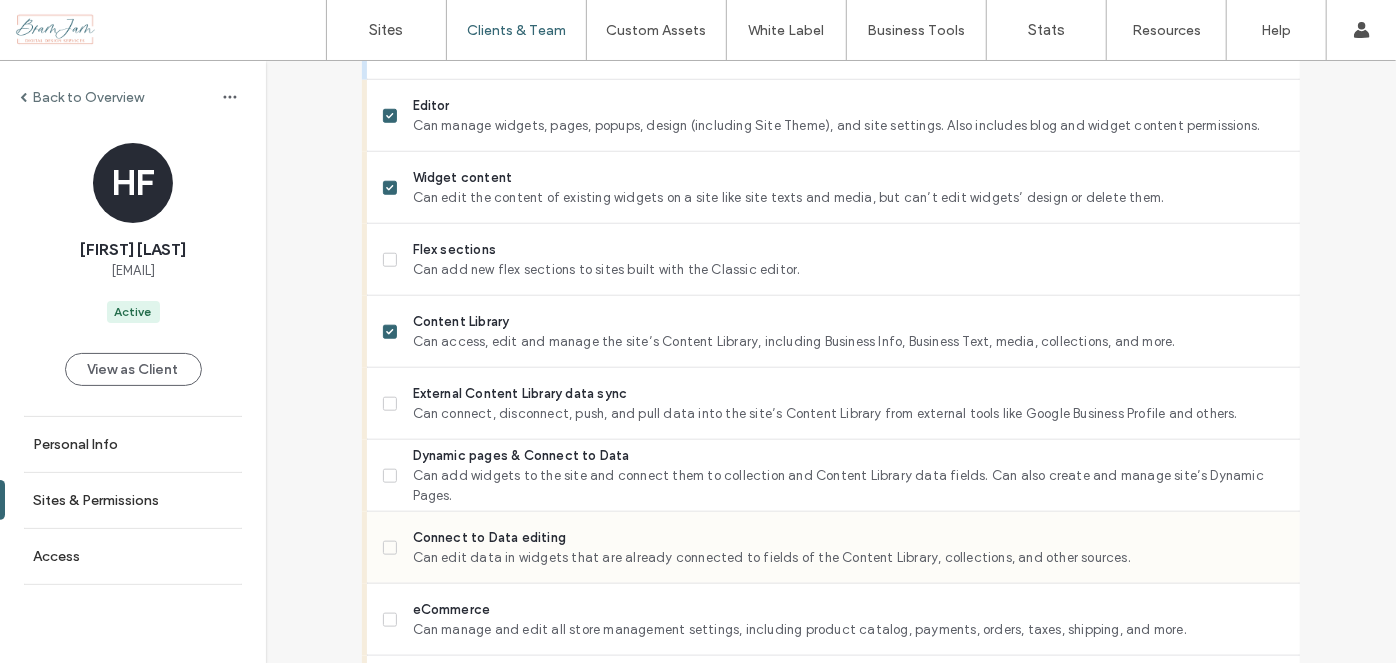click on "Connect to Data editing Can edit data in widgets that are already connected to fields of the Content Library, collections, and other sources." at bounding box center (833, 548) 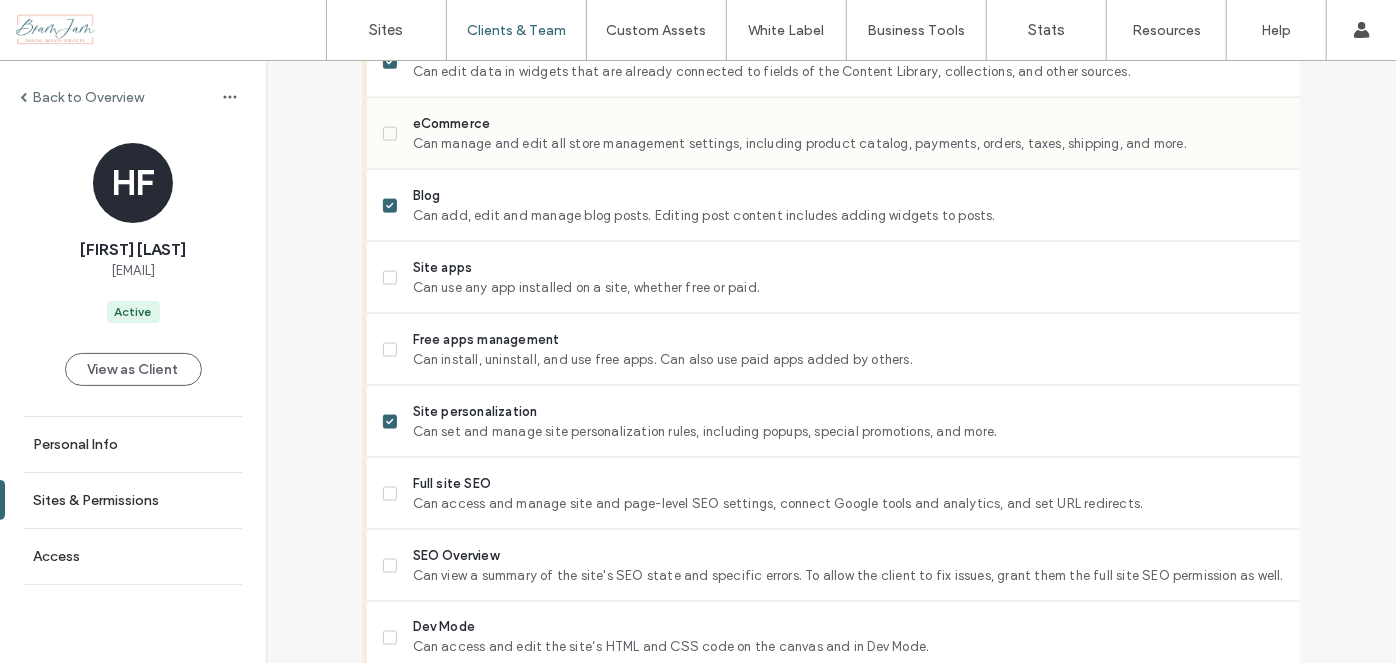 scroll, scrollTop: 1264, scrollLeft: 0, axis: vertical 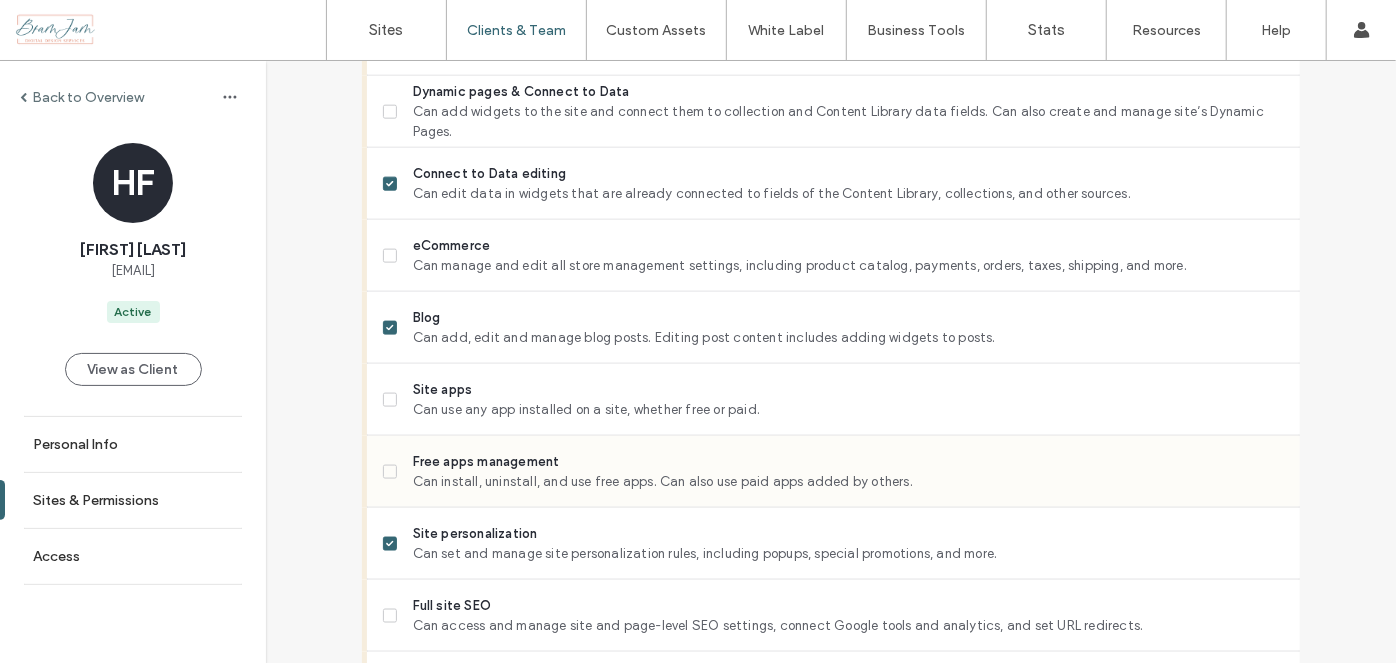 click on "Free apps management Can install, uninstall, and use free apps. Can also use paid apps added by others." at bounding box center [833, 472] 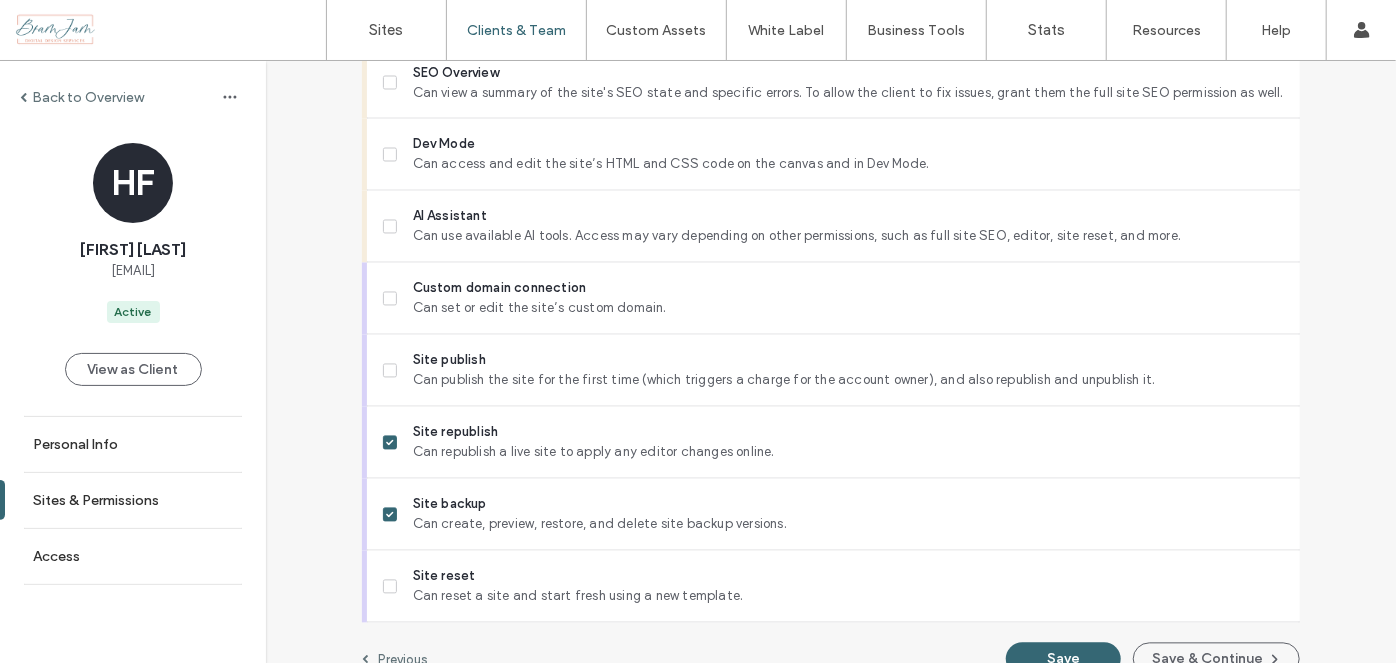 scroll, scrollTop: 1900, scrollLeft: 0, axis: vertical 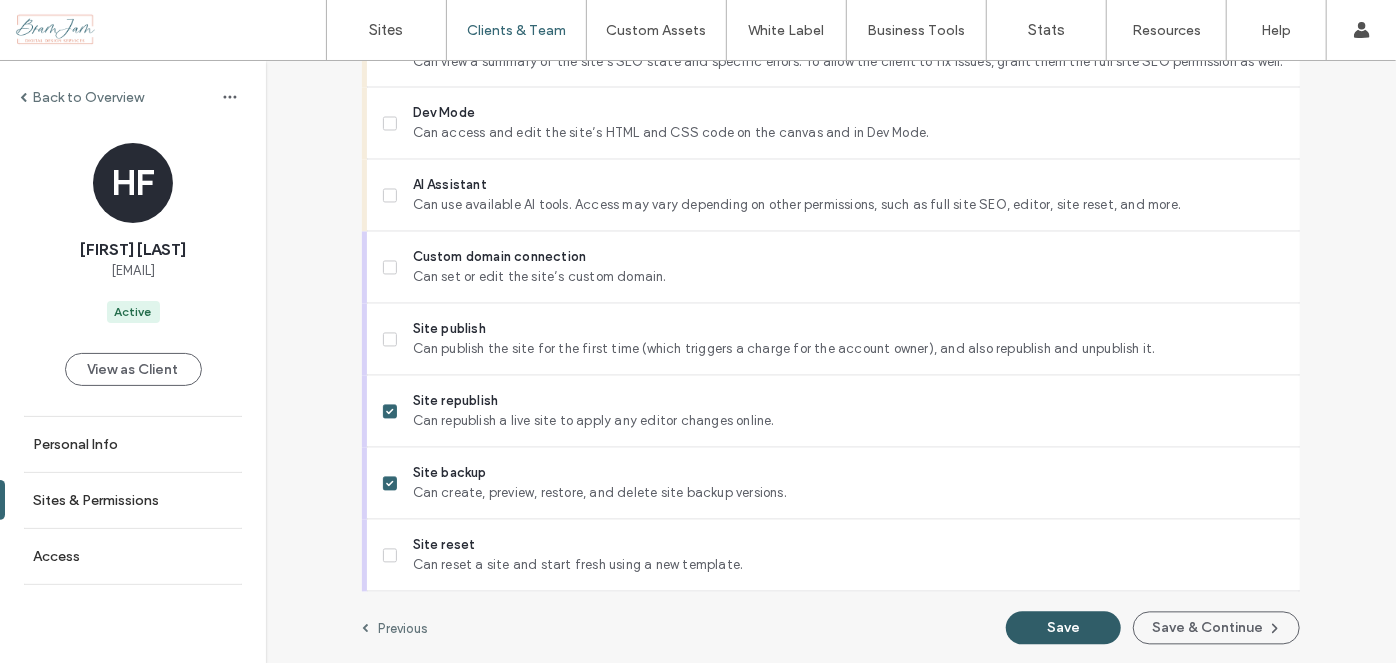 click on "Save" at bounding box center [1063, 628] 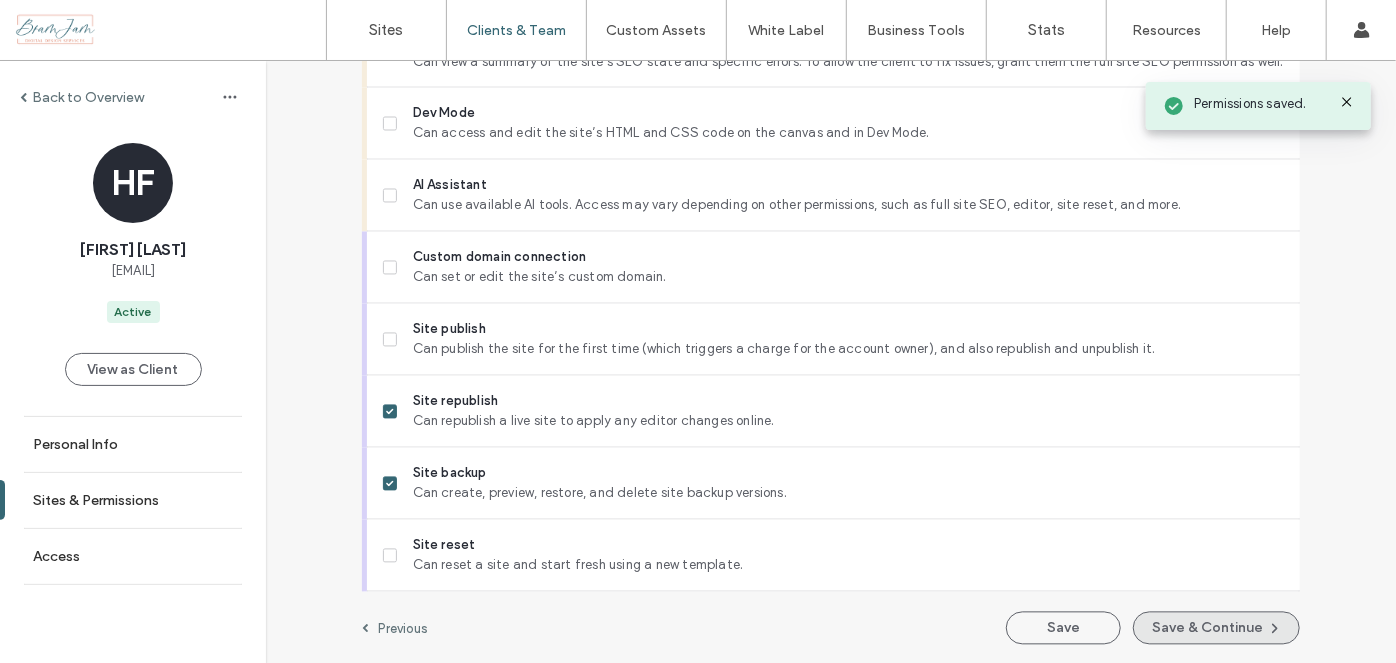 click on "Save & Continue" at bounding box center (1216, 628) 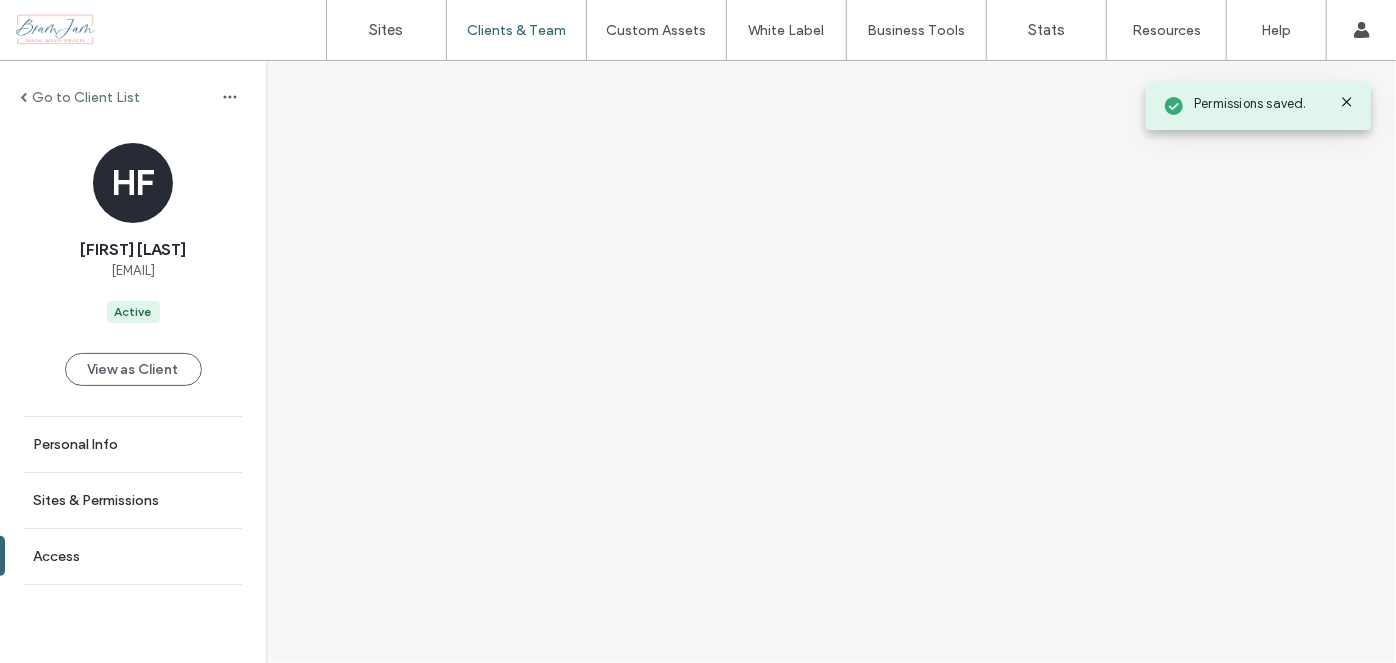 scroll, scrollTop: 0, scrollLeft: 0, axis: both 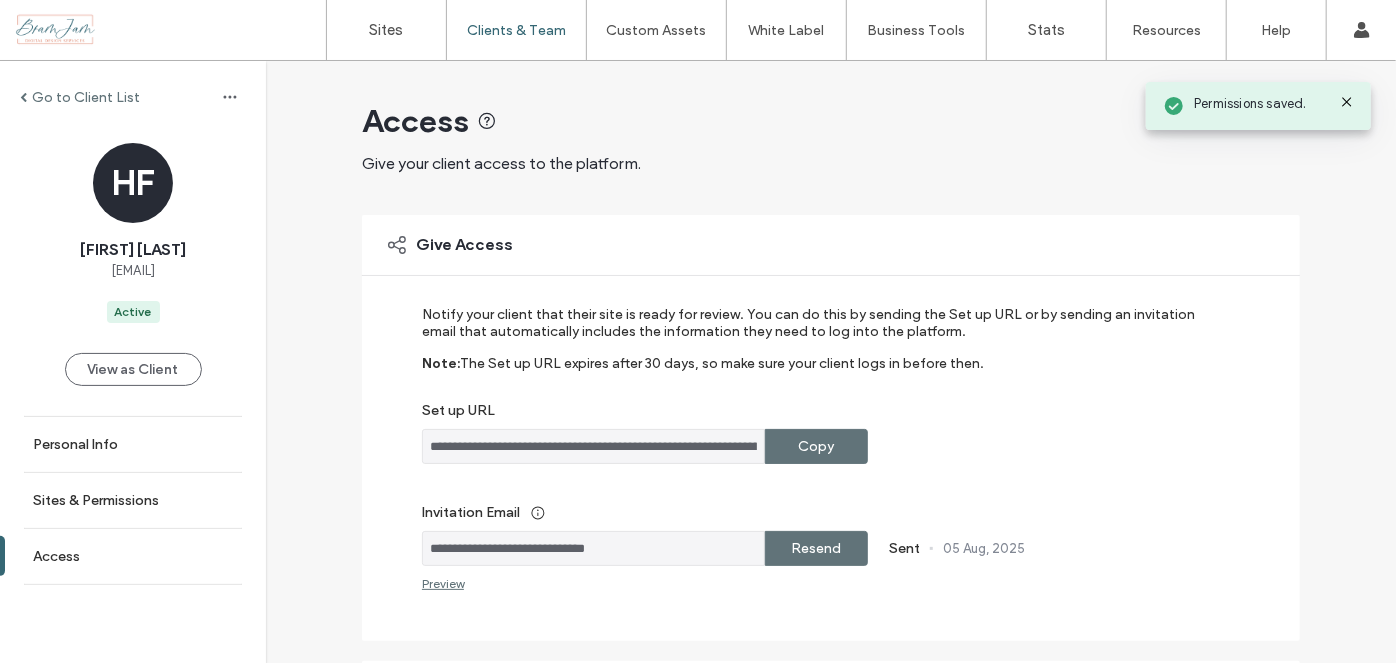 click on "Go to Client List" at bounding box center [86, 97] 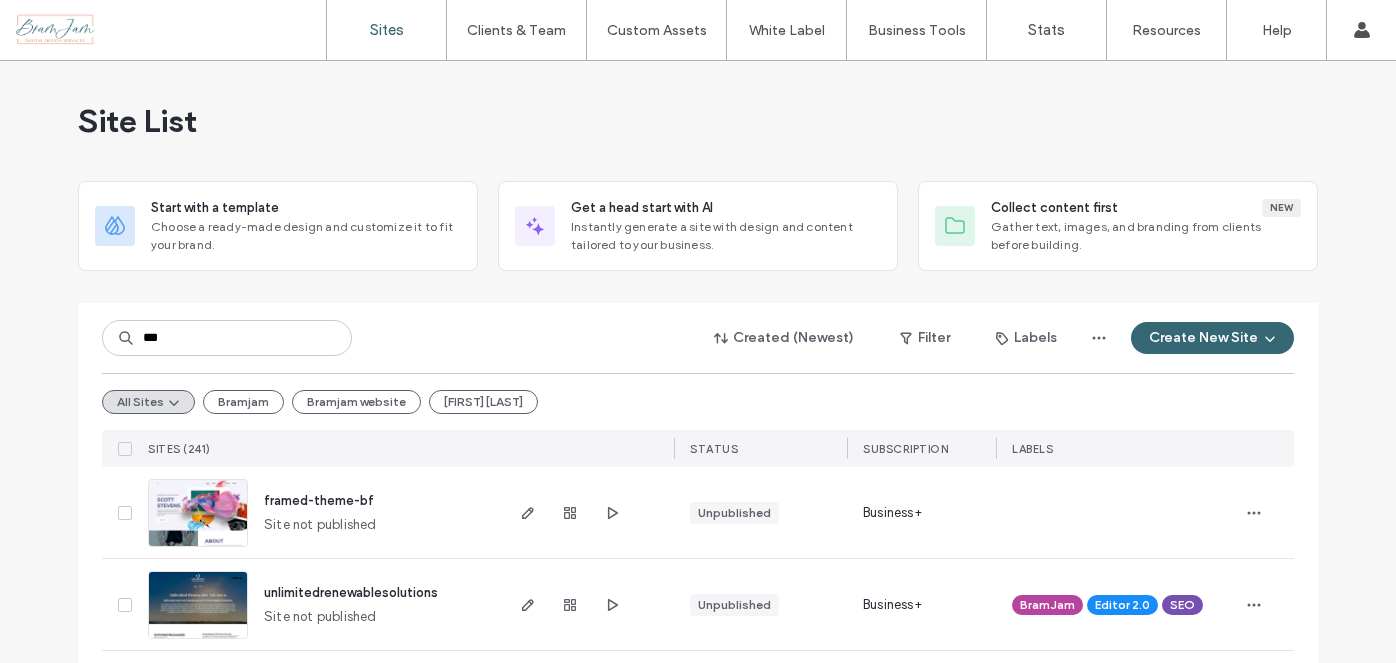 scroll, scrollTop: 0, scrollLeft: 0, axis: both 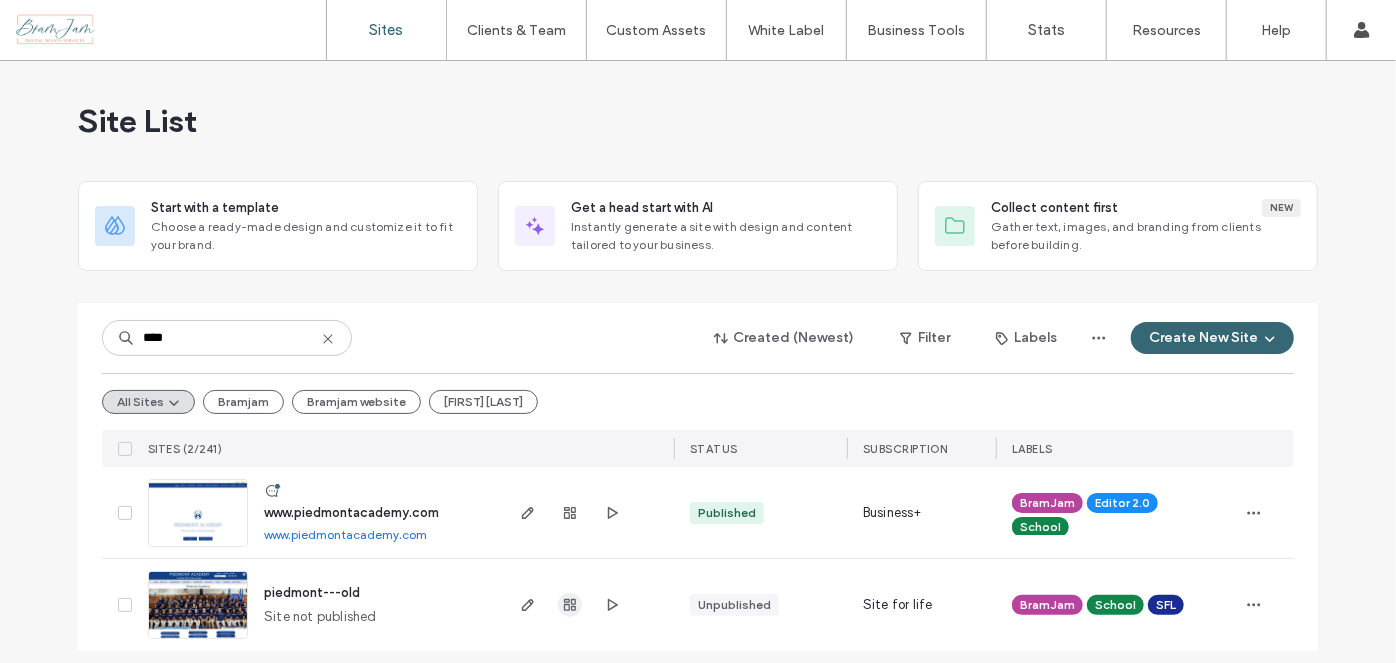 type on "****" 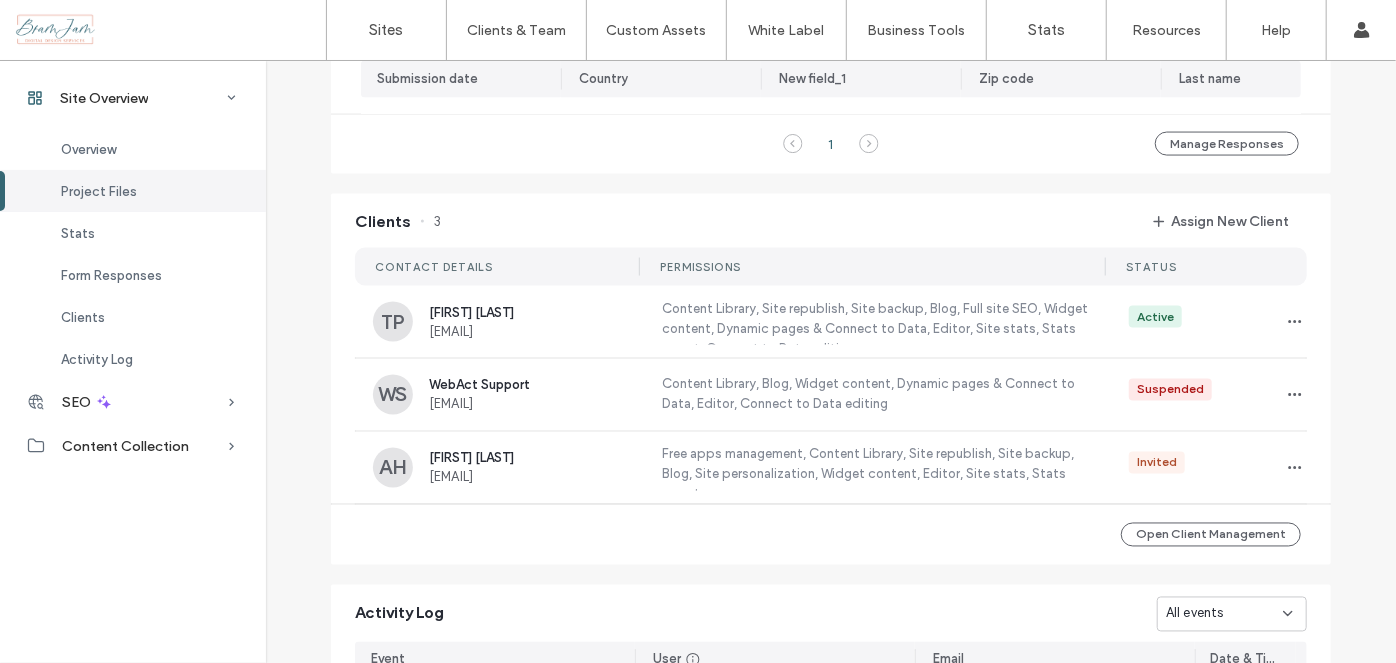 scroll, scrollTop: 1545, scrollLeft: 0, axis: vertical 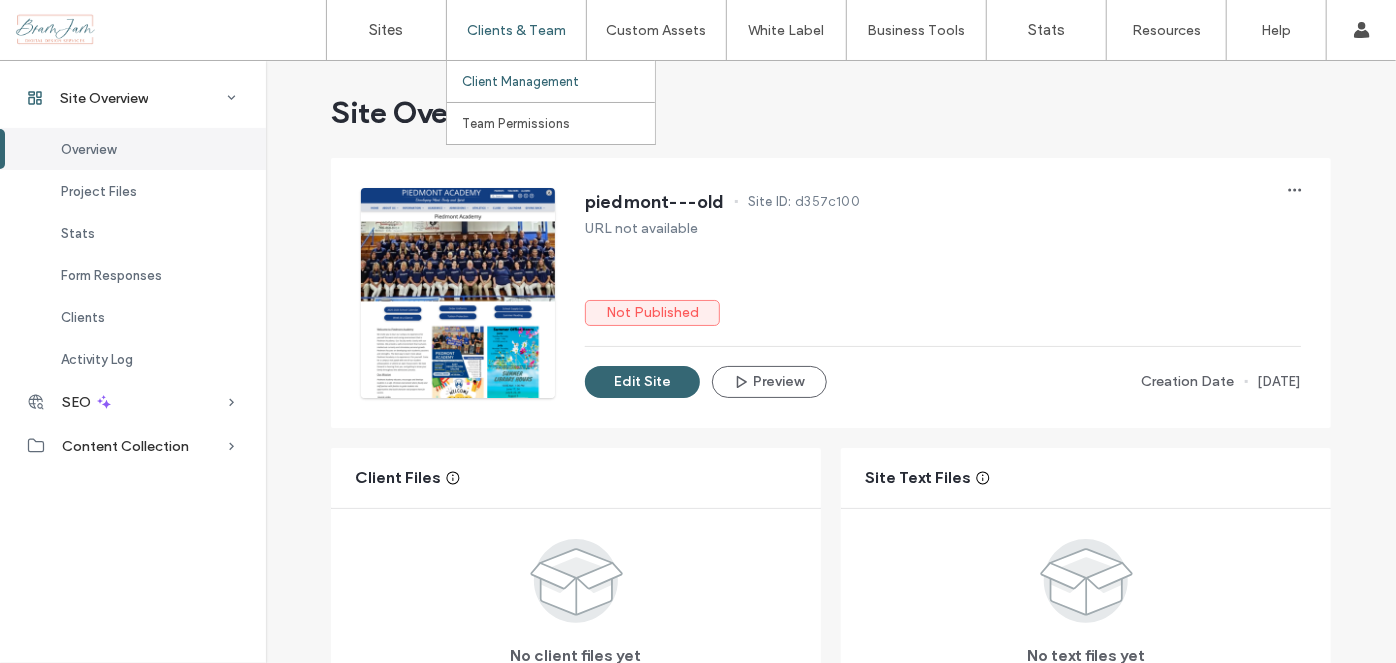 click on "Client Management" at bounding box center [558, 81] 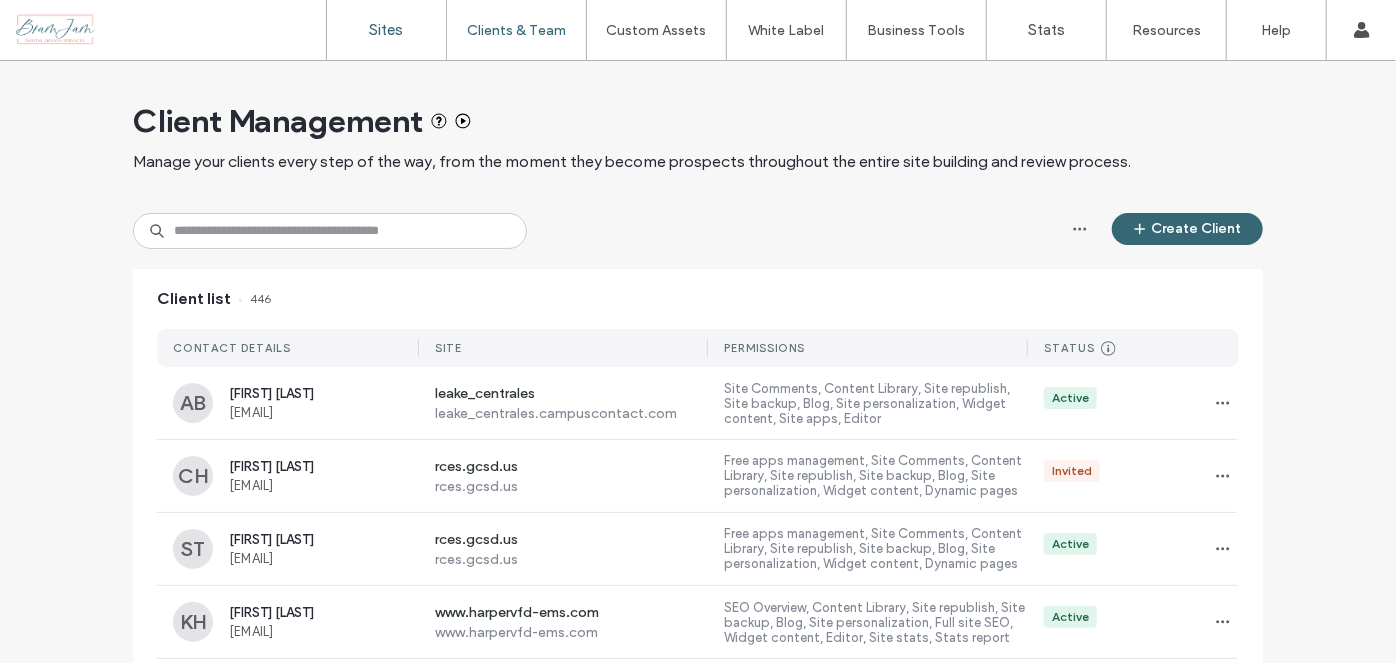 click on "Sites" at bounding box center (387, 30) 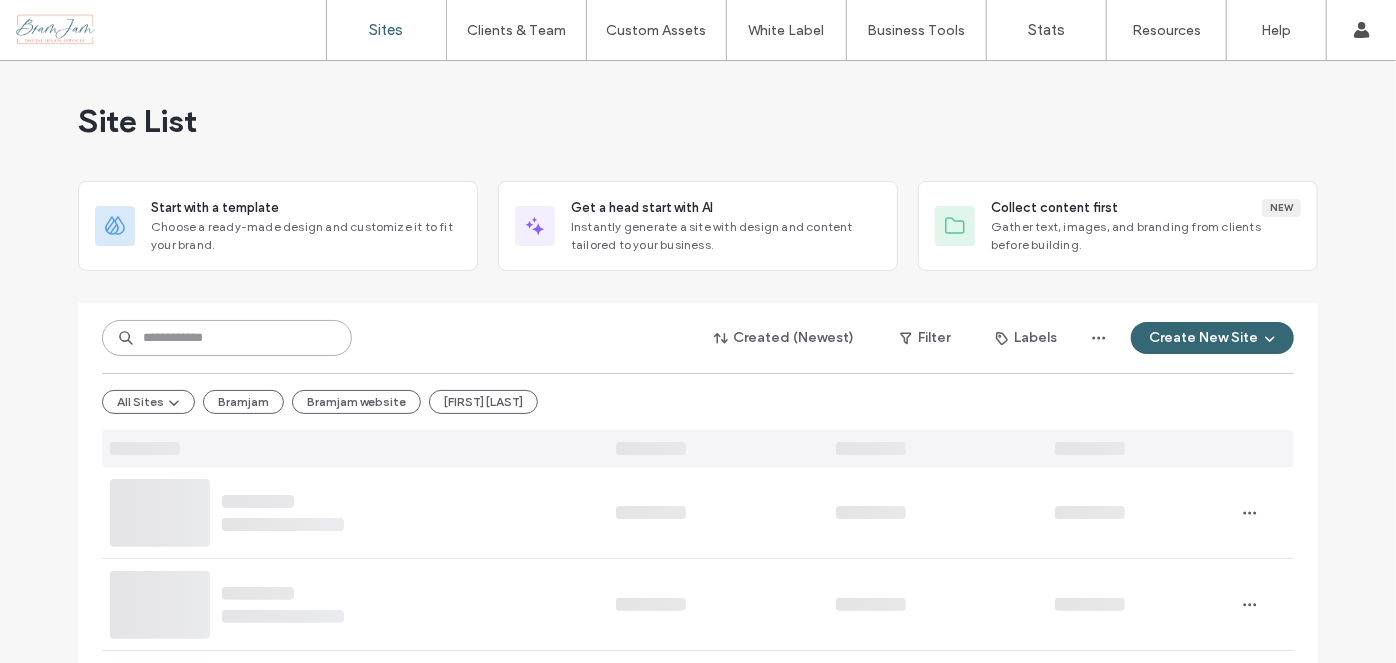 click at bounding box center [227, 338] 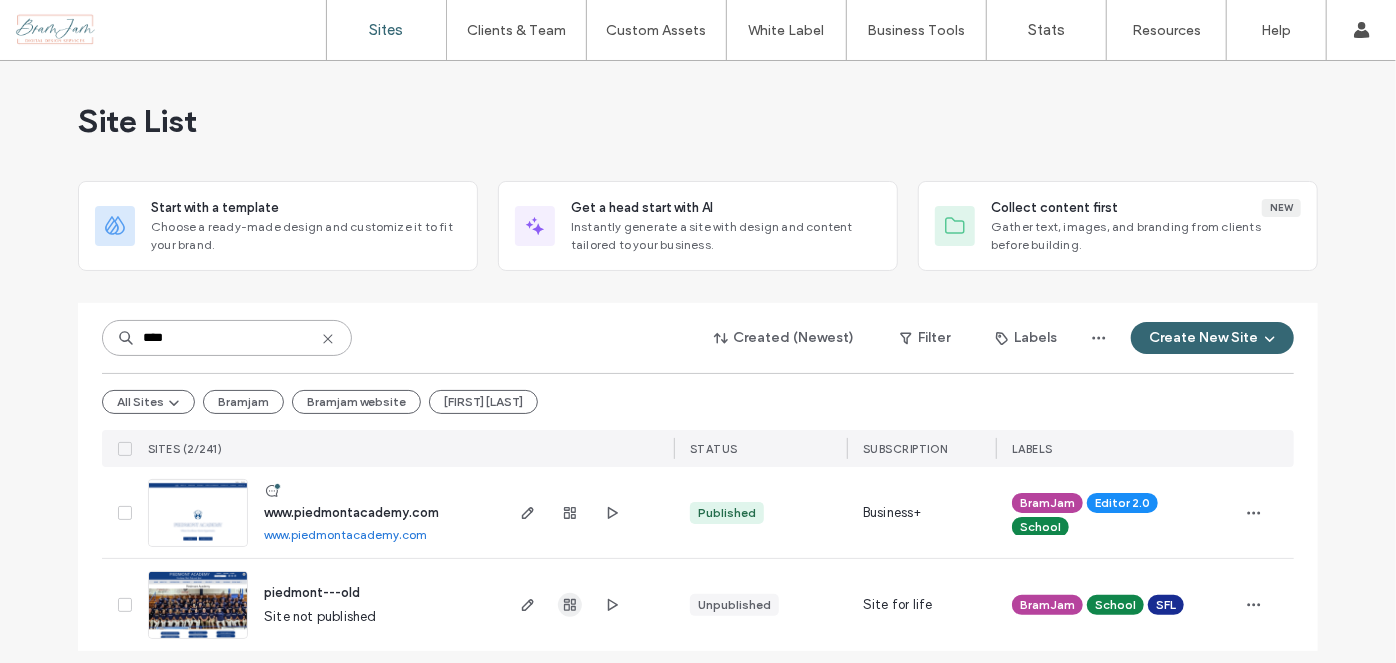 type on "****" 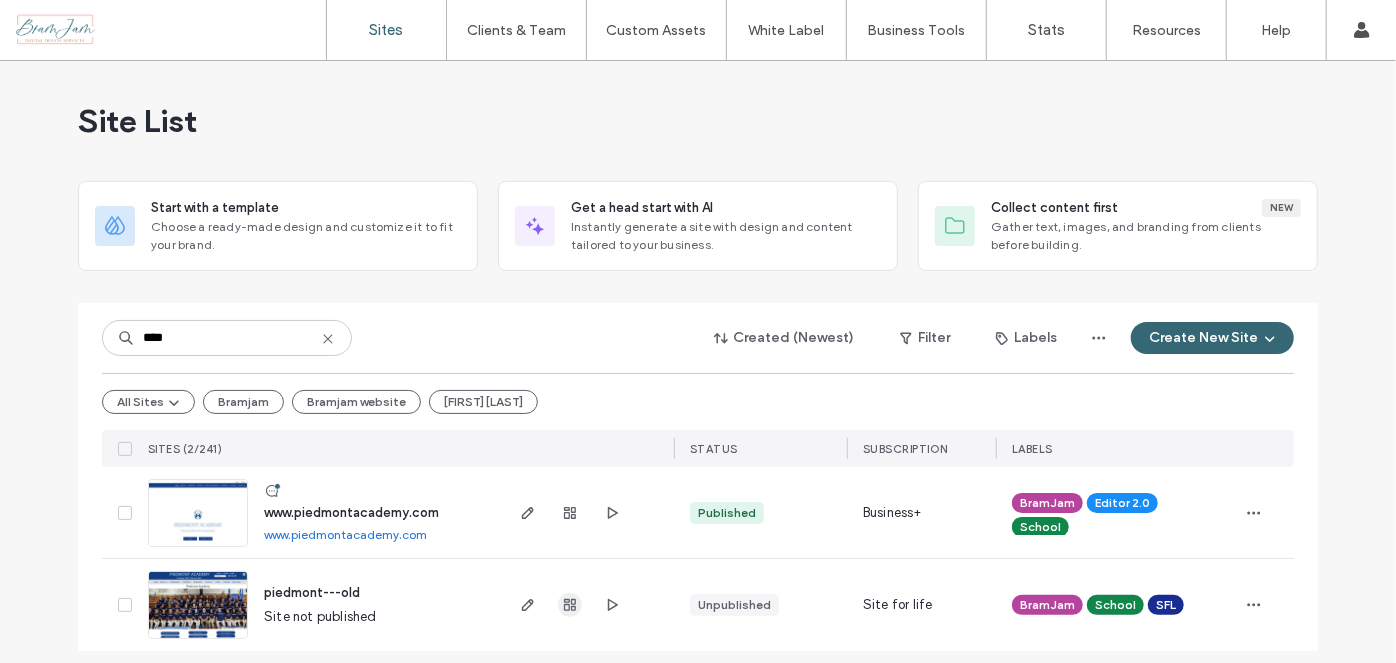click 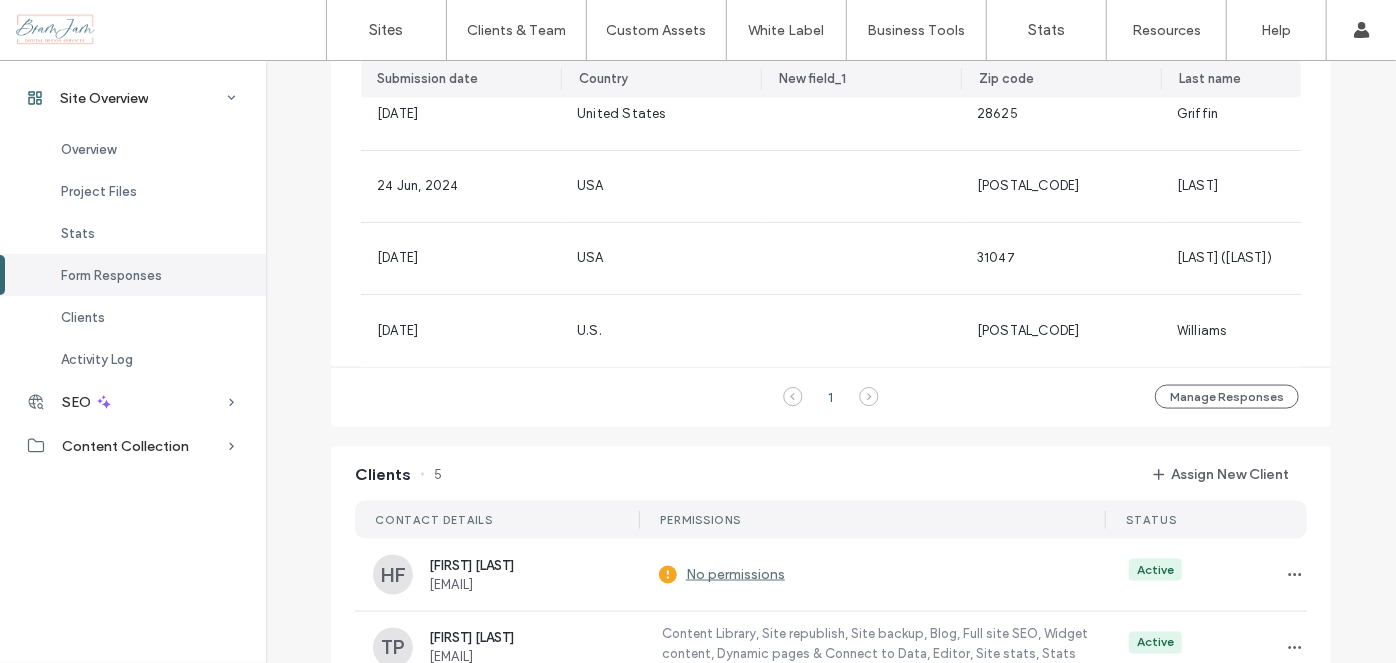 scroll, scrollTop: 1636, scrollLeft: 0, axis: vertical 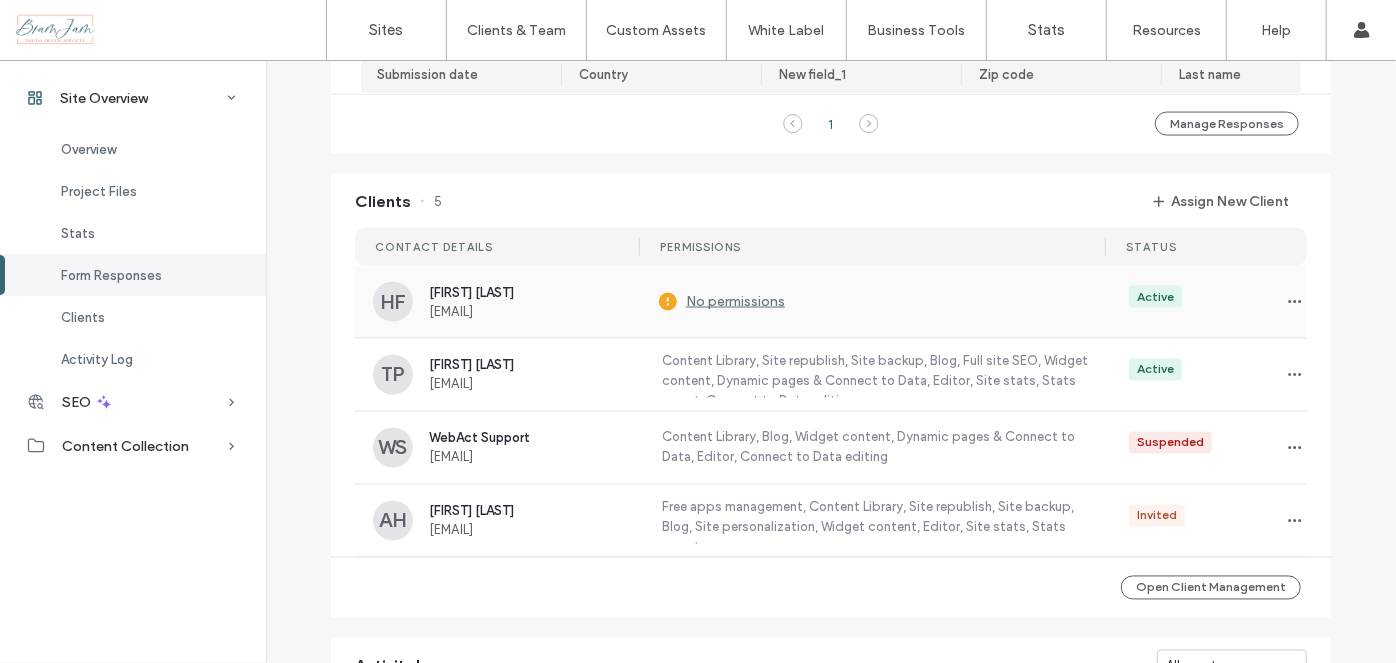 click on "No permissions" at bounding box center (722, 302) 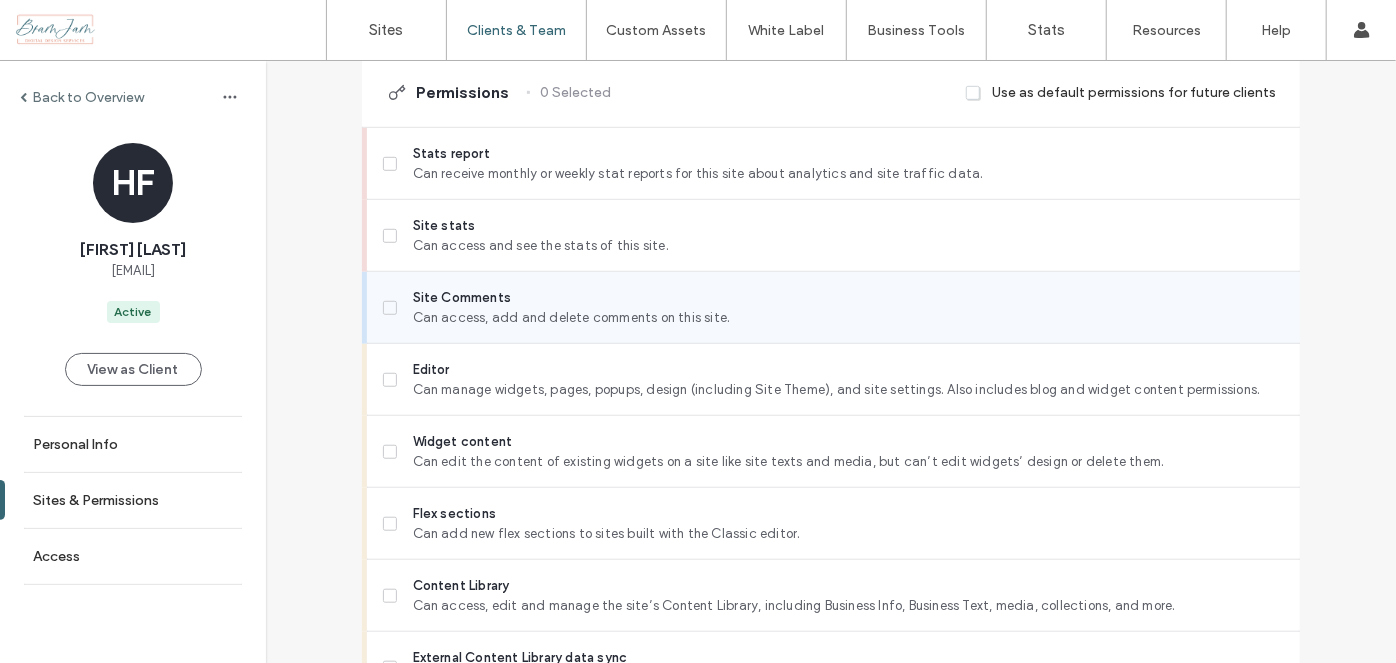 scroll, scrollTop: 454, scrollLeft: 0, axis: vertical 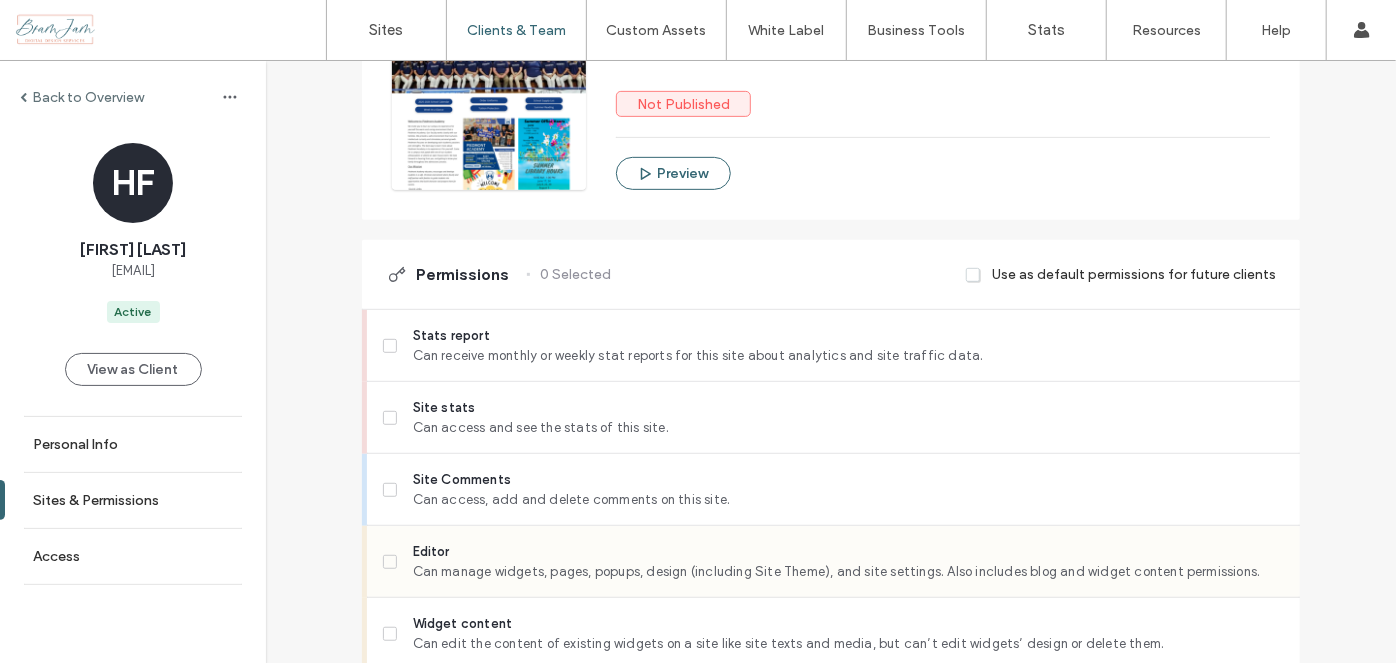 click on "Editor Can manage widgets, pages, popups, design (including Site Theme), and site settings. Also includes blog and widget content permissions." at bounding box center [833, 562] 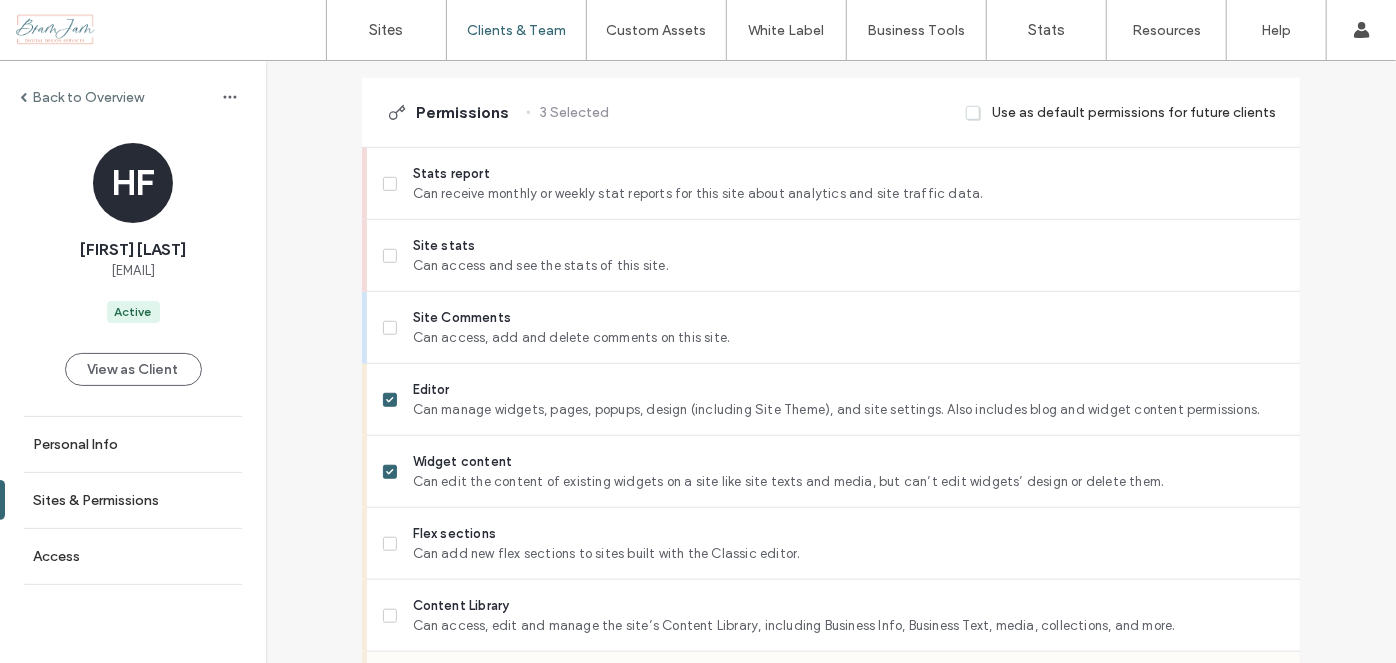 scroll, scrollTop: 727, scrollLeft: 0, axis: vertical 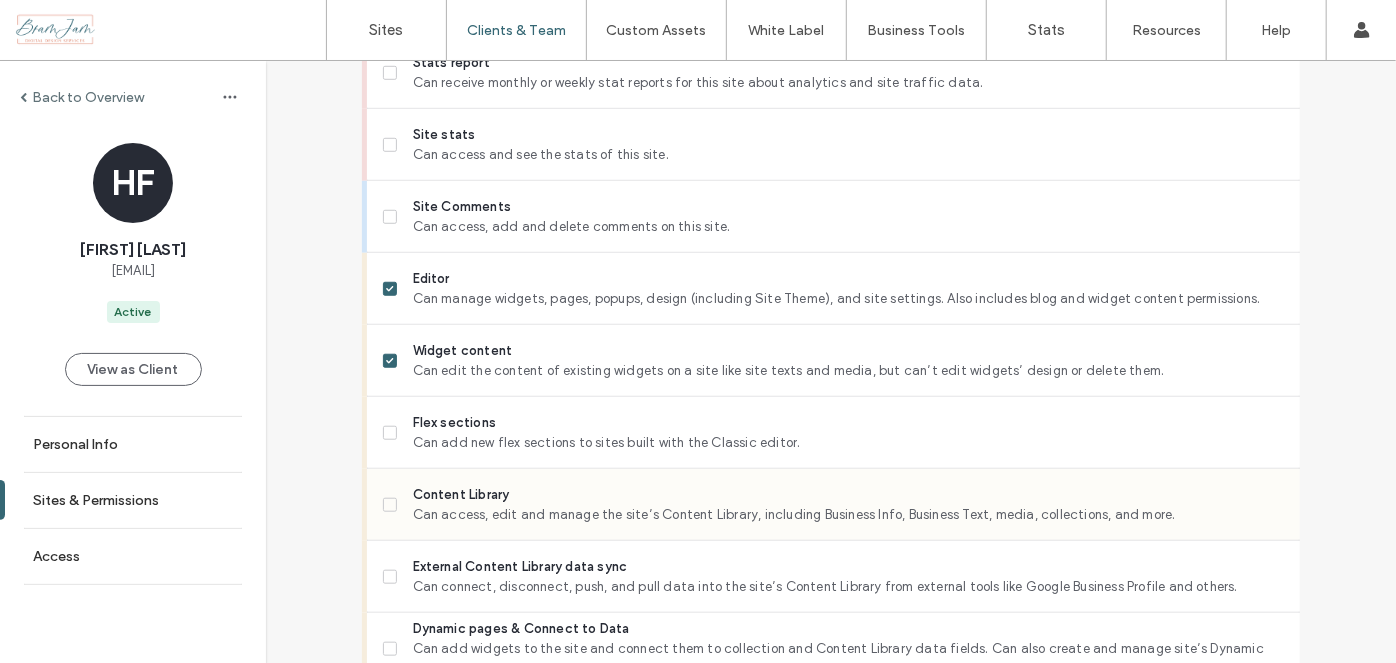 click on "Content Library Can access, edit and manage the site’s Content Library, including Business Info, Business Text, media, collections, and more." at bounding box center [833, 505] 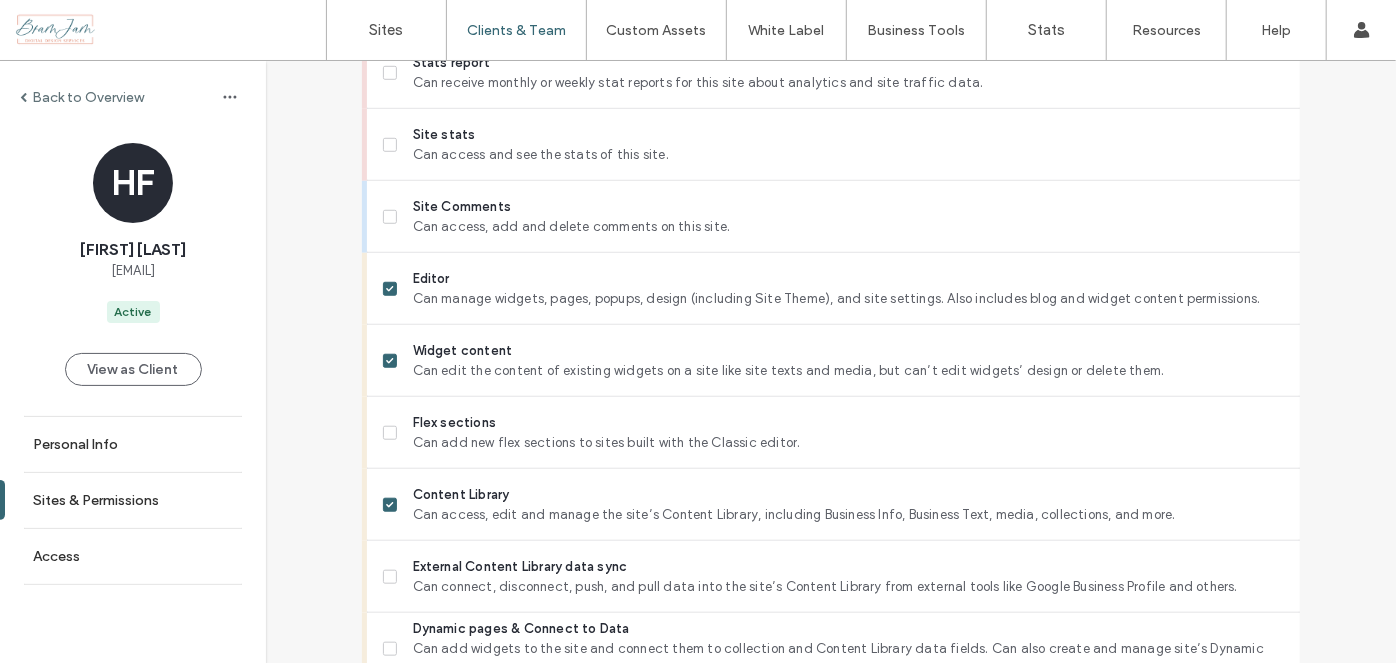 scroll, scrollTop: 909, scrollLeft: 0, axis: vertical 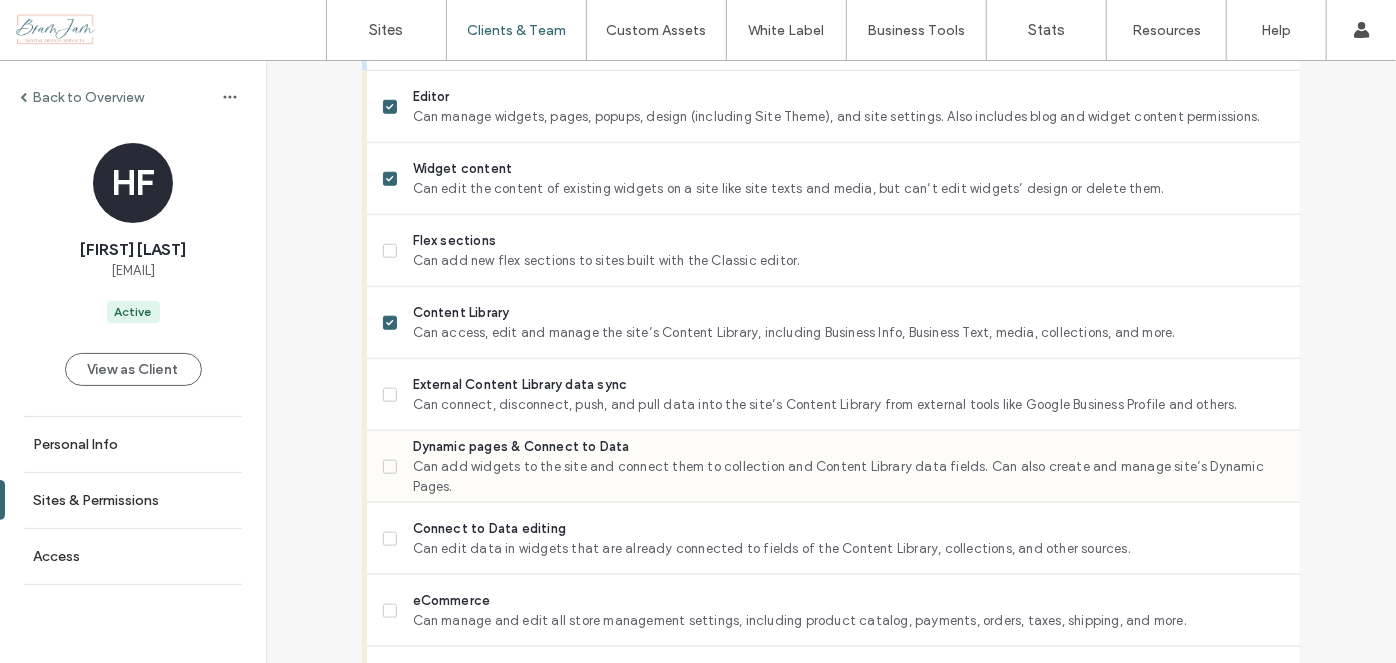 click on "Dynamic pages & Connect to Data Can add widgets to the site and connect them to collection and Content Library data fields. Can also create and manage site’s Dynamic Pages." at bounding box center [833, 467] 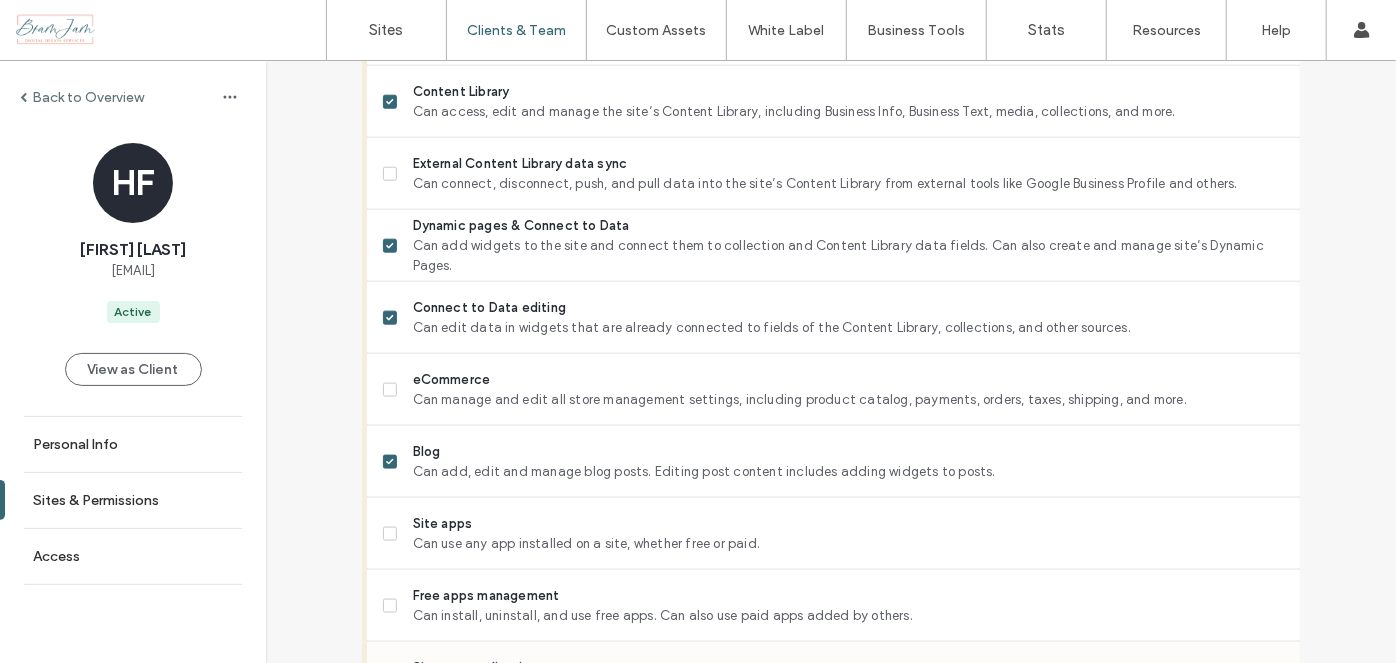scroll, scrollTop: 1272, scrollLeft: 0, axis: vertical 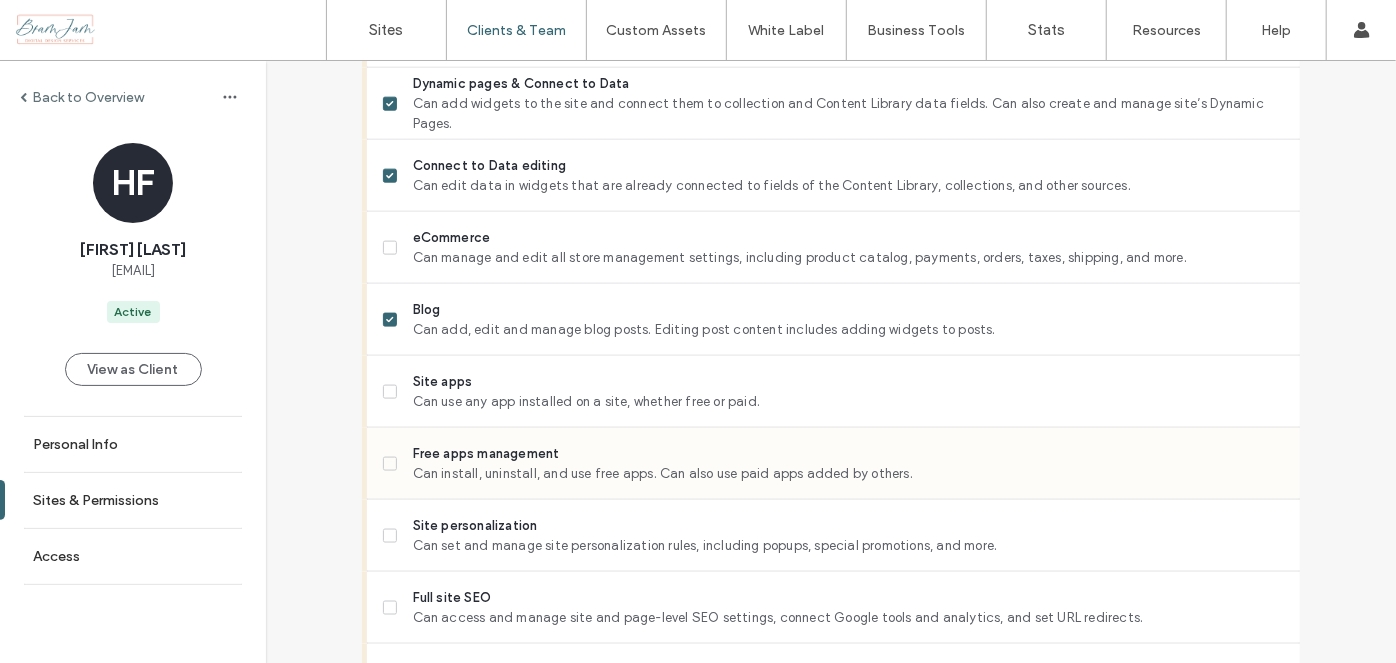 click on "Free apps management Can install, uninstall, and use free apps. Can also use paid apps added by others." at bounding box center (833, 464) 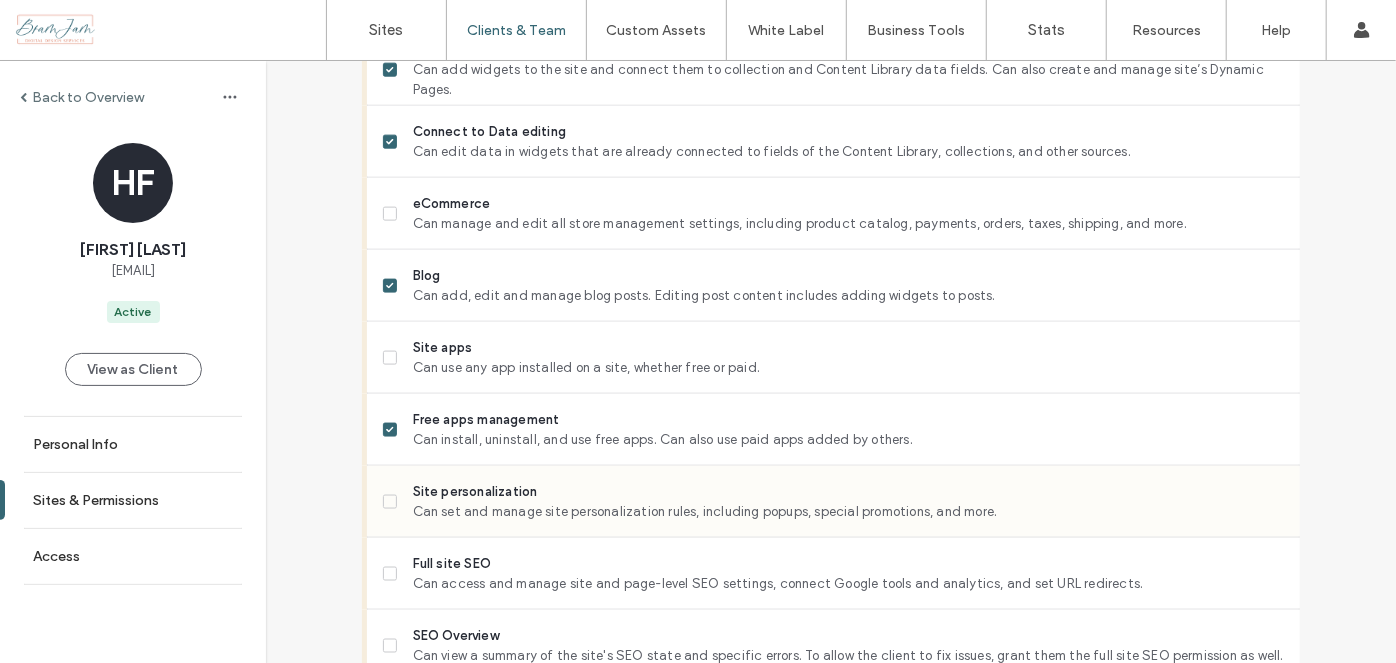 scroll, scrollTop: 1363, scrollLeft: 0, axis: vertical 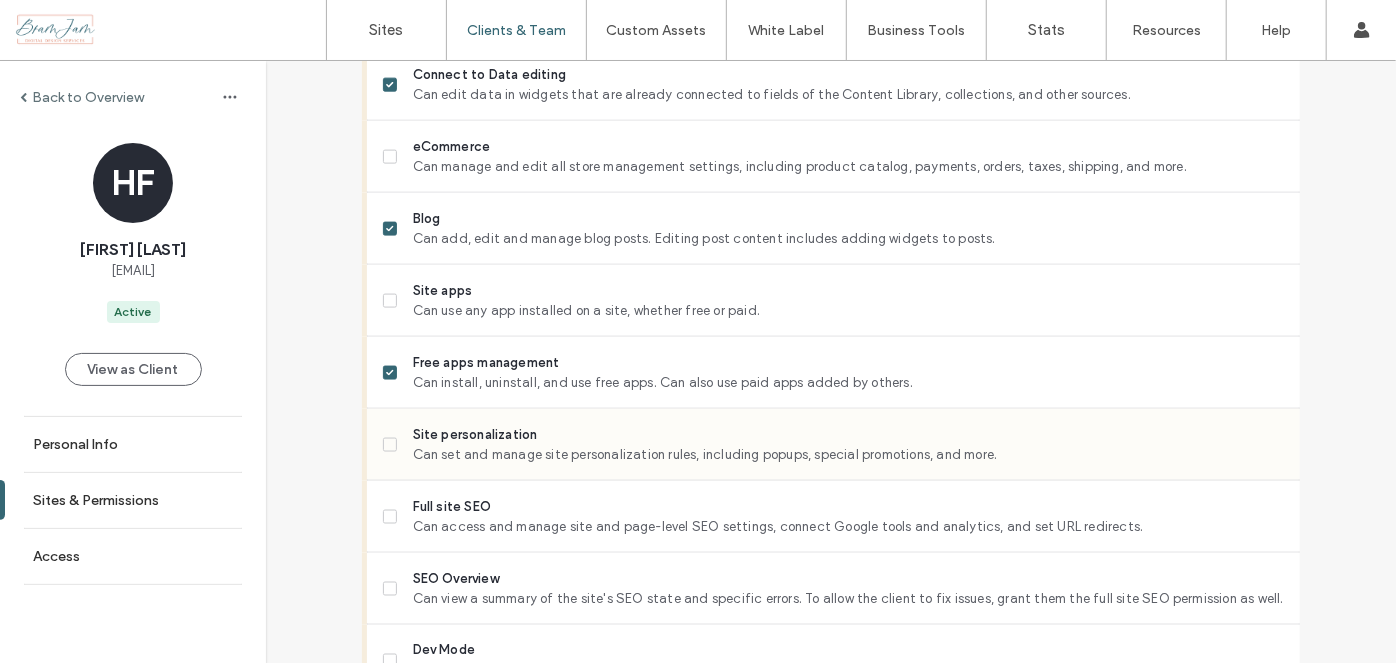 click on "Site personalization Can set and manage site personalization rules, including popups, special promotions, and more." at bounding box center [833, 445] 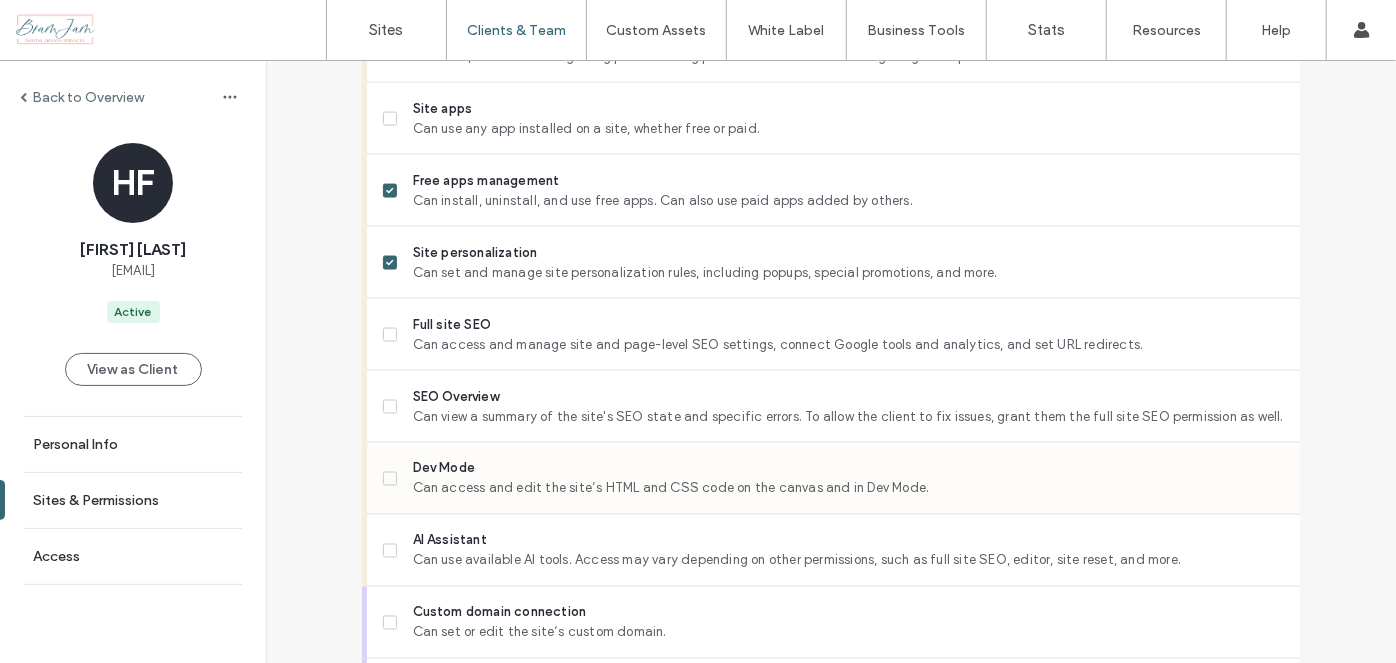 scroll, scrollTop: 1818, scrollLeft: 0, axis: vertical 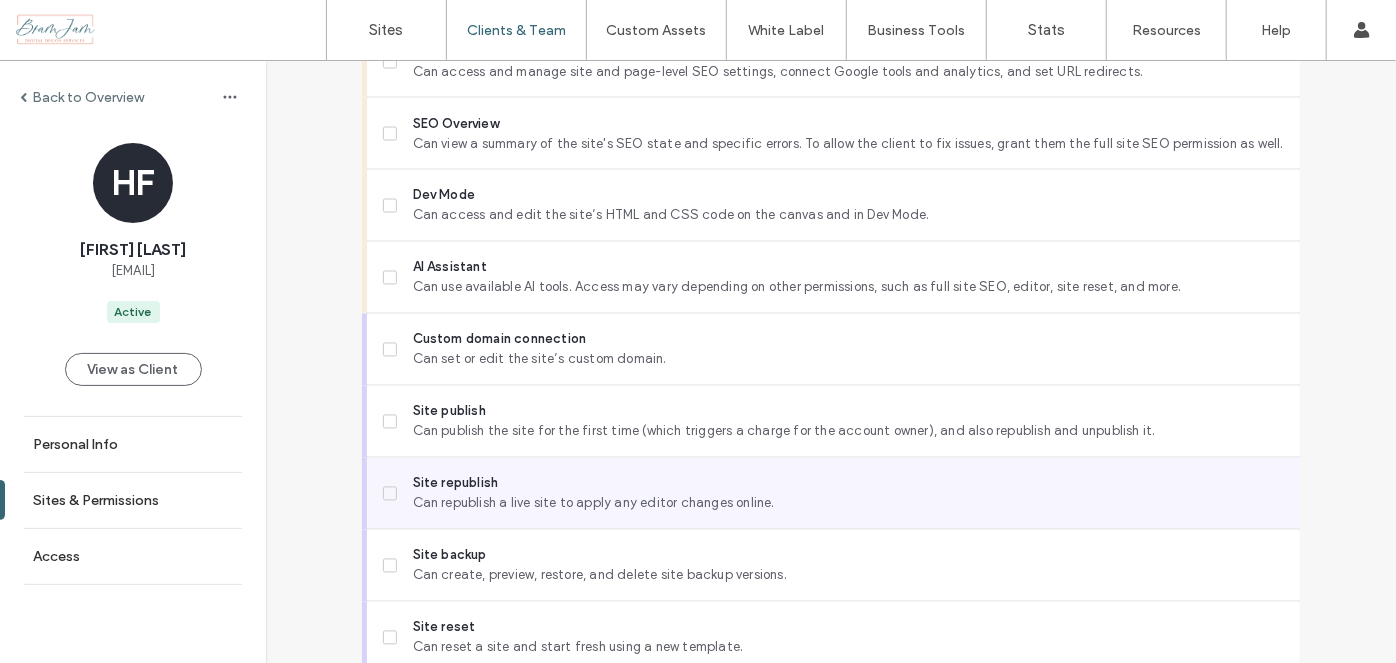 click at bounding box center (390, 494) 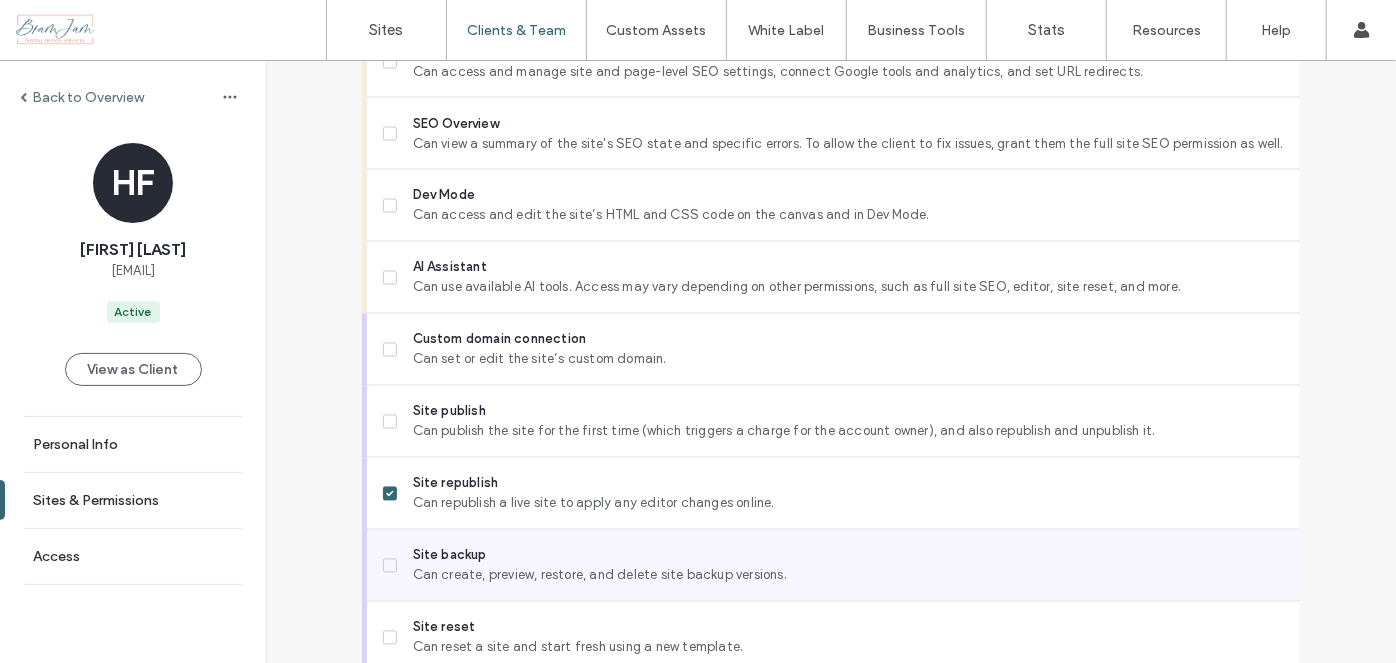 click on "Site backup Can create, preview, restore, and delete site backup versions." at bounding box center (833, 566) 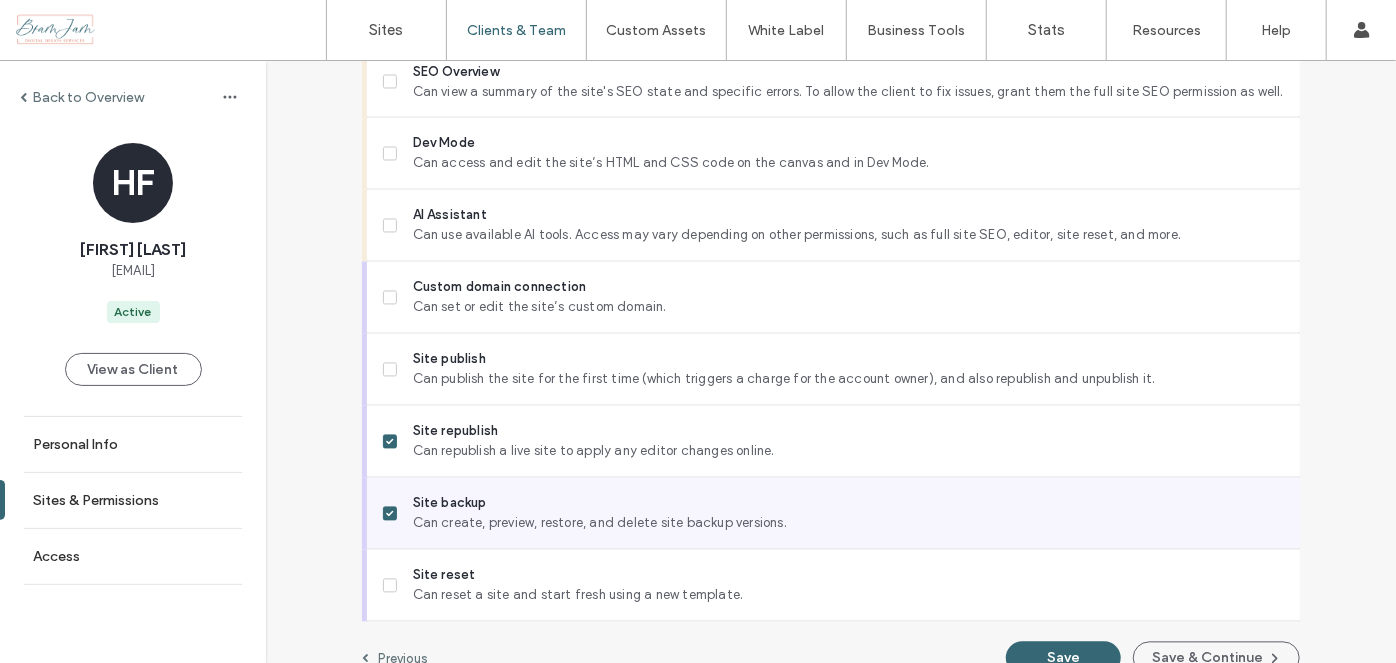 scroll, scrollTop: 1900, scrollLeft: 0, axis: vertical 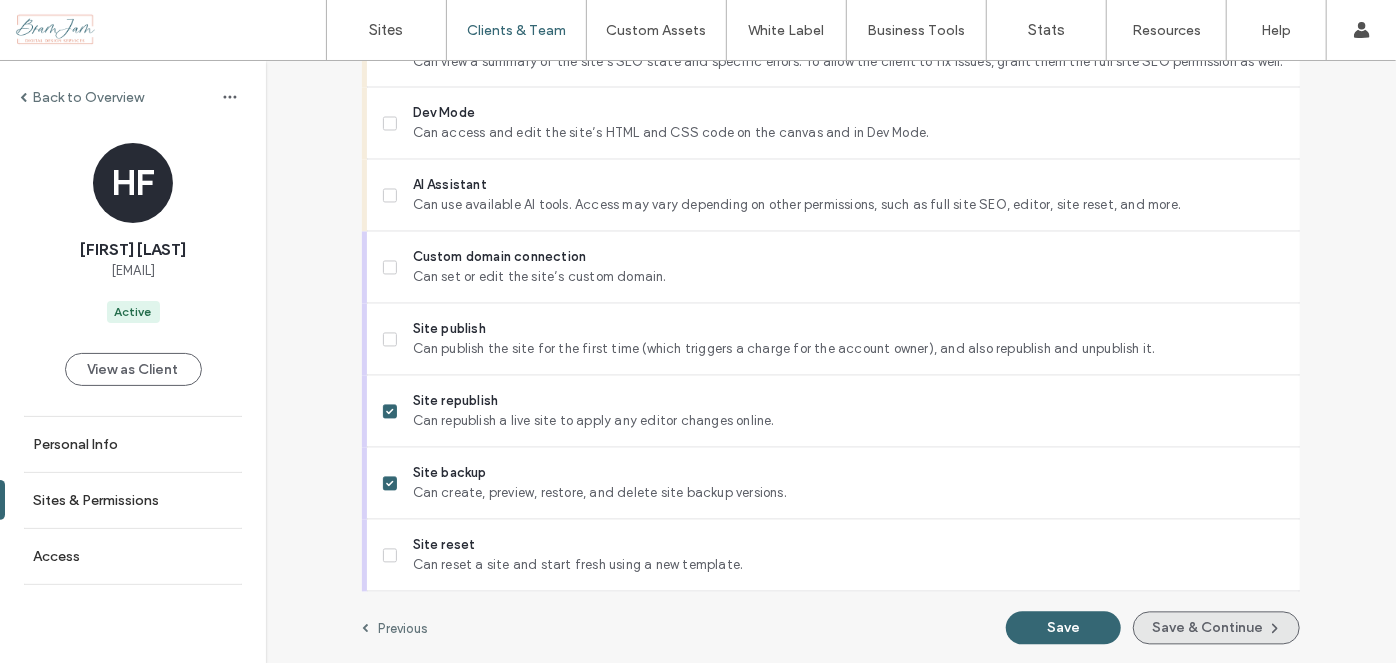click on "Save & Continue" at bounding box center (1216, 628) 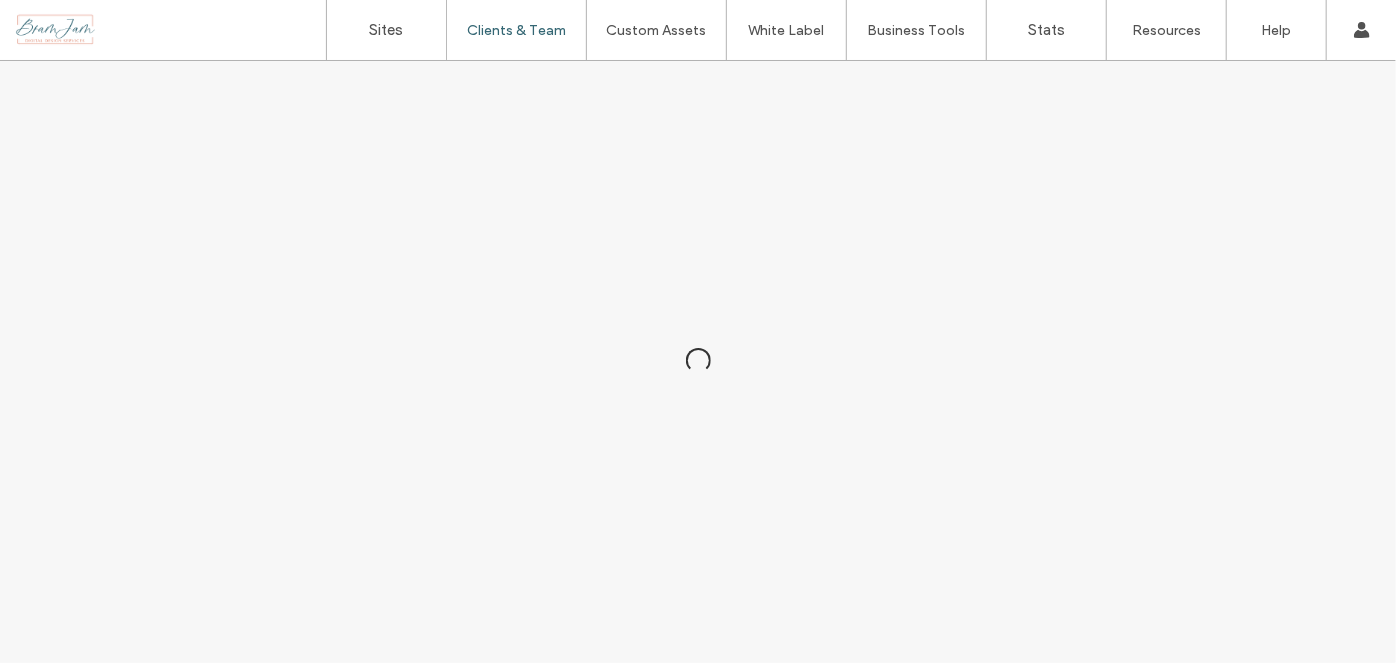 scroll, scrollTop: 0, scrollLeft: 0, axis: both 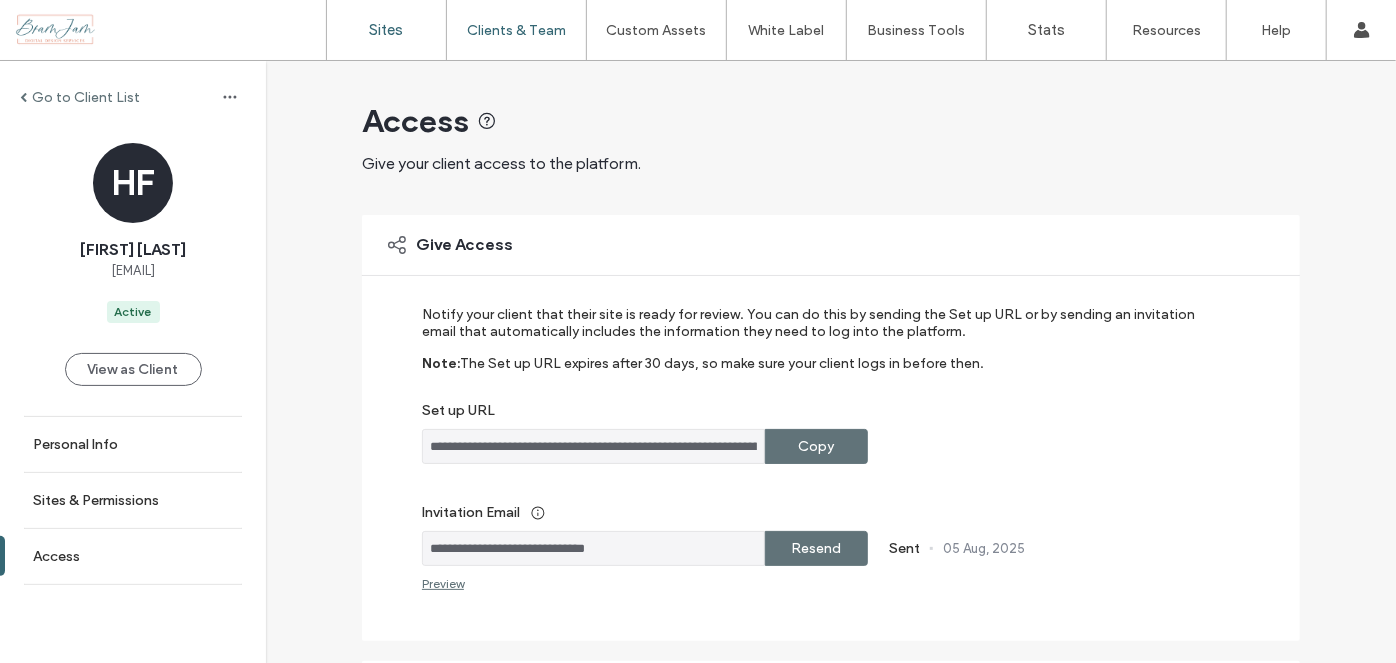 click on "Sites" at bounding box center [386, 30] 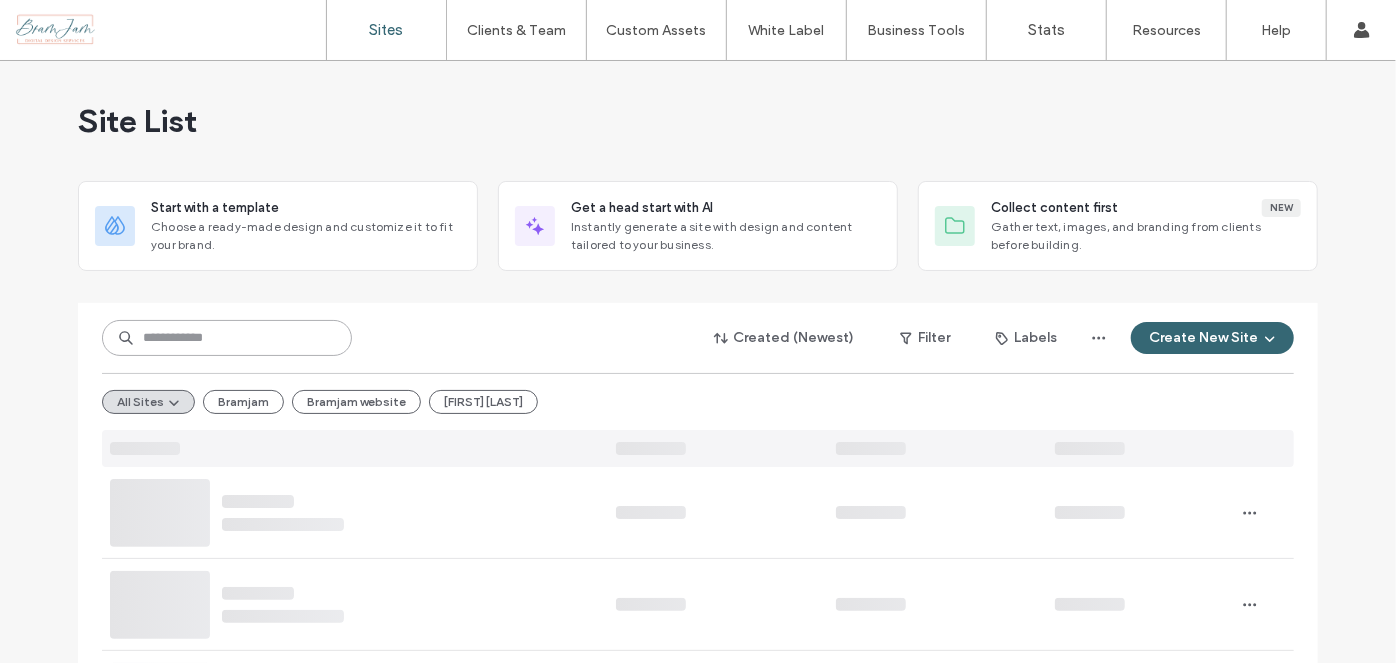 click at bounding box center (227, 338) 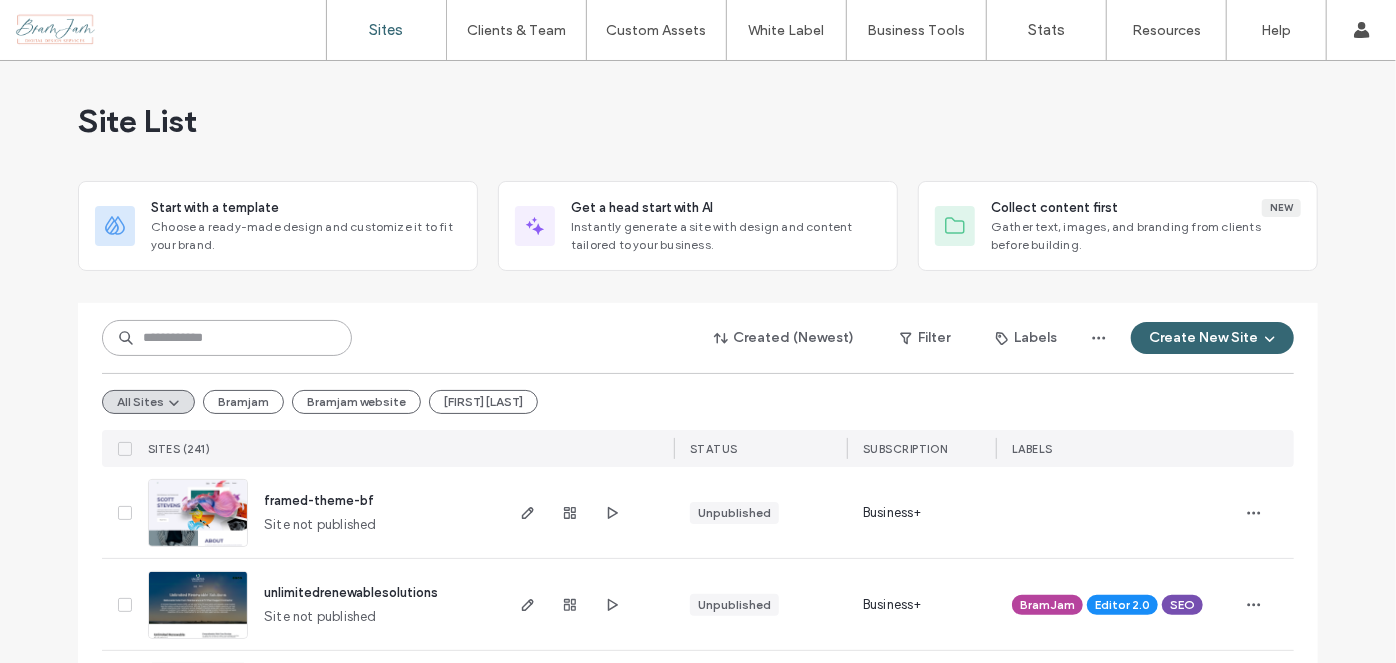click at bounding box center [227, 338] 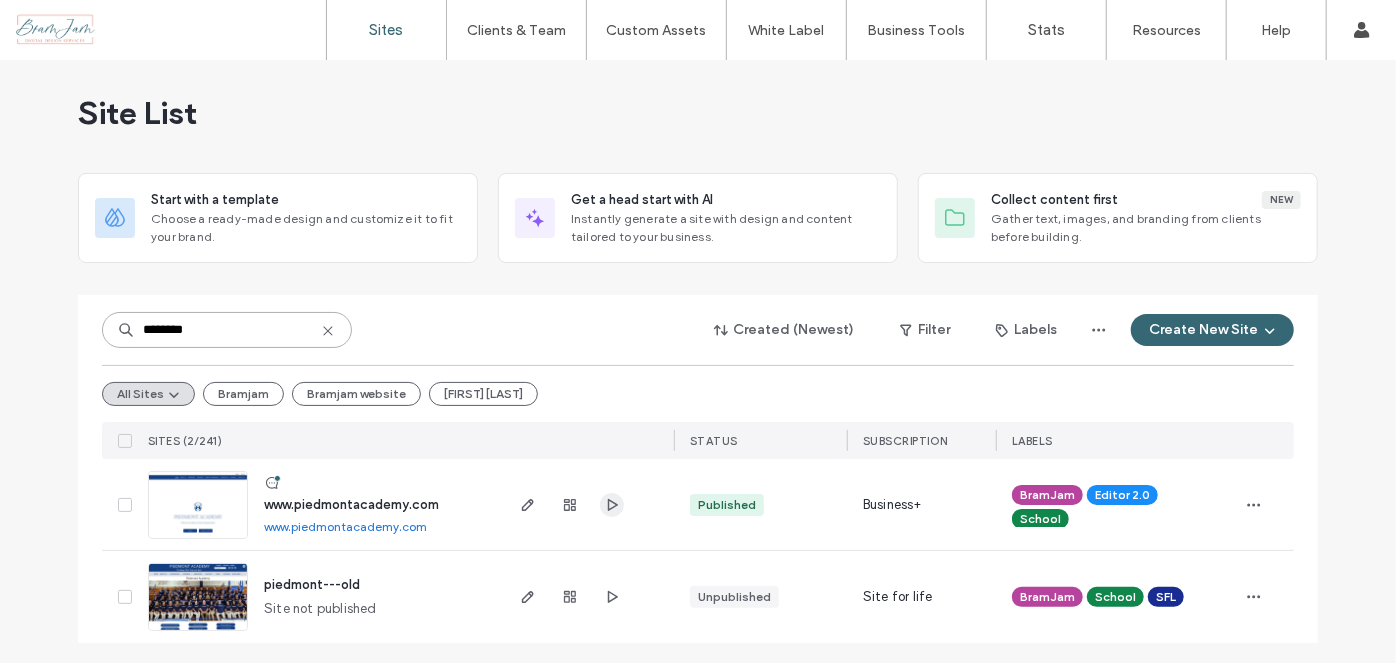 scroll, scrollTop: 10, scrollLeft: 0, axis: vertical 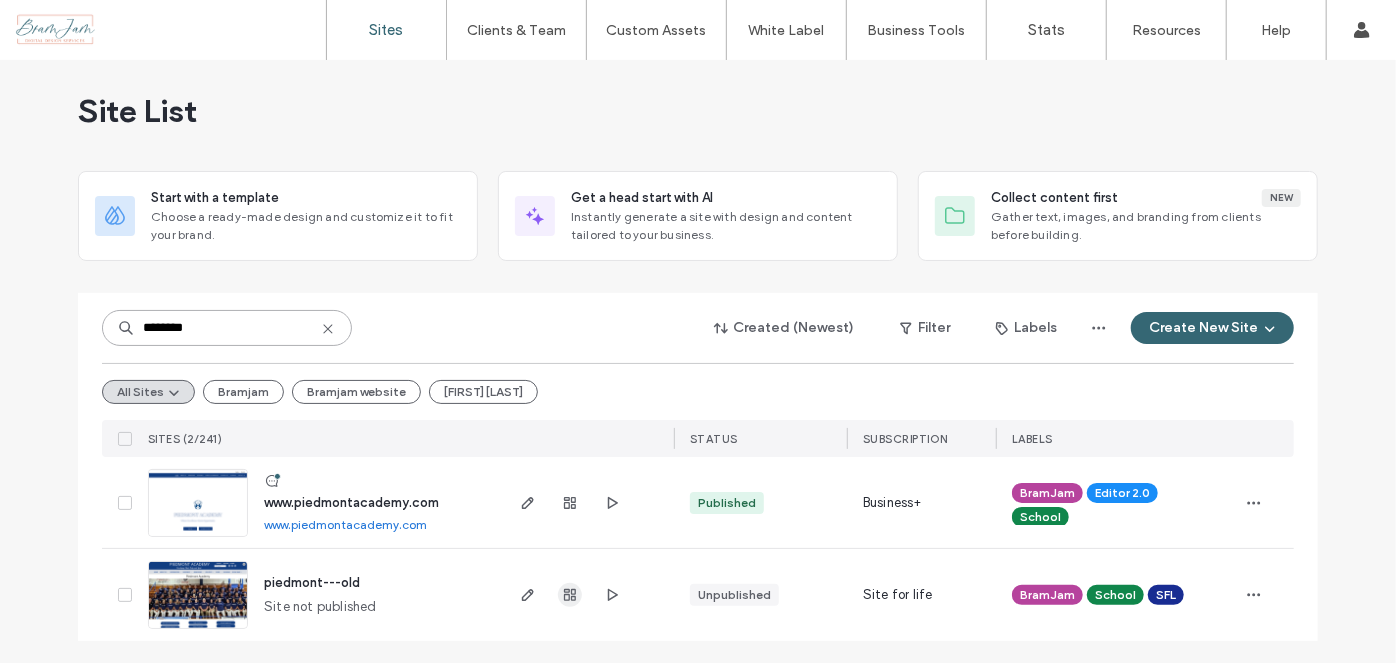 type on "********" 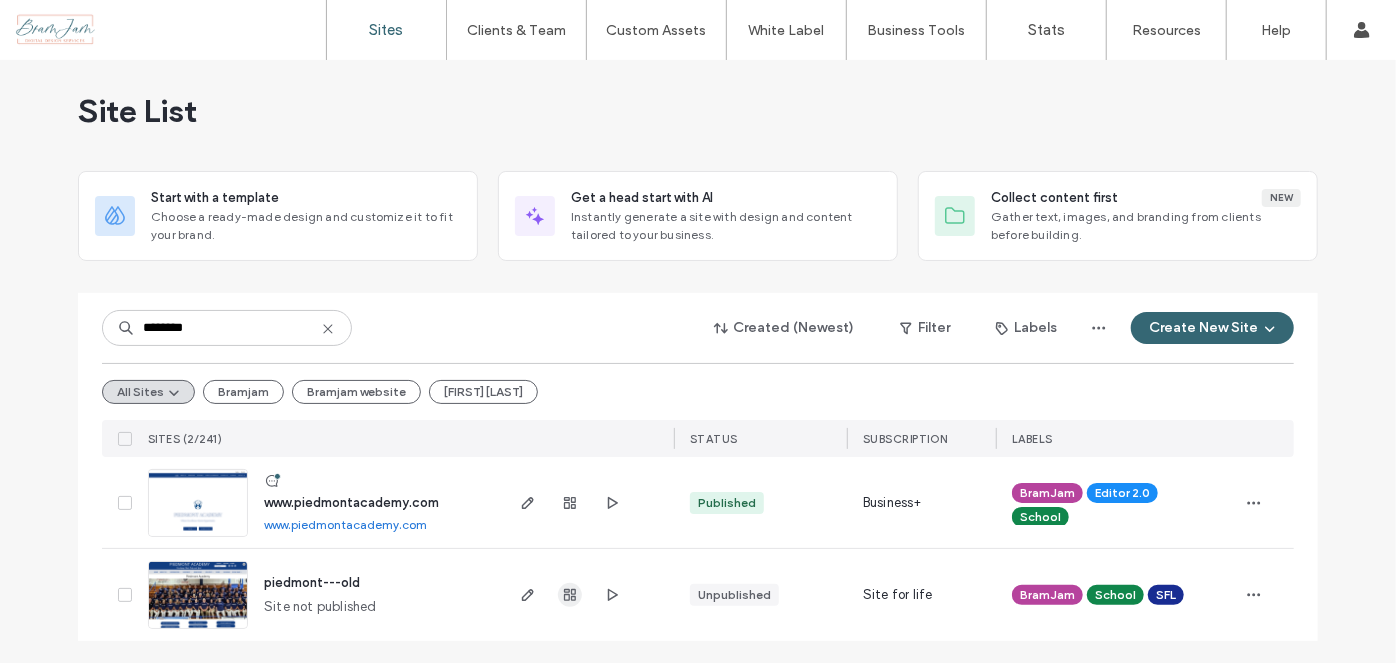 click at bounding box center (570, 595) 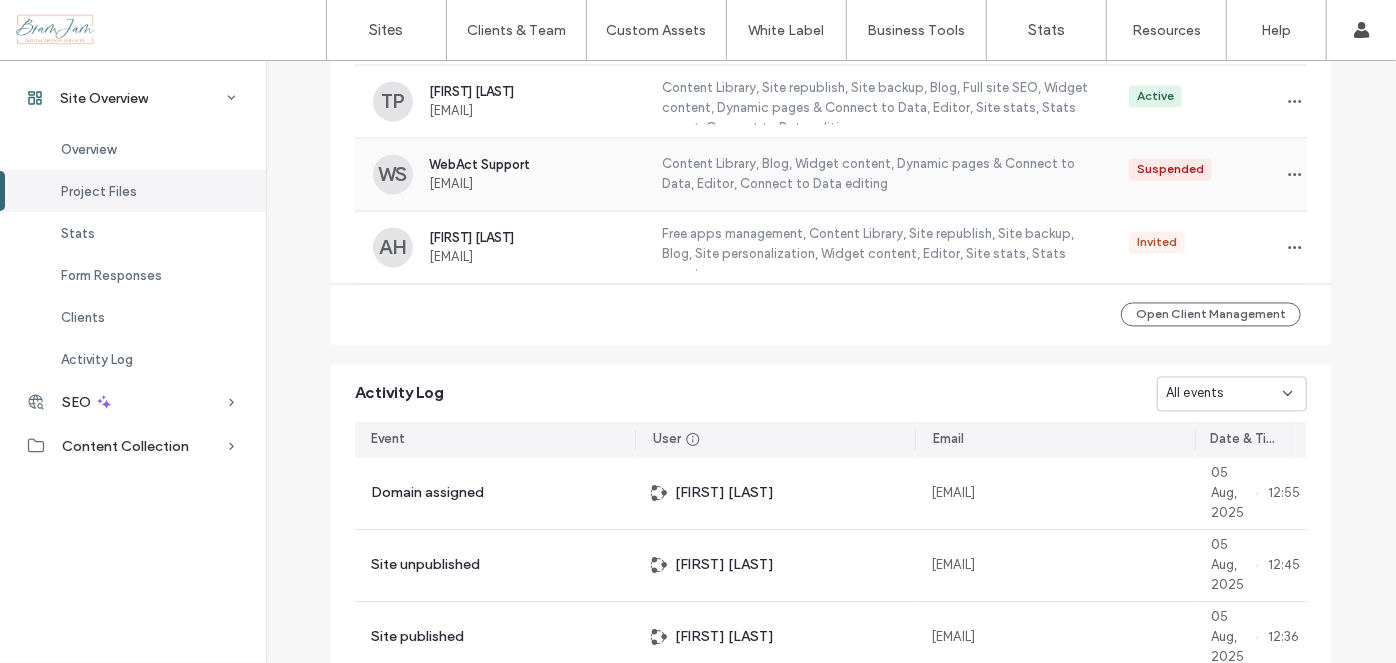 scroll, scrollTop: 1818, scrollLeft: 0, axis: vertical 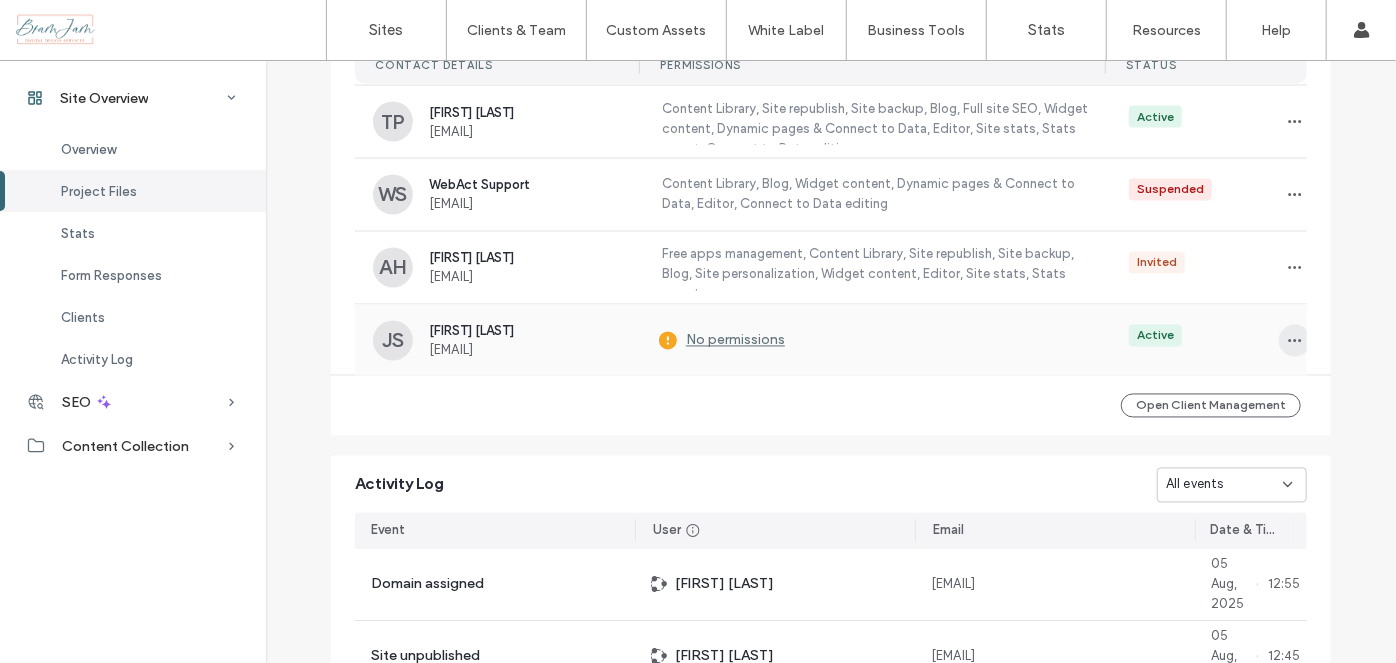 click at bounding box center [1295, 341] 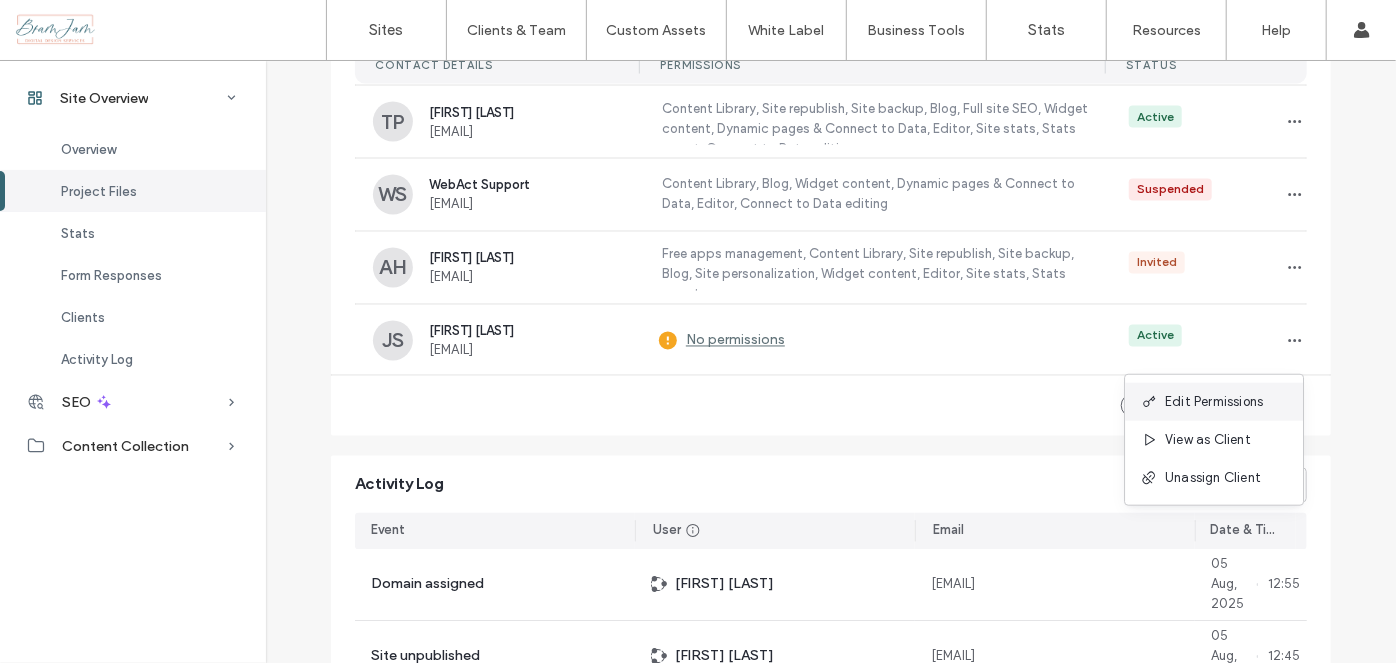 click on "Edit Permissions" at bounding box center (1214, 402) 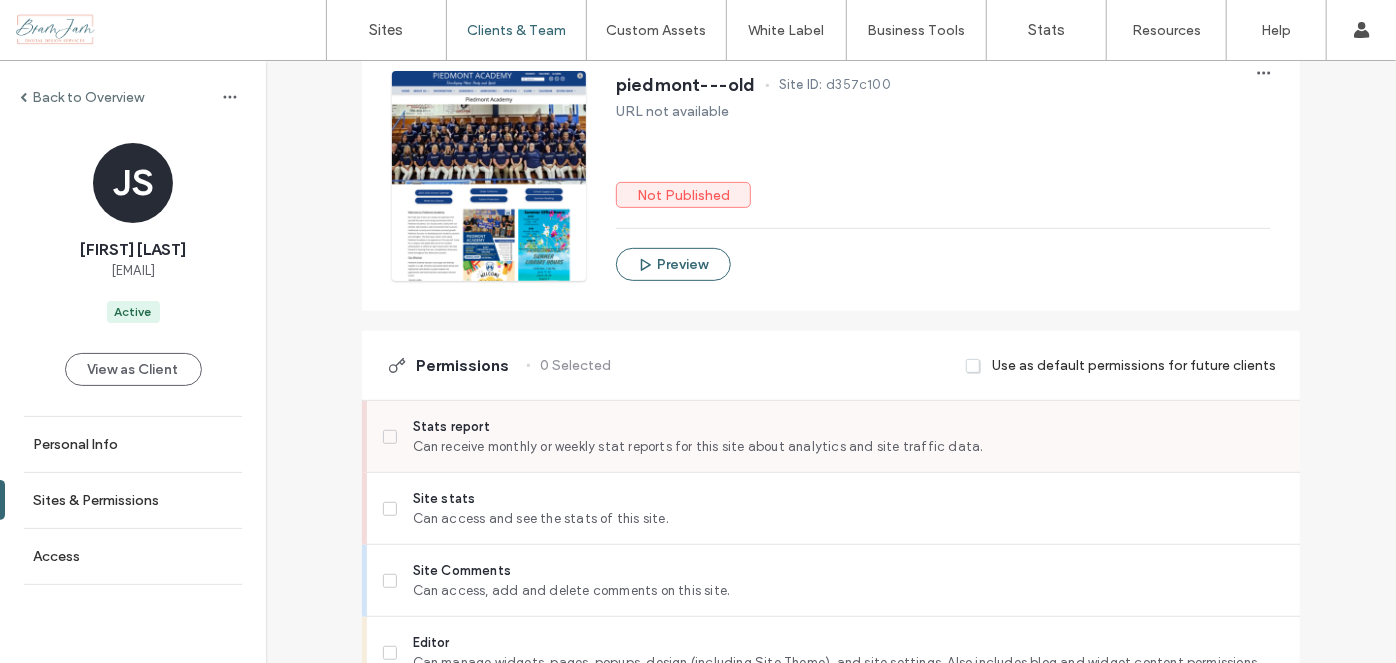 scroll, scrollTop: 636, scrollLeft: 0, axis: vertical 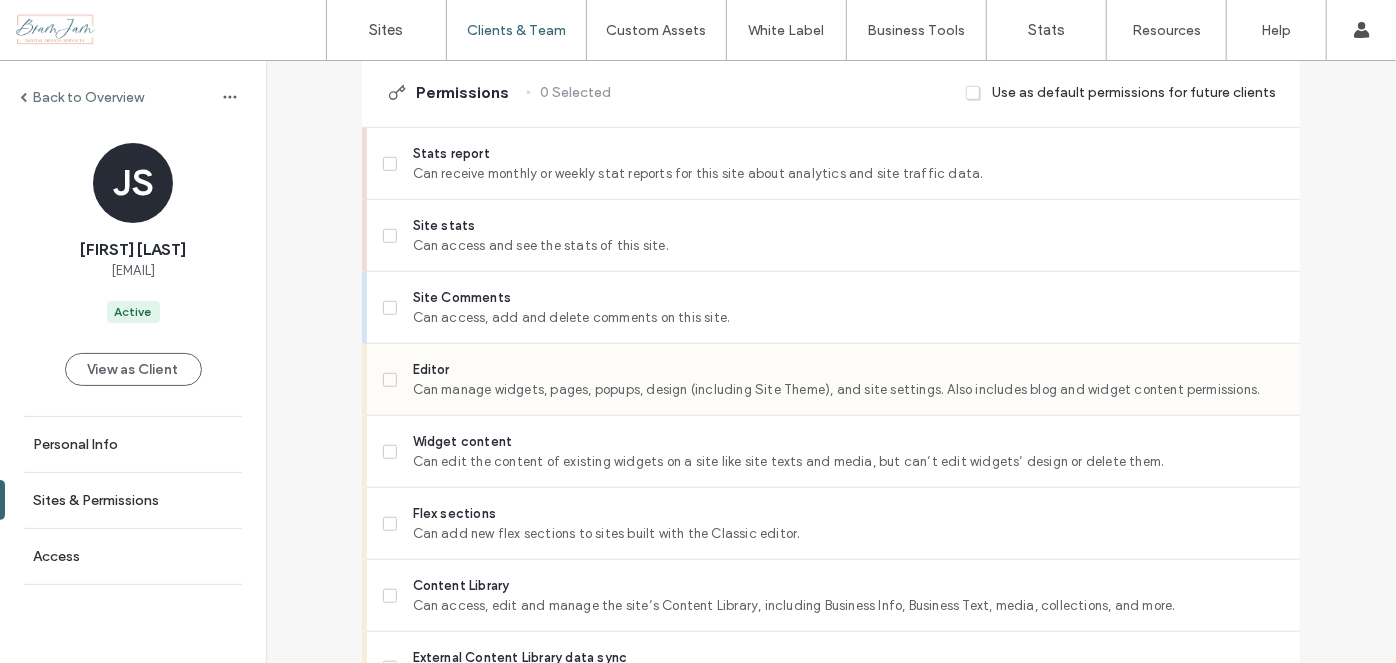 click on "Editor Can manage widgets, pages, popups, design (including Site Theme), and site settings. Also includes blog and widget content permissions." at bounding box center (833, 380) 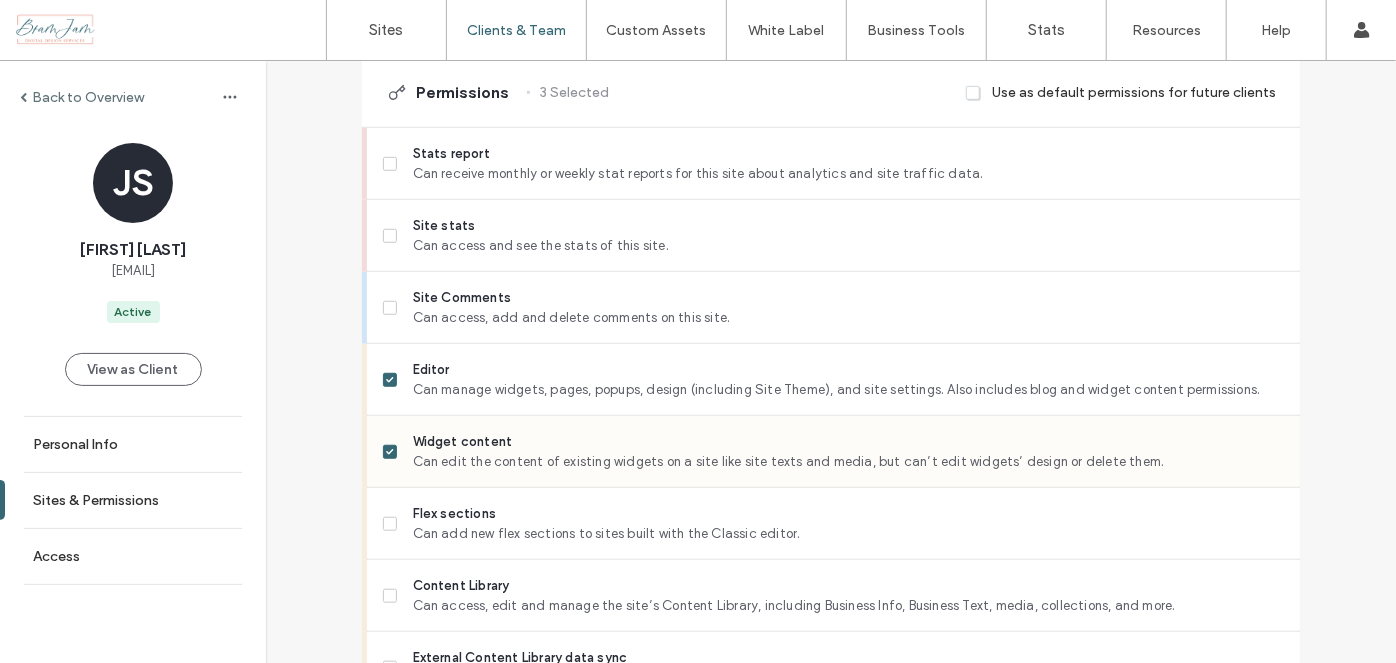 scroll, scrollTop: 909, scrollLeft: 0, axis: vertical 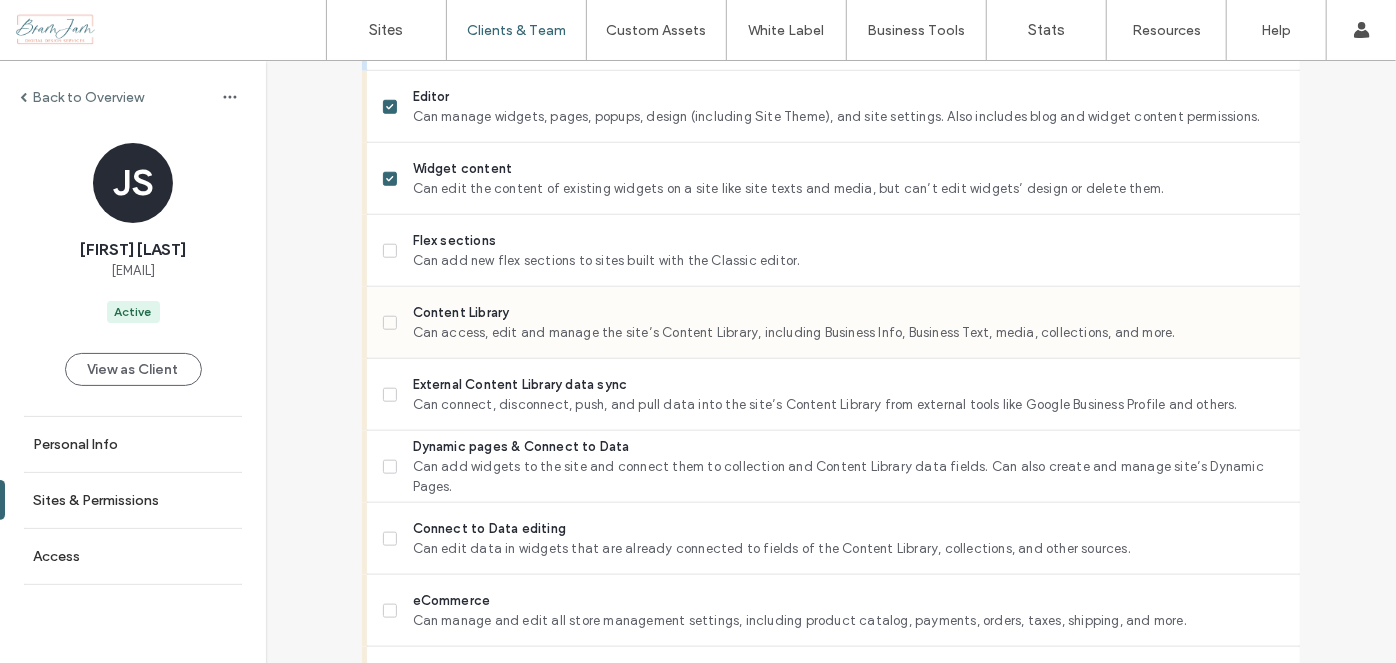 drag, startPoint x: 392, startPoint y: 334, endPoint x: 389, endPoint y: 323, distance: 11.401754 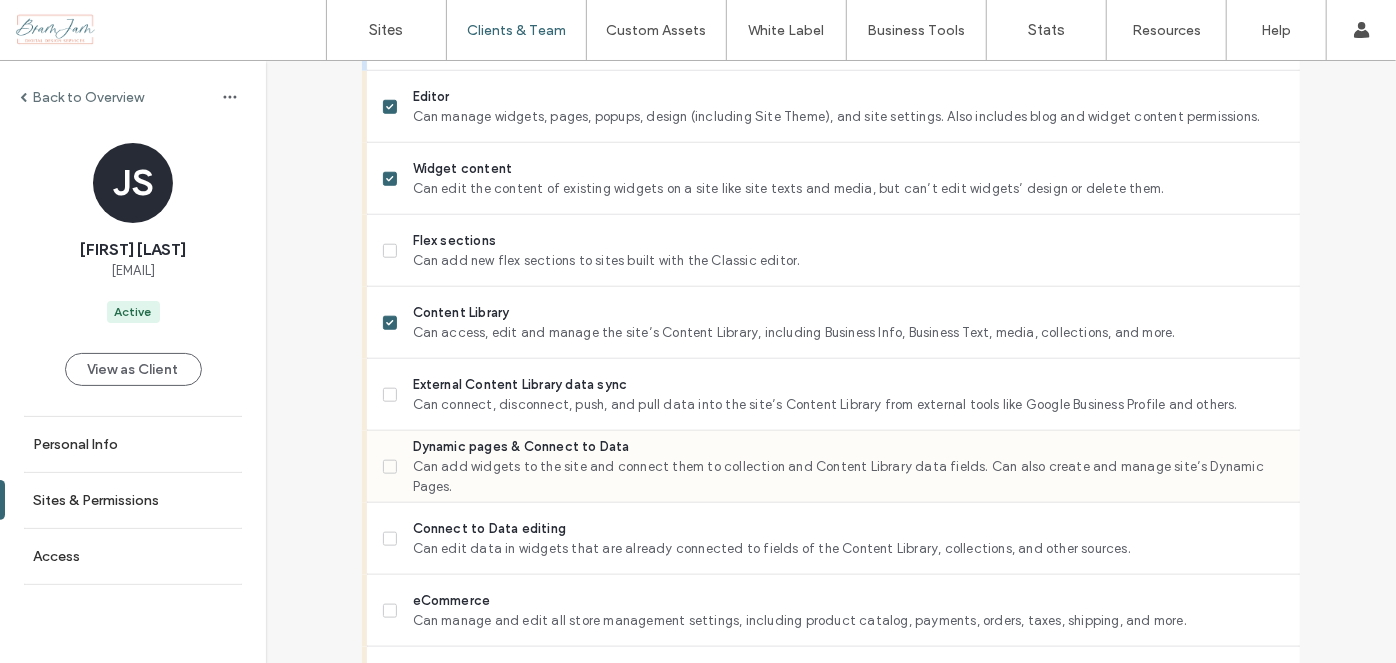 click on "Dynamic pages & Connect to Data Can add widgets to the site and connect them to collection and Content Library data fields. Can also create and manage site’s Dynamic Pages." at bounding box center (833, 467) 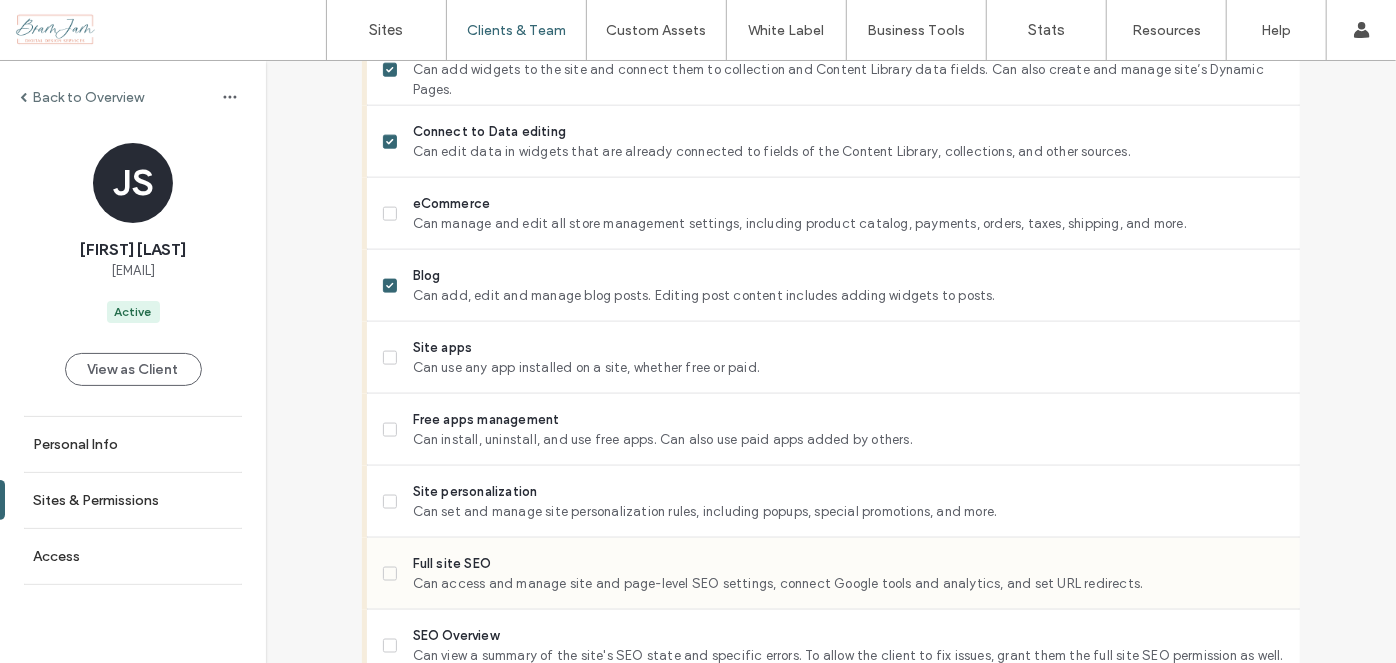 scroll, scrollTop: 1363, scrollLeft: 0, axis: vertical 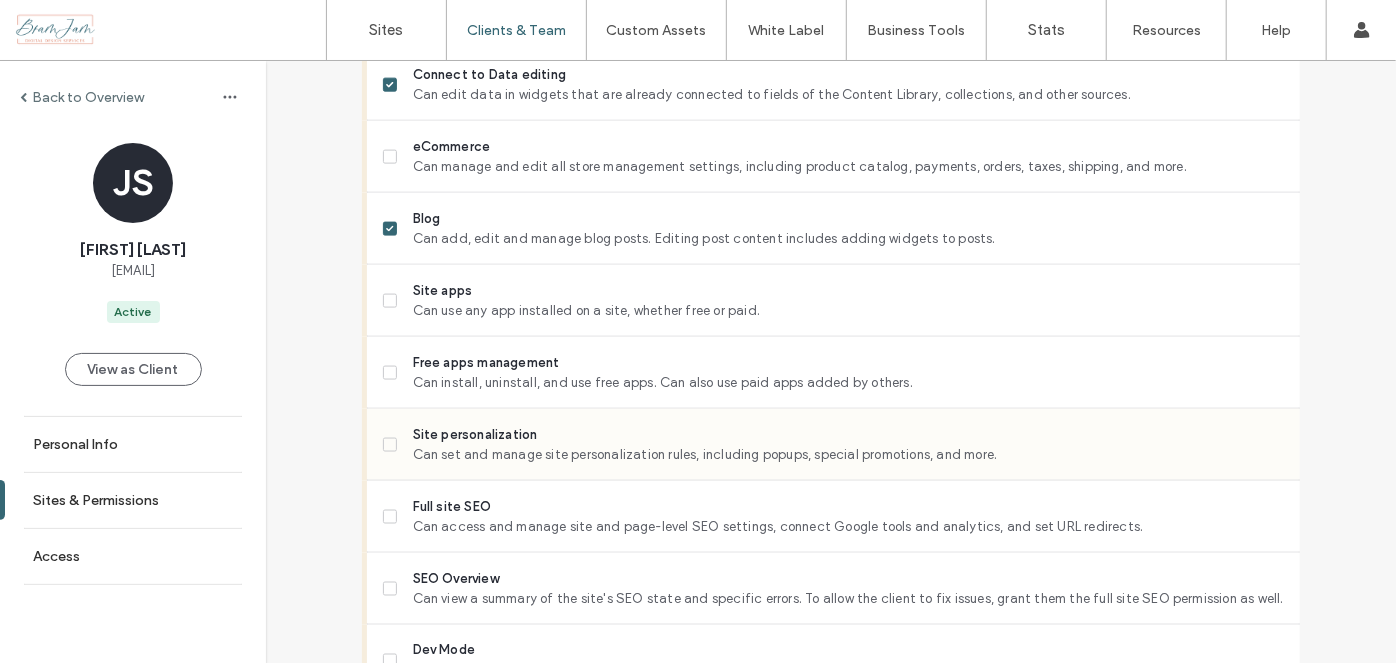 click on "Site personalization Can set and manage site personalization rules, including popups, special promotions, and more." at bounding box center (833, 445) 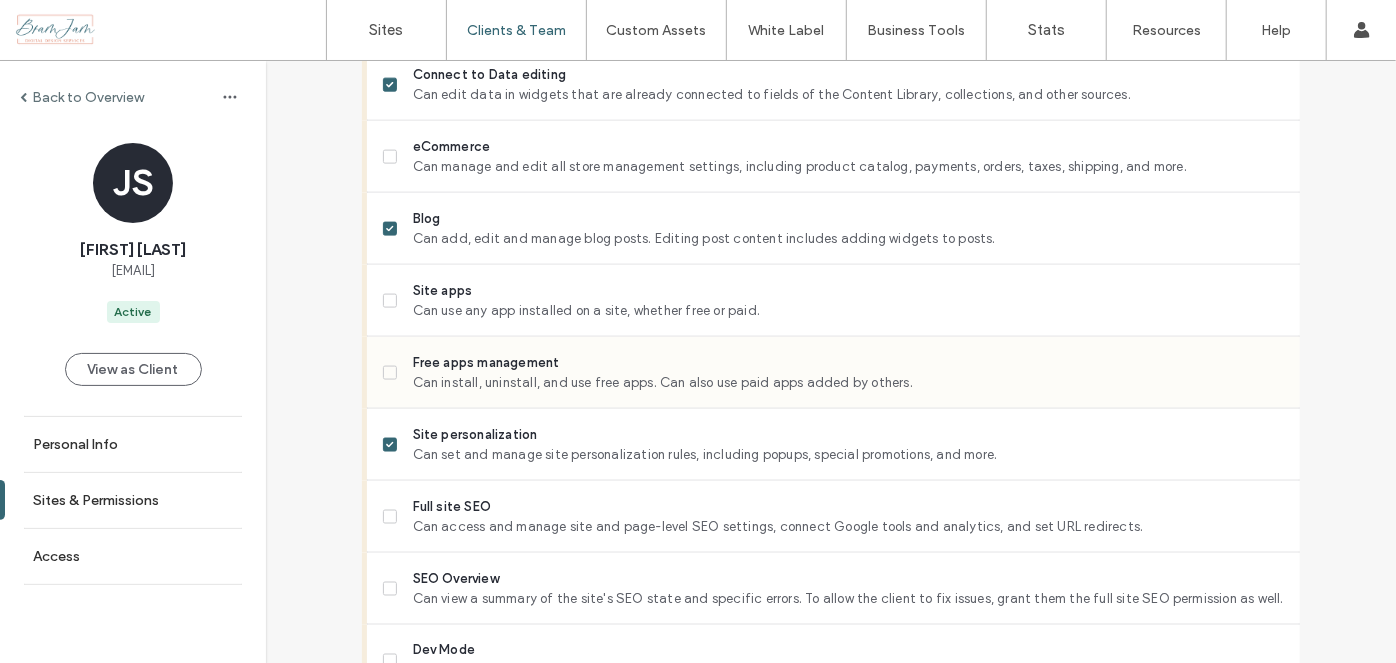 click on "Free apps management Can install, uninstall, and use free apps. Can also use paid apps added by others." at bounding box center [833, 373] 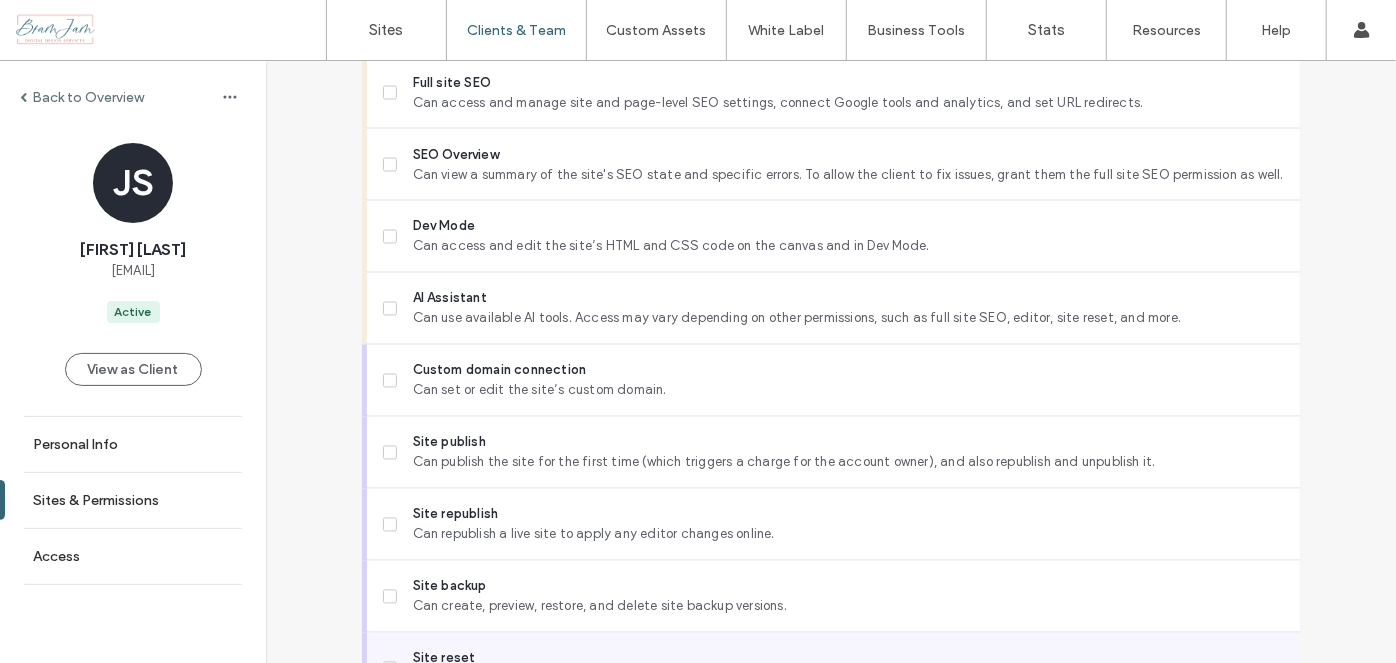 scroll, scrollTop: 1900, scrollLeft: 0, axis: vertical 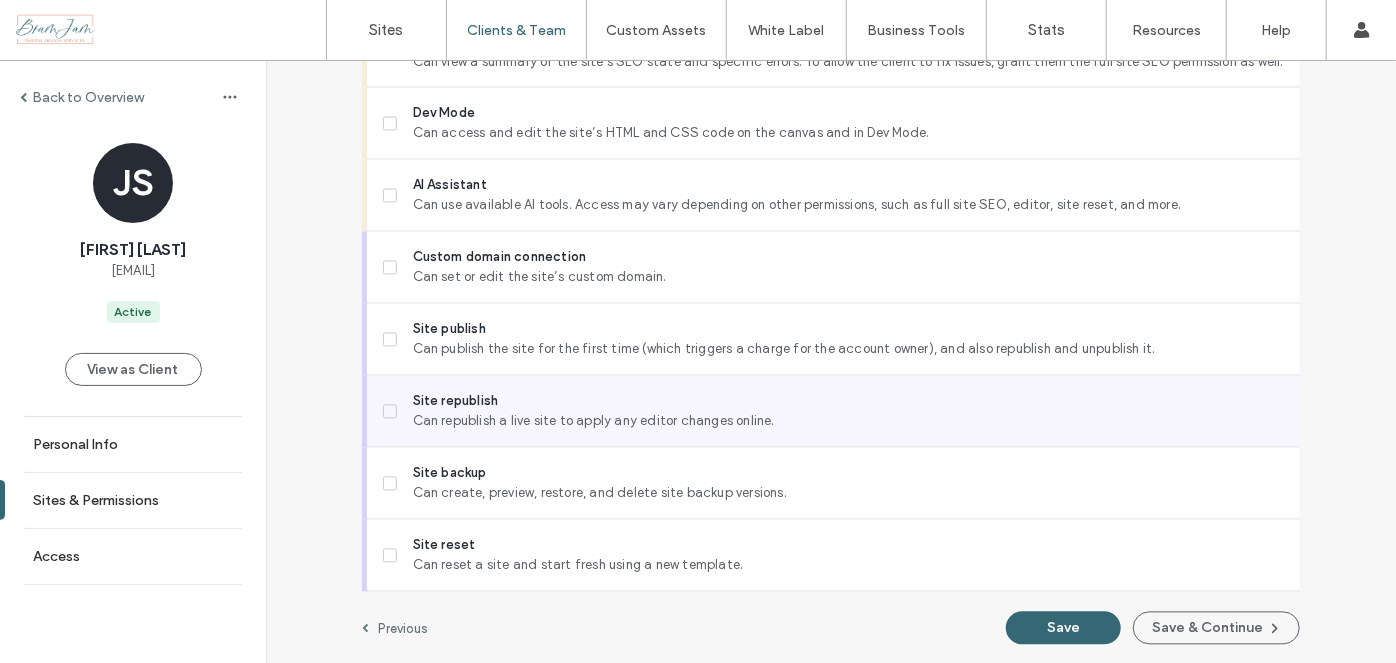 click at bounding box center (390, 412) 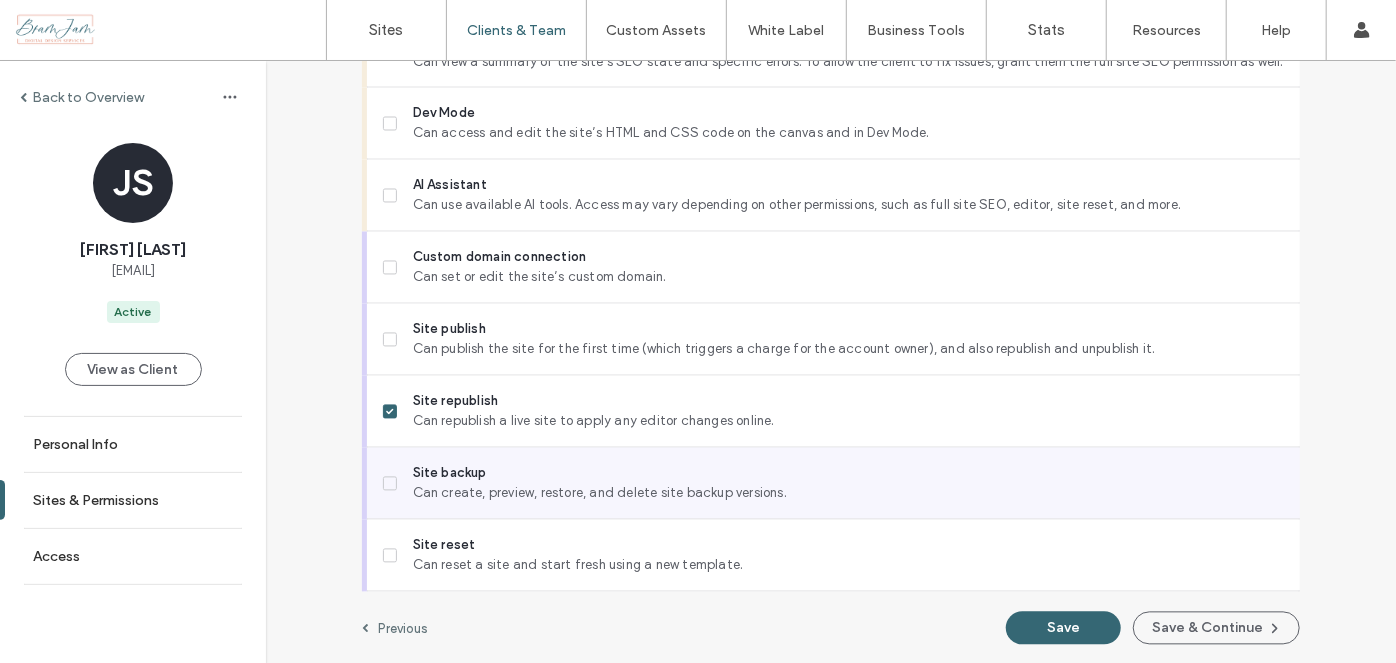 click at bounding box center [390, 484] 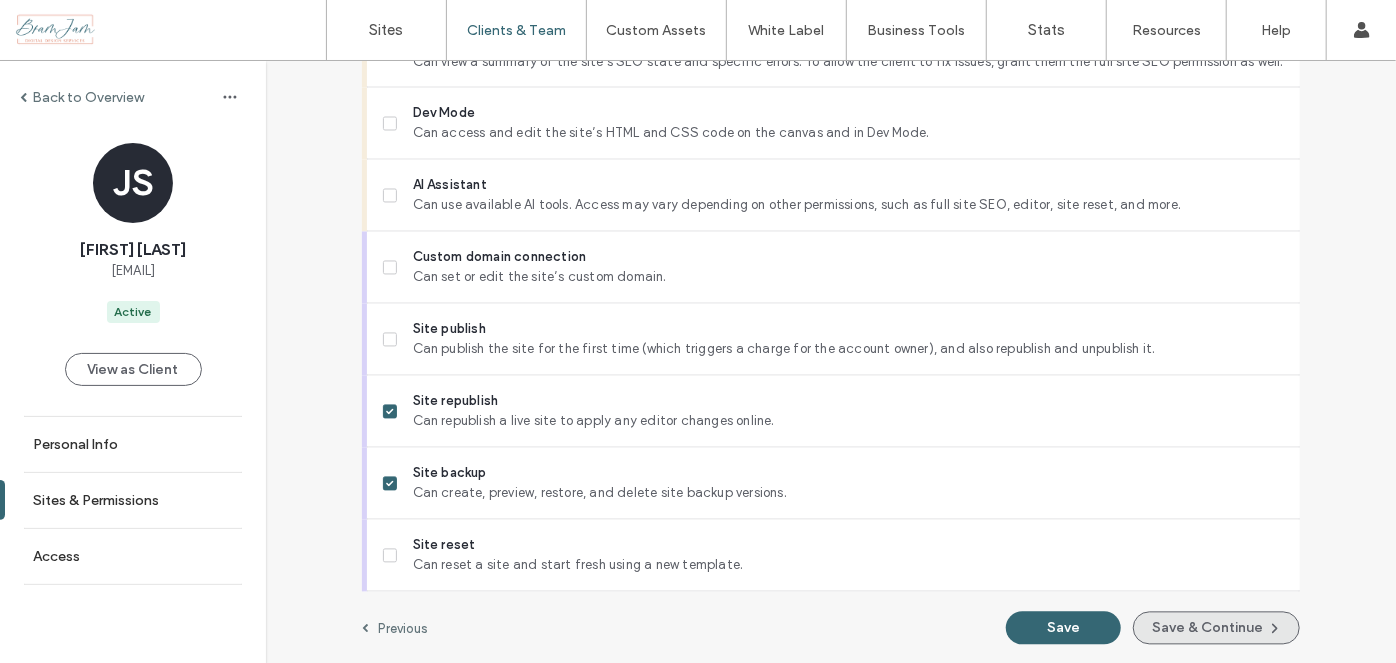 click on "Save & Continue" at bounding box center (1216, 628) 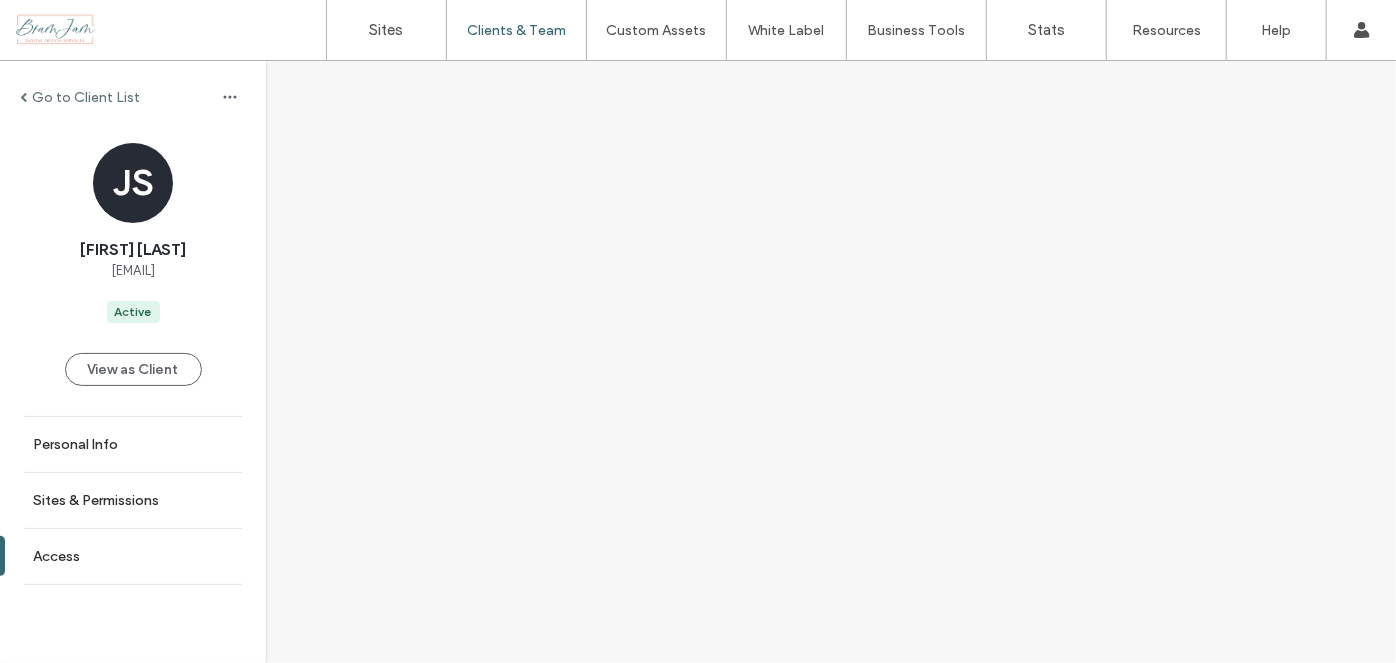 scroll, scrollTop: 0, scrollLeft: 0, axis: both 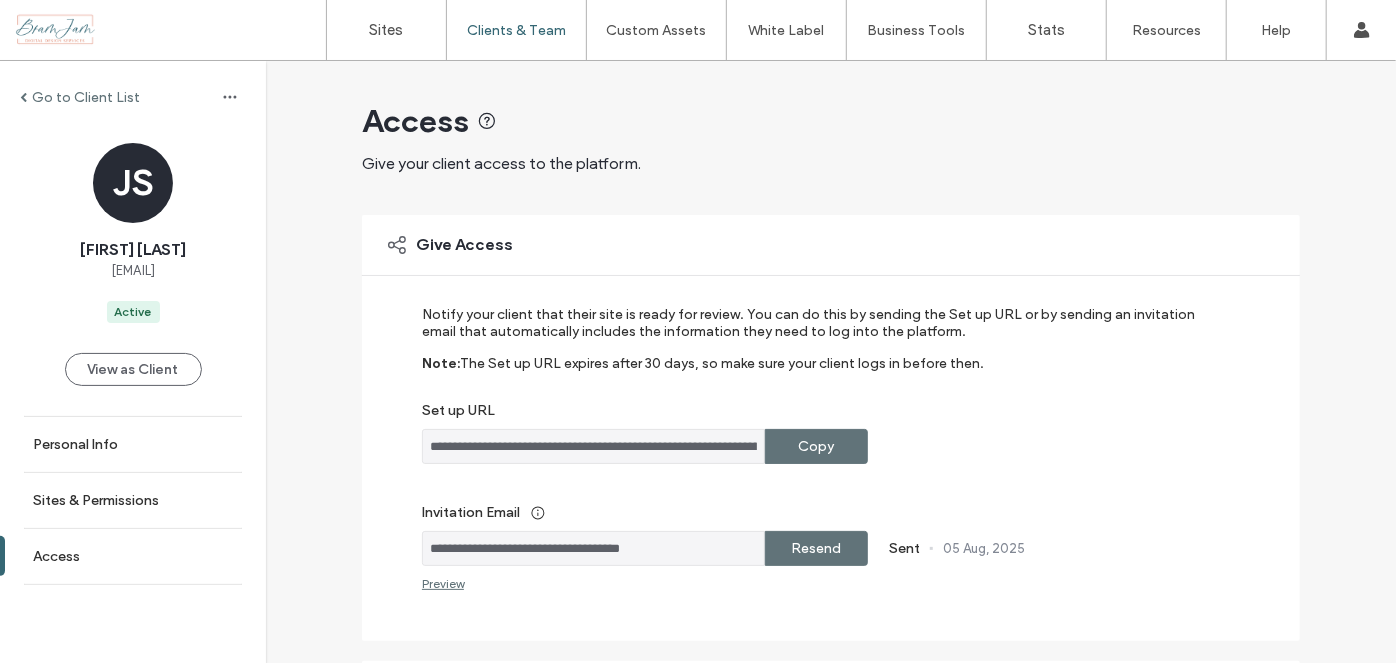 click on "Go to Client List" at bounding box center (133, 97) 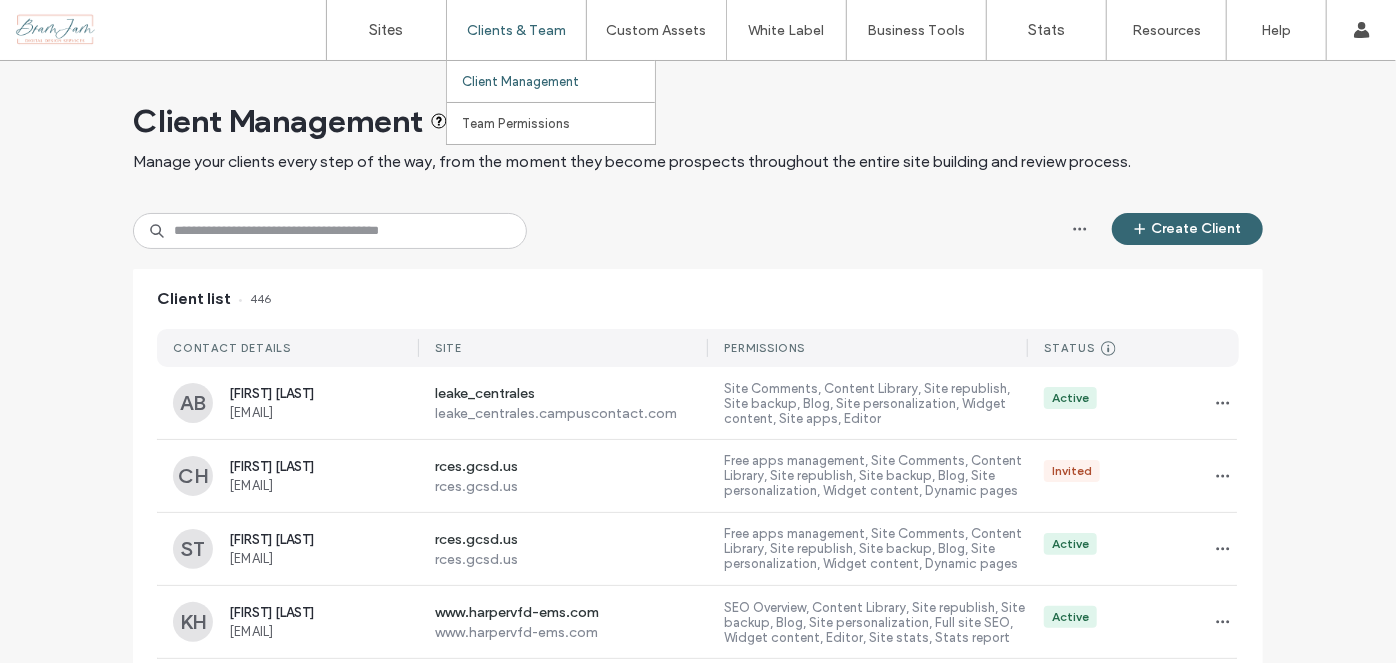 click on "Clients & Team" at bounding box center [516, 30] 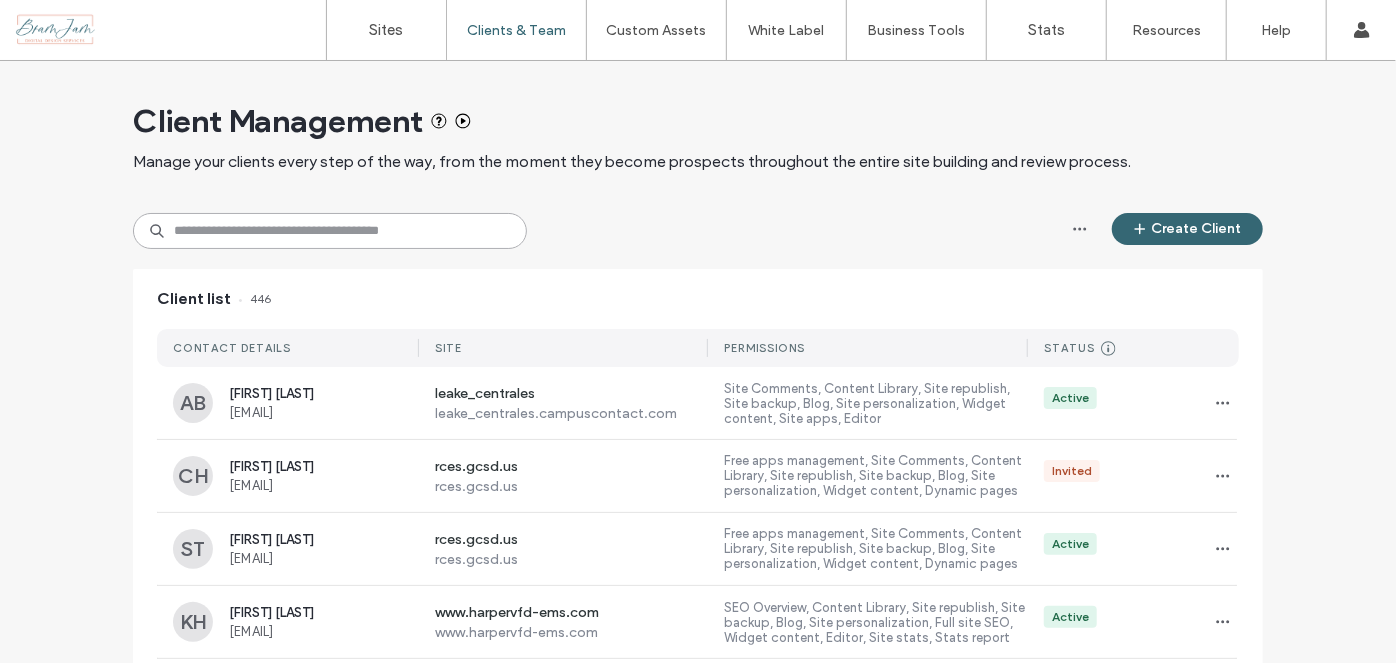 drag, startPoint x: 400, startPoint y: 240, endPoint x: 387, endPoint y: 243, distance: 13.341664 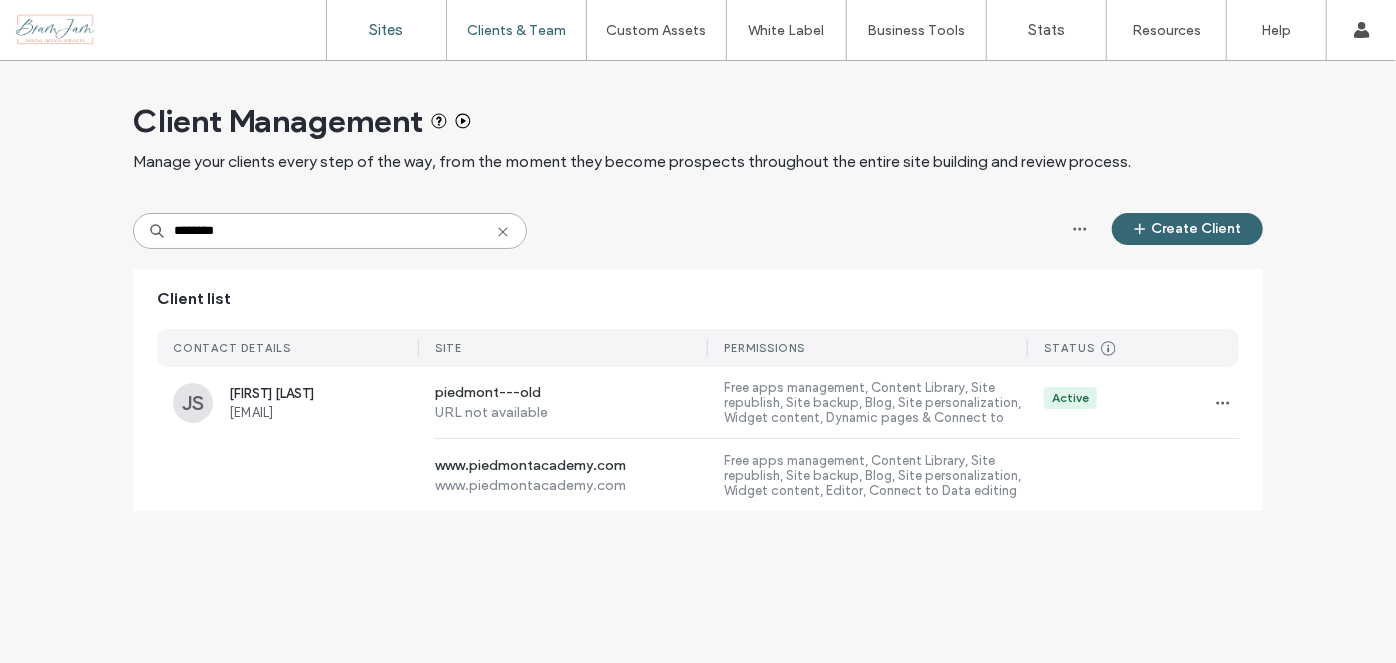 type on "********" 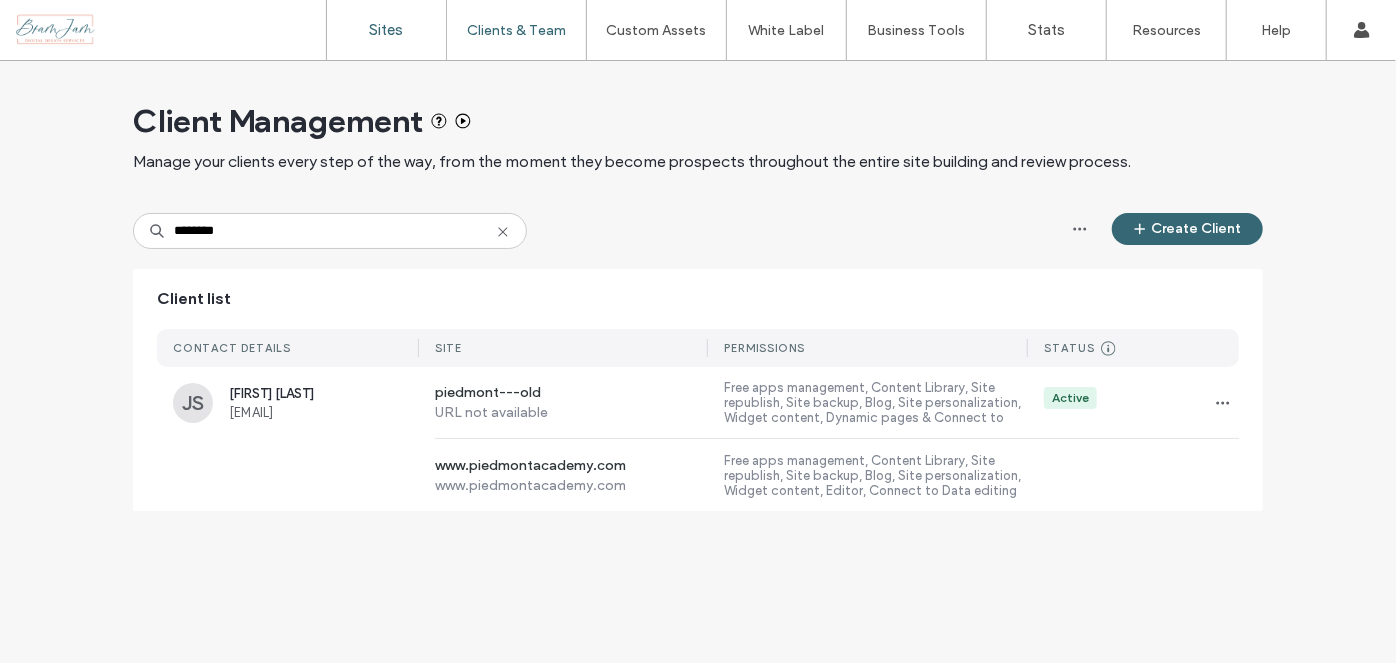 click on "Sites" at bounding box center (386, 30) 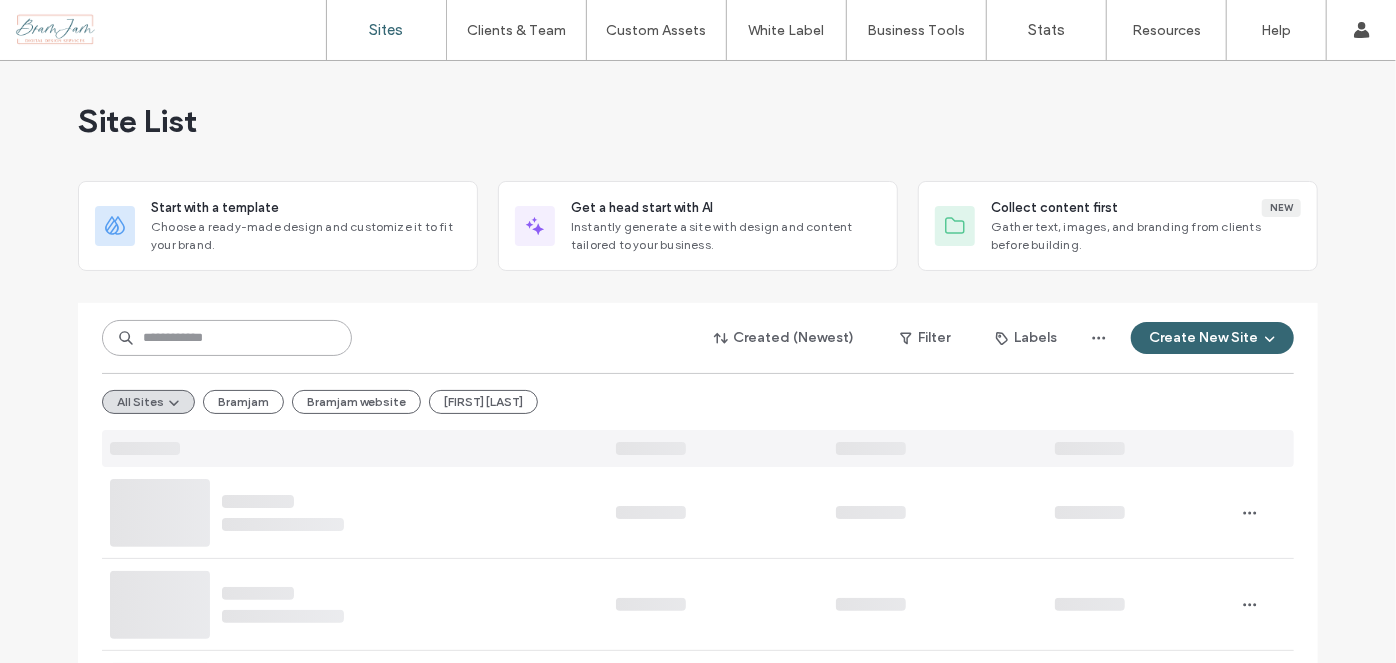 click at bounding box center (227, 338) 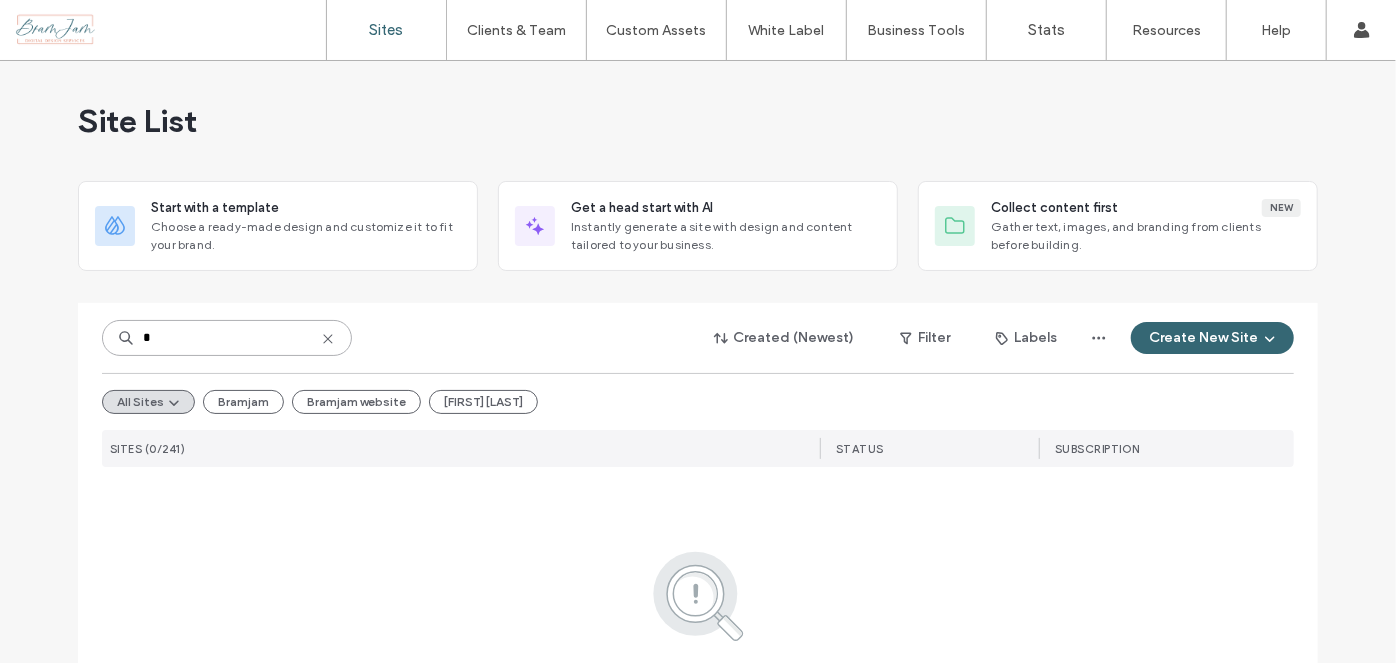 type on "*" 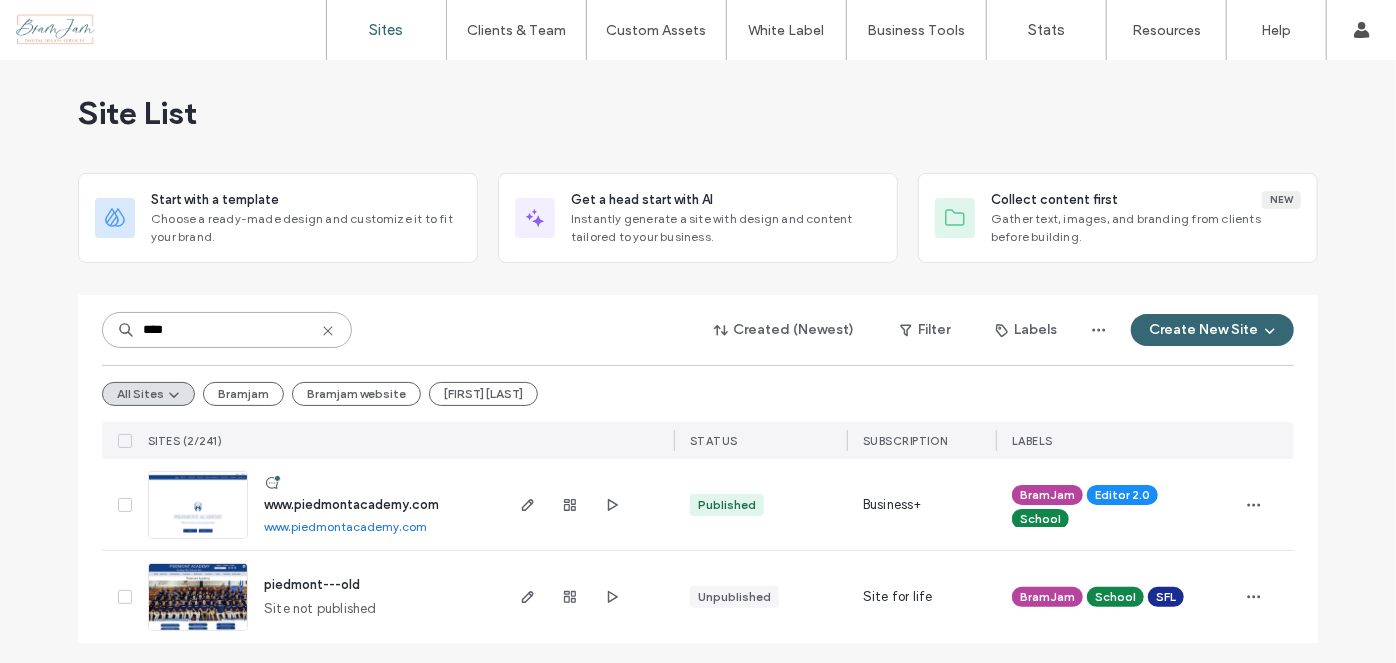 scroll, scrollTop: 10, scrollLeft: 0, axis: vertical 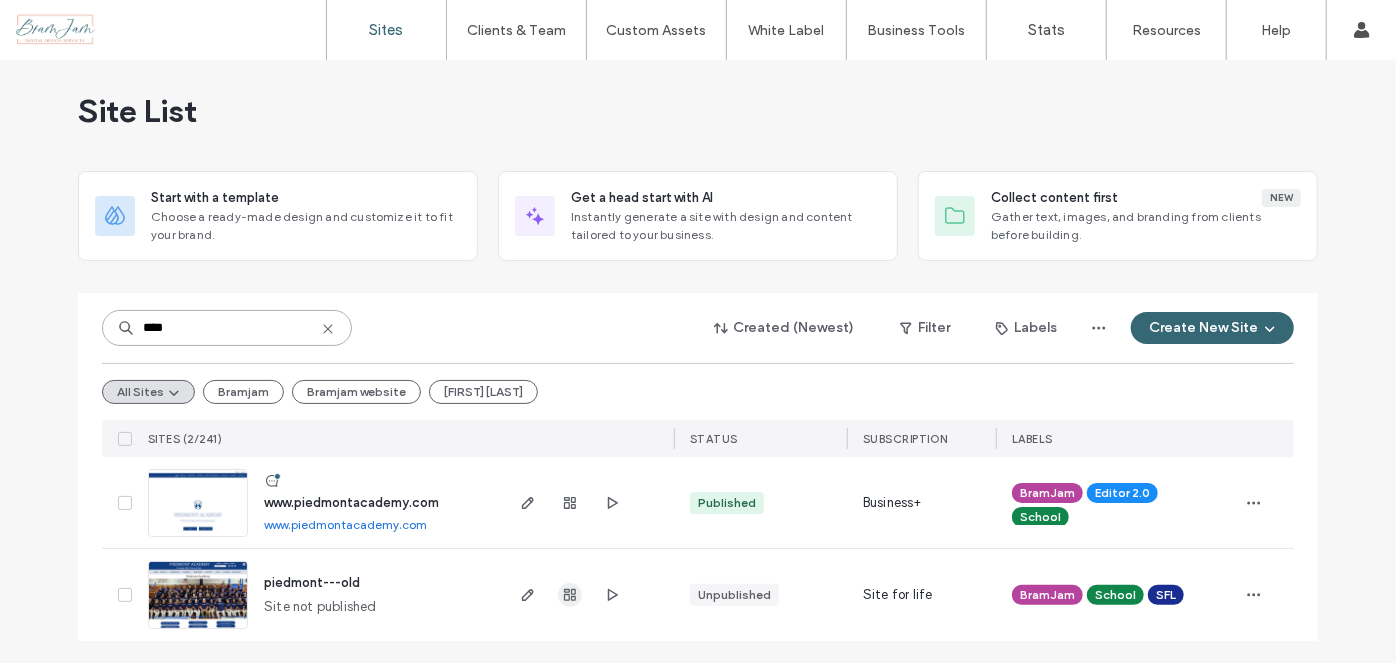 type on "****" 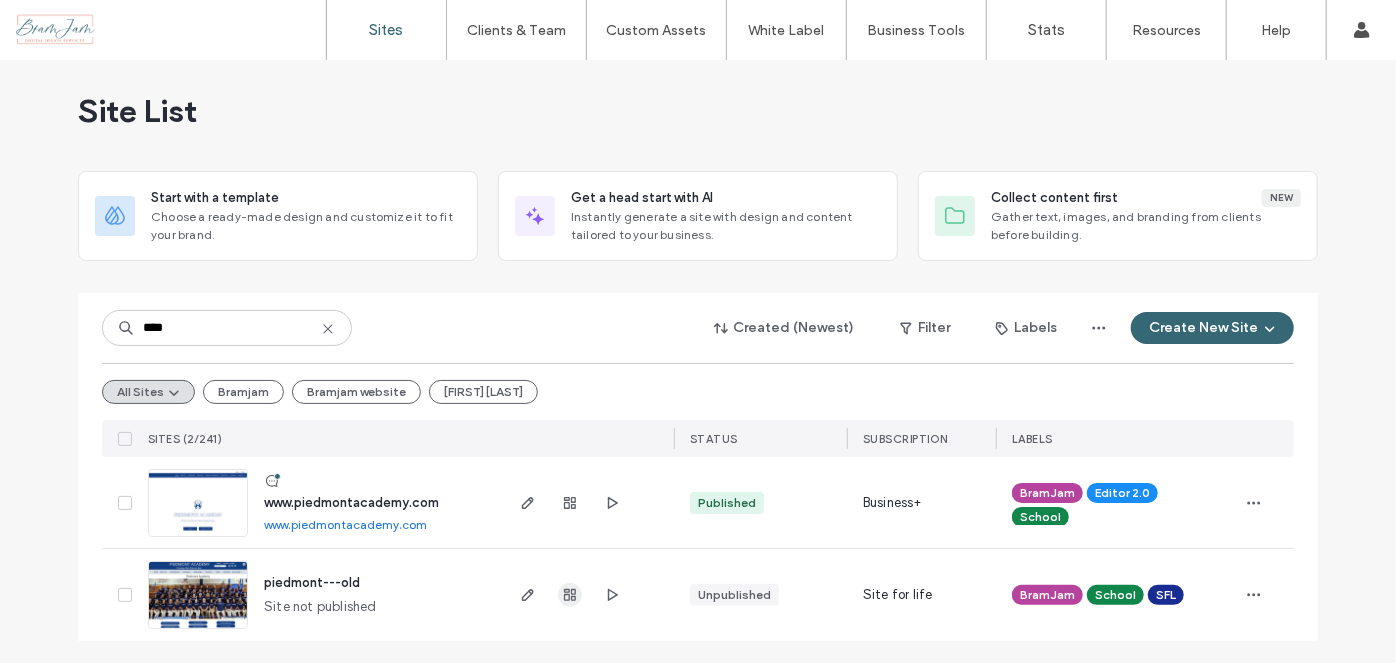 click 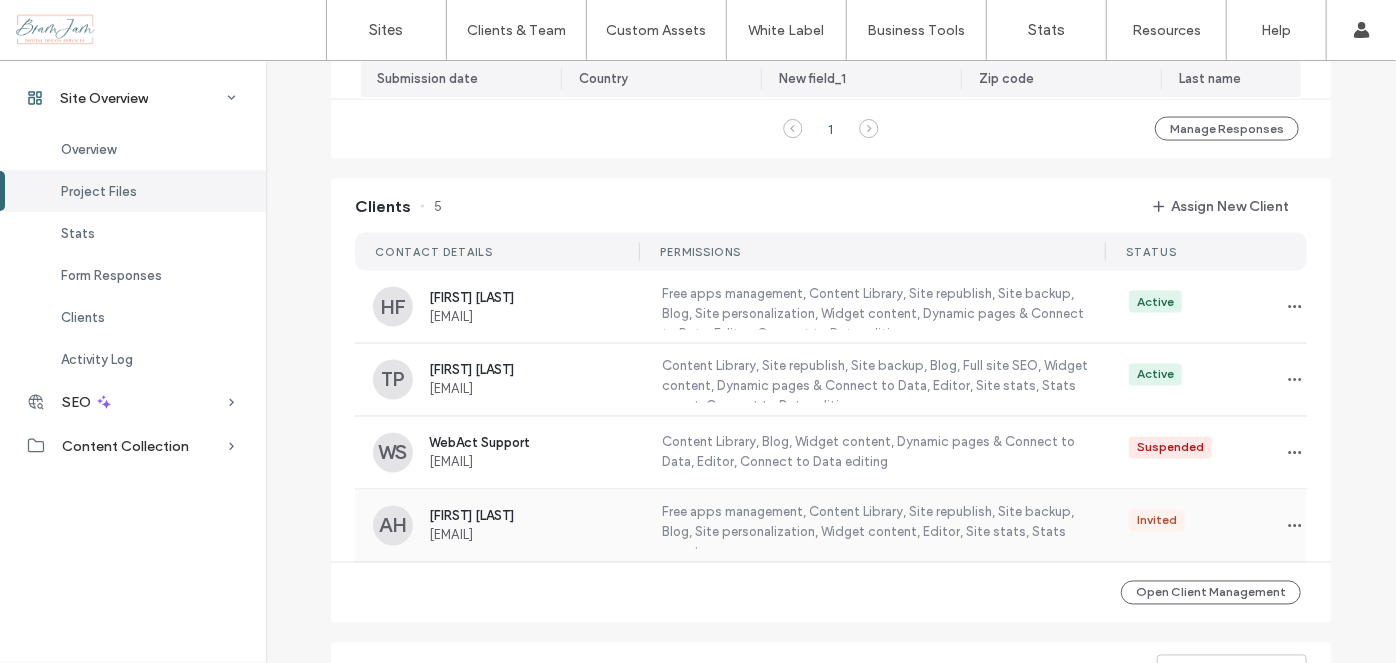 scroll, scrollTop: 1727, scrollLeft: 0, axis: vertical 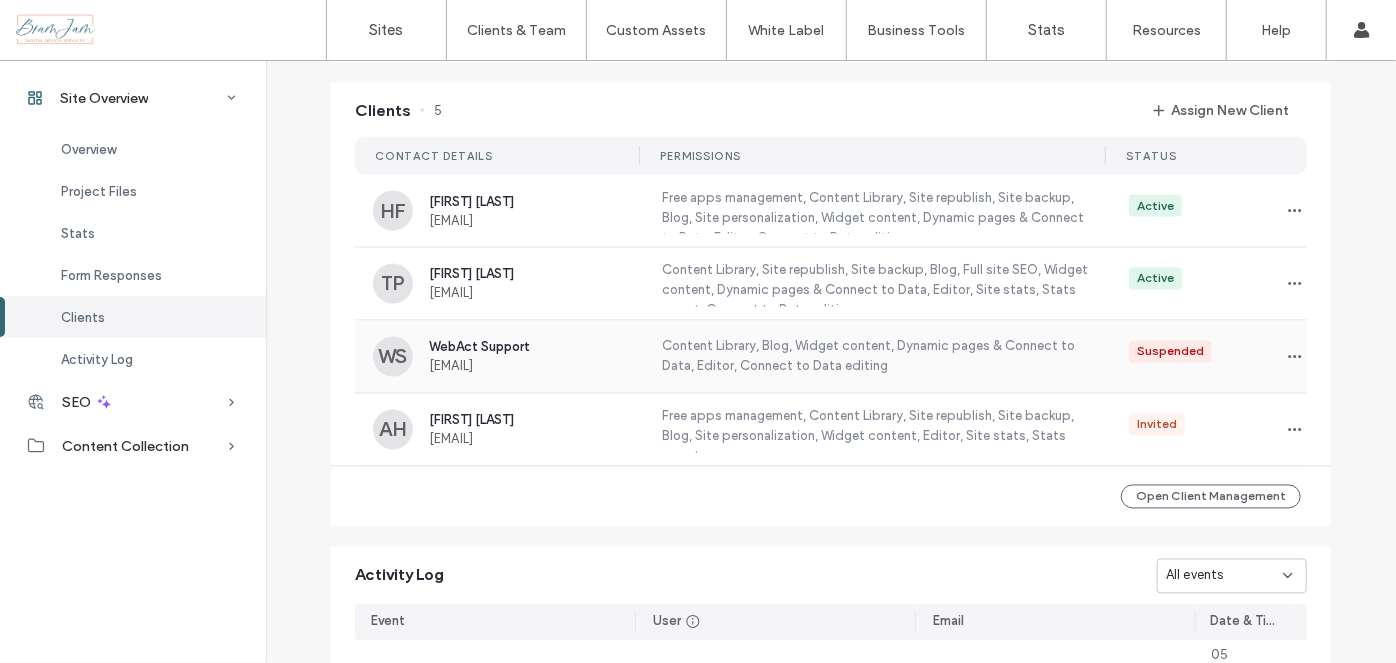 click on "Content Library, Blog, Widget content, Dynamic pages & Connect to Data, Editor, Connect to Data editing" at bounding box center [875, 357] 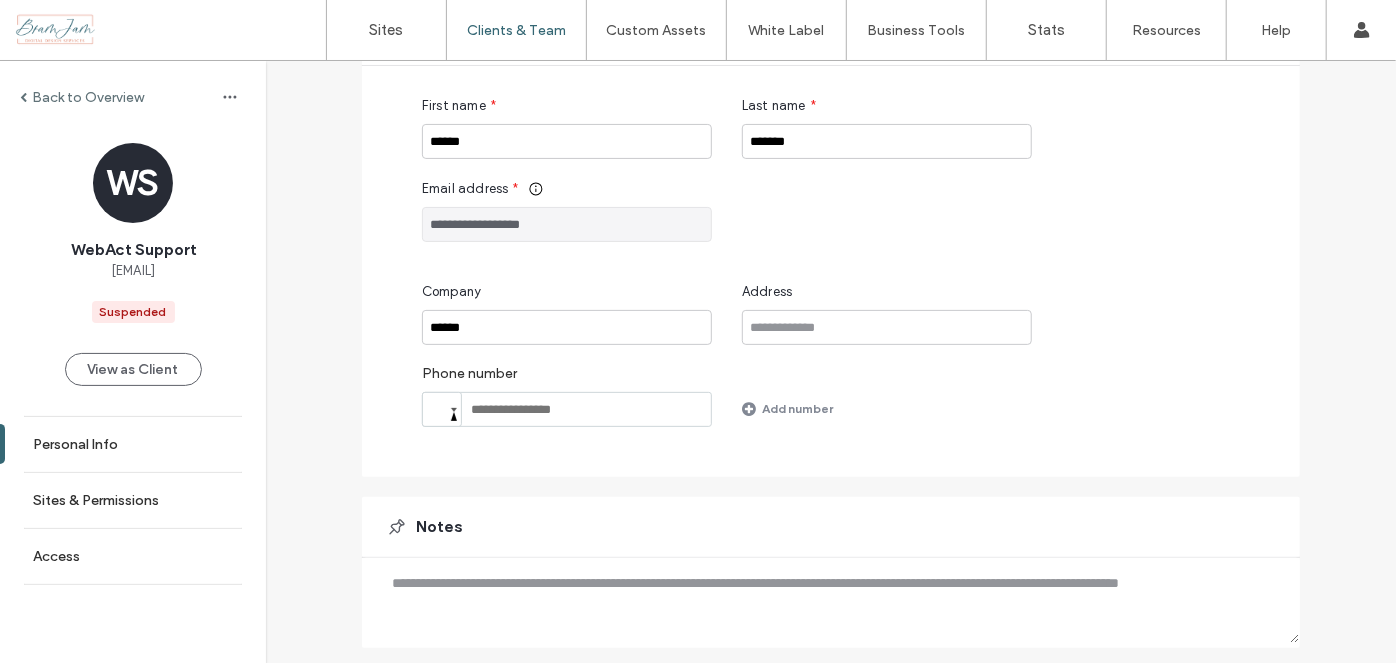 scroll, scrollTop: 266, scrollLeft: 0, axis: vertical 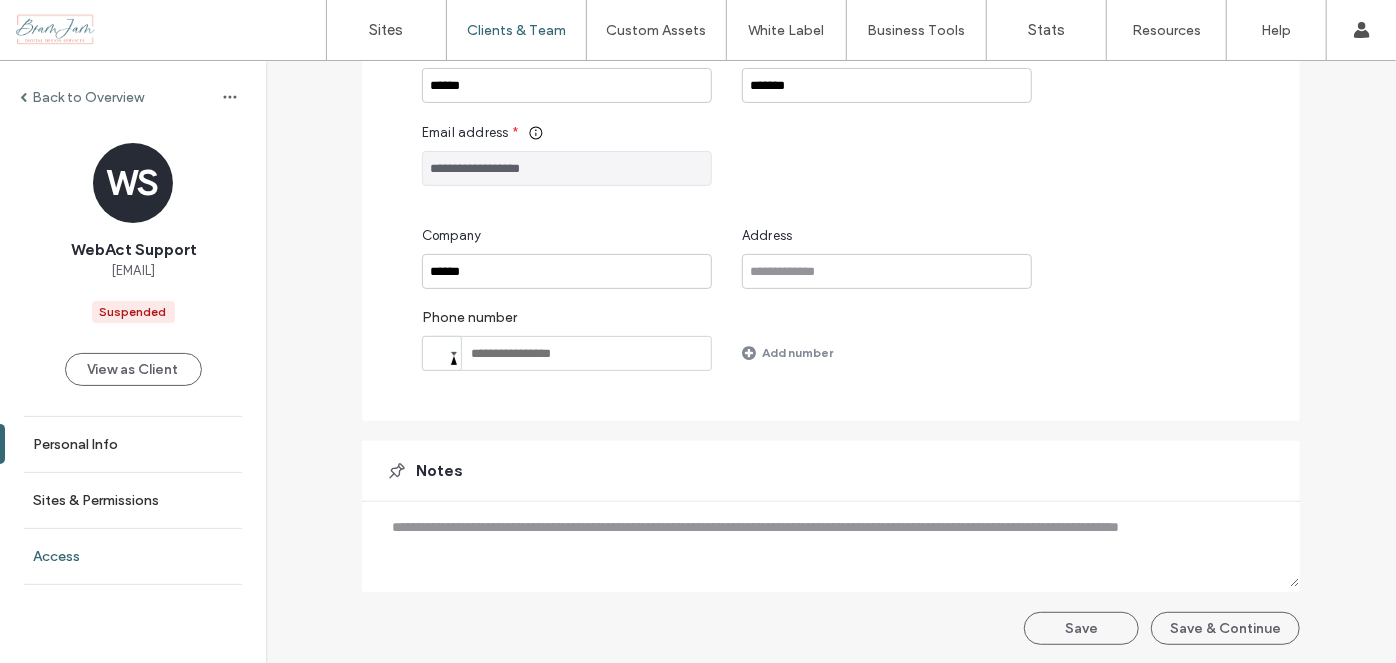 click on "Access" at bounding box center [56, 556] 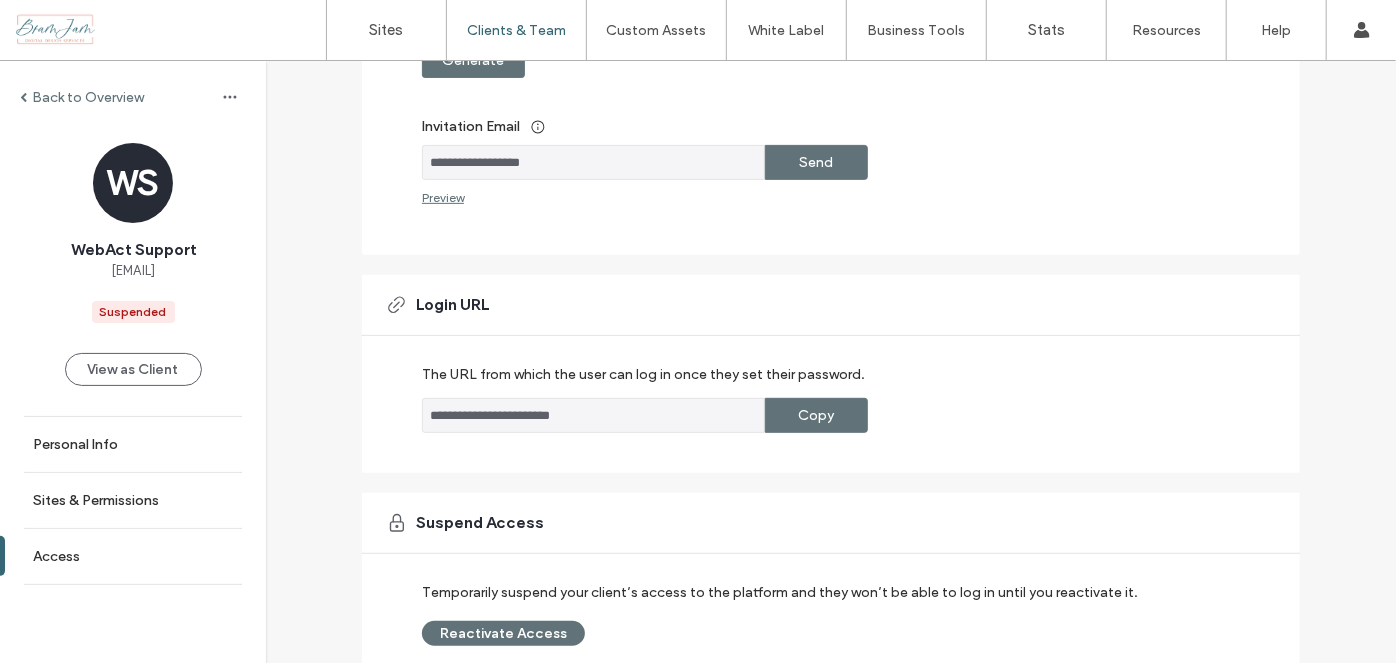scroll, scrollTop: 478, scrollLeft: 0, axis: vertical 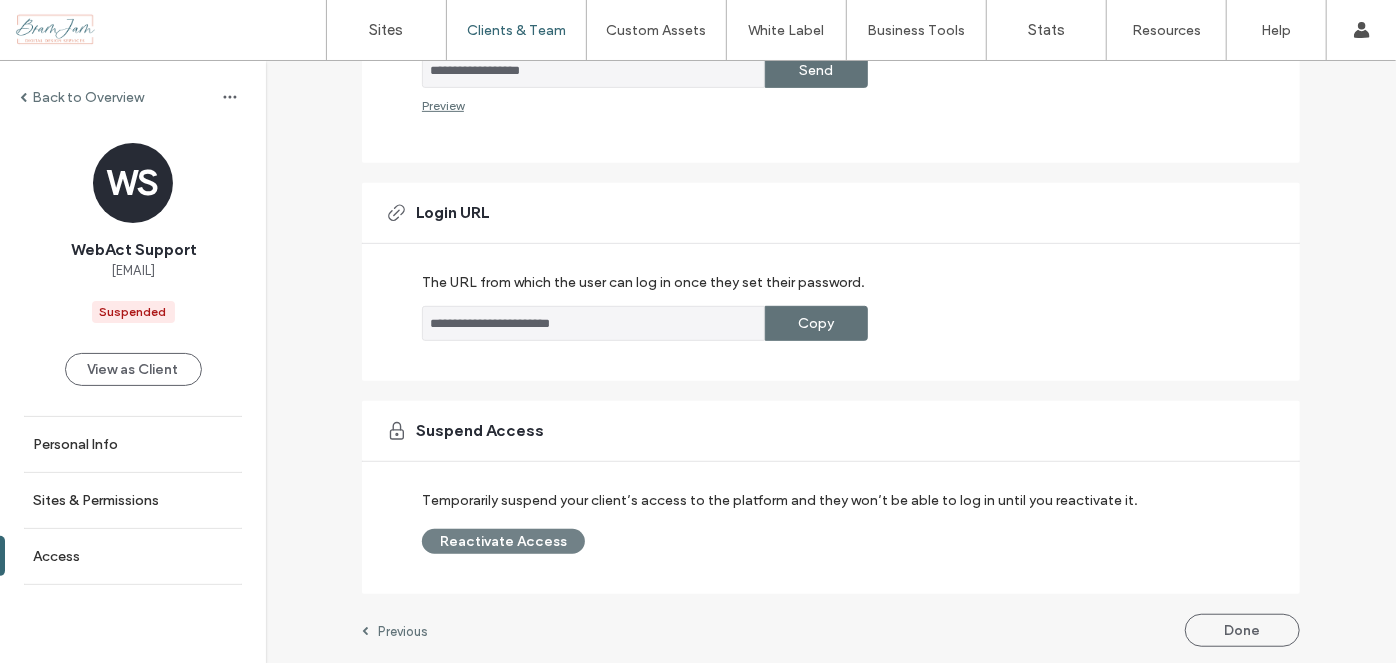click on "Reactivate Access" at bounding box center [503, 541] 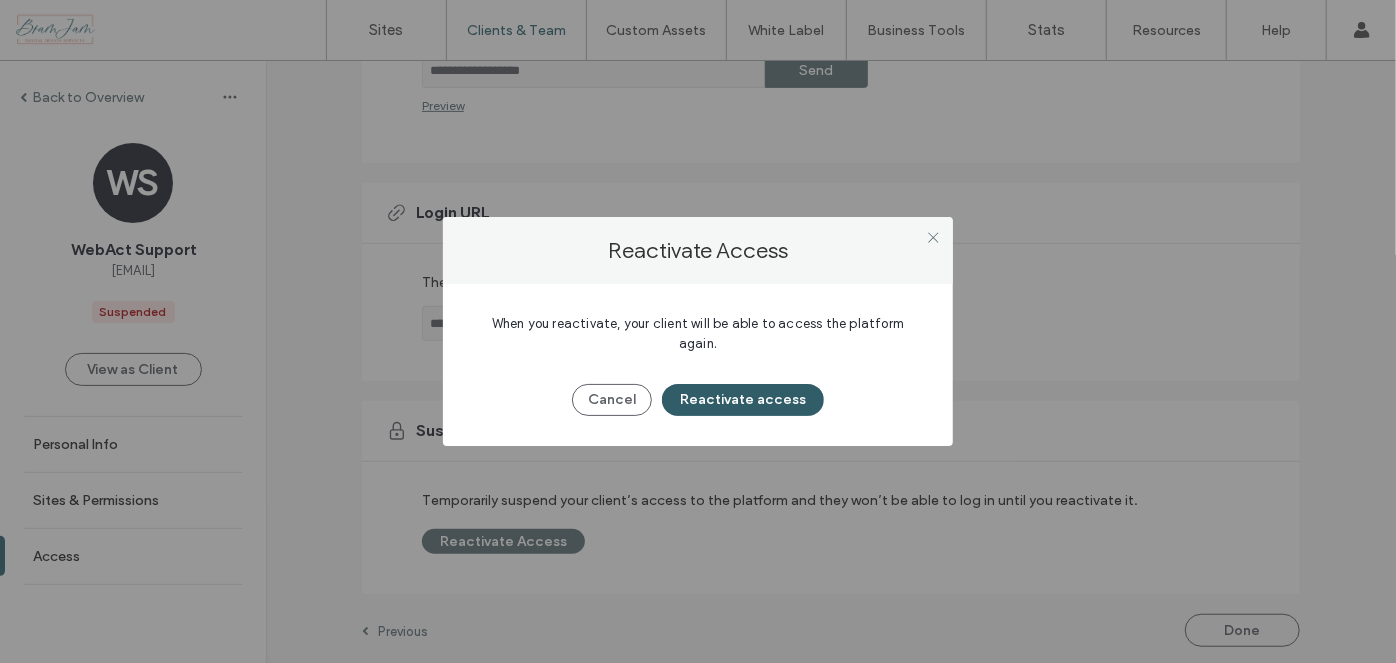 click on "Reactivate access" at bounding box center [743, 400] 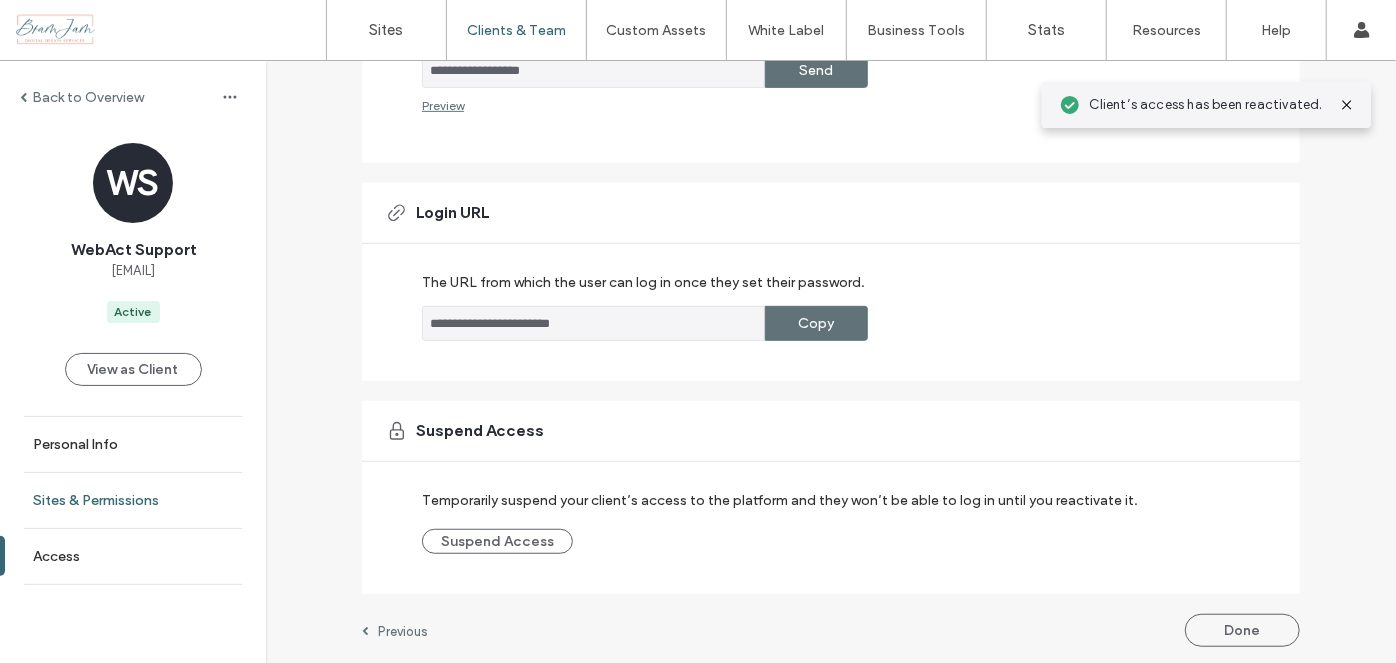 click on "Sites & Permissions" at bounding box center [96, 500] 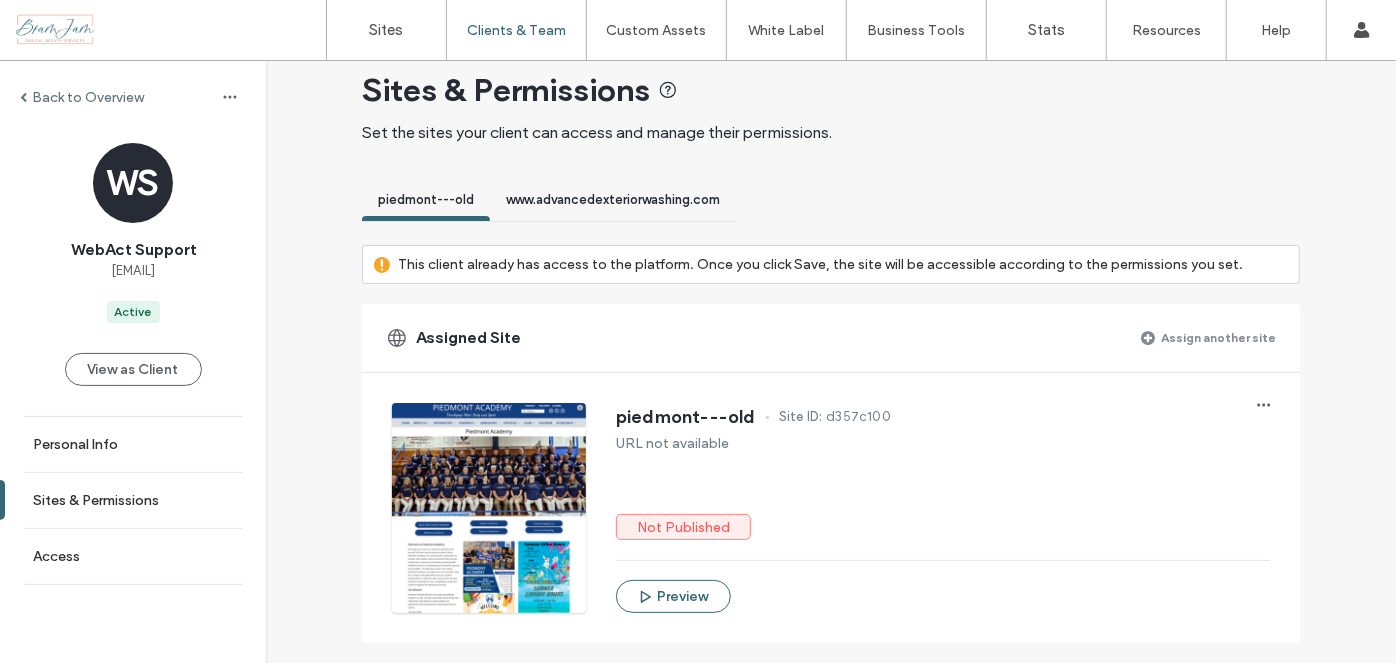 scroll, scrollTop: 0, scrollLeft: 0, axis: both 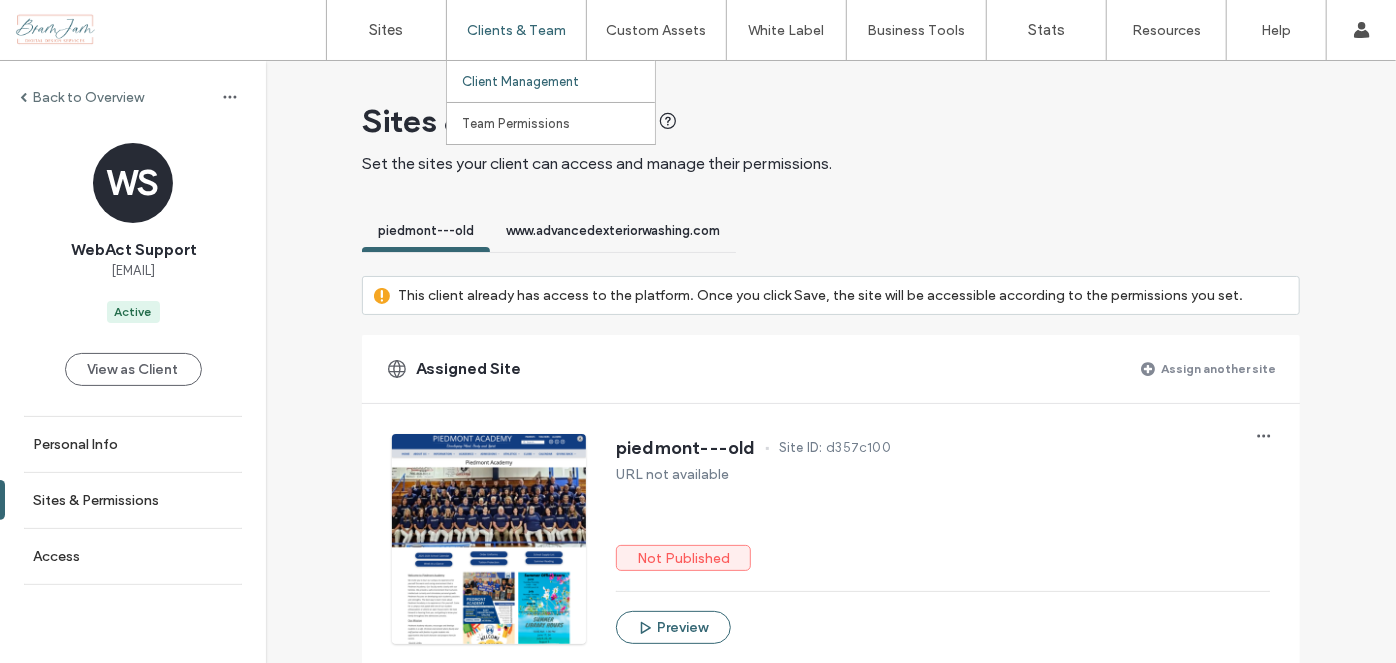 click on "Client Management" at bounding box center (520, 81) 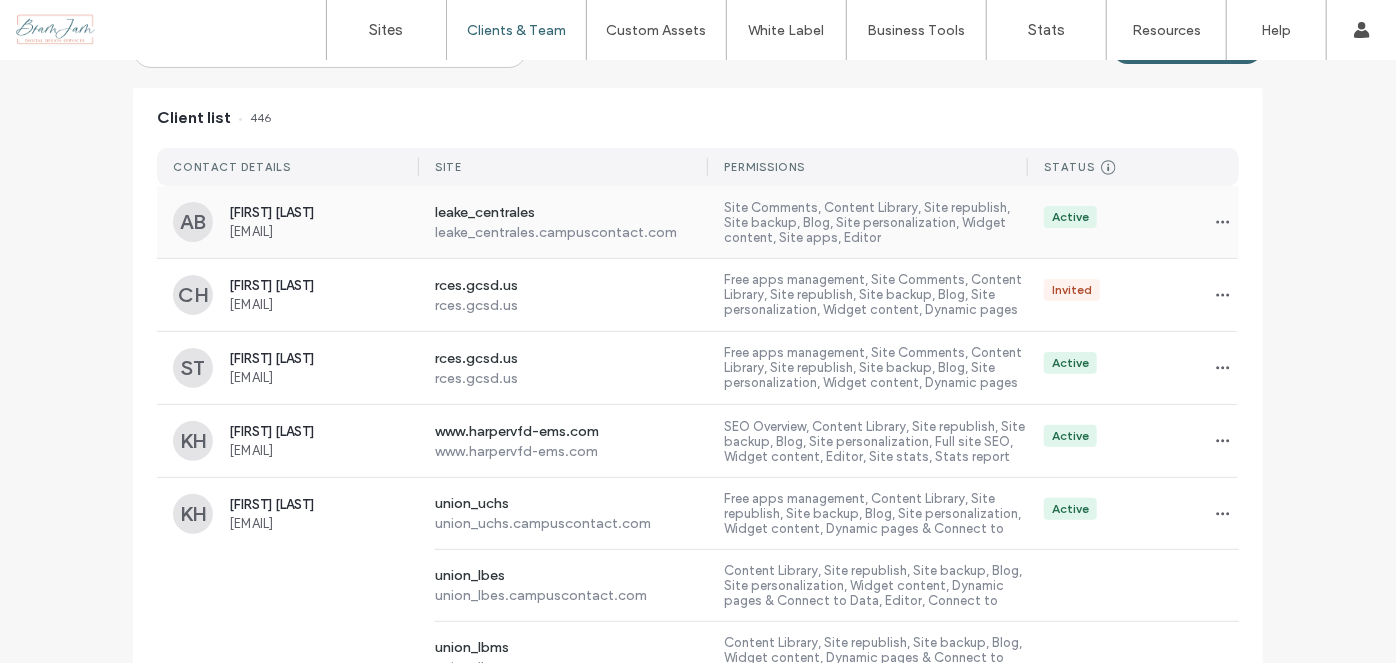 scroll, scrollTop: 0, scrollLeft: 0, axis: both 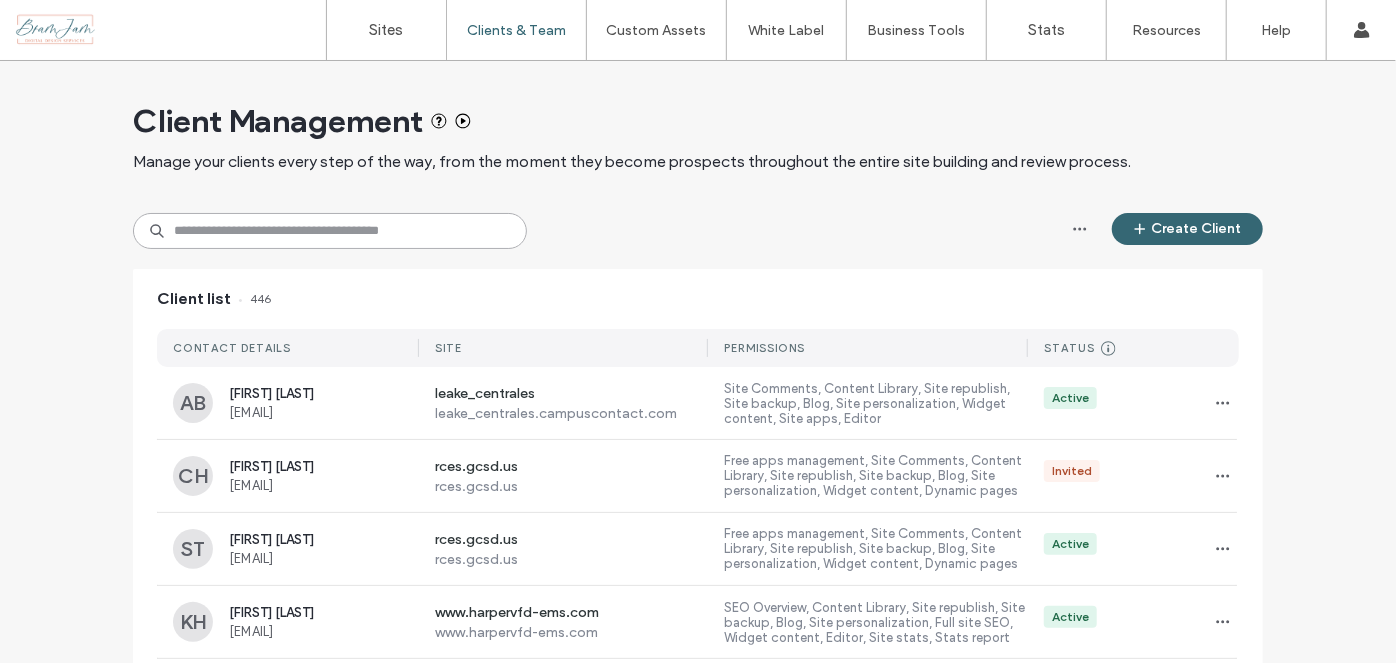 click at bounding box center (330, 231) 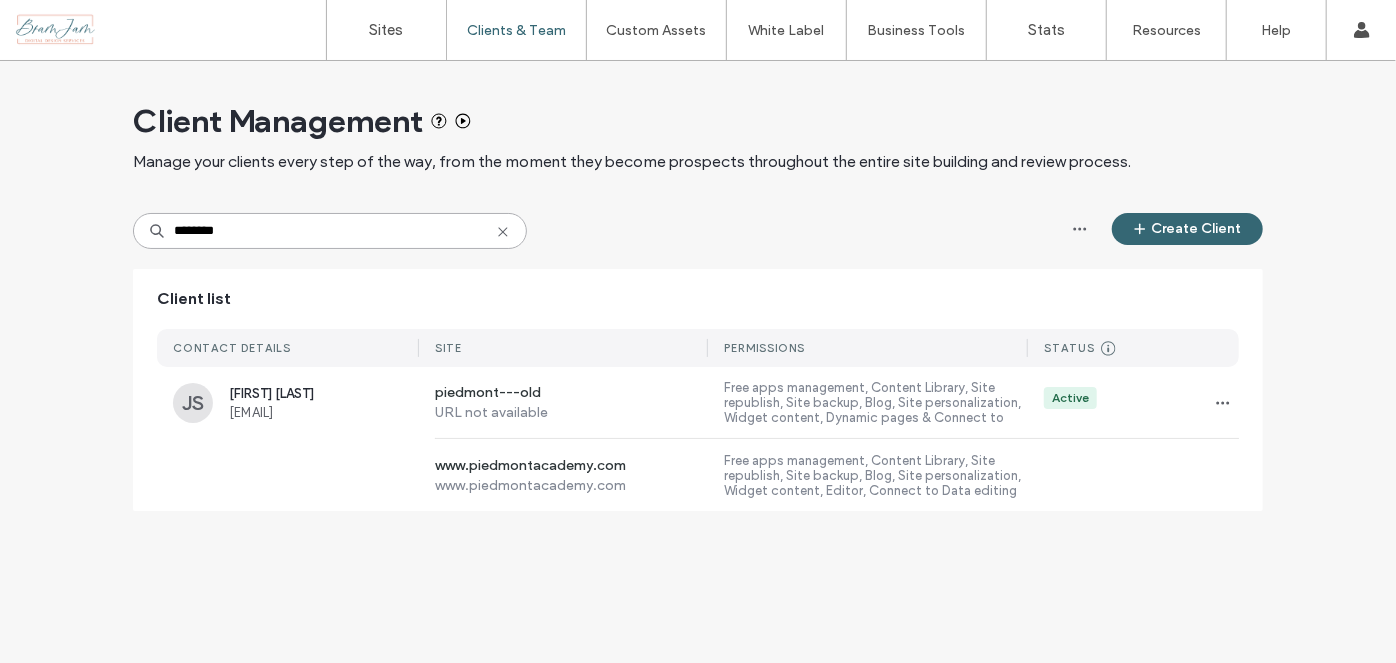 type on "********" 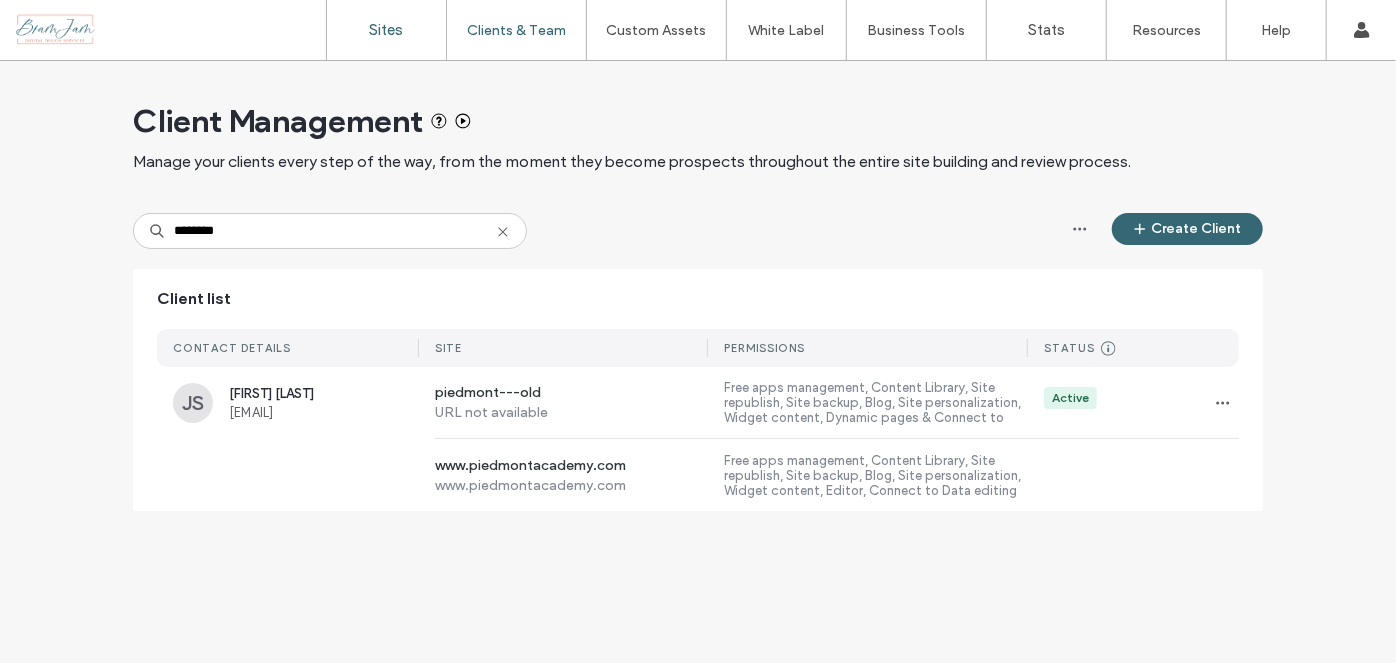 click on "Sites" at bounding box center (387, 30) 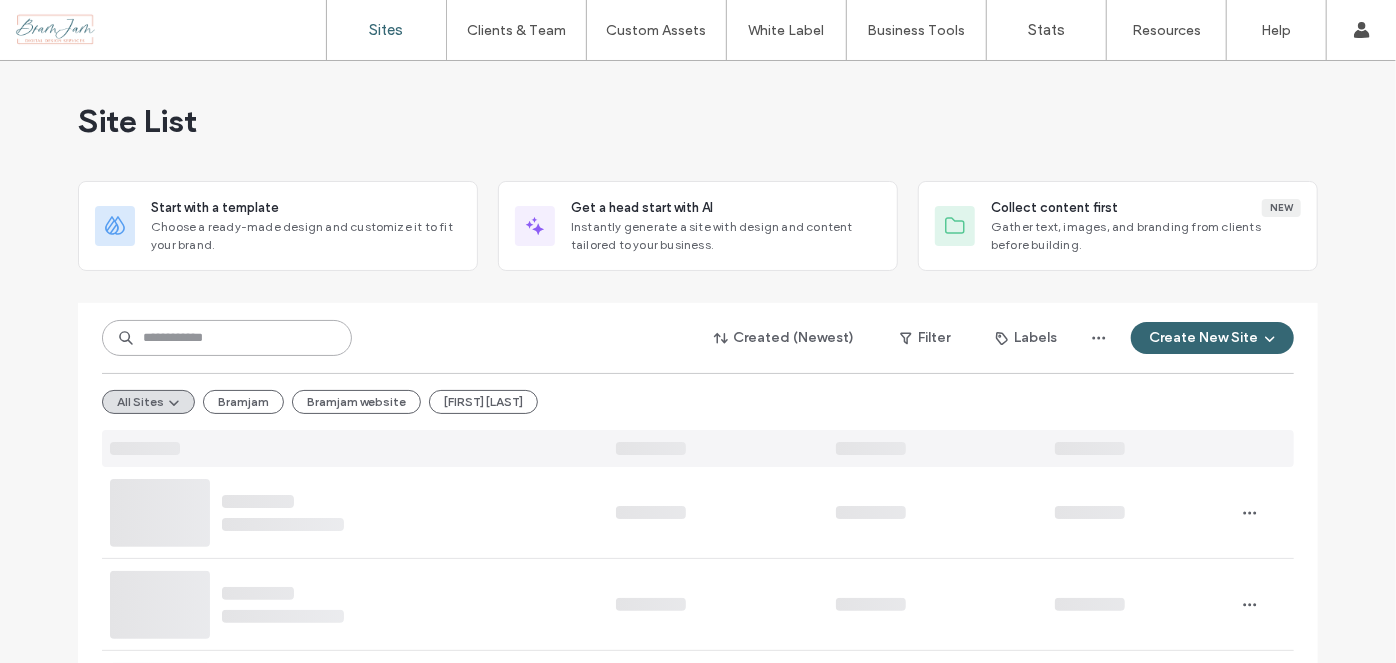 click at bounding box center (227, 338) 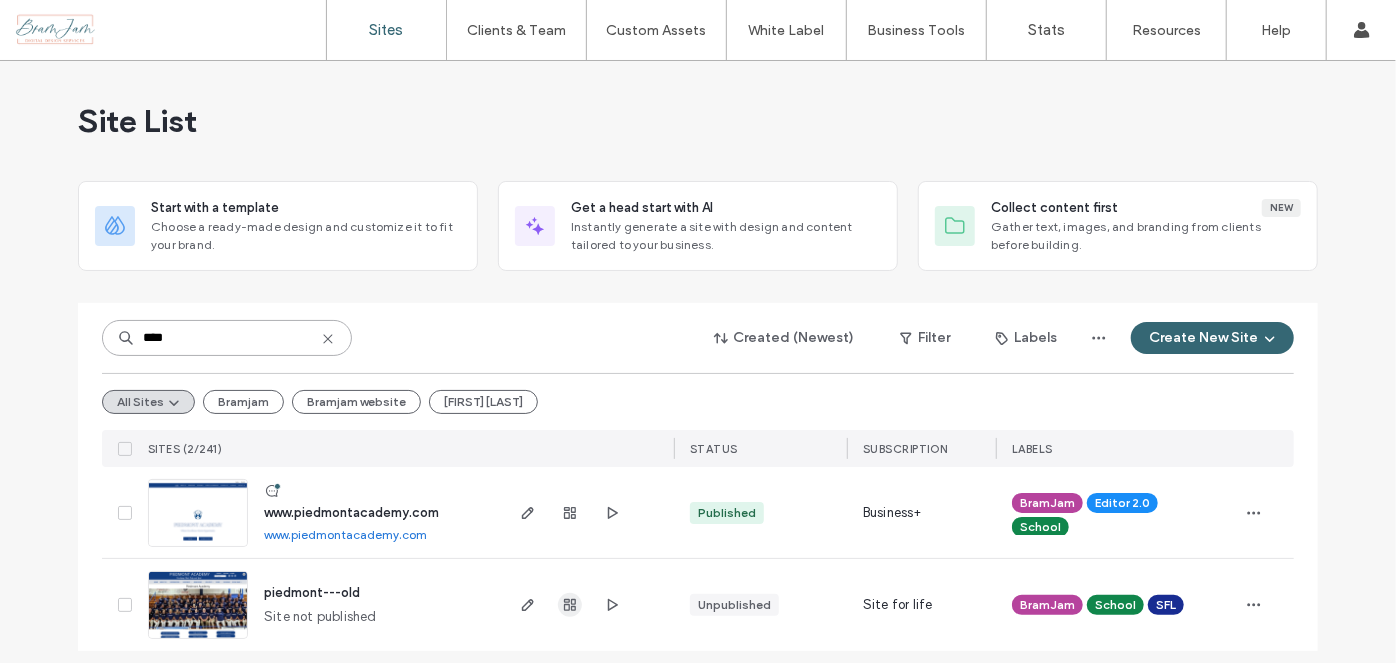 type on "****" 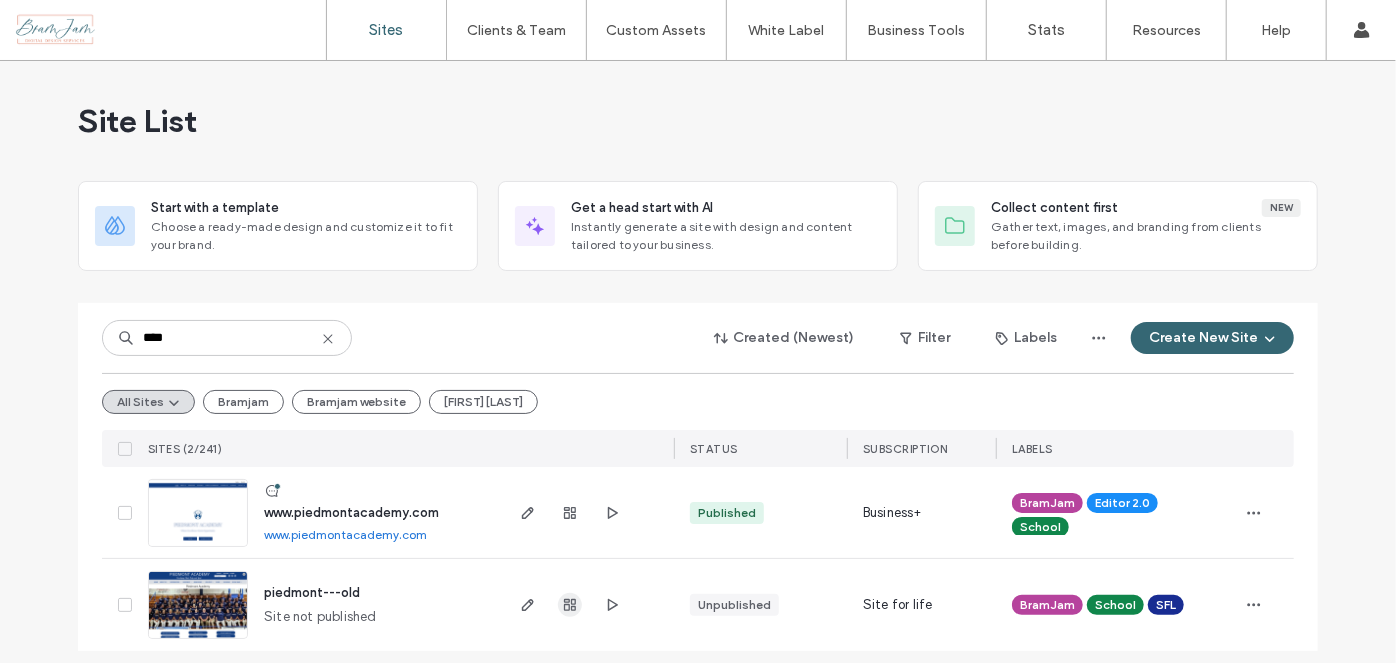 click 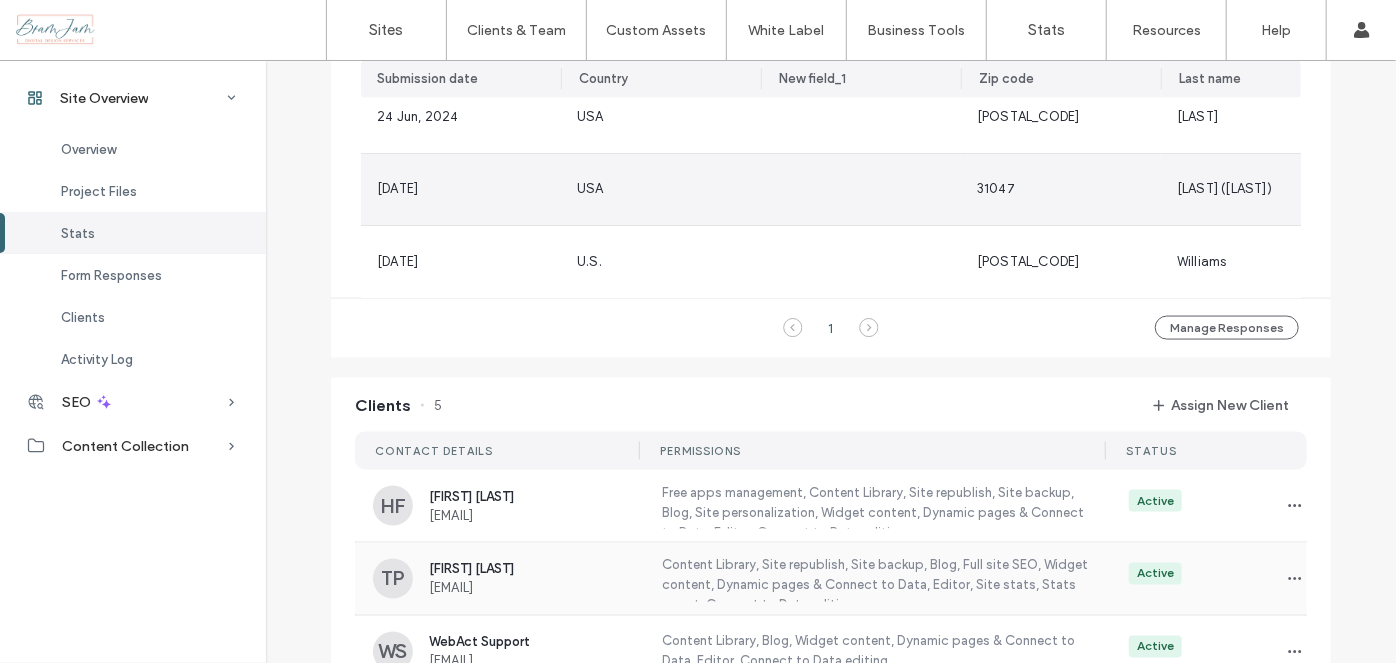scroll, scrollTop: 1454, scrollLeft: 0, axis: vertical 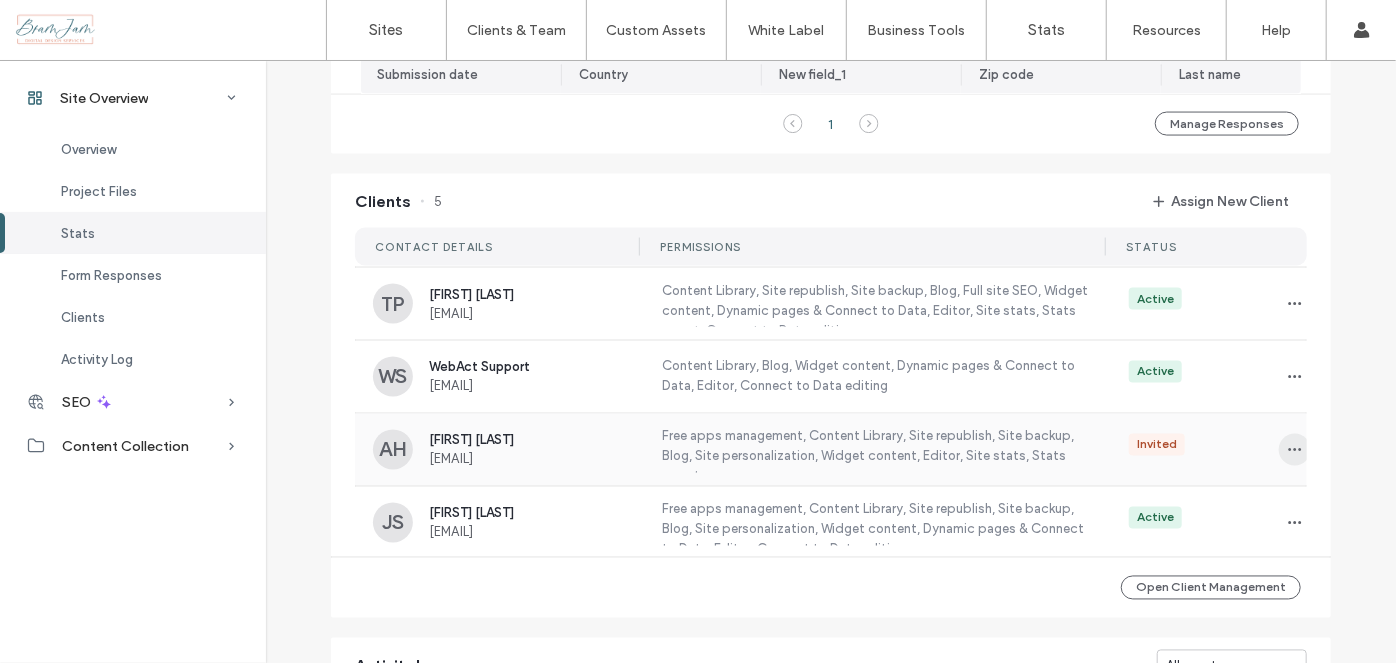 click at bounding box center [1295, 450] 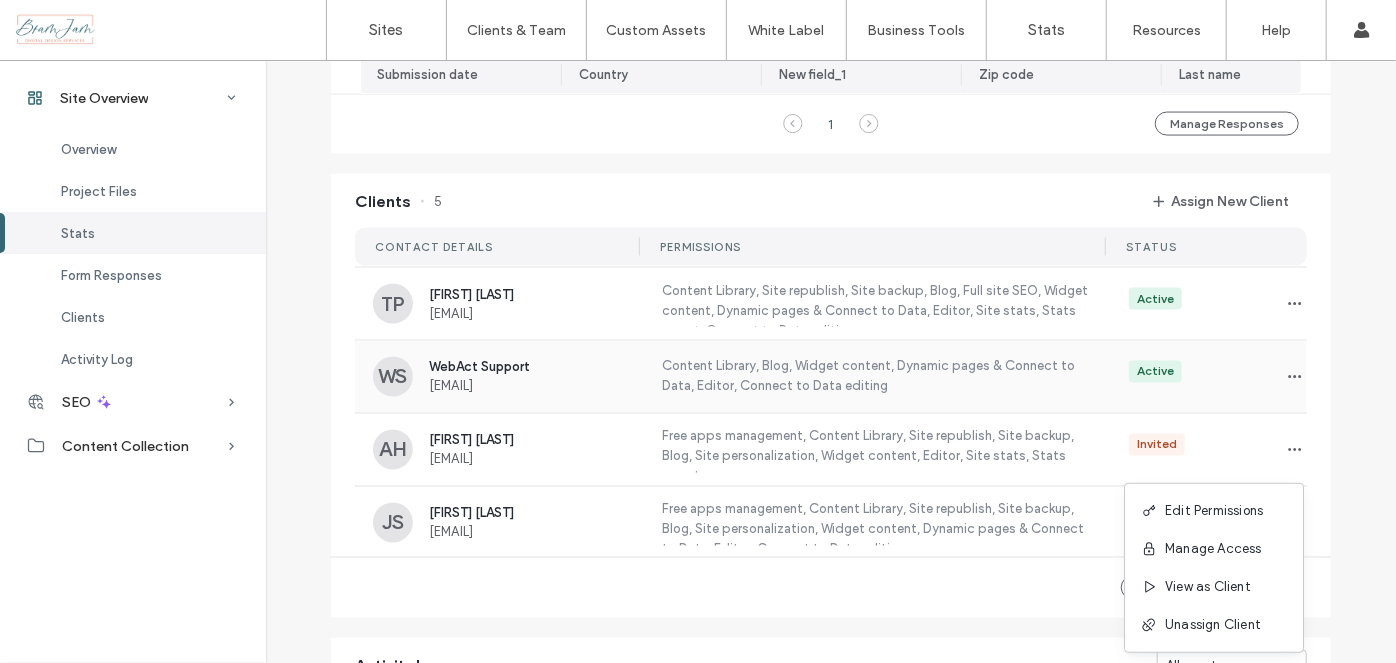click on "Active" at bounding box center (1211, 377) 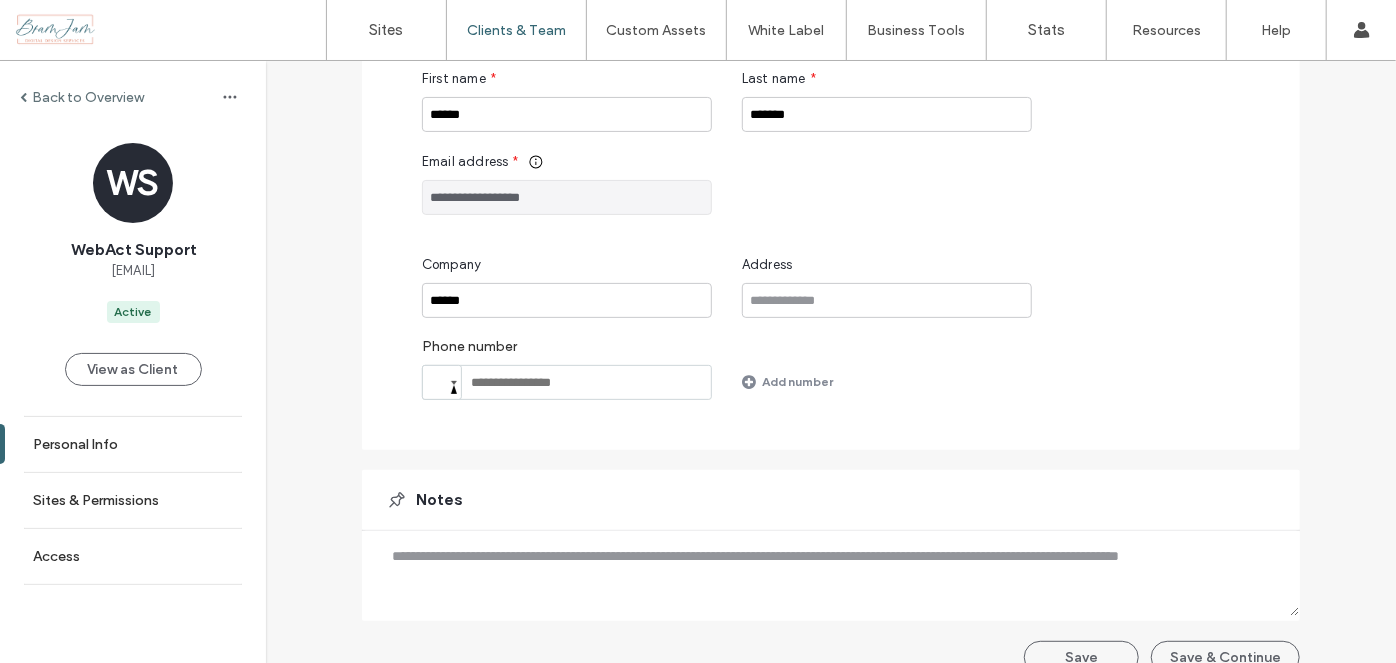 scroll, scrollTop: 266, scrollLeft: 0, axis: vertical 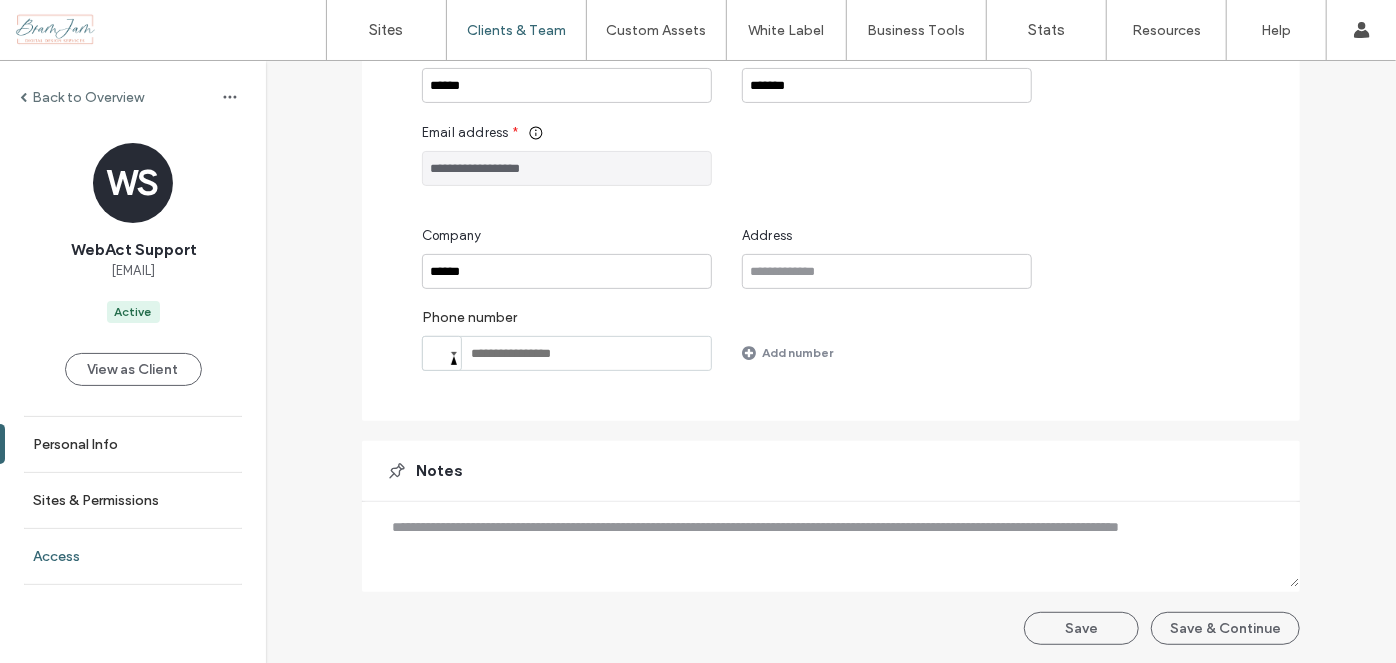 click on "Access" at bounding box center (56, 556) 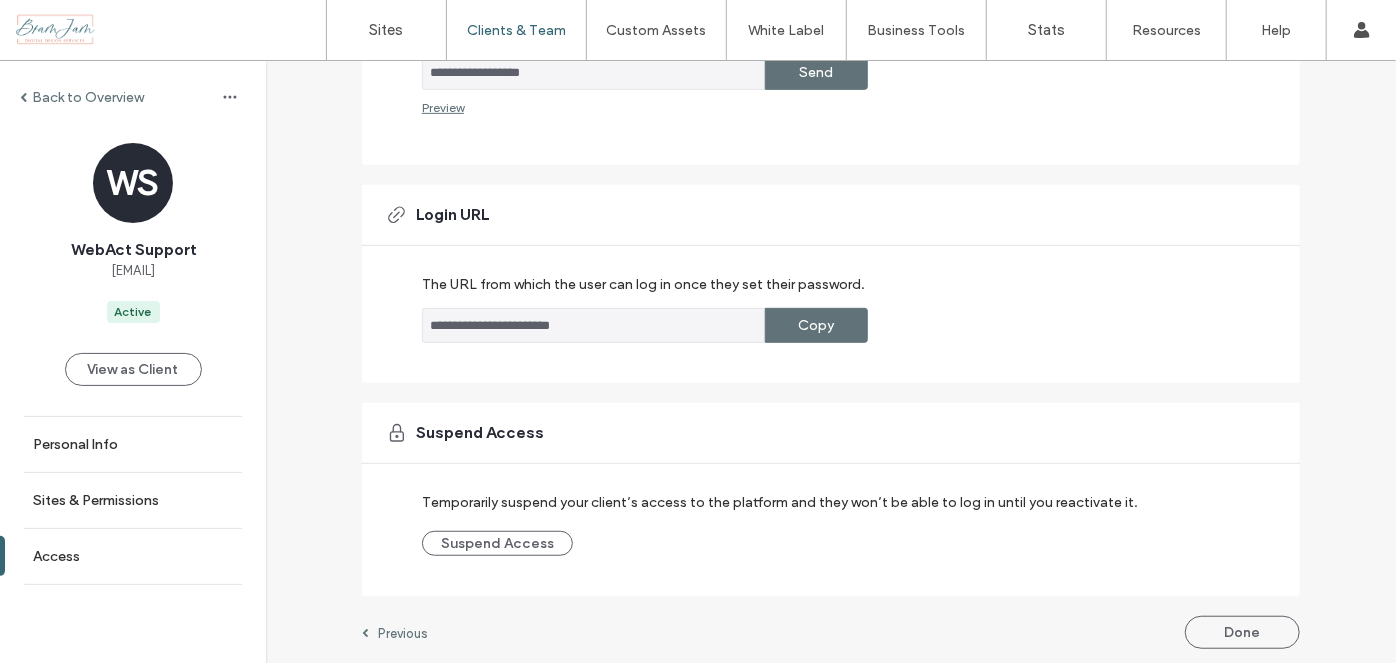 scroll, scrollTop: 478, scrollLeft: 0, axis: vertical 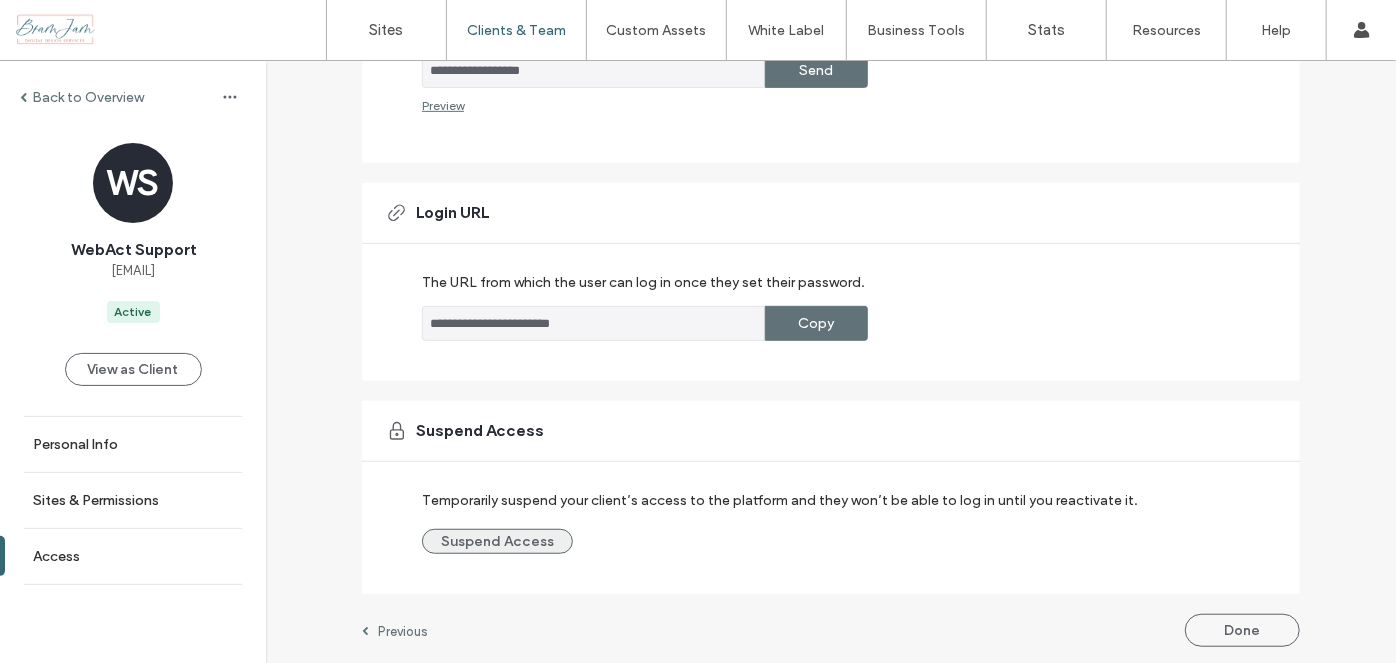 click on "Suspend Access" at bounding box center (497, 541) 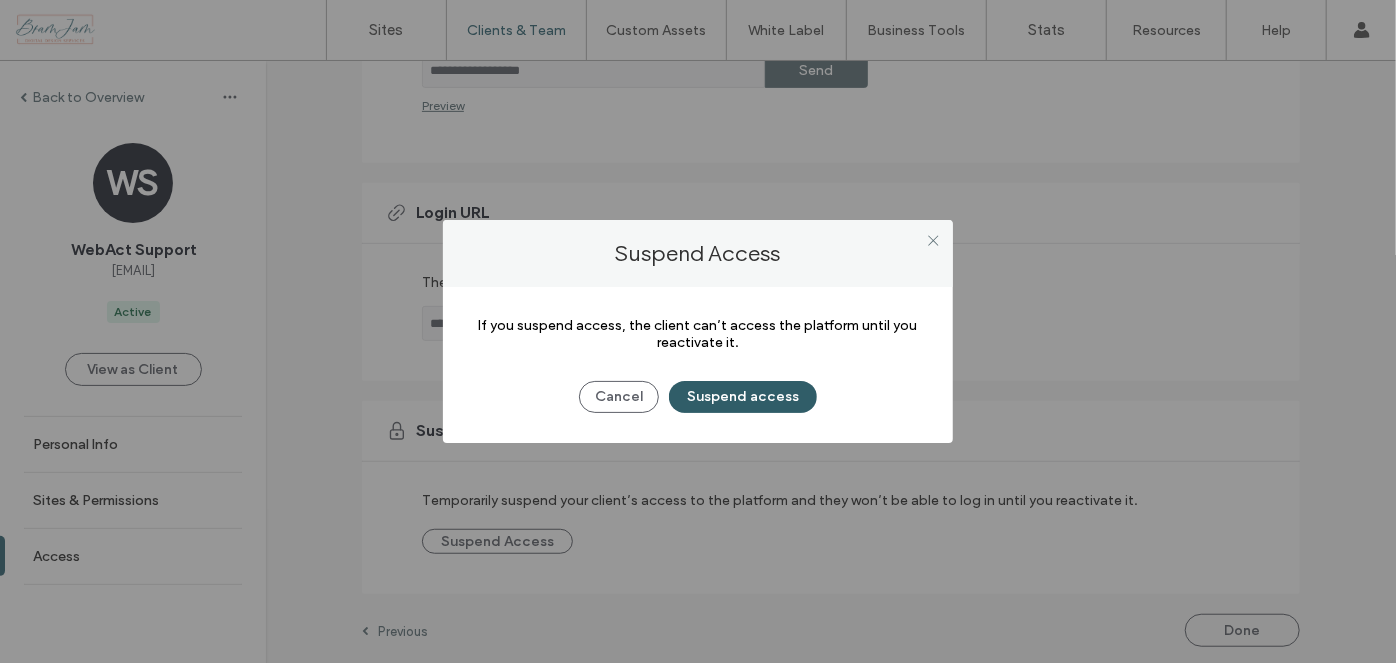 click on "Suspend access" at bounding box center [743, 397] 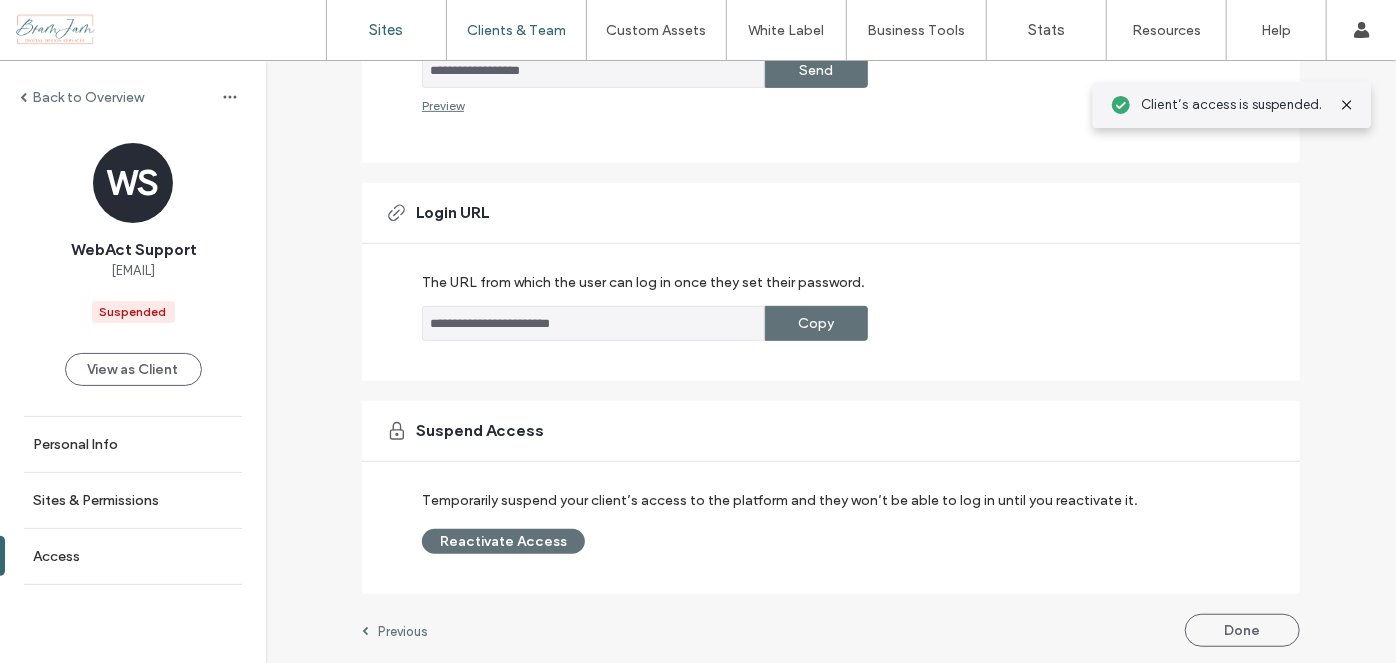 click on "Sites" at bounding box center (387, 30) 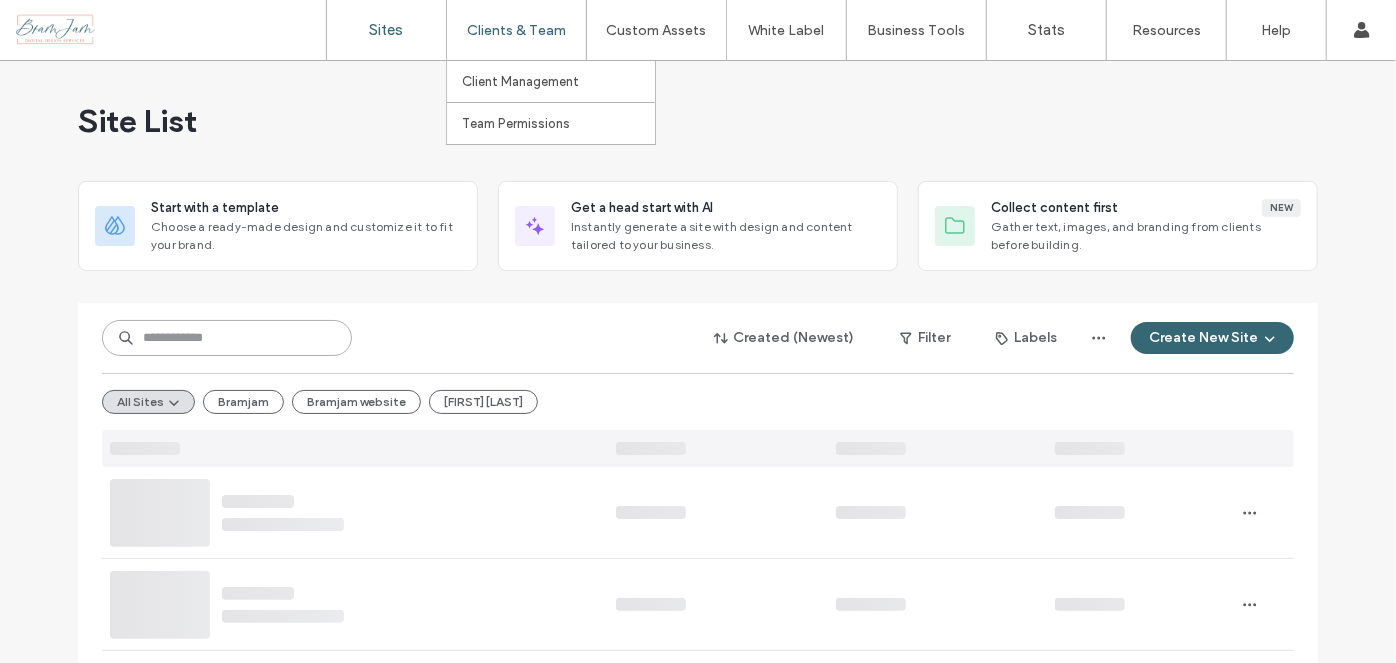 click at bounding box center (227, 338) 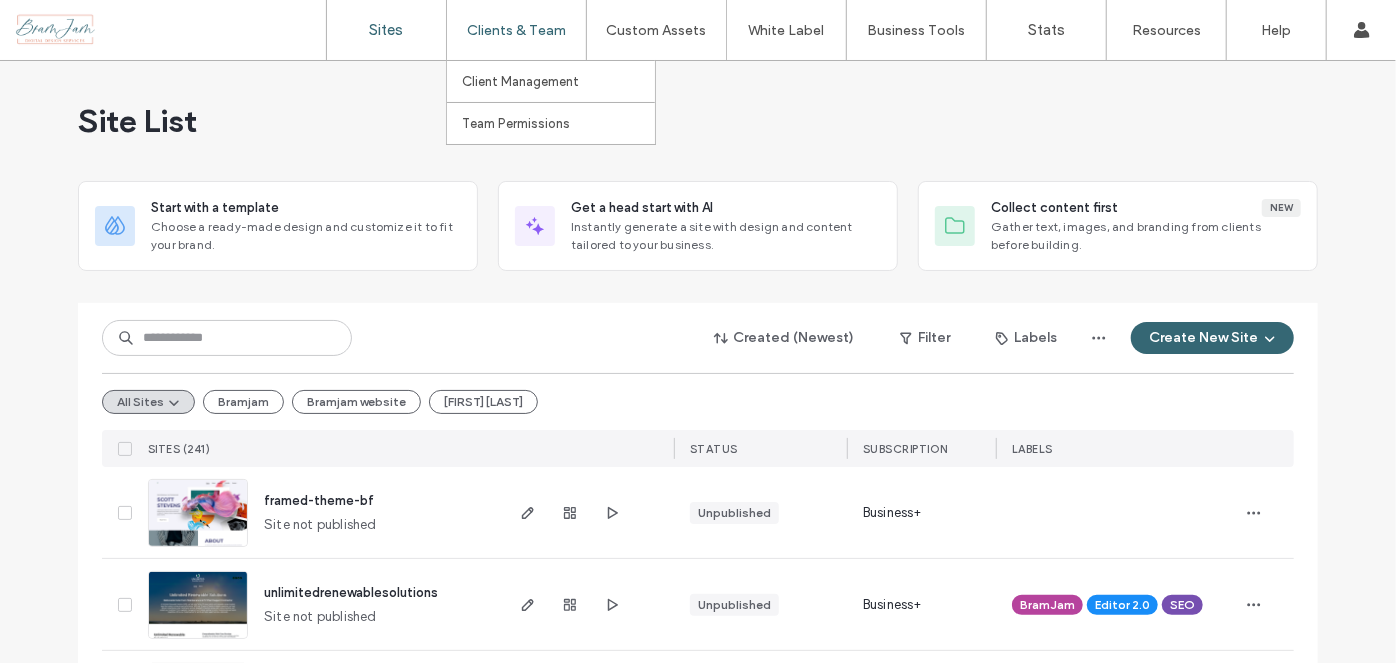 click on "Clients & Team" at bounding box center [516, 30] 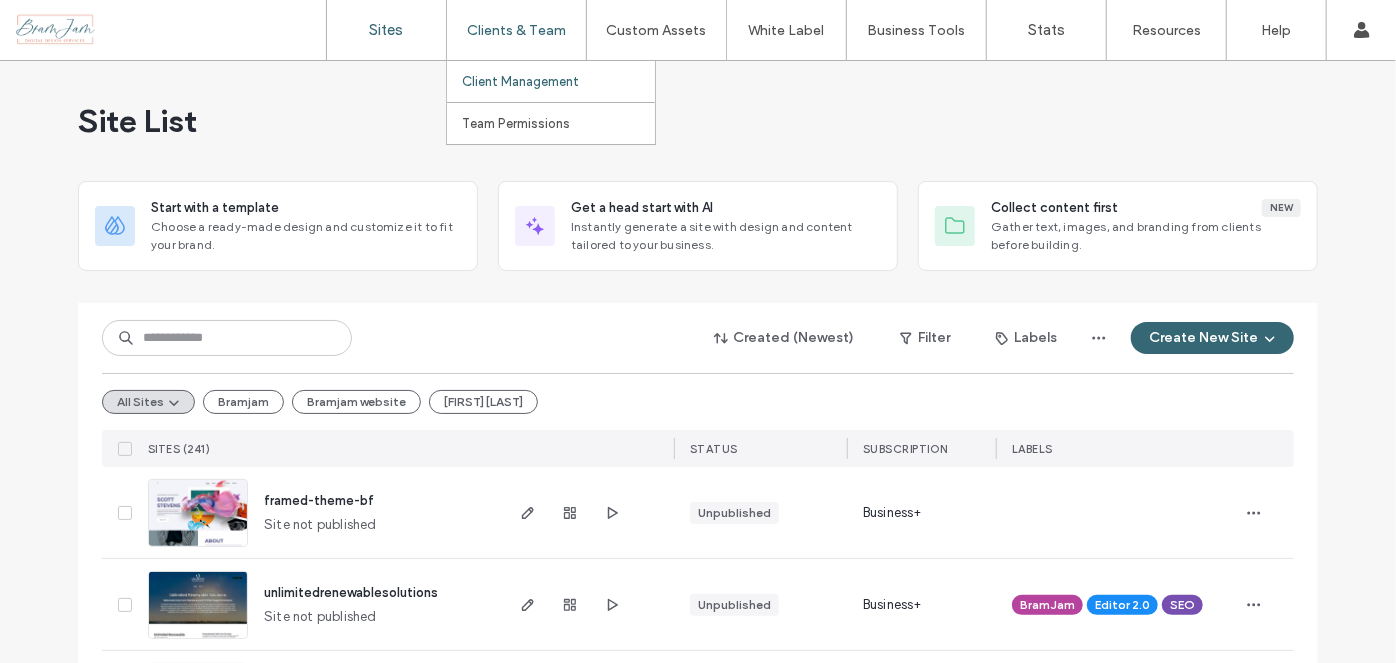 click on "Client Management" at bounding box center [520, 81] 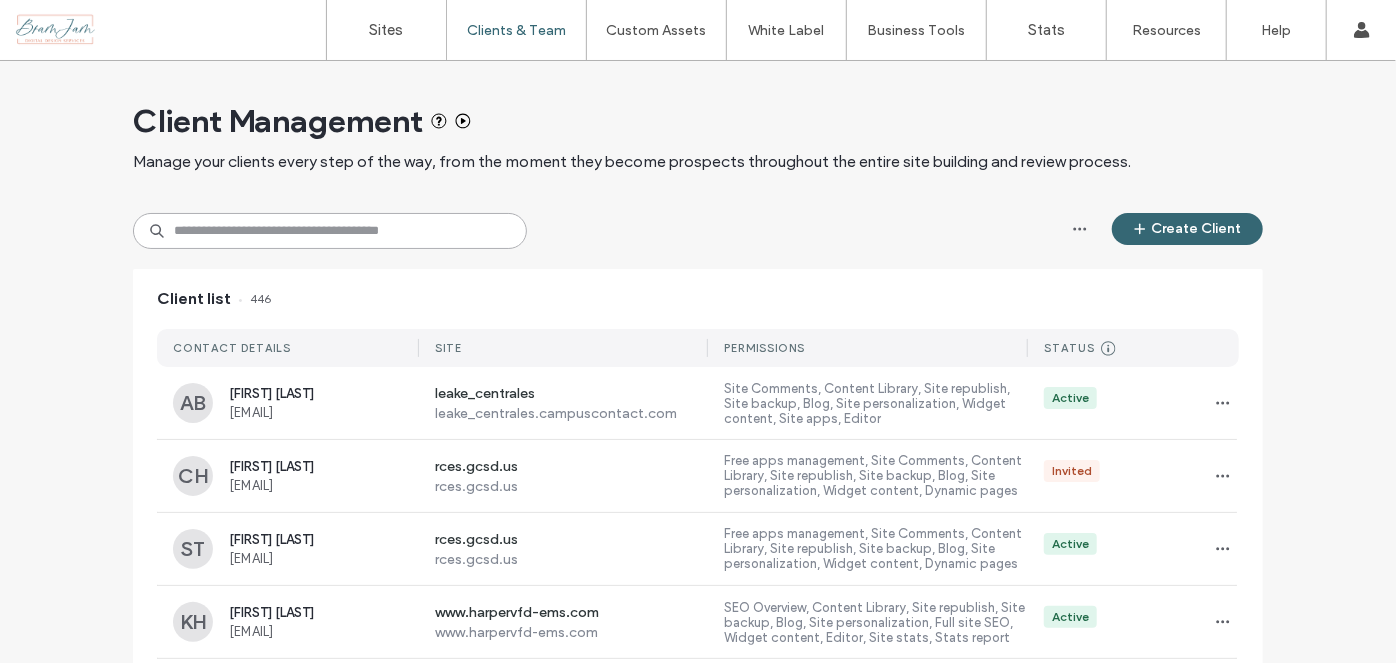 click at bounding box center (330, 231) 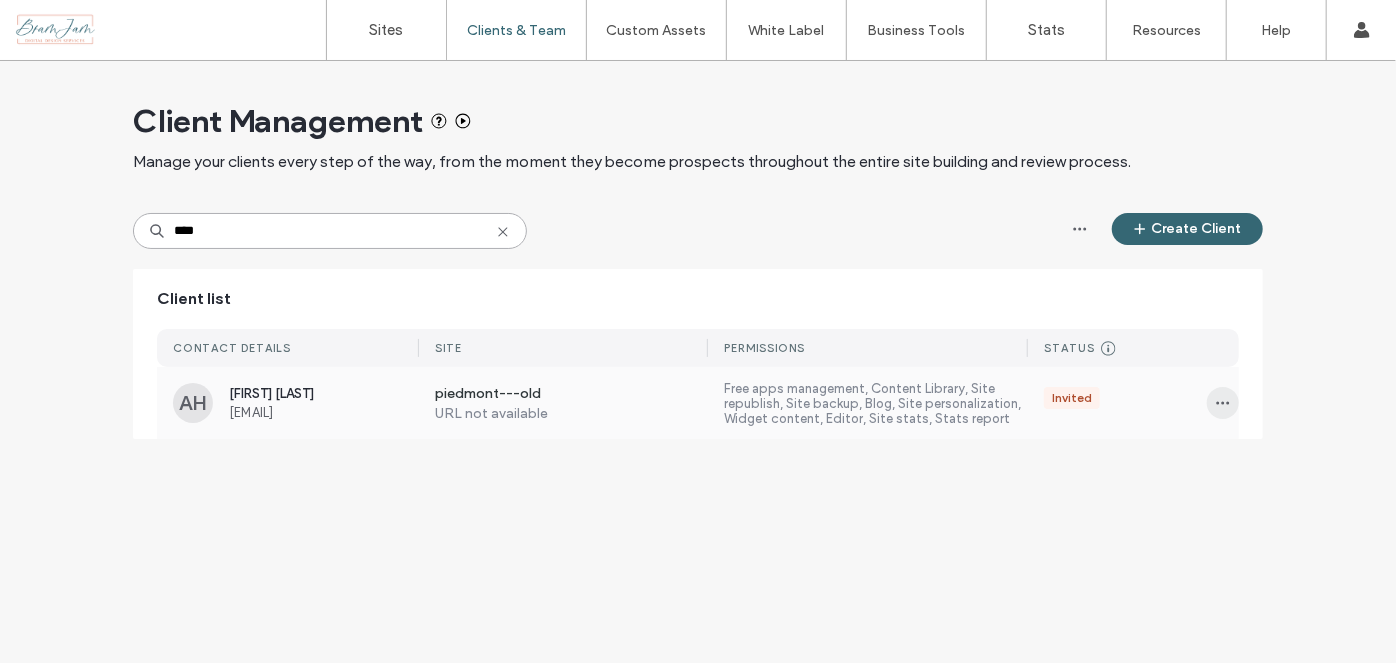 type on "****" 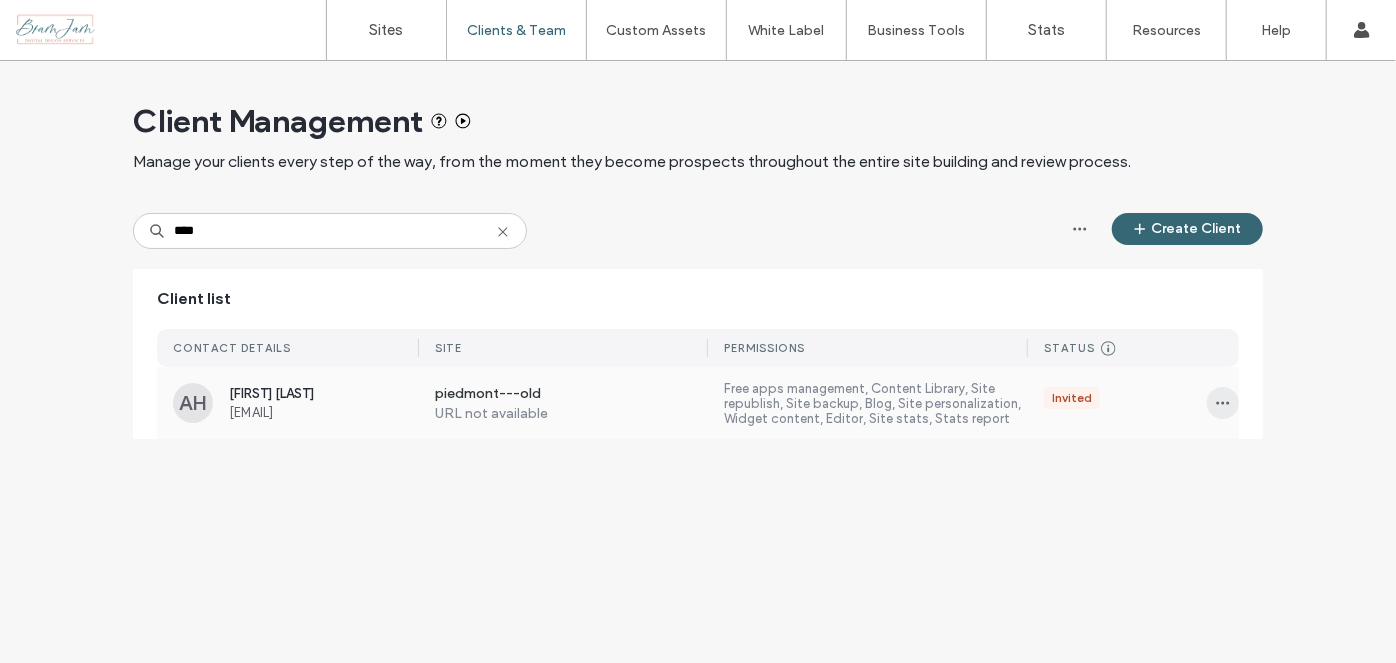 click 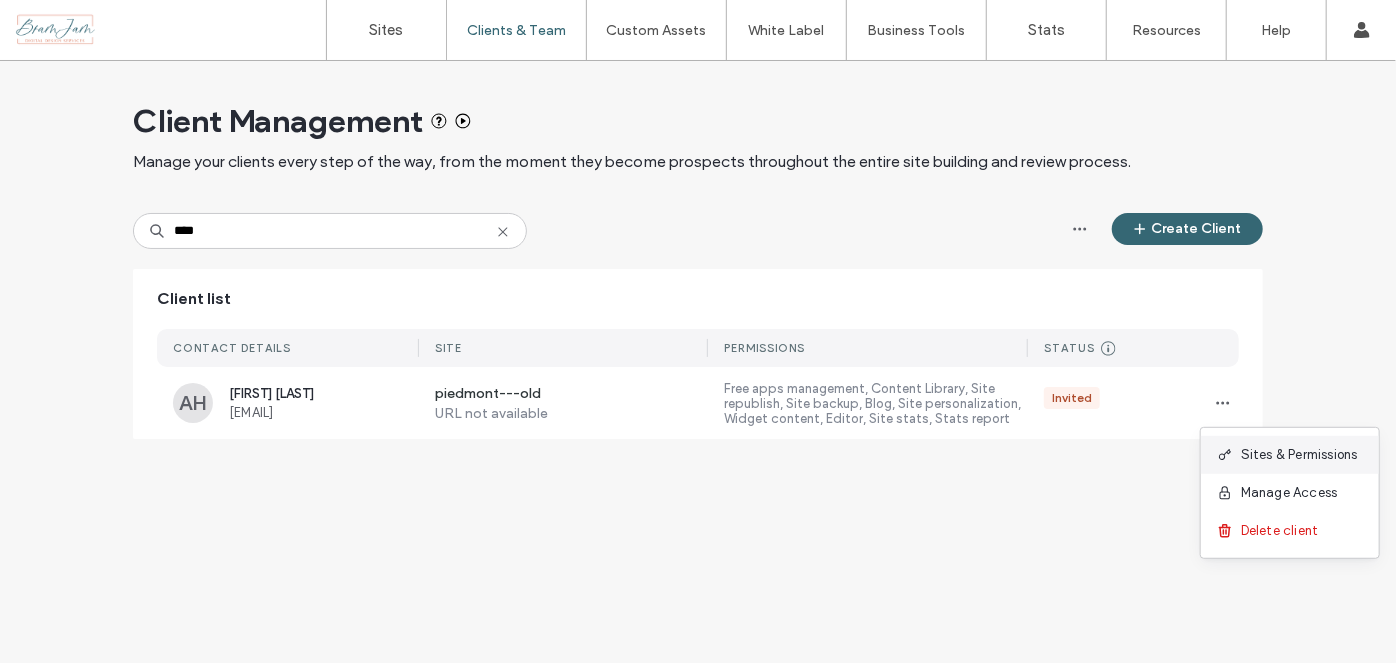 click on "Sites & Permissions" at bounding box center (1299, 455) 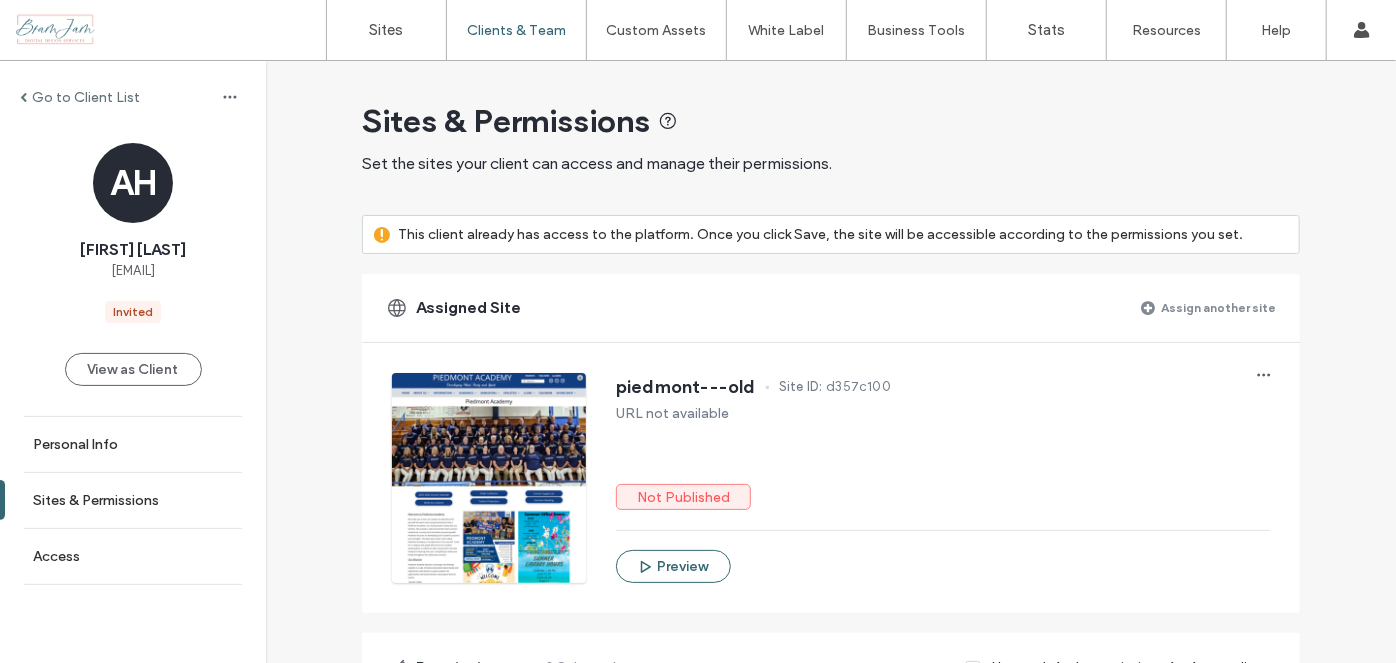 click on "Assign another site" at bounding box center [1218, 307] 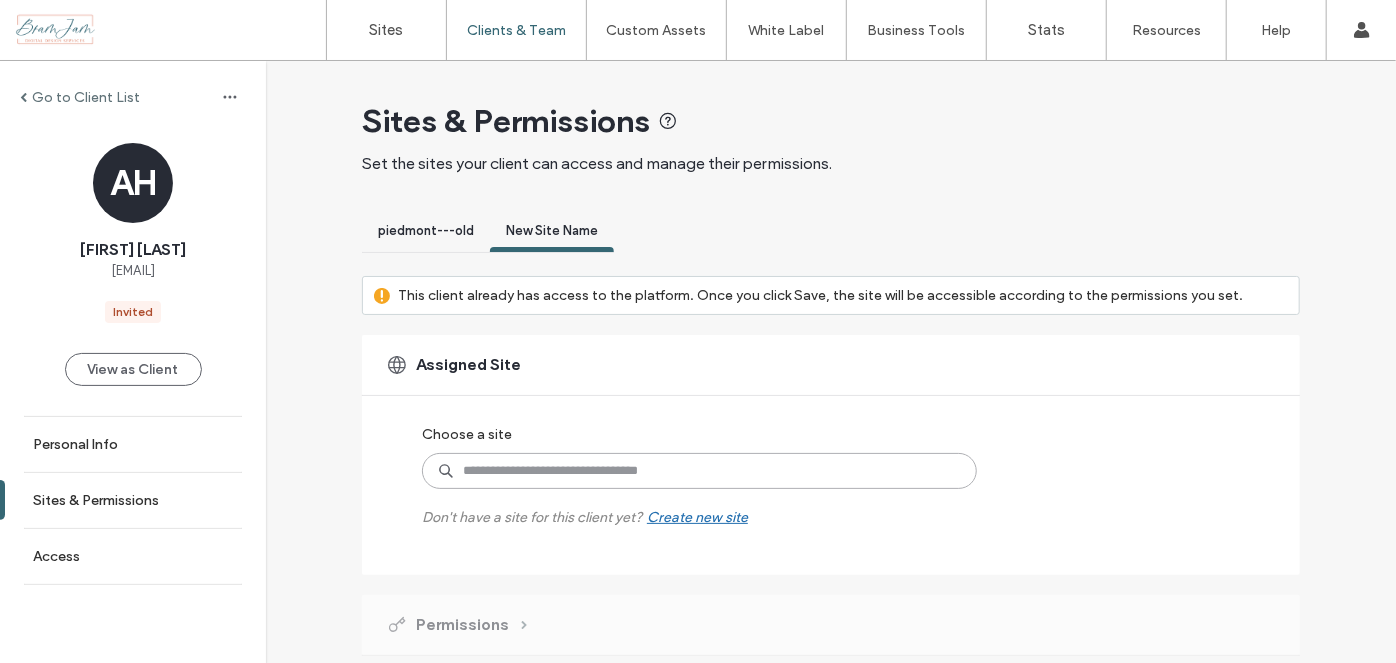 click at bounding box center [699, 471] 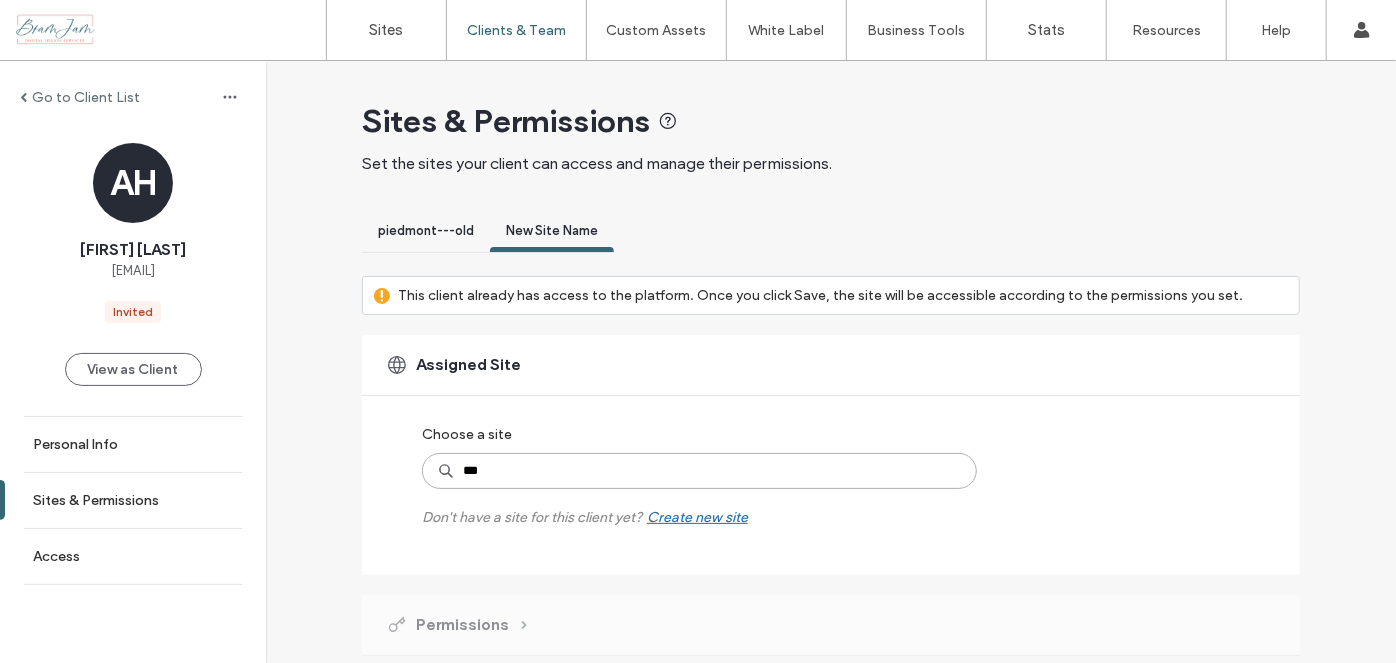 type on "****" 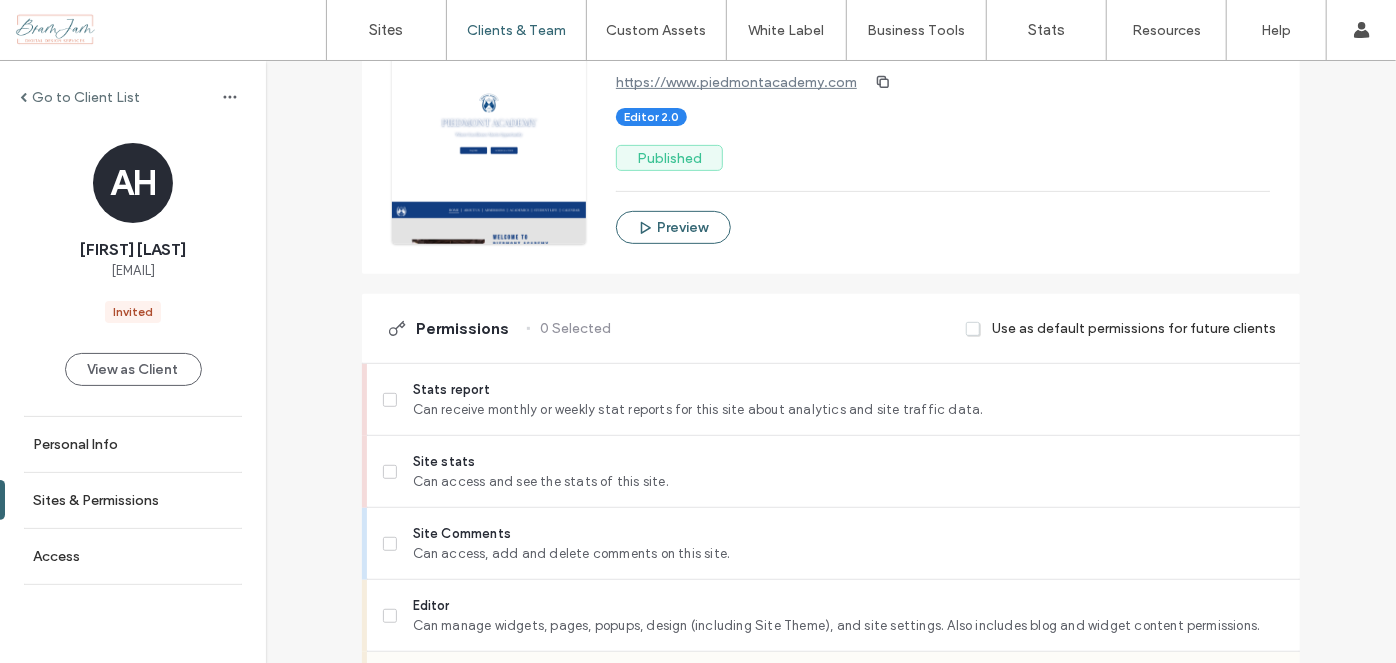scroll, scrollTop: 545, scrollLeft: 0, axis: vertical 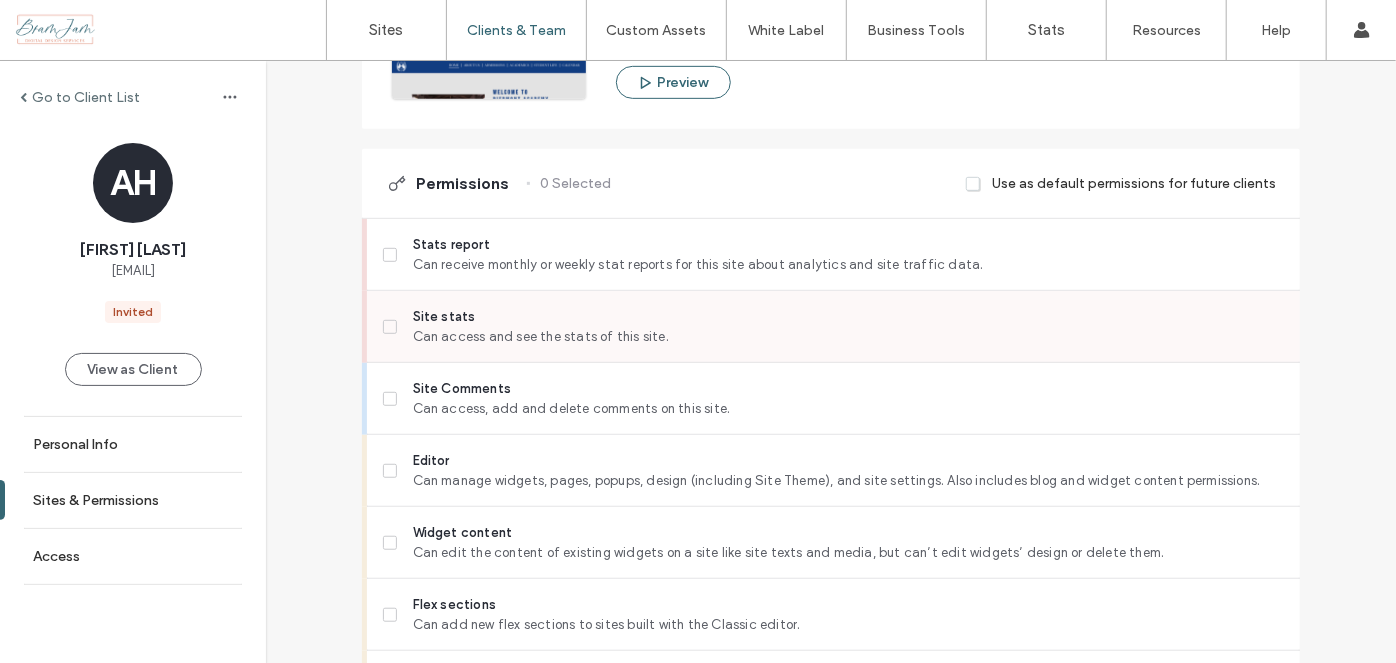 click on "Site stats Can access and see the stats of this site." at bounding box center [833, 327] 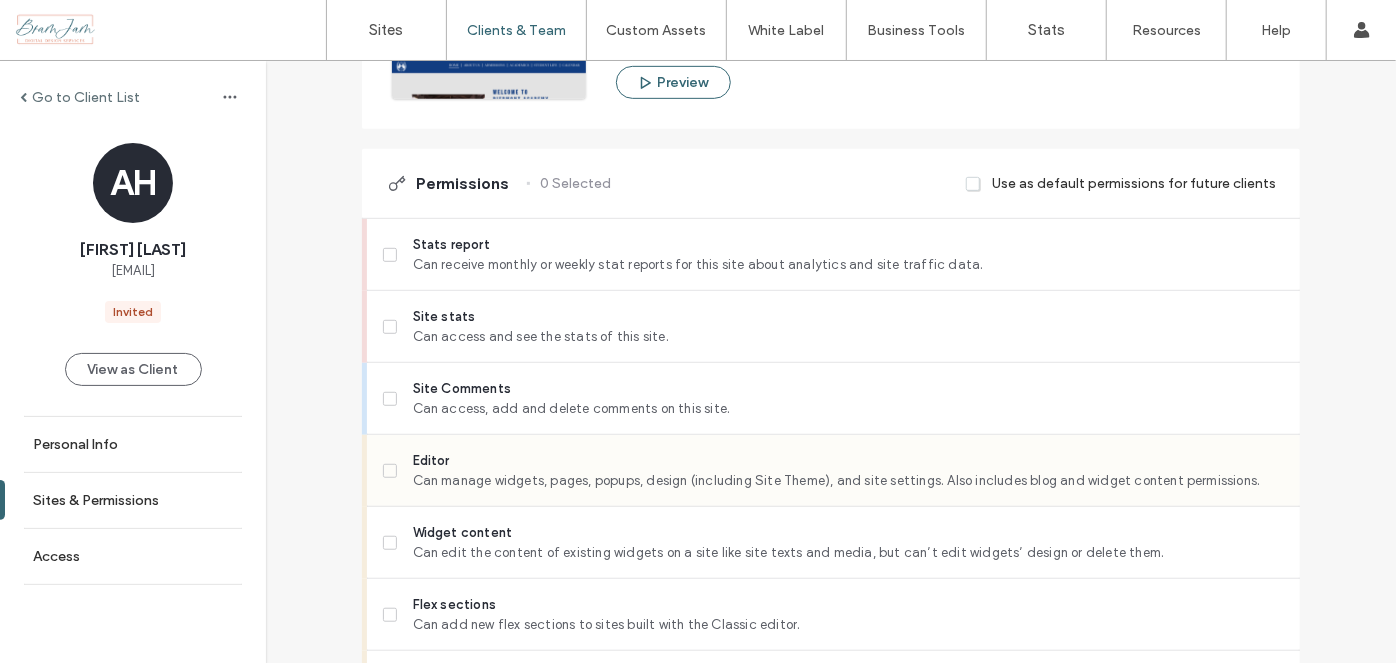 click at bounding box center [390, 471] 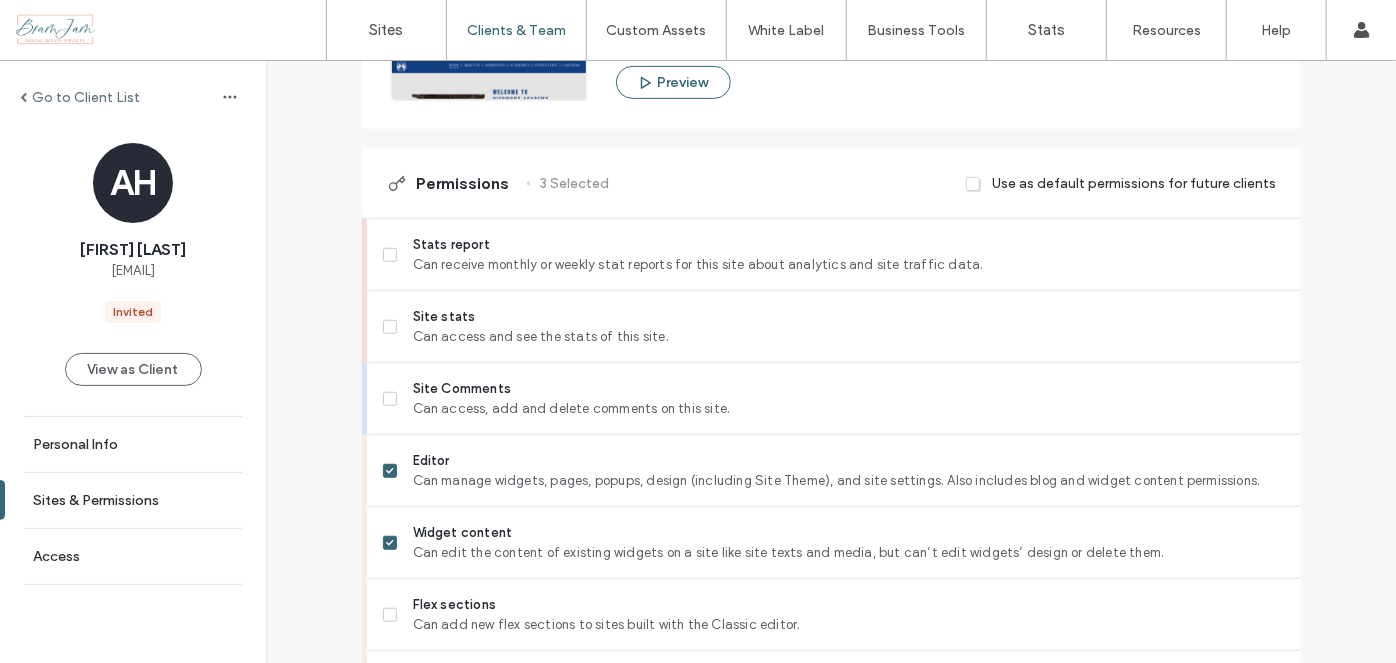 scroll, scrollTop: 909, scrollLeft: 0, axis: vertical 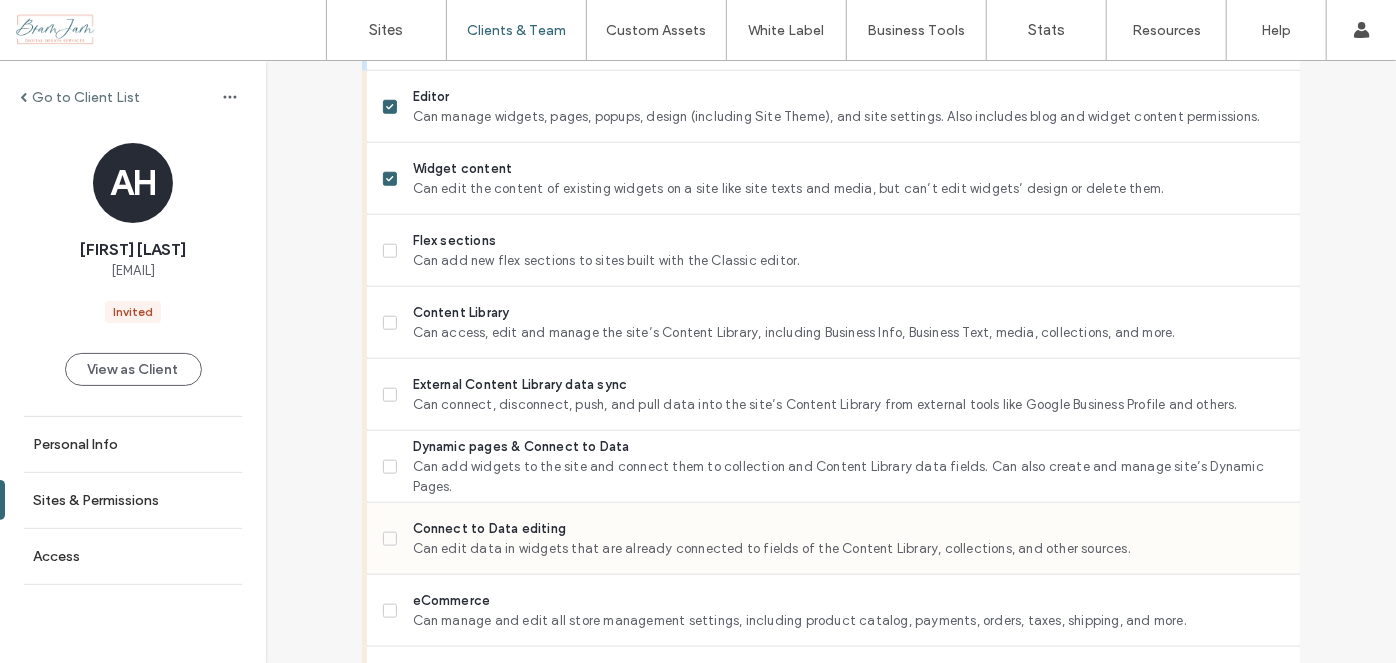 click 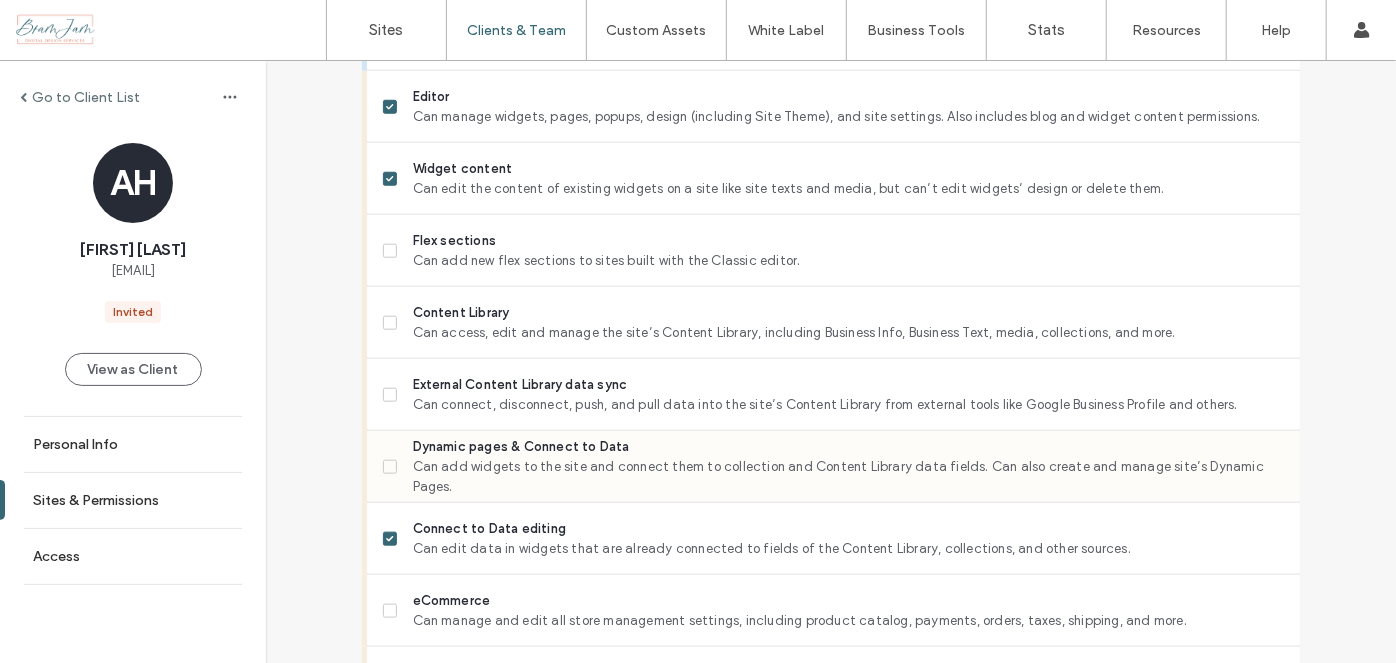 click on "Dynamic pages & Connect to Data Can add widgets to the site and connect them to collection and Content Library data fields. Can also create and manage site’s Dynamic Pages." at bounding box center [833, 467] 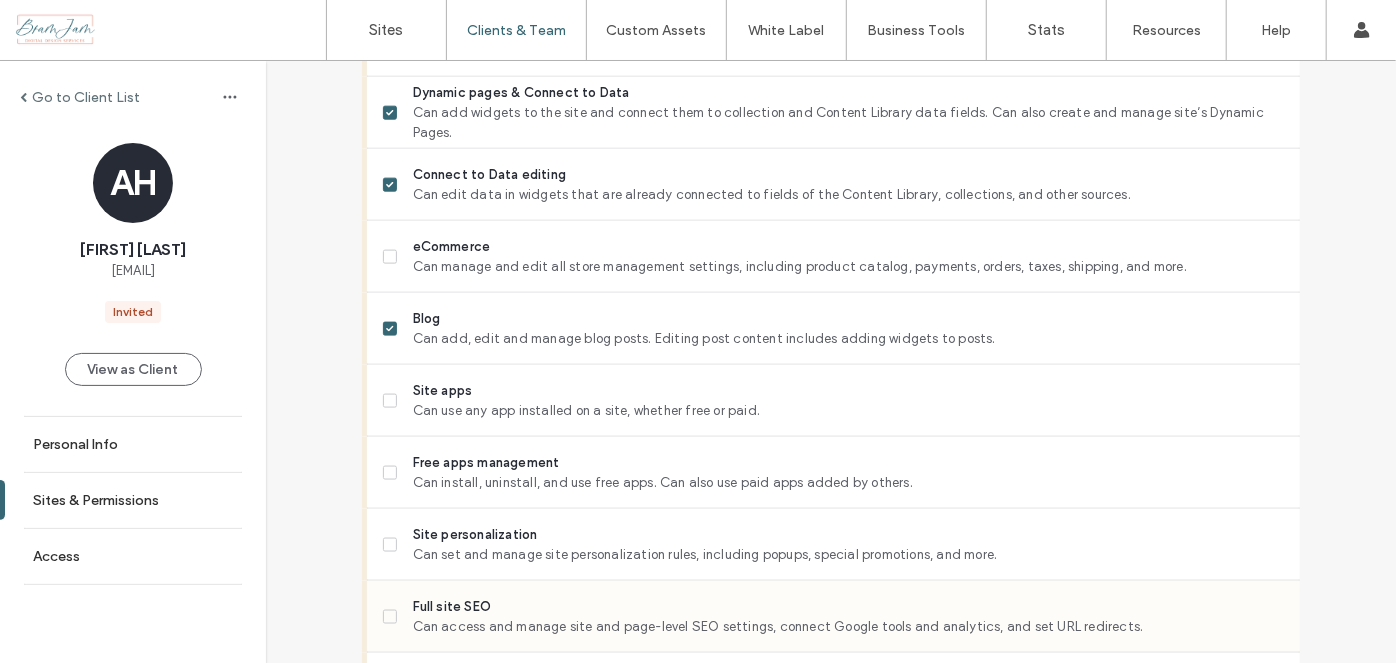 scroll, scrollTop: 1363, scrollLeft: 0, axis: vertical 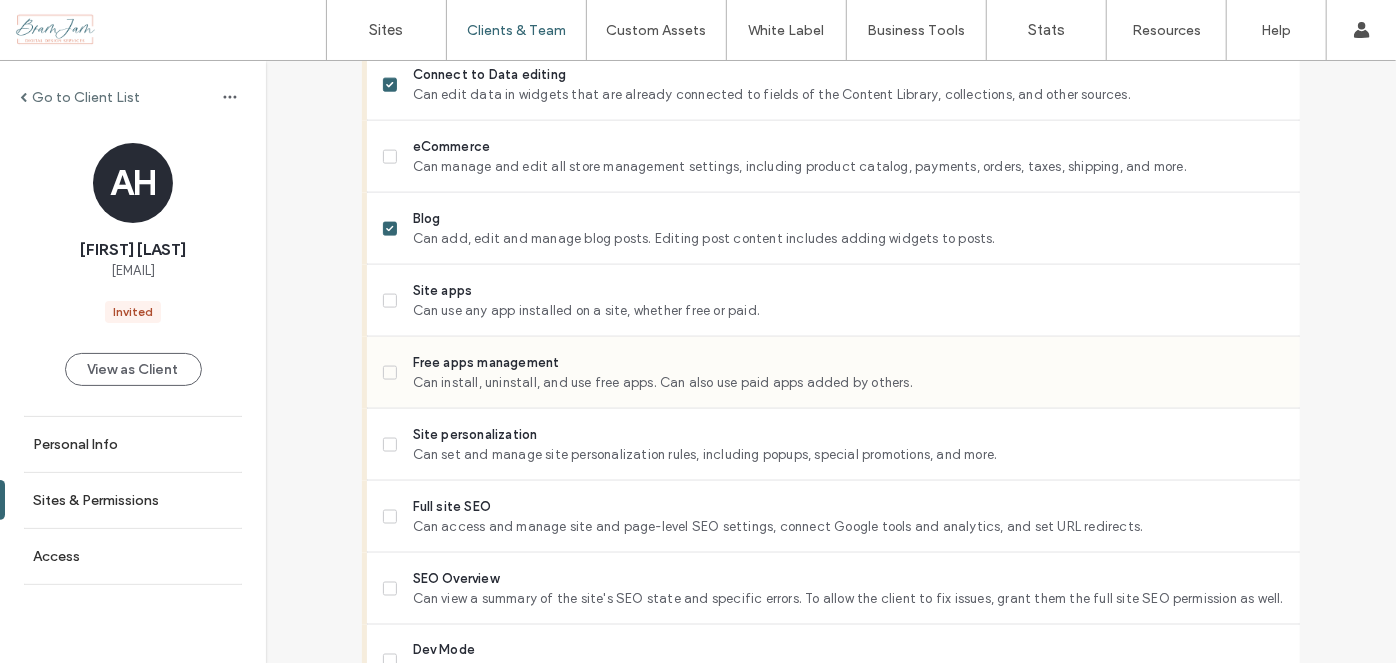 click on "Free apps management Can install, uninstall, and use free apps. Can also use paid apps added by others." at bounding box center [833, 373] 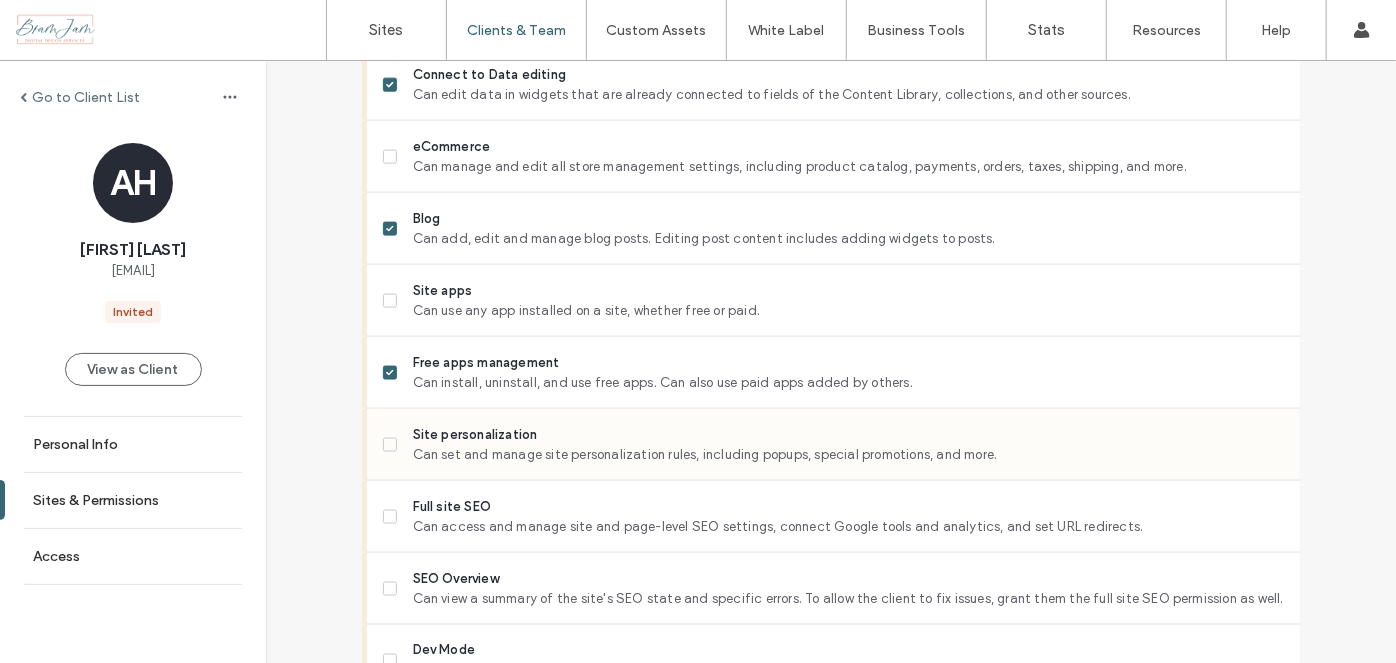 click at bounding box center [390, 445] 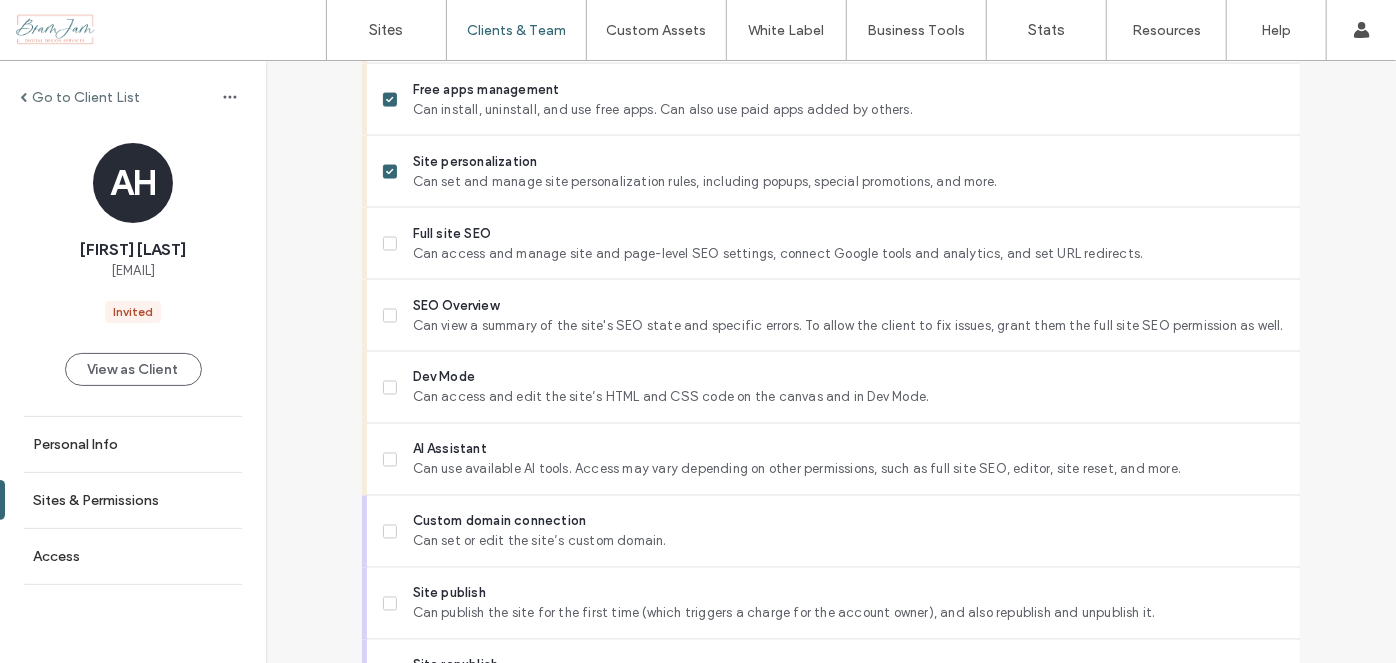 scroll, scrollTop: 1900, scrollLeft: 0, axis: vertical 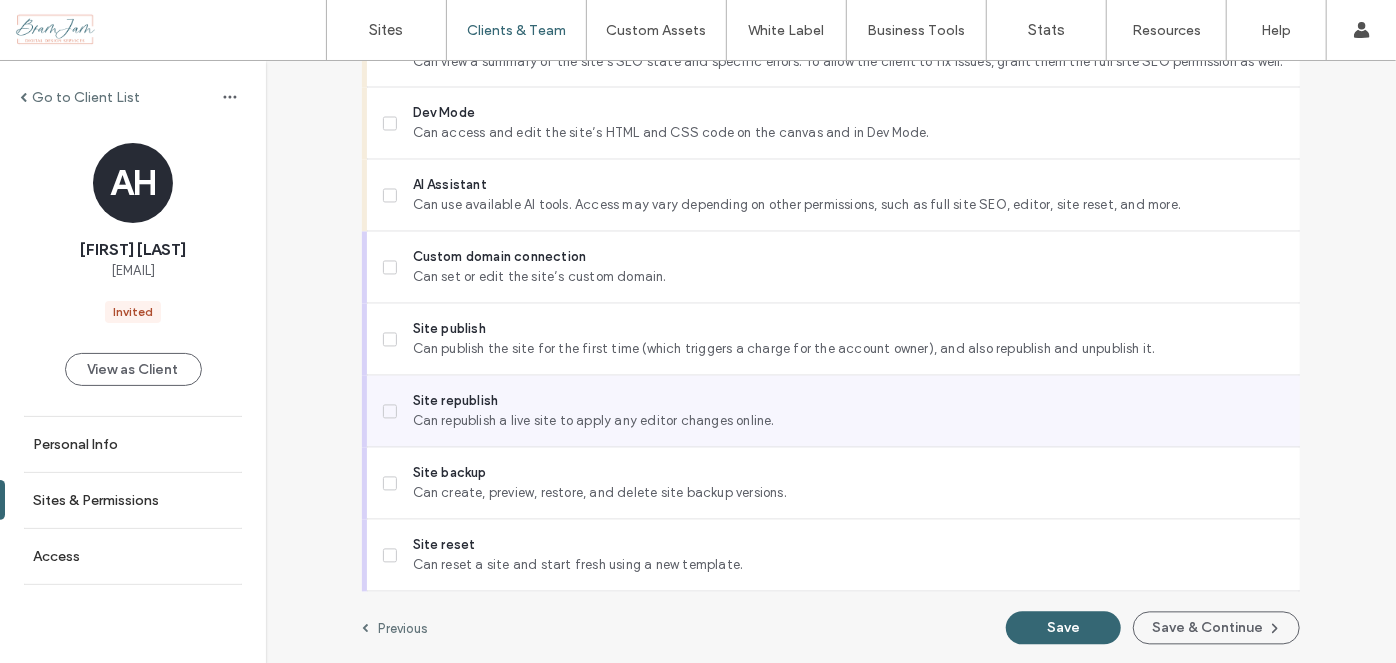 click at bounding box center [390, 412] 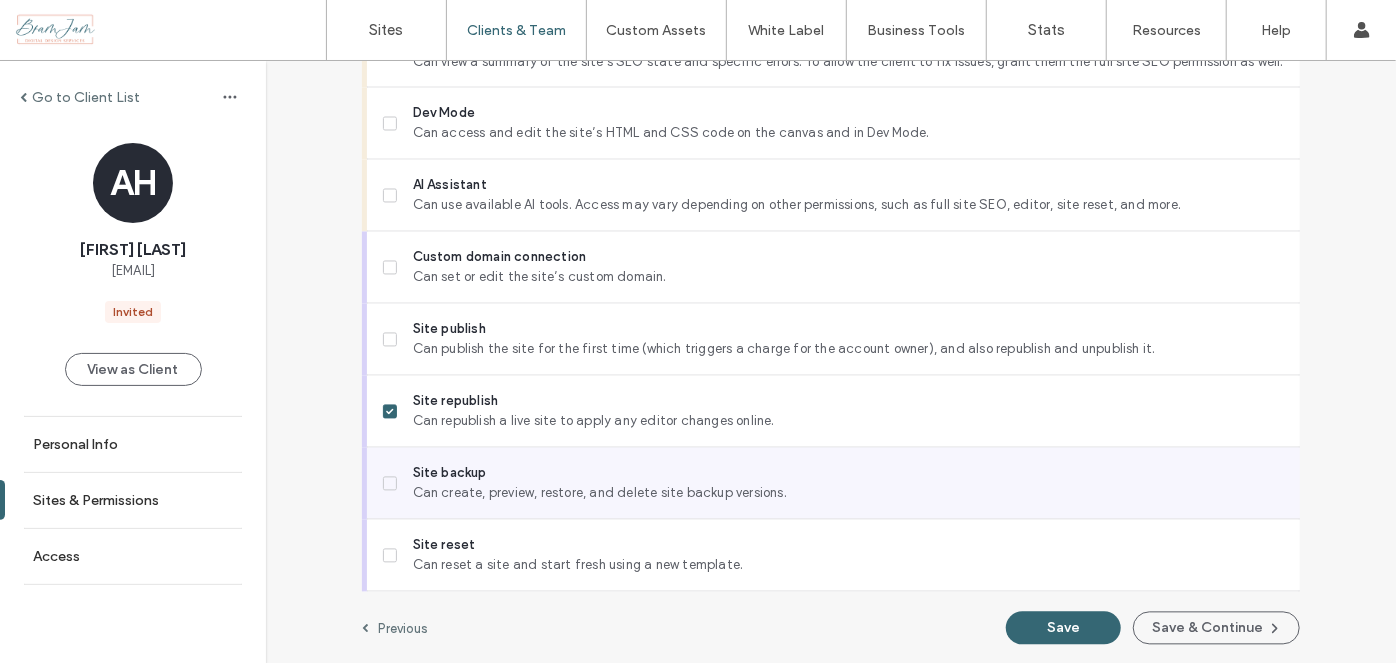 click at bounding box center (390, 484) 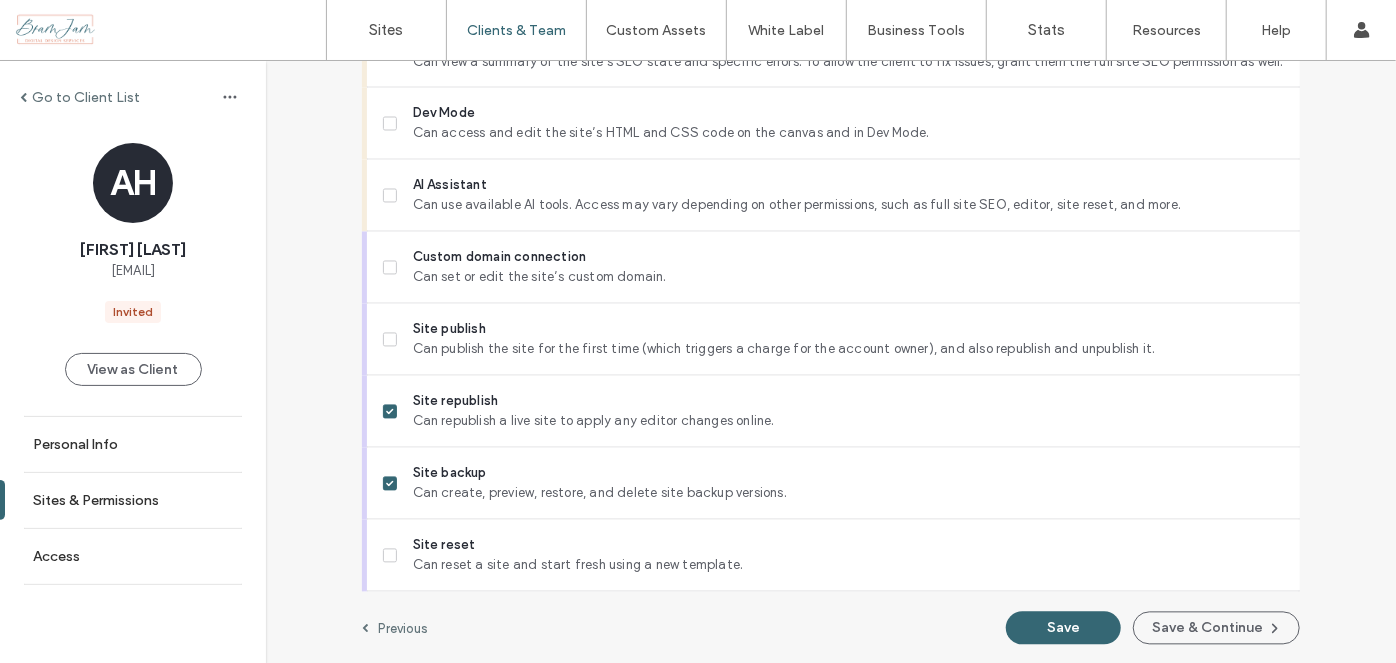 click on "Save & Continue" at bounding box center [1216, 628] 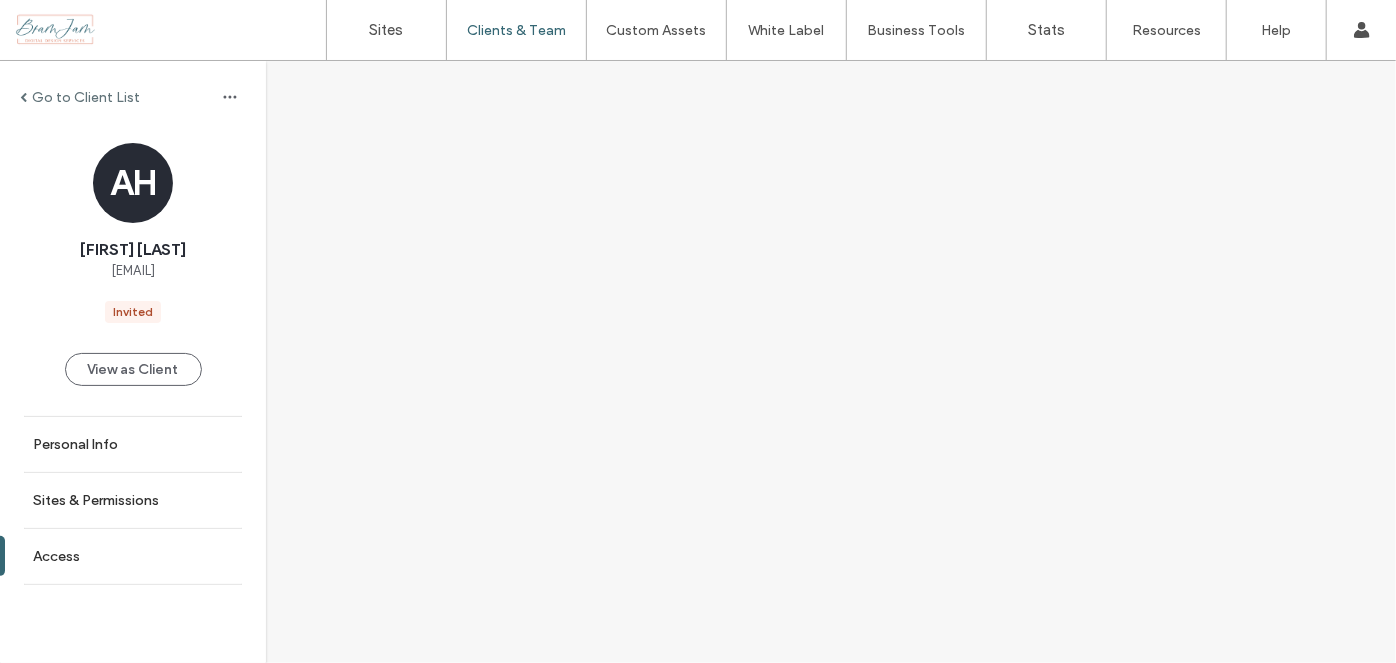 scroll, scrollTop: 0, scrollLeft: 0, axis: both 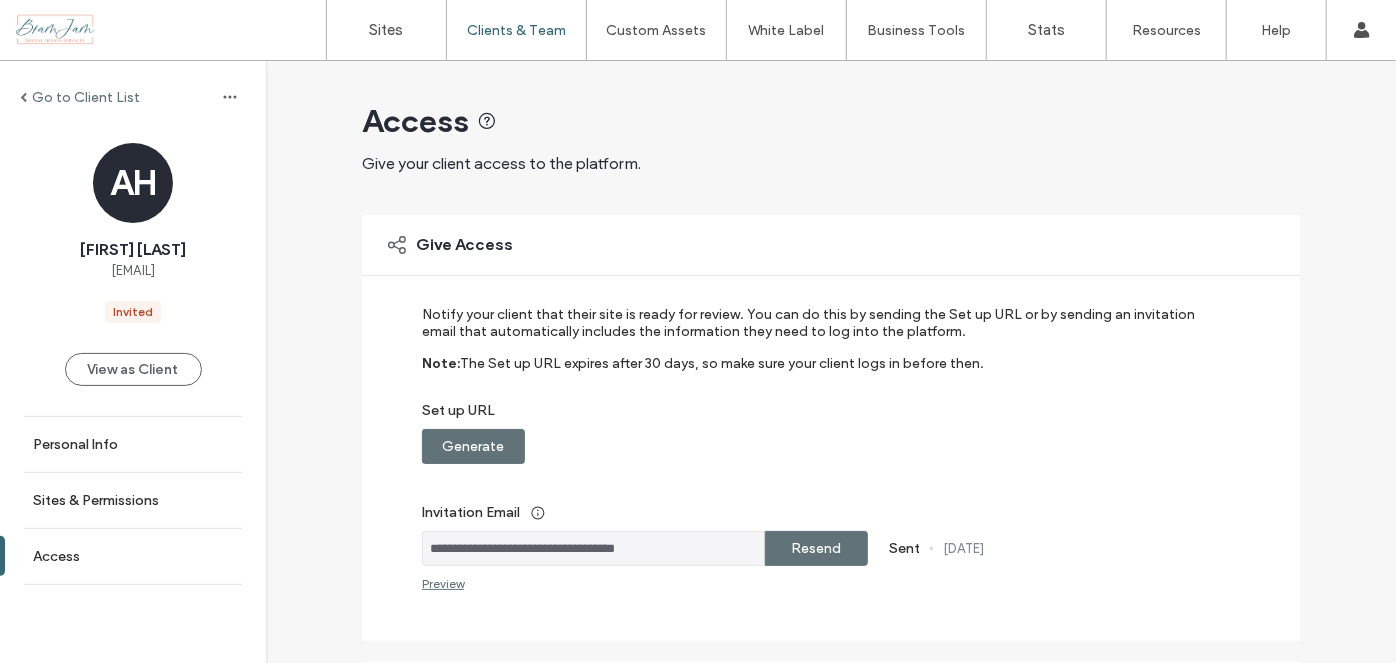 click on "Resend" at bounding box center (817, 548) 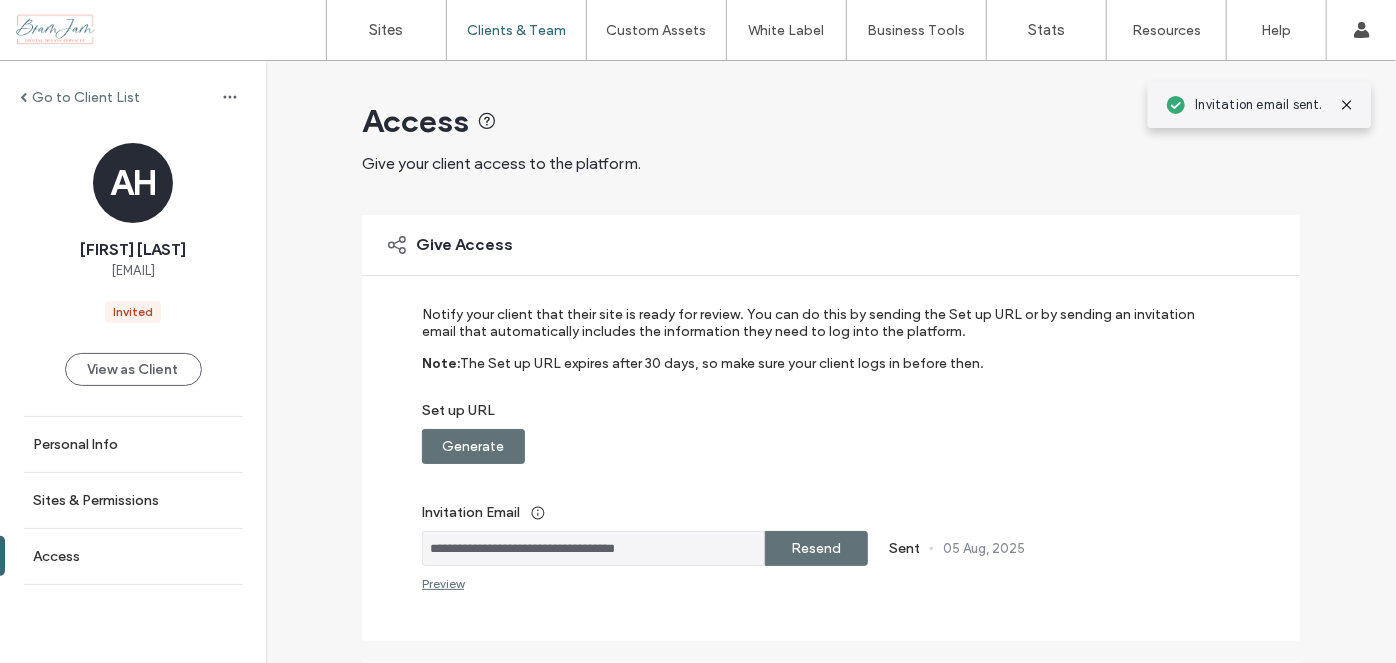 click on "Go to Client List" at bounding box center [133, 97] 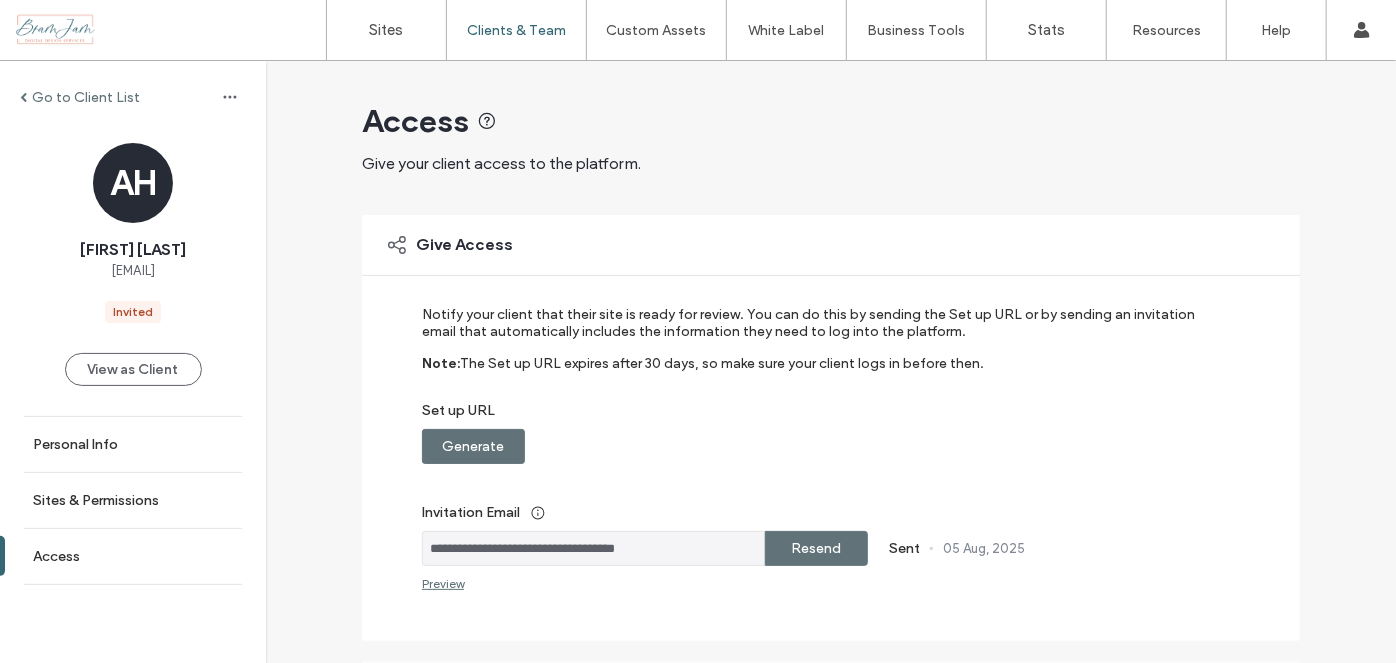 click on "Go to Client List" at bounding box center (86, 97) 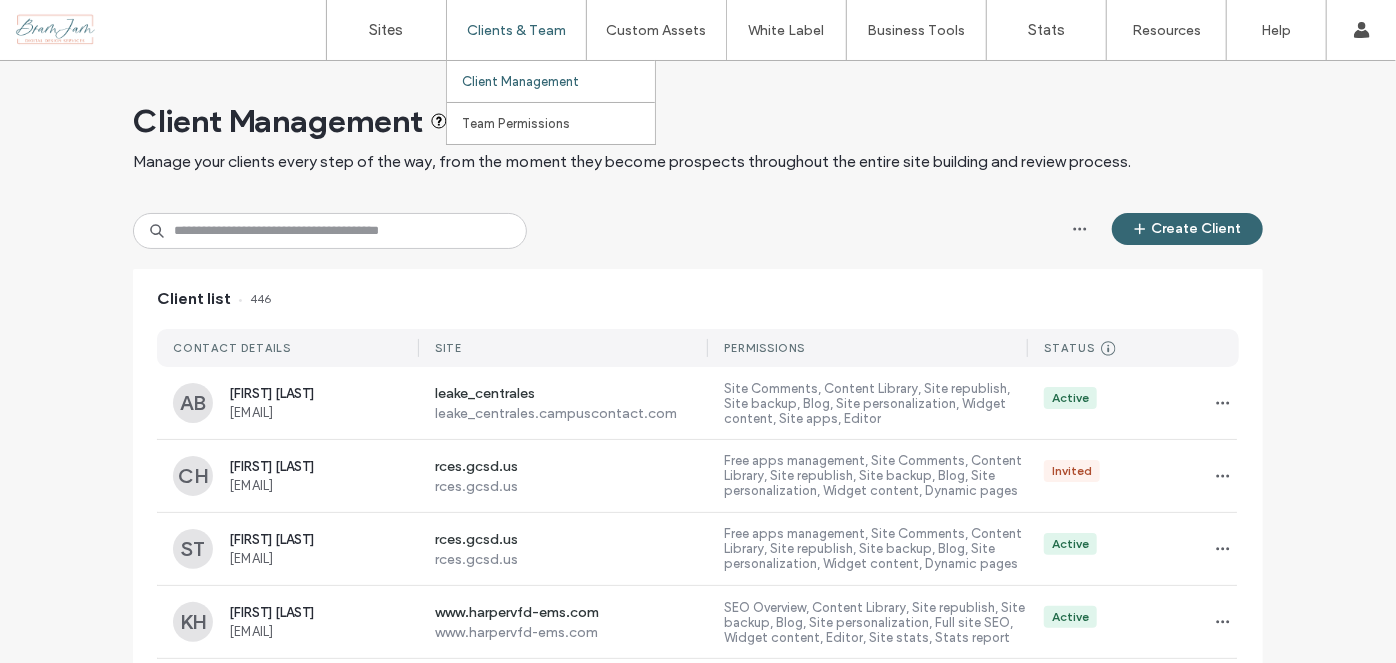 click on "Clients & Team" at bounding box center [516, 30] 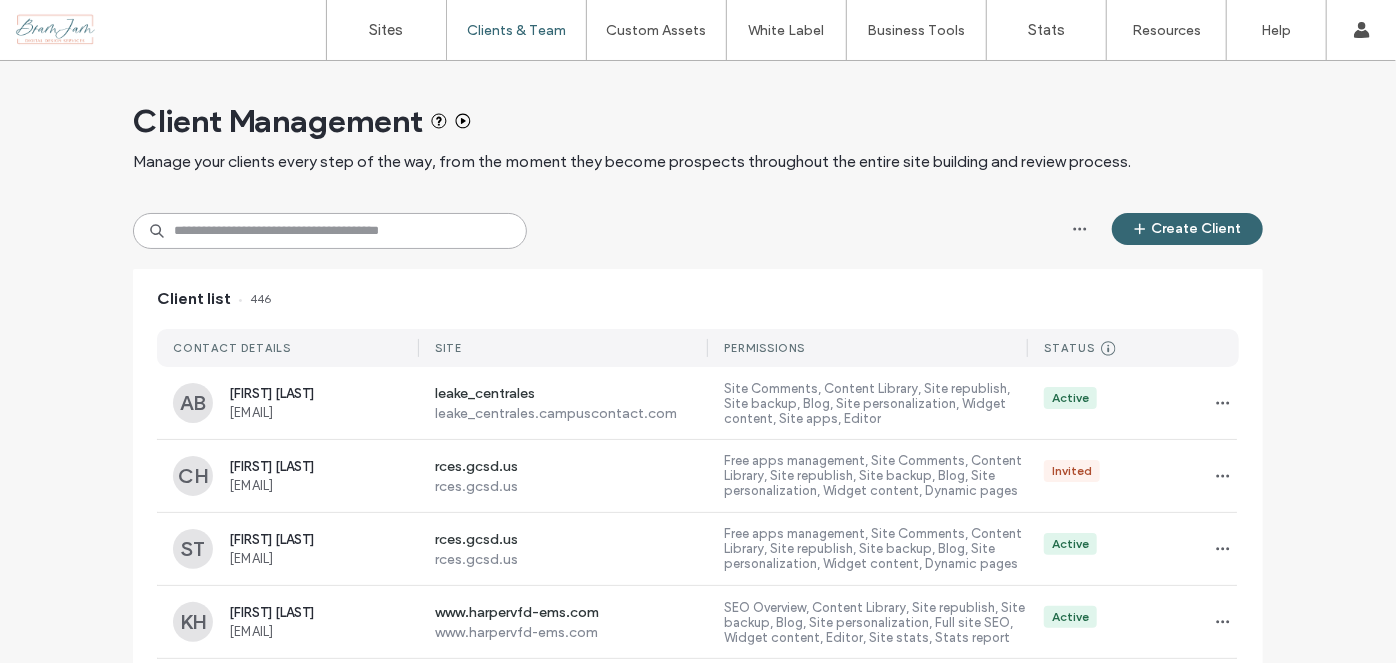 click at bounding box center (330, 231) 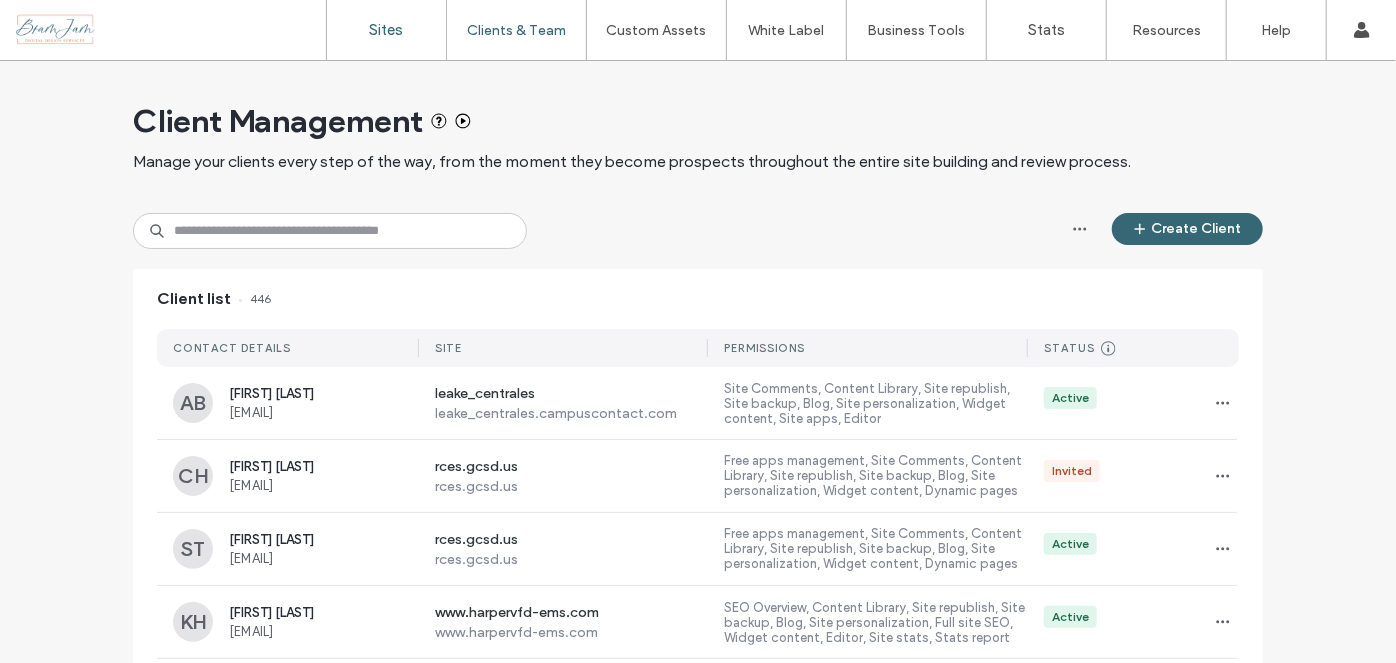 click on "Sites" at bounding box center [386, 30] 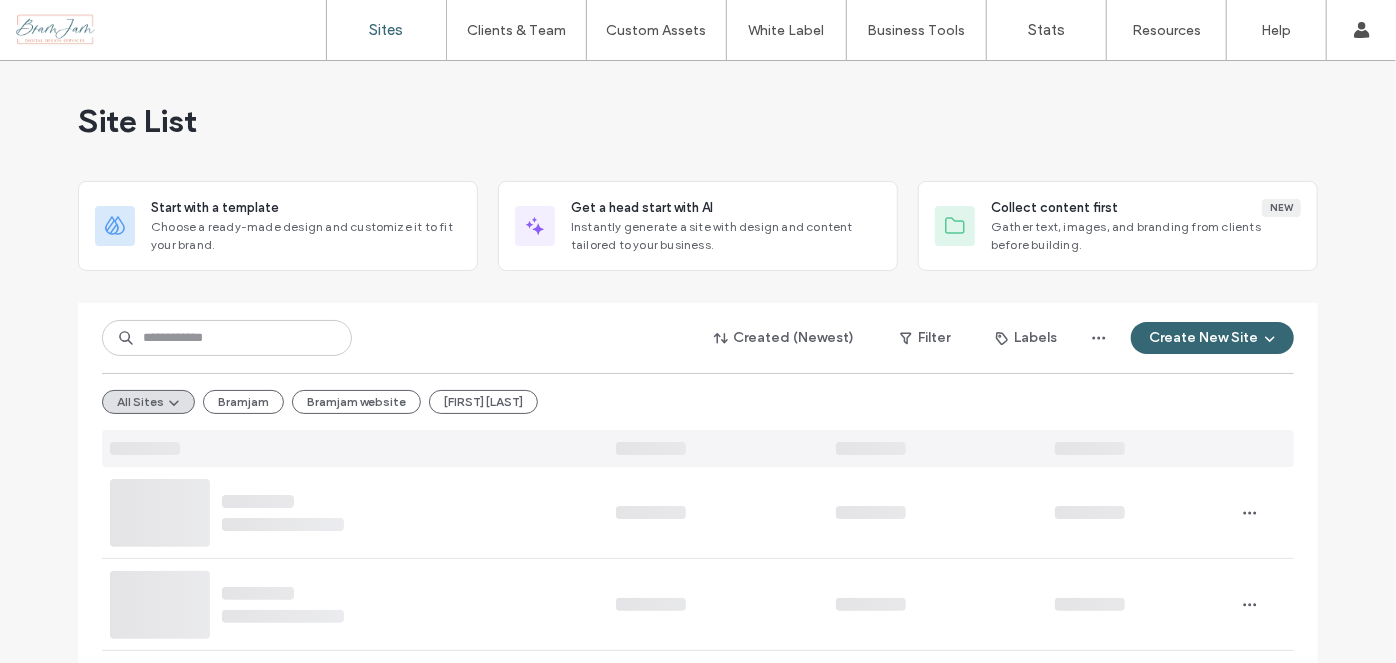 click on "Created (Newest) Filter Labels Create New Site All Sites Bramjam Bramjam website Heather SEO" at bounding box center [698, 385] 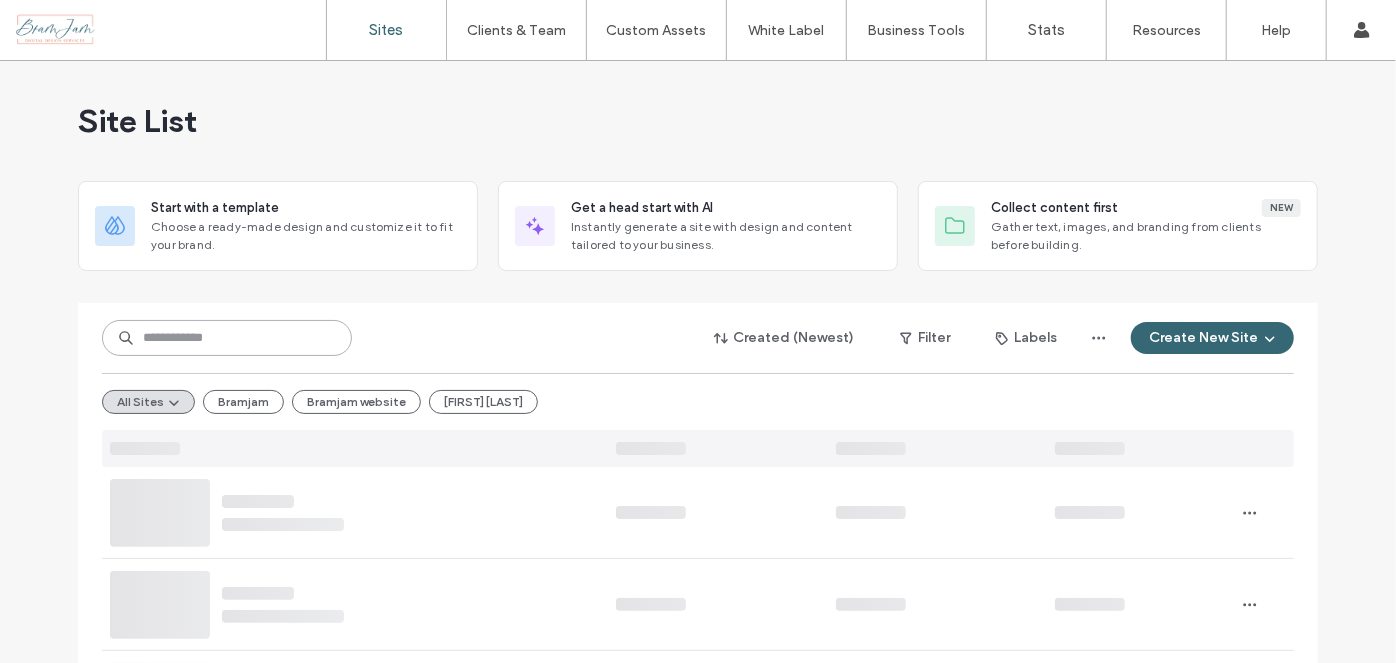 click at bounding box center (227, 338) 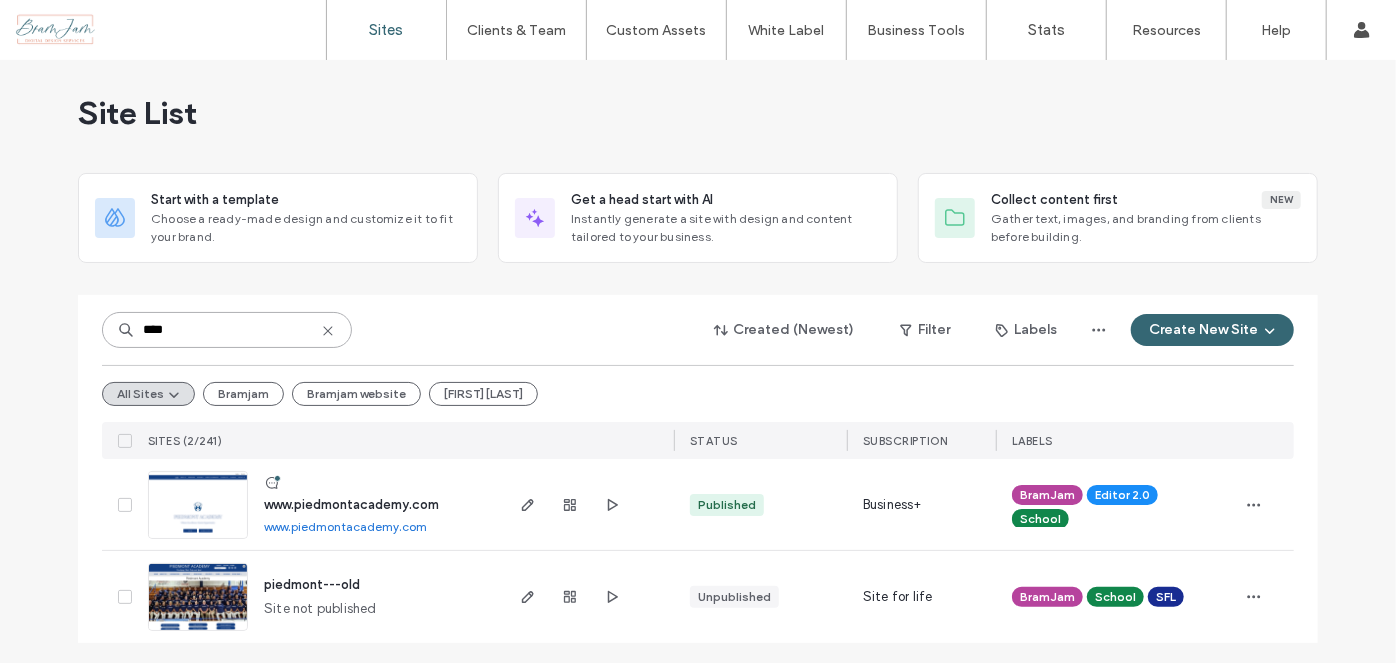 scroll, scrollTop: 10, scrollLeft: 0, axis: vertical 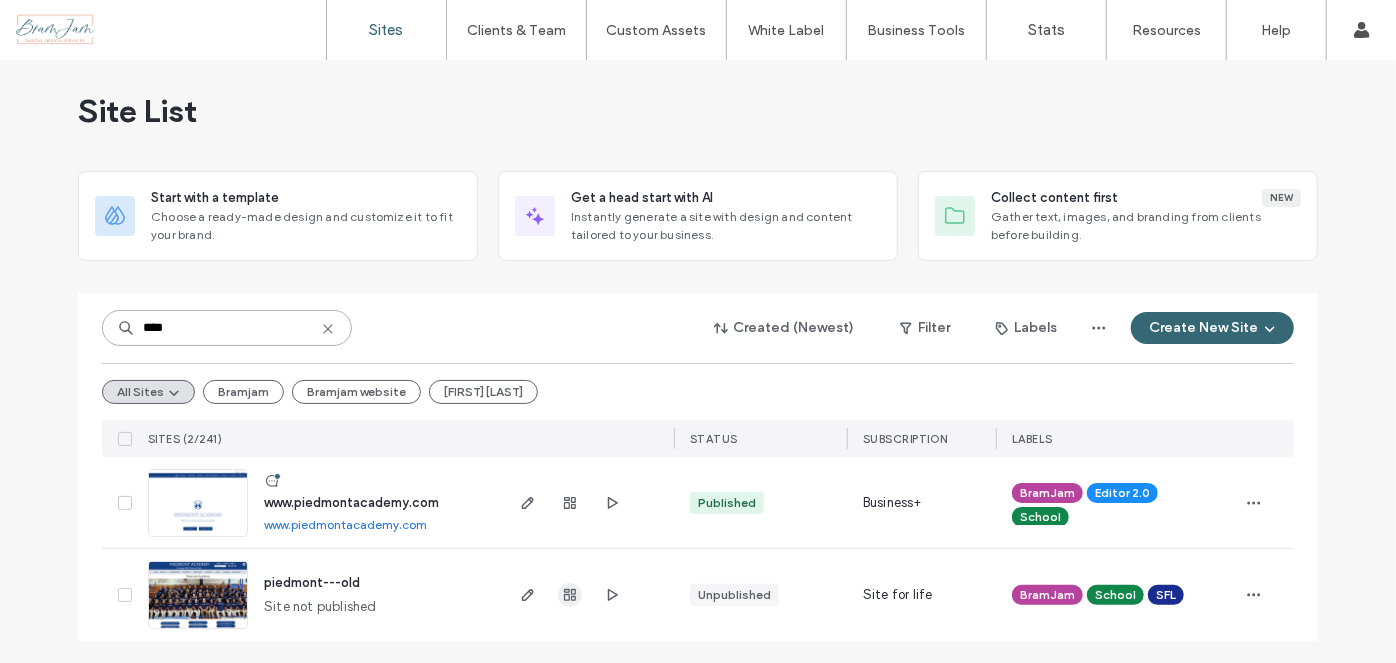 type on "****" 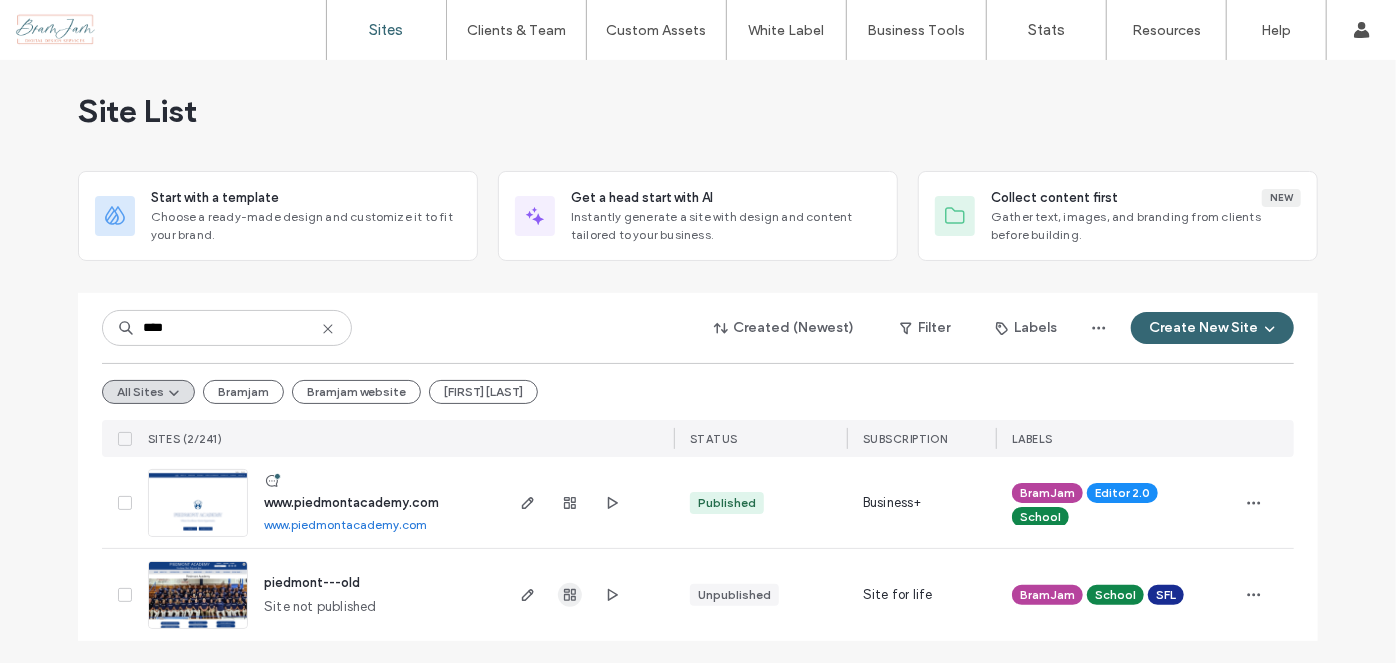 click 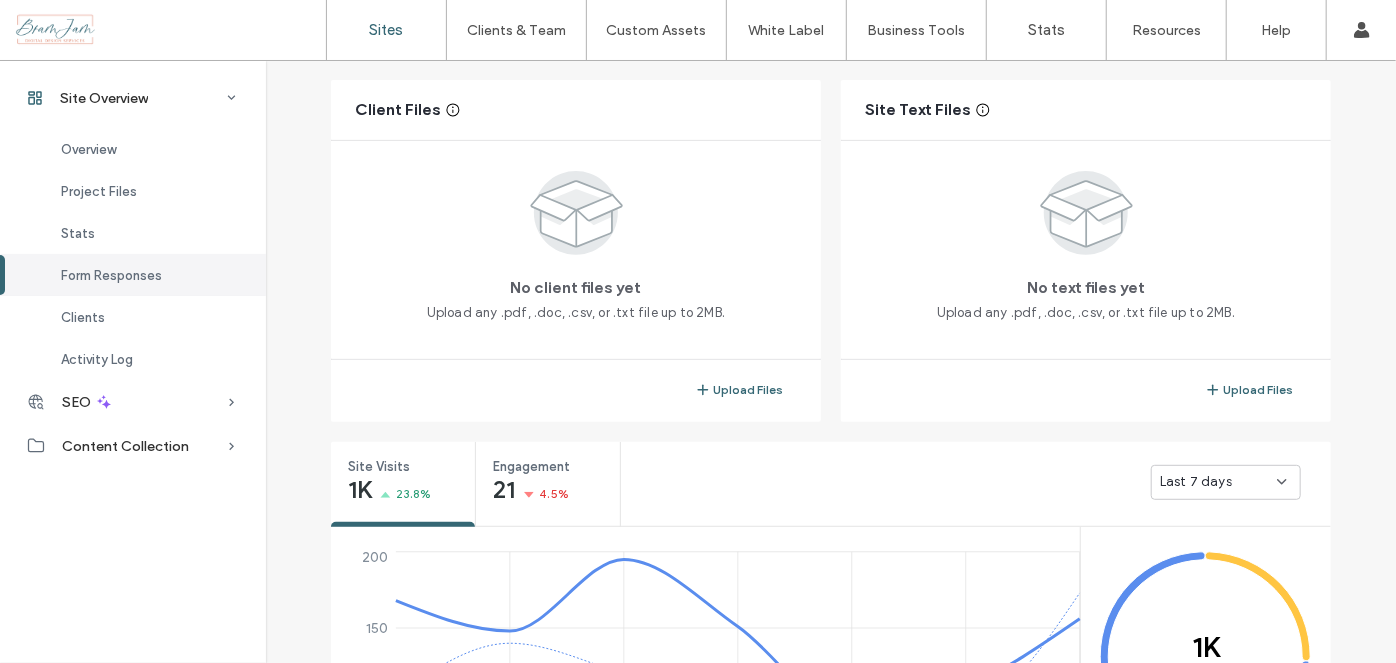 scroll, scrollTop: 363, scrollLeft: 0, axis: vertical 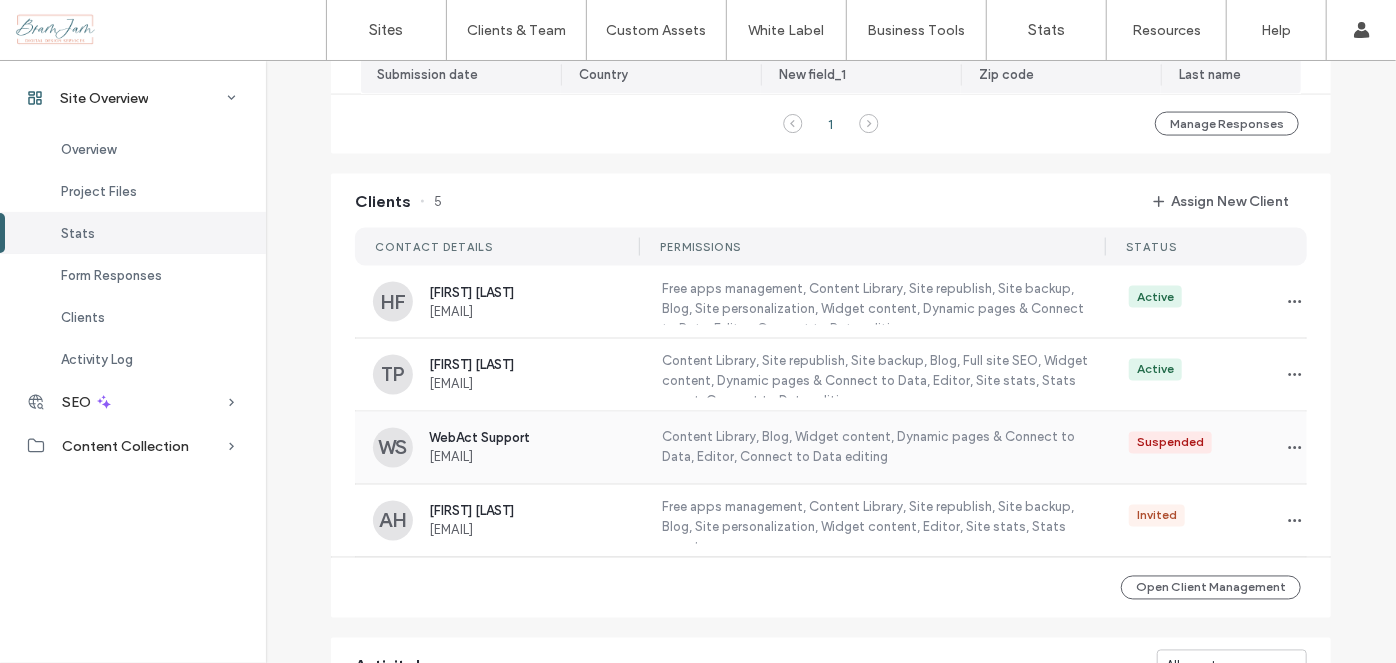 click on "WebAct Support support@webact.com" at bounding box center [535, 448] 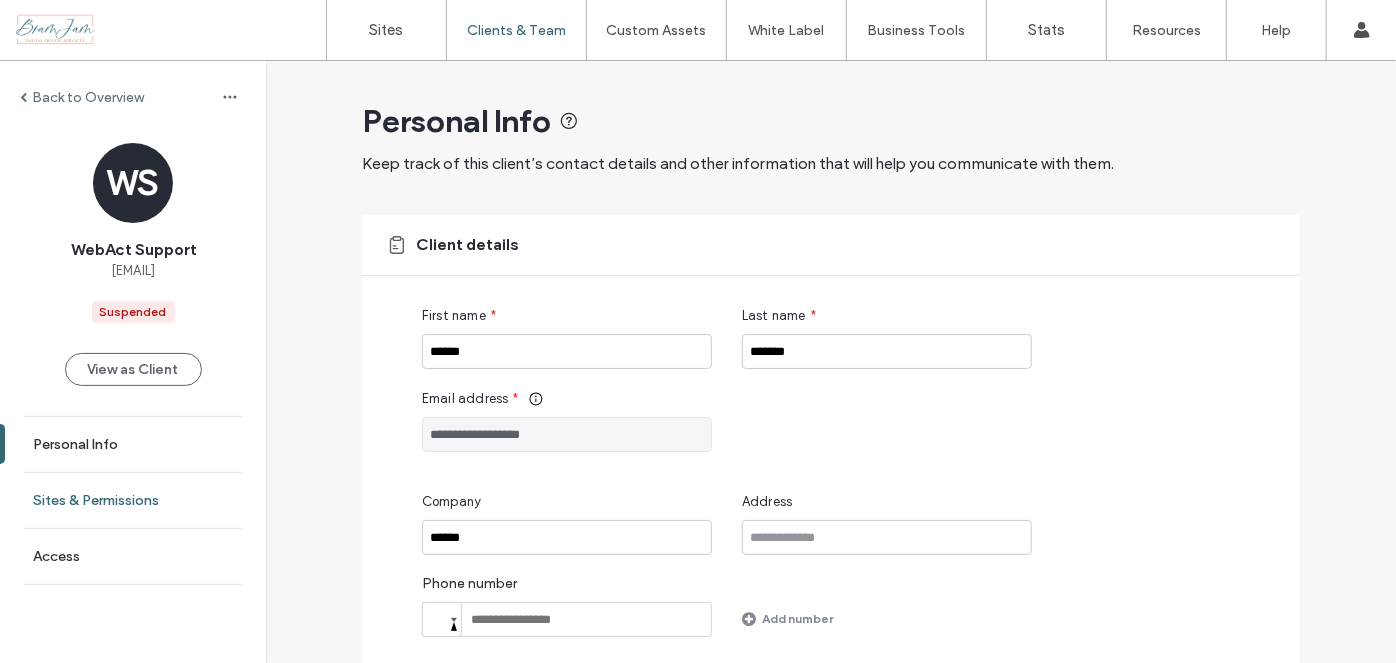 click on "Sites & Permissions" at bounding box center (133, 500) 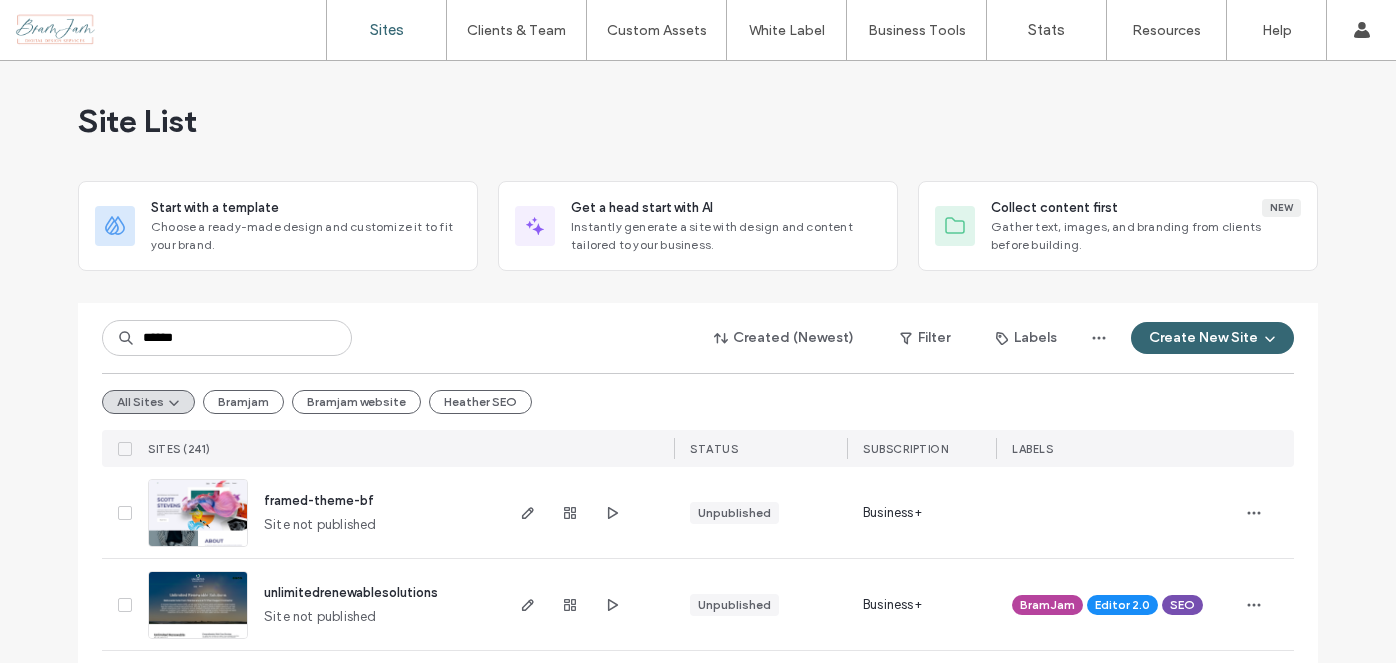 scroll, scrollTop: 0, scrollLeft: 0, axis: both 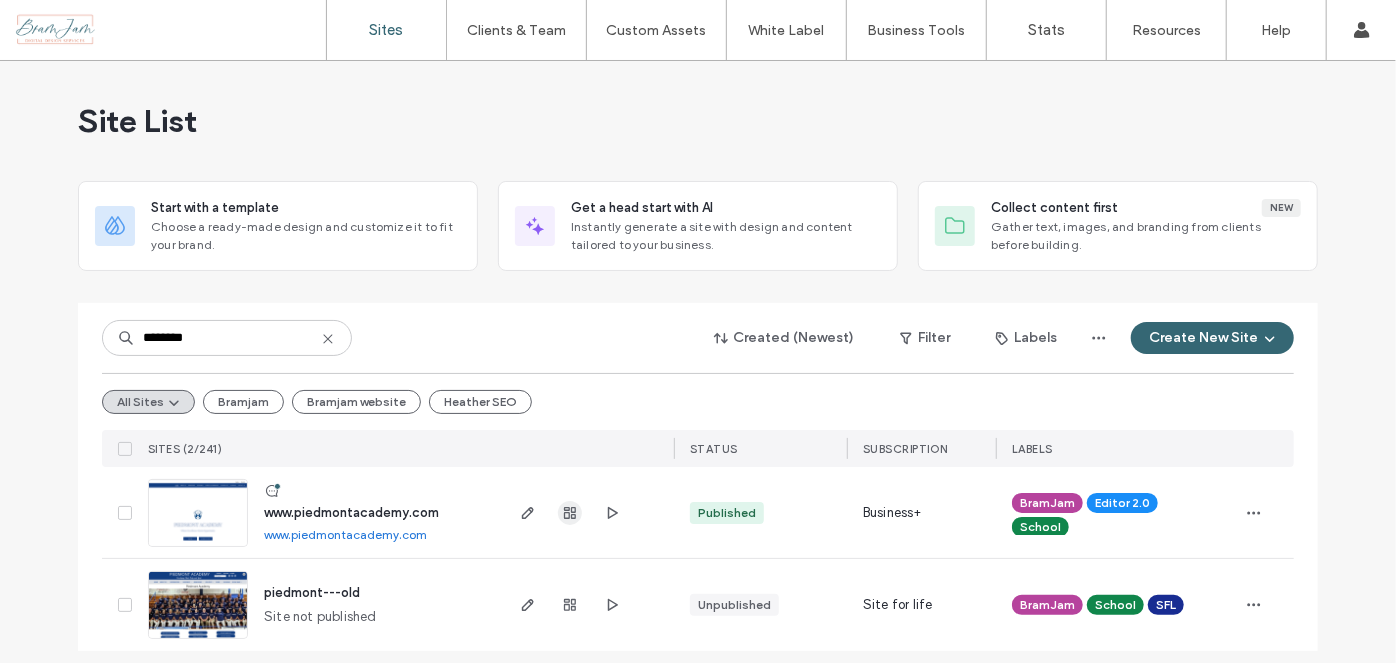 type on "********" 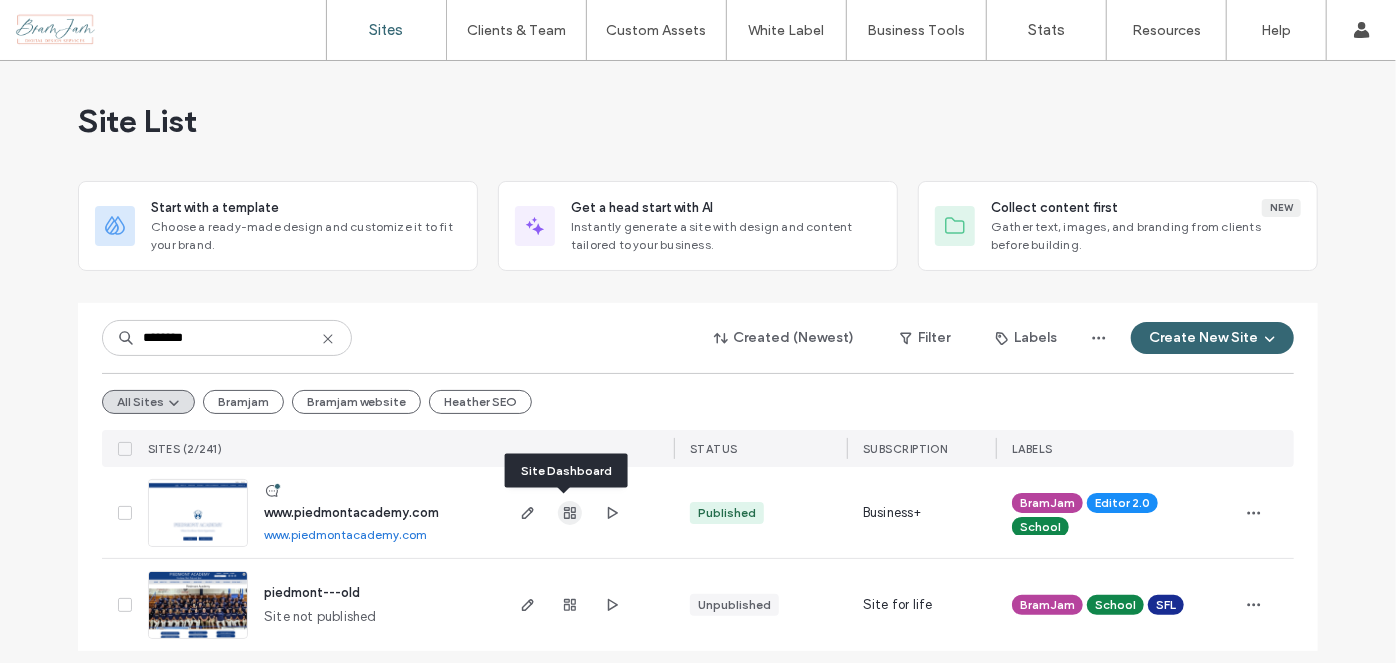 click at bounding box center [570, 513] 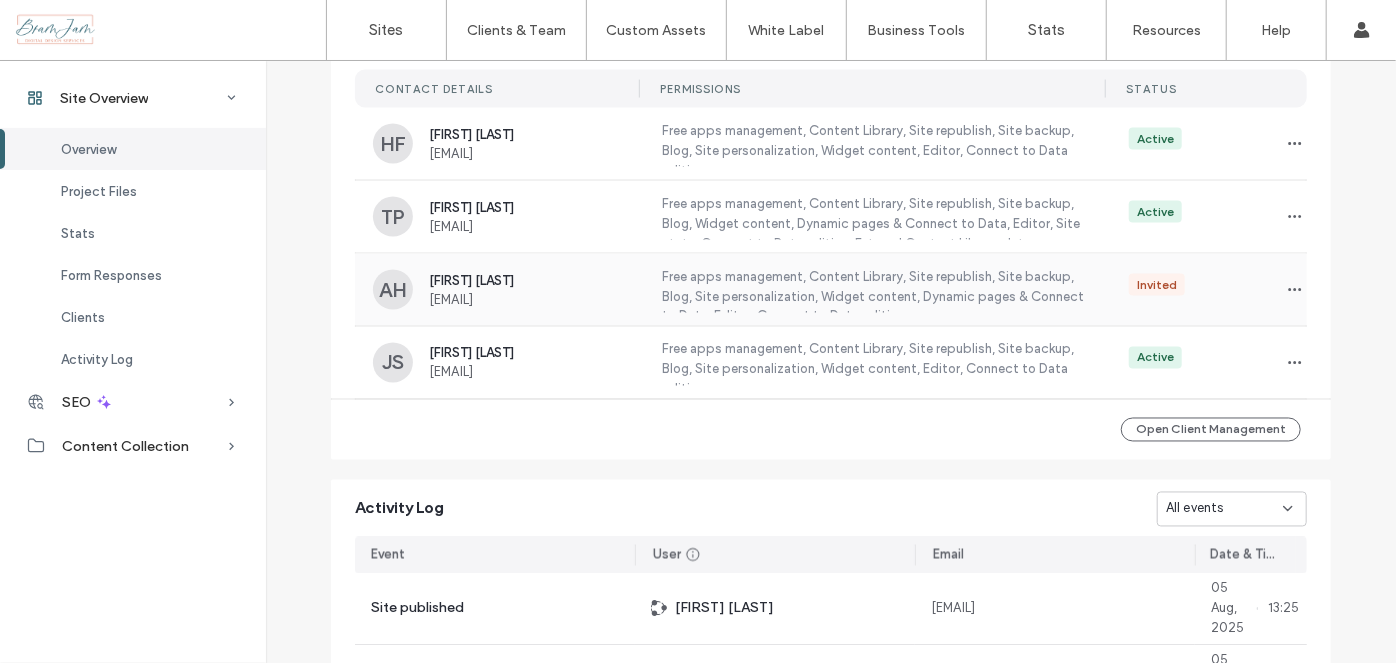 scroll, scrollTop: 1545, scrollLeft: 0, axis: vertical 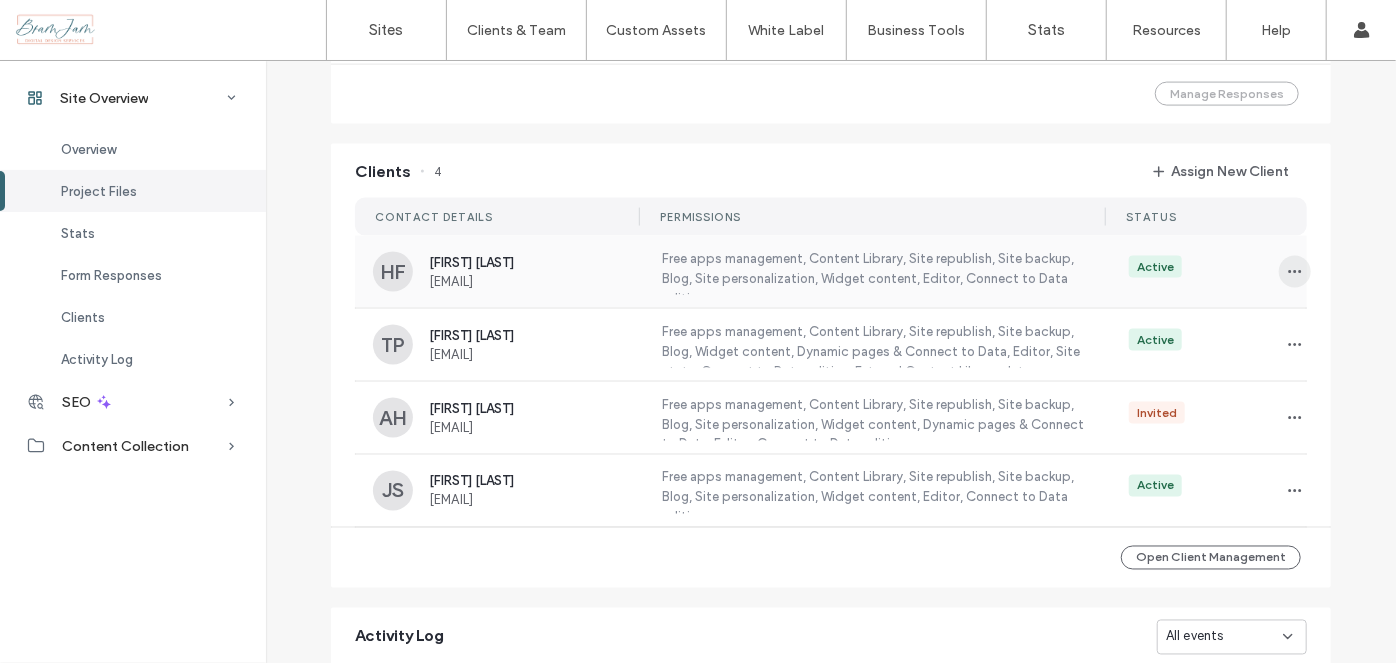 click at bounding box center [1295, 272] 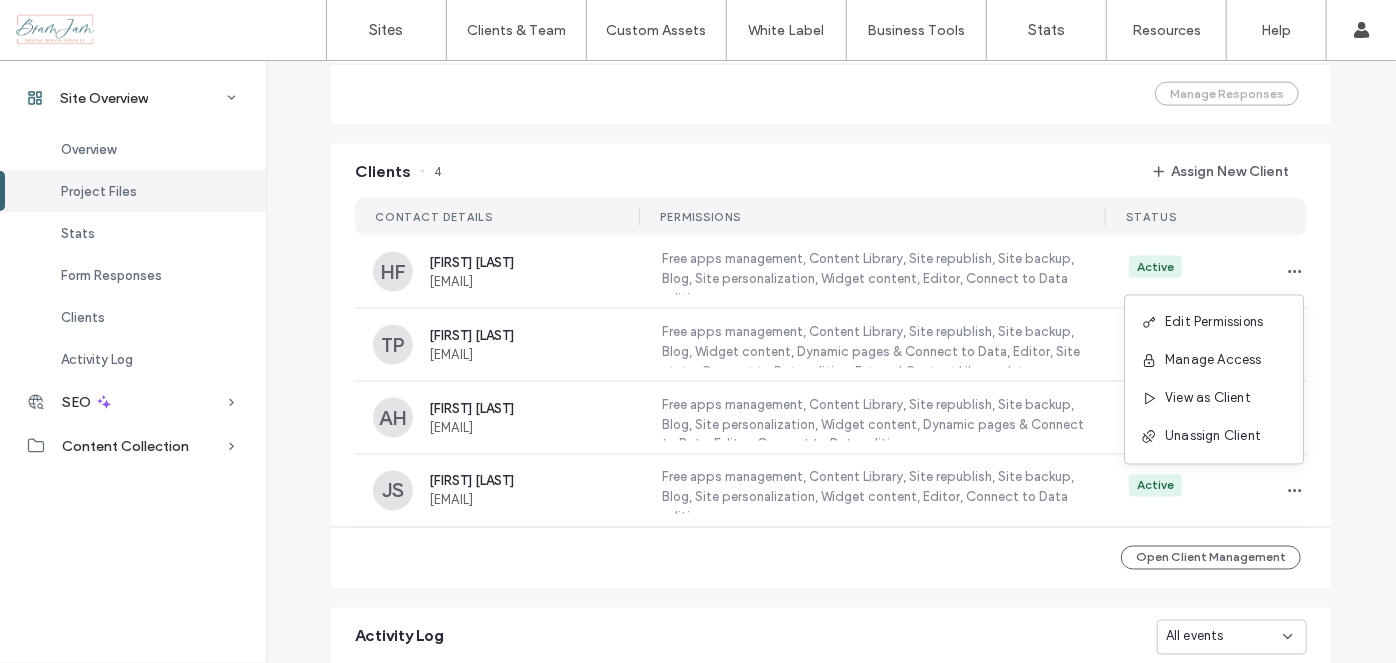 click on "Site Overview www.piedmontacademy.com Site ID: 91003d08 https://www.piedmontacademy.com Editor 2.0 Published 05 Aug, 2025 Edit Site Preview Creation Date 05 Dec, 2024 Client Files No client files yet Upload any .pdf, .doc, .csv, or .txt file up to 2MB. Upload Files Site Text Files No text files yet Upload any .pdf, .doc, .csv, or .txt file up to 2MB. Upload Files Site Visits 0 100% Engagement 0 0% Last 7 days 30 Jul 31 Jul 1 Aug 2 Aug 3 Aug 0 1 2 3 4 0 Site Visits Mobile 0% 0% Desktop 0% 100% Open Full Stats Form Responses Export to CSV No form responses yet Once this site has form responses, you'll see them here. Manage Responses Clients 4 Assign New Client CONTACT DETAILS PERMISSIONS STATUS HF [FIRST] [LAST] [EMAIL] Free apps management, Content Library, Site republish, Site backup, Blog, Site personalization, Widget content, Editor, Connect to Data editing Active TP [FIRST] [LAST] Active AH [FIRST] [LAST] Invited JS User" at bounding box center (831, -155) 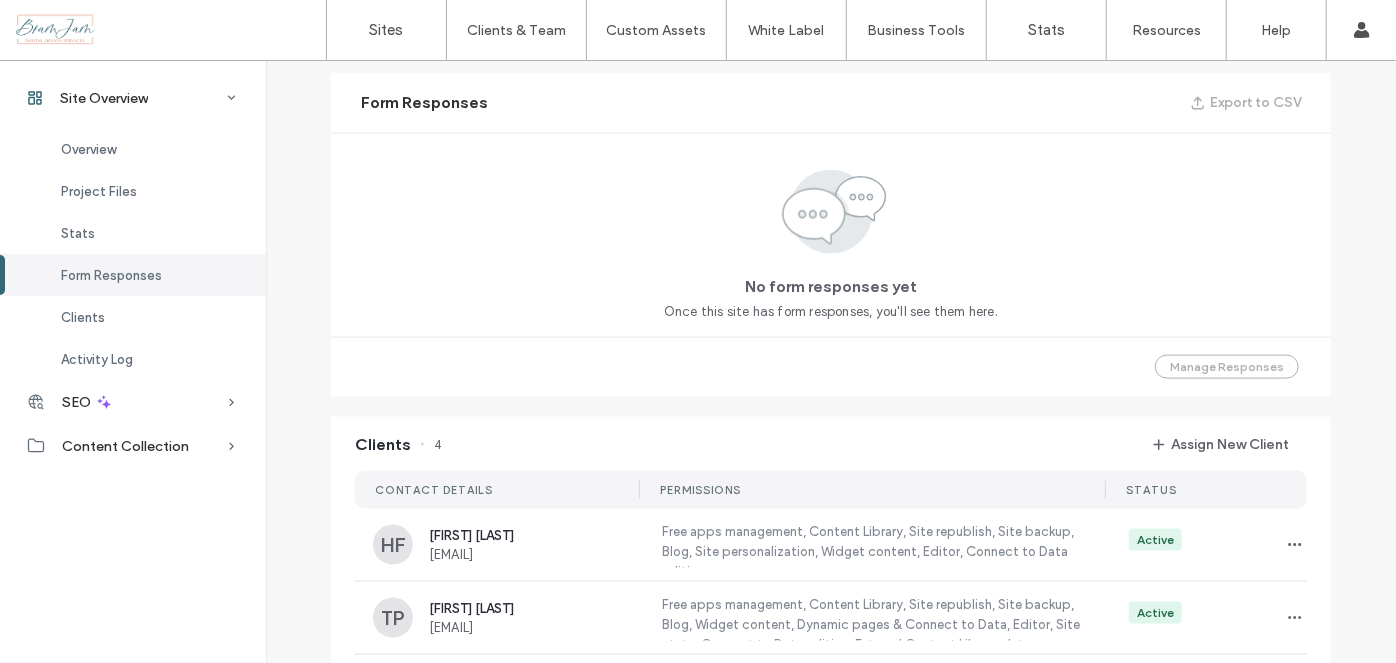 scroll, scrollTop: 1545, scrollLeft: 0, axis: vertical 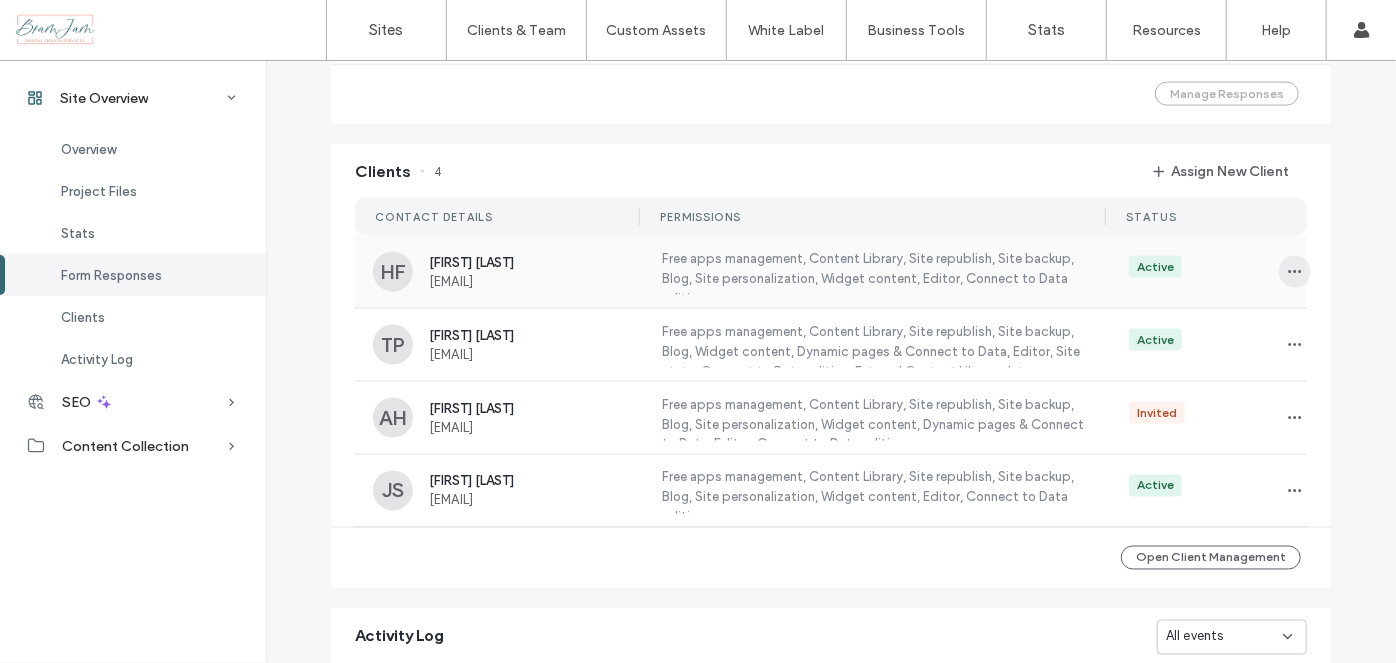 click 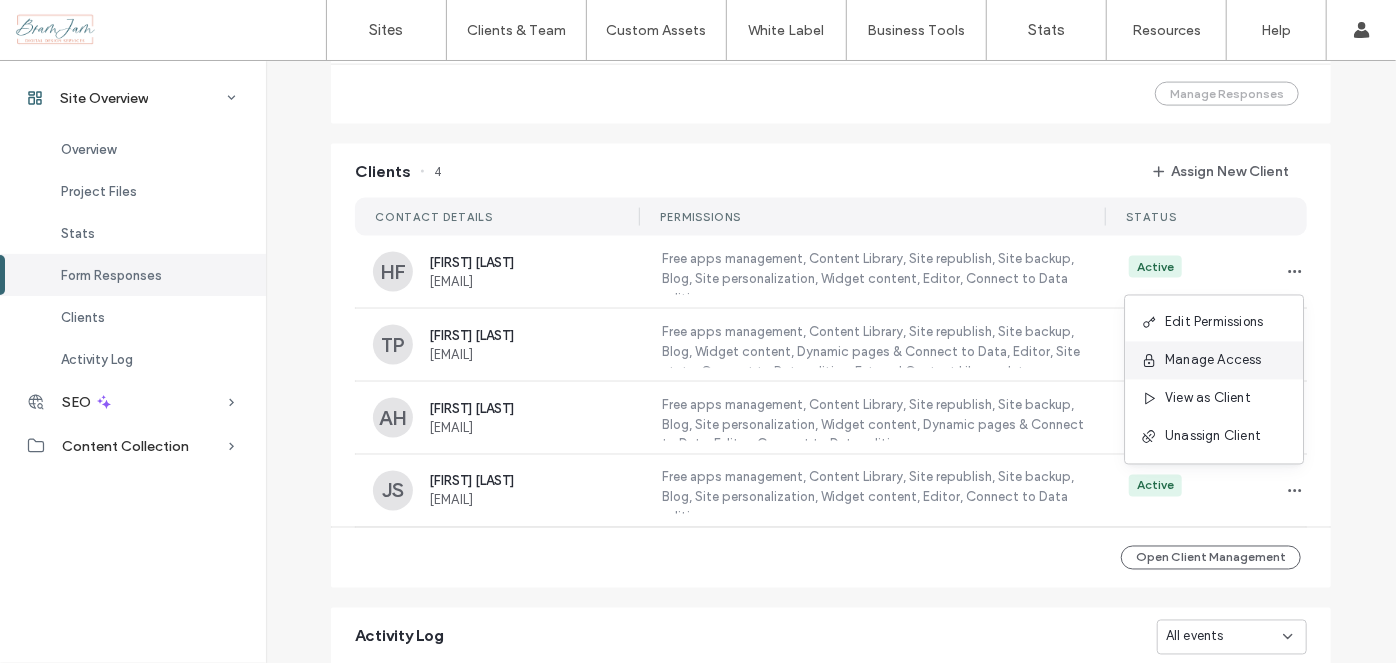 click on "Manage Access" at bounding box center [1213, 361] 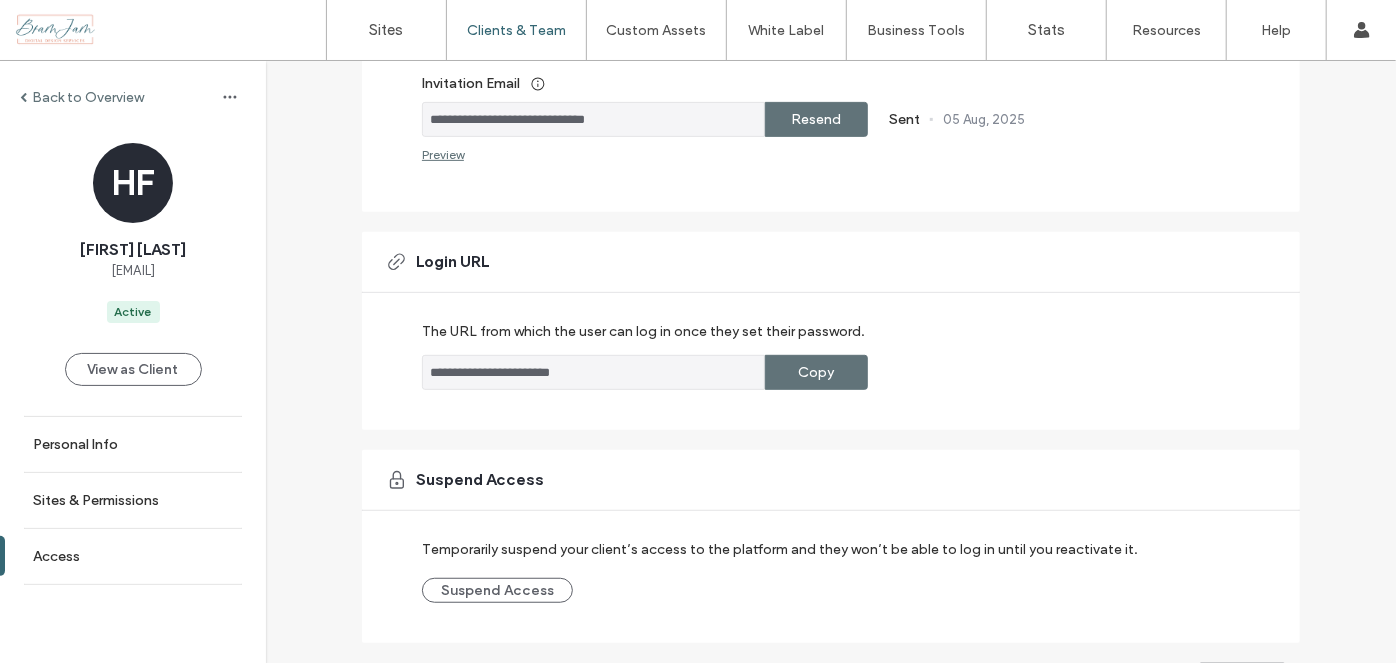 scroll, scrollTop: 478, scrollLeft: 0, axis: vertical 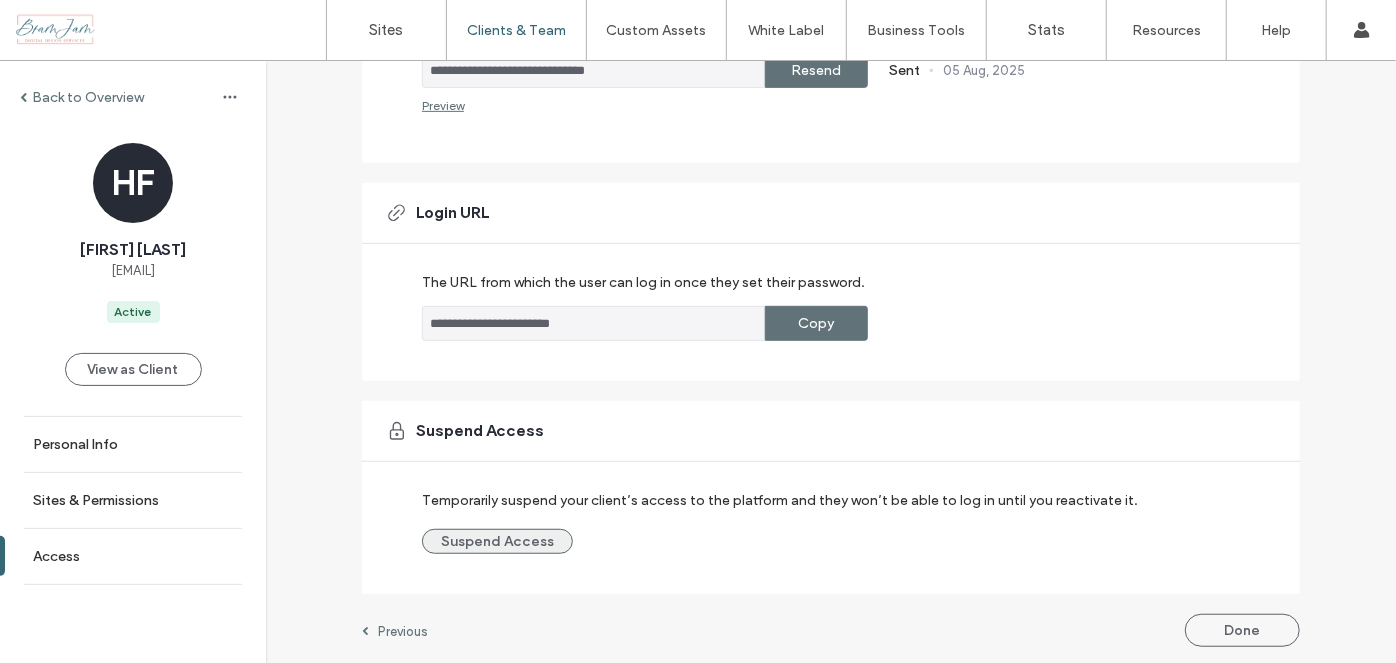click on "Suspend Access" at bounding box center (497, 541) 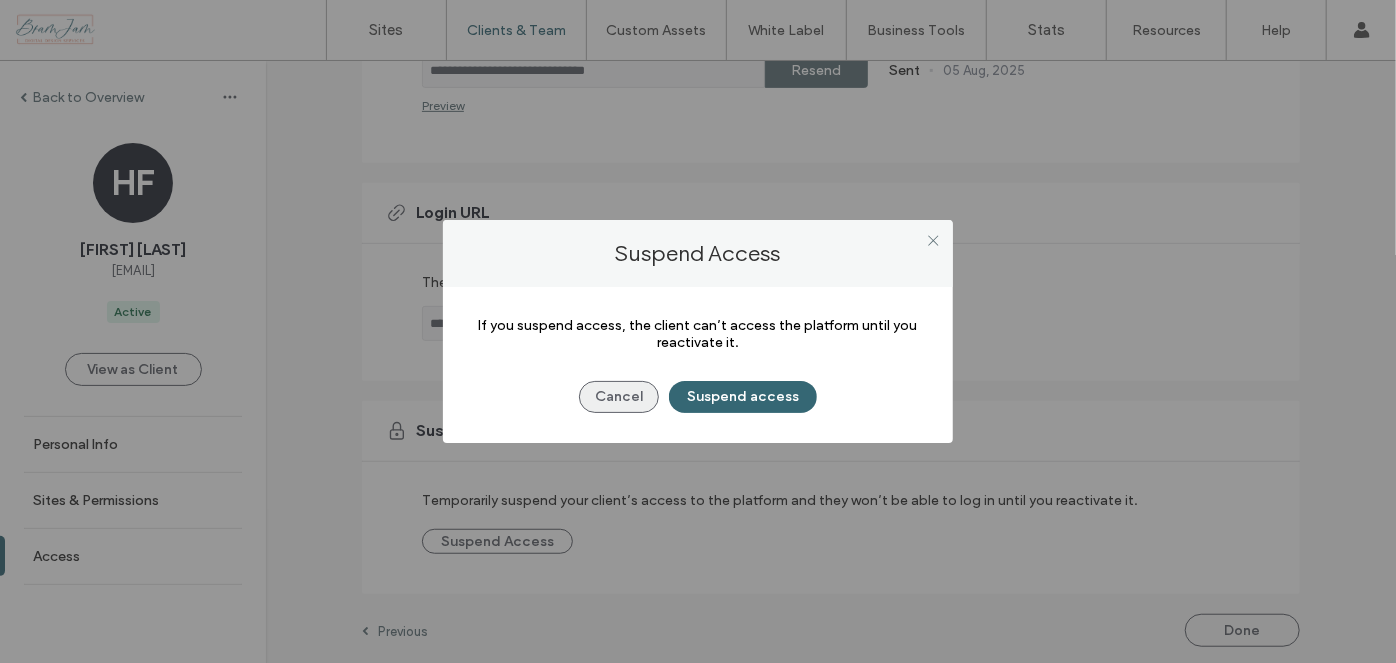 click on "Cancel" at bounding box center (619, 397) 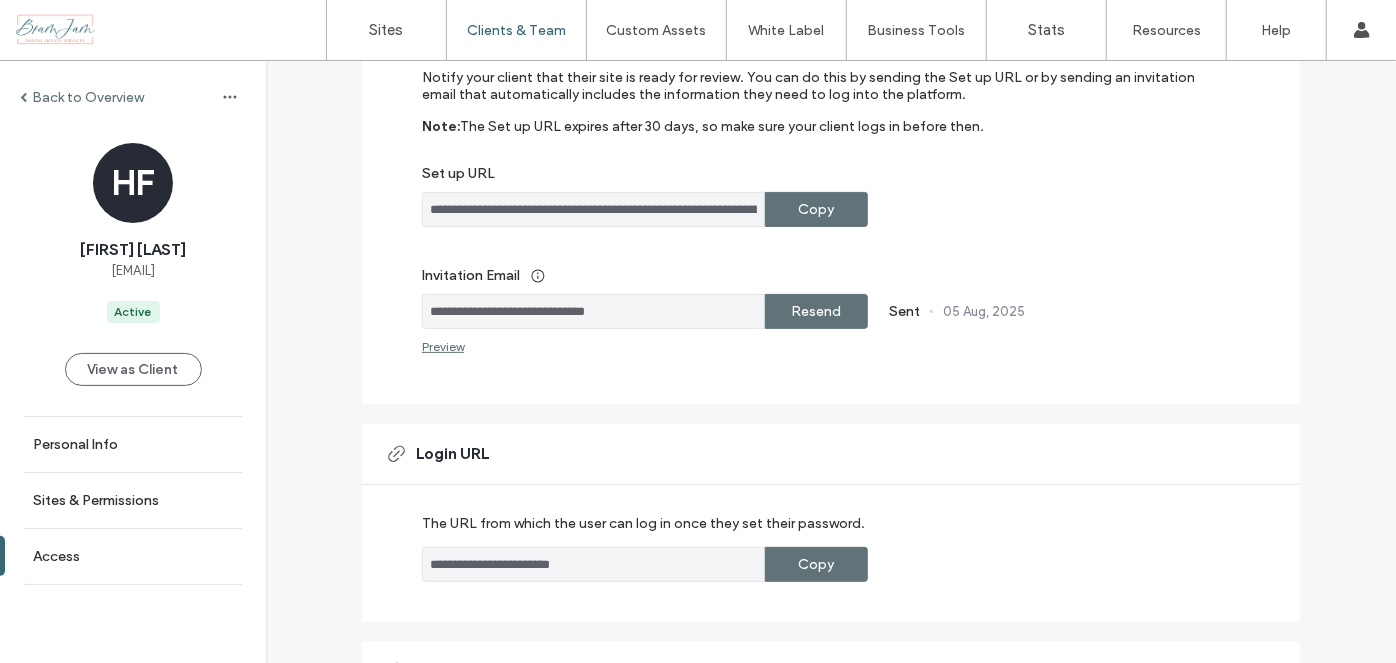 scroll, scrollTop: 114, scrollLeft: 0, axis: vertical 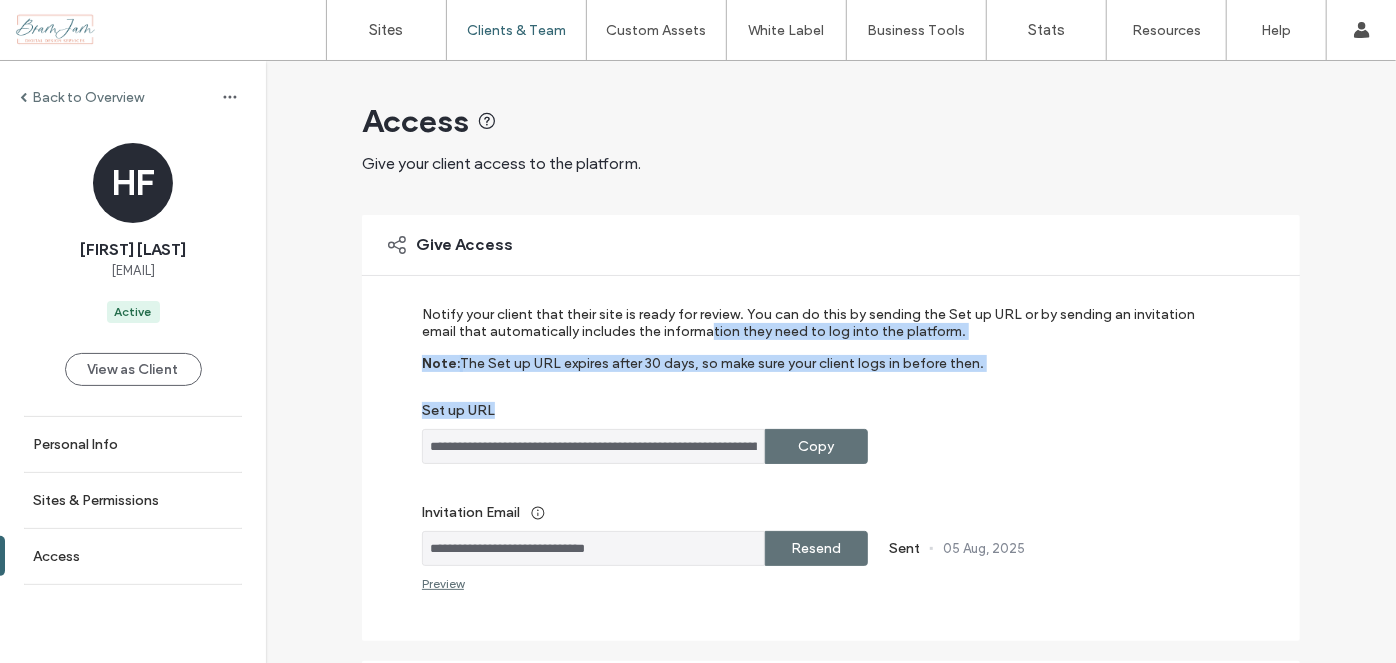drag, startPoint x: 747, startPoint y: 347, endPoint x: 684, endPoint y: 333, distance: 64.53681 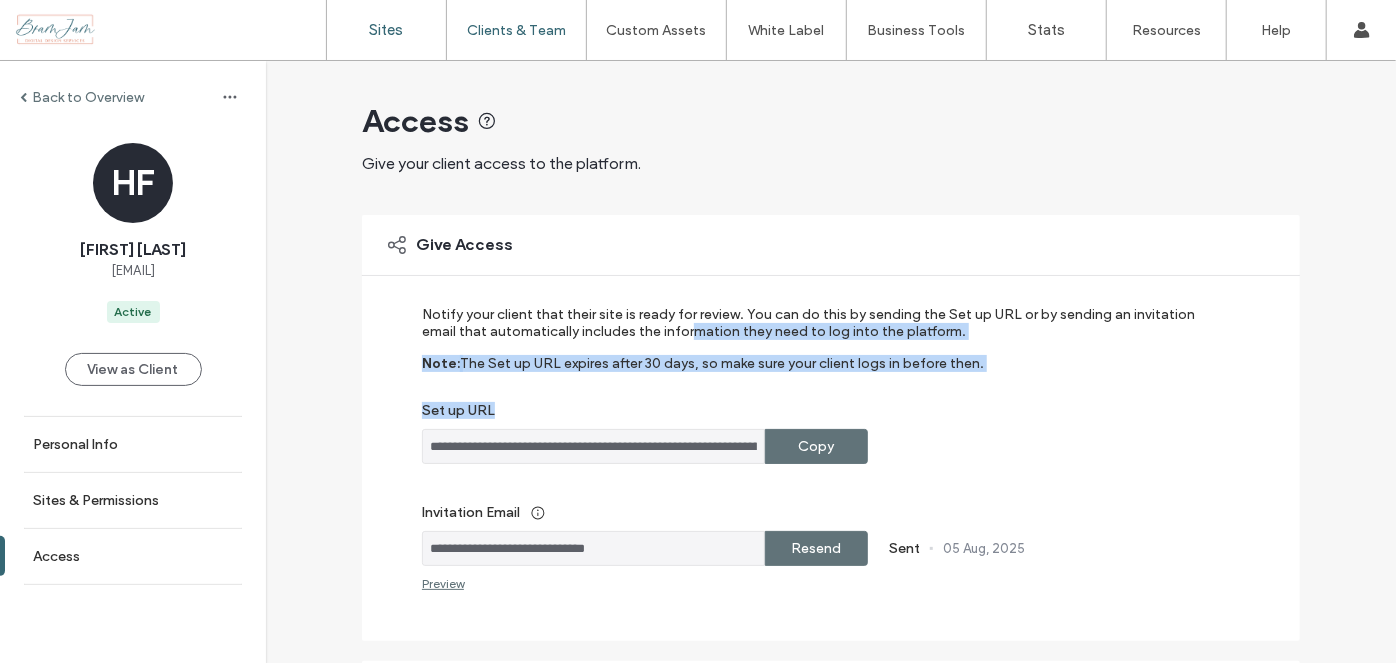 click on "Sites" at bounding box center [386, 30] 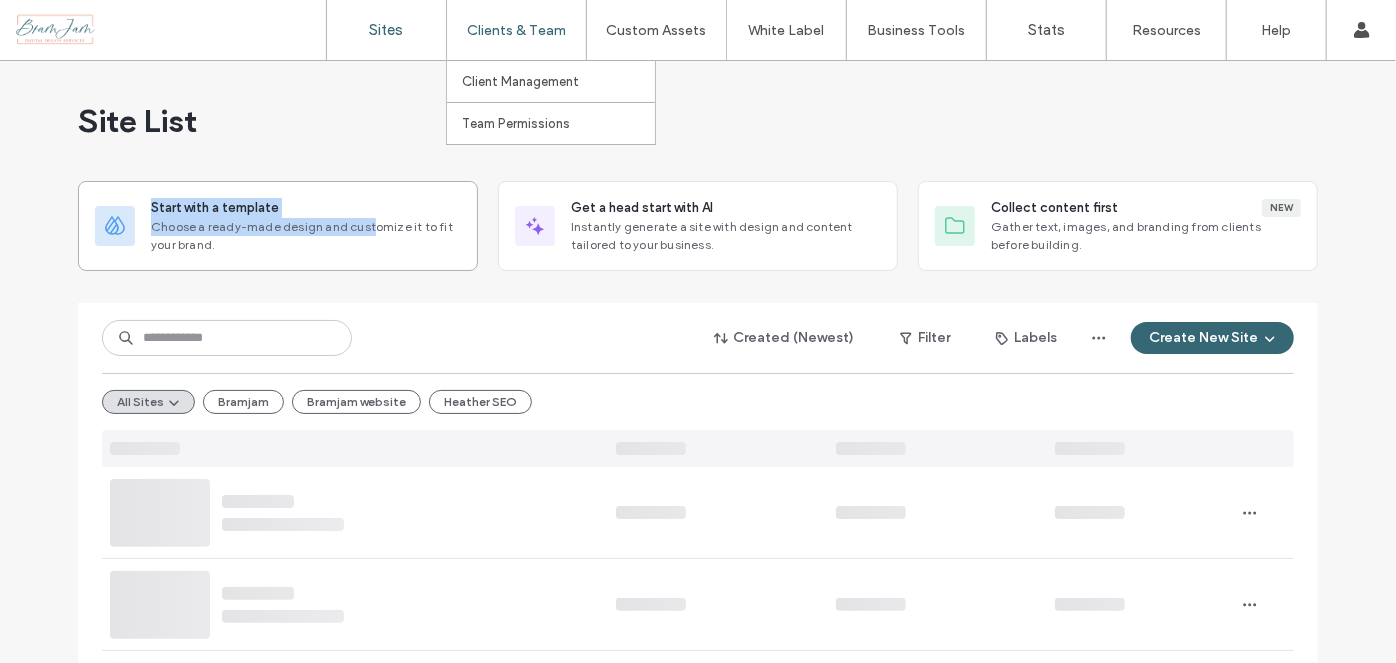 drag, startPoint x: 370, startPoint y: 163, endPoint x: 476, endPoint y: 47, distance: 157.13689 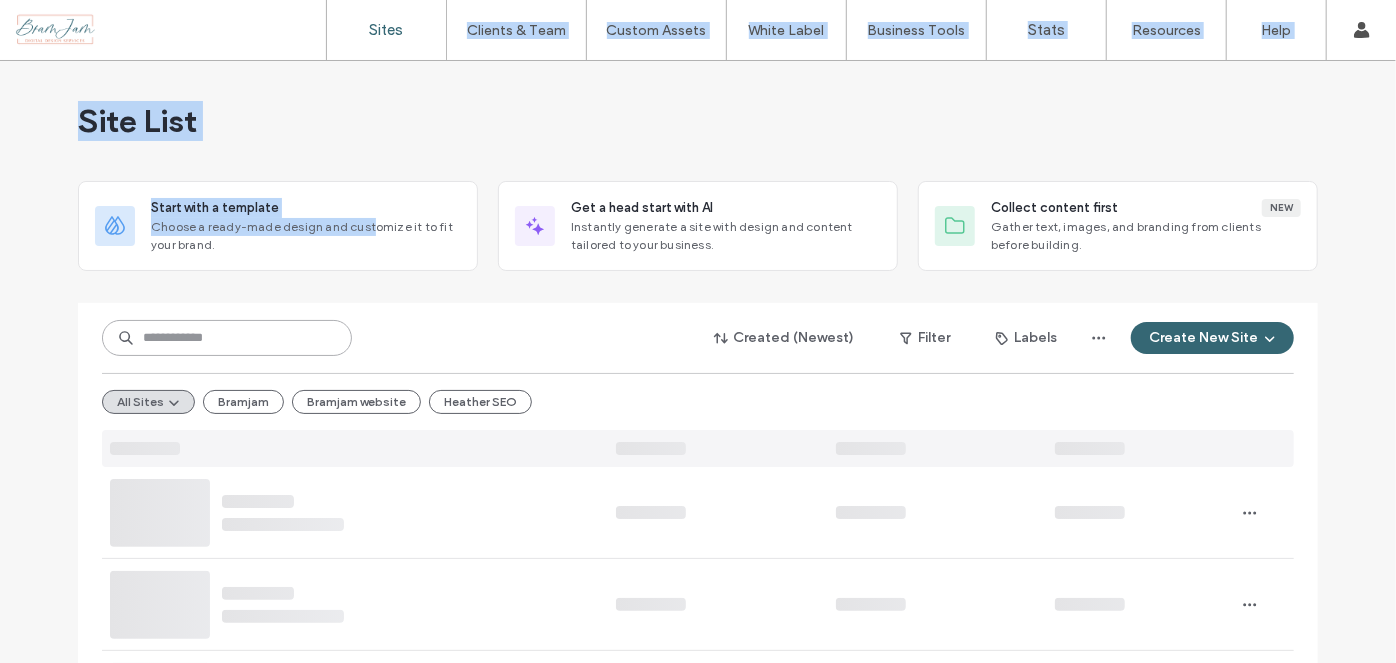 click at bounding box center [227, 338] 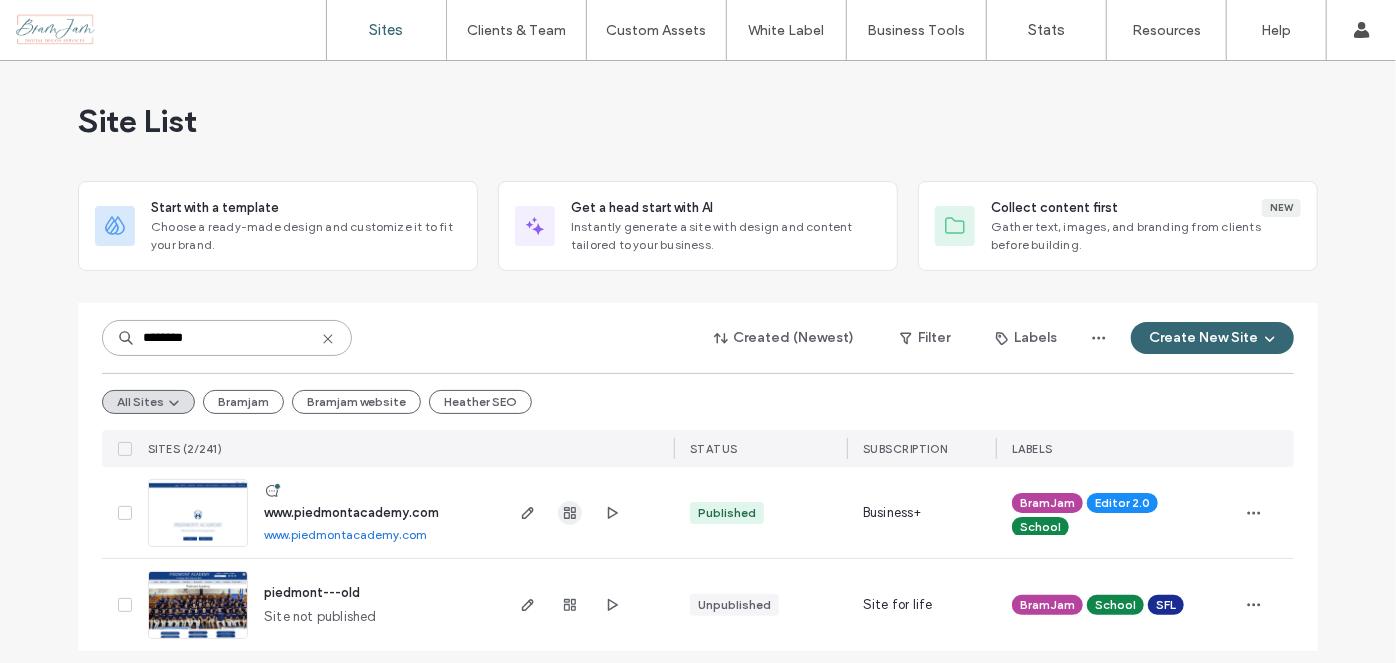 type on "********" 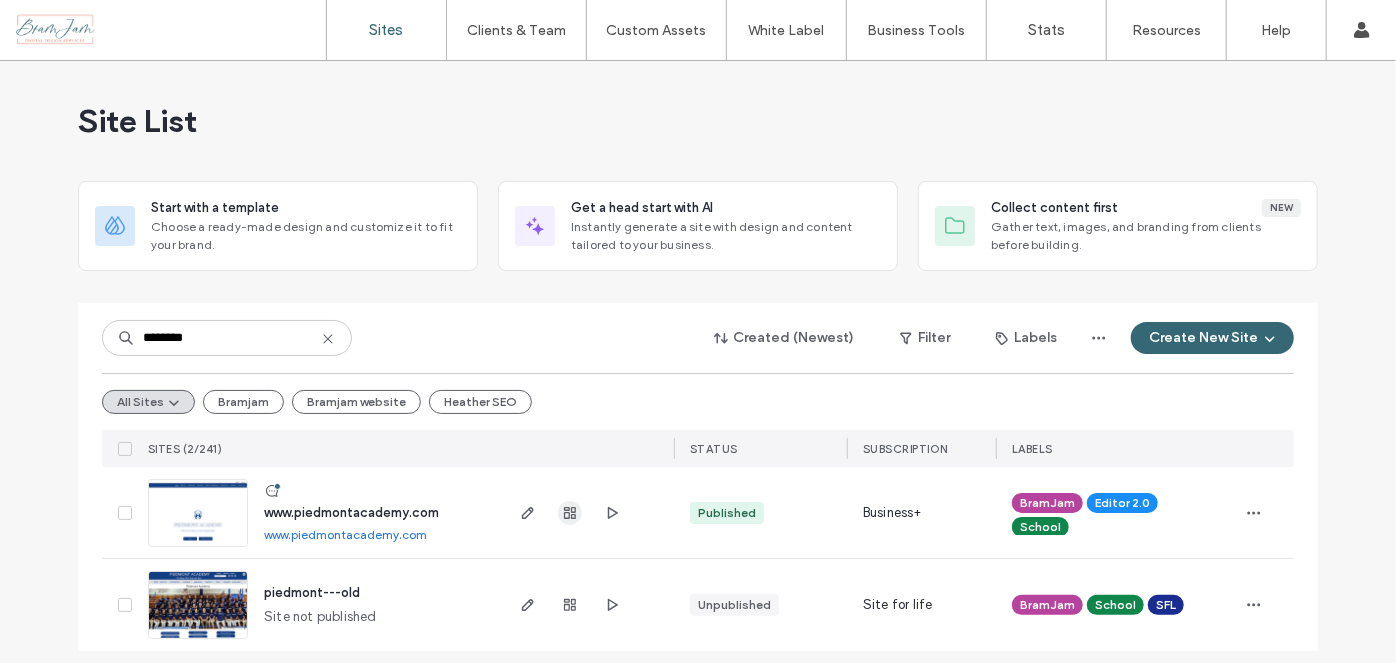 click 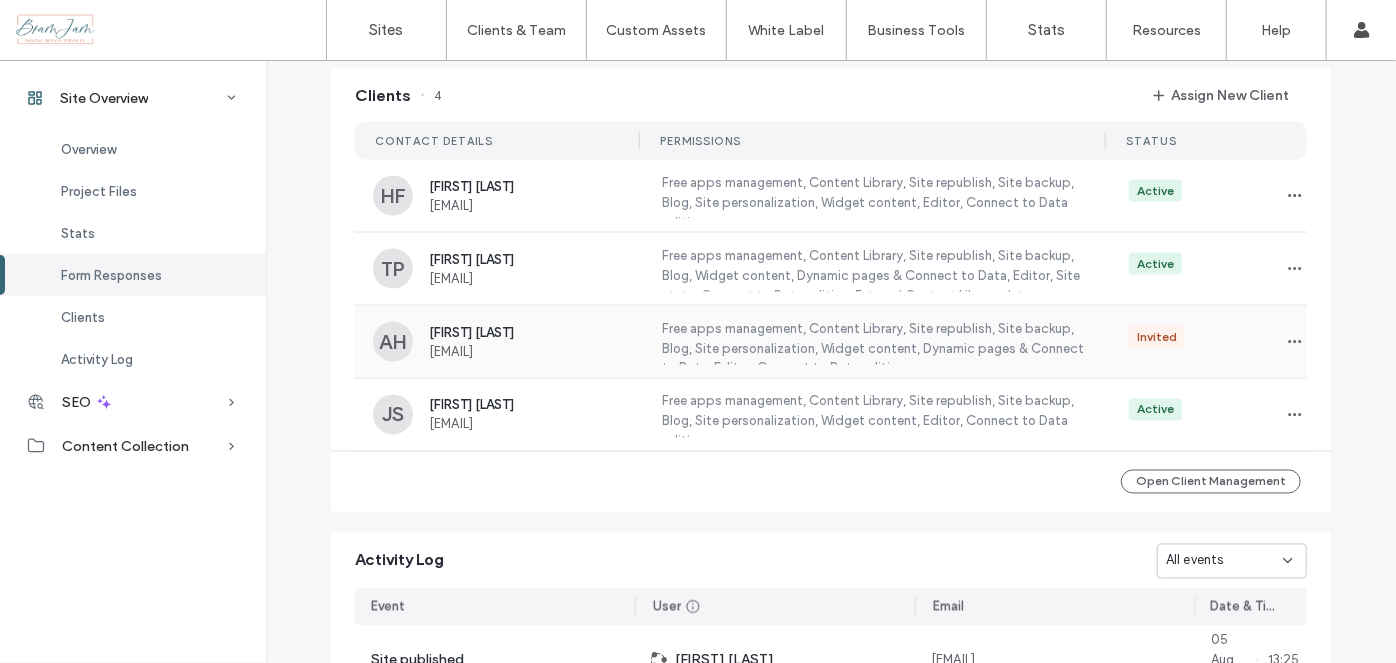 scroll, scrollTop: 1545, scrollLeft: 0, axis: vertical 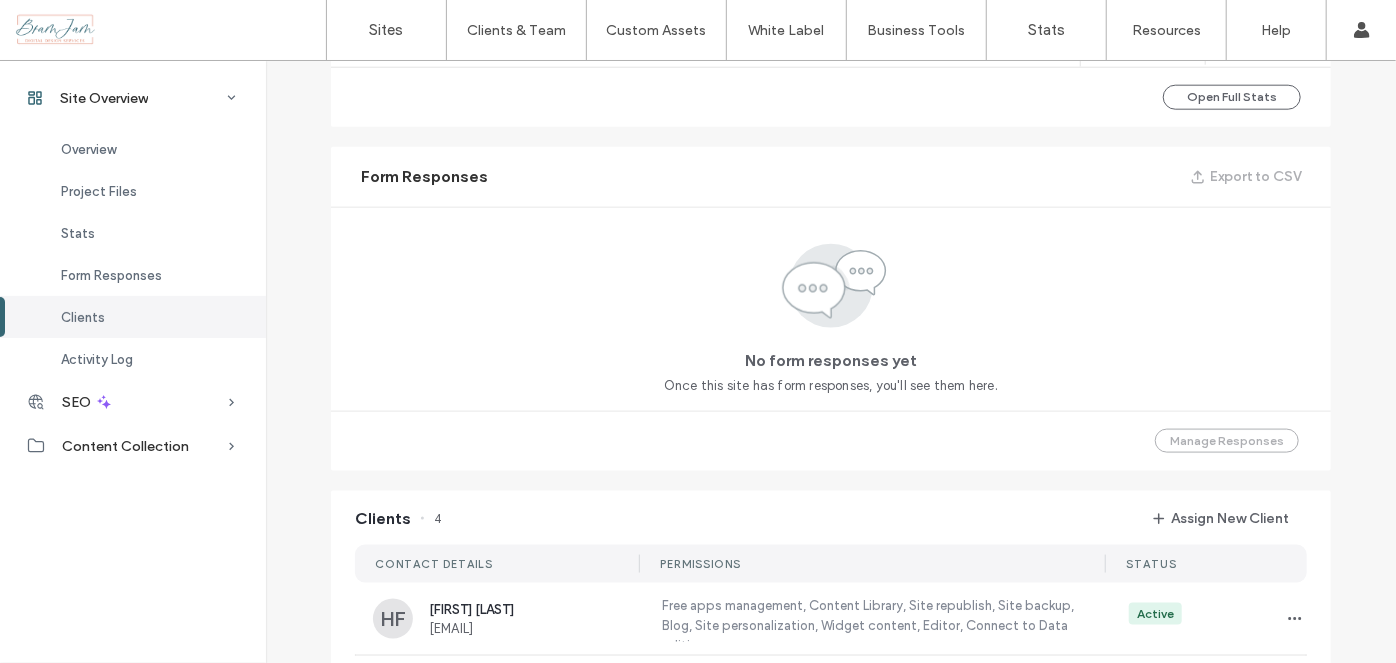 click on "www.piedmontacademy.com Site ID: 91003d08 https://www.piedmontacademy.com Editor 2.0 Published 05 Aug, 2025 Edit Site Preview Creation Date 05 Dec, 2024 Client Files No client files yet Upload any .pdf, .doc, .csv, or .txt file up to 2MB. Upload Files Site Text Files No text files yet Upload any .pdf, .doc, .csv, or .txt file up to 2MB. Upload Files Site Visits 0 100% Engagement 0 0% Last 7 days 30 Jul 31 Jul 1 Aug 2 Aug 3 Aug 0 1 2 3 4 0 Site Visits Mobile 0% 0% Desktop 0% 100% Open Full Stats Form Responses Export to CSV No form responses yet Once this site has form responses, you'll see them here. Manage Responses Clients 4 Assign New Client CONTACT DETAILS PERMISSIONS STATUS HF [FIRST] [LAST] [EMAIL] Free apps management, Content Library, Site republish, Site backup, Blog, Site personalization, Widget content, Editor, Connect to Data editing Active TP [FIRST] [LAST] Active AH [FIRST] [LAST] Invited JS [FIRST] [LAST]" at bounding box center [831, 236] 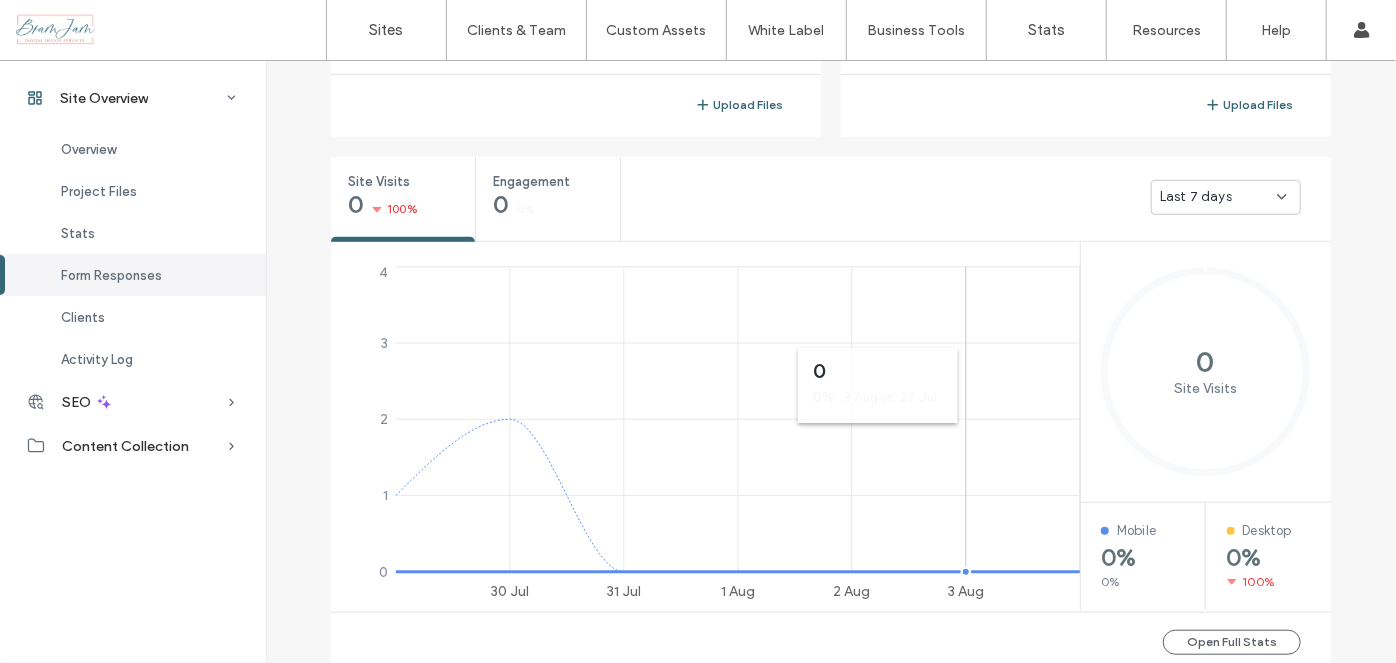 drag, startPoint x: 933, startPoint y: 337, endPoint x: 893, endPoint y: 320, distance: 43.462627 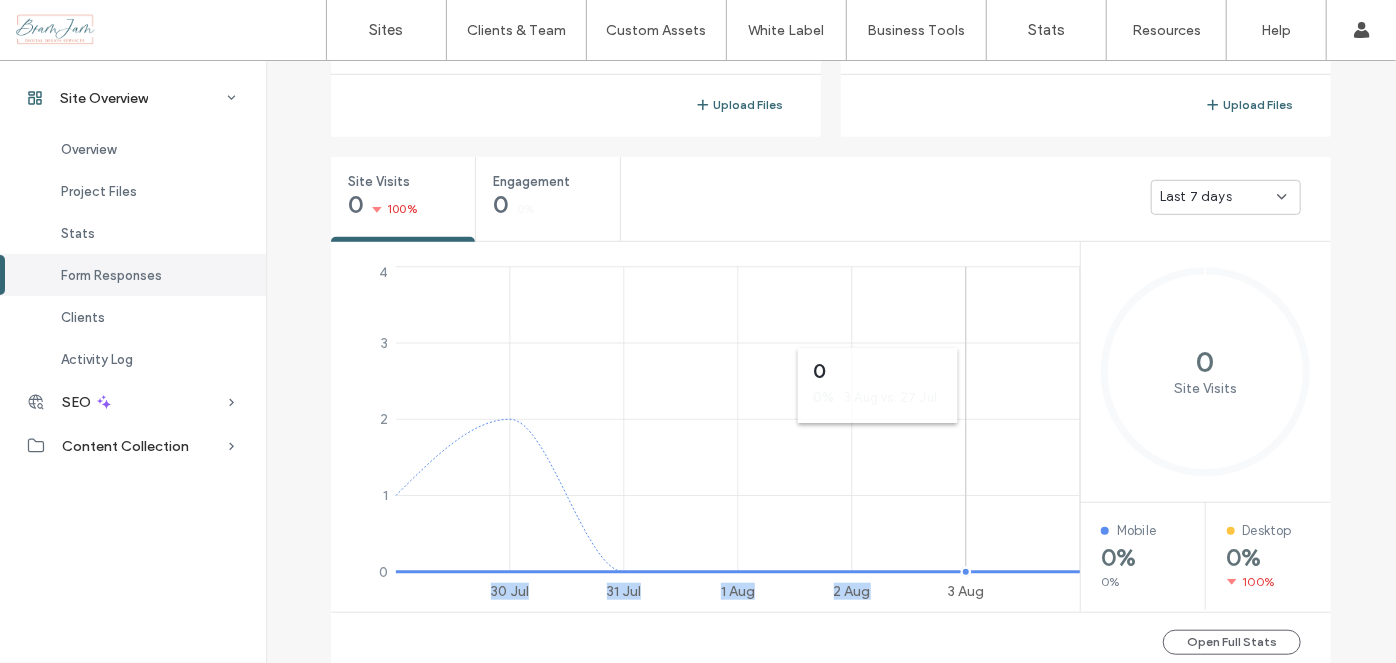 click on "www.piedmontacademy.com Site ID: 91003d08 https://www.piedmontacademy.com Editor 2.0 Published 05 Aug, 2025 Edit Site Preview Creation Date 05 Dec, 2024 Client Files No client files yet Upload any .pdf, .doc, .csv, or .txt file up to 2MB. Upload Files Site Text Files No text files yet Upload any .pdf, .doc, .csv, or .txt file up to 2MB. Upload Files Site Visits 0 100% Engagement 0 0% Last 7 days 30 Jul 31 Jul 1 Aug 2 Aug 3 Aug 0 1 2 3 4 0 0% 3 Aug vs. 27 Jul 0 Site Visits Mobile 0% 0% Desktop 0% 100% Open Full Stats Form Responses Export to CSV No form responses yet Once this site has form responses, you'll see them here. Manage Responses Clients 4 Assign New Client CONTACT DETAILS PERMISSIONS STATUS HF [FIRST] [LAST] [EMAIL] Free apps management, Content Library, Site republish, Site backup, Blog, Site personalization, Widget content, Editor, Connect to Data editing Active TP [FIRST] [LAST] Active AH [FIRST] [LAST] Invited" at bounding box center [831, 781] 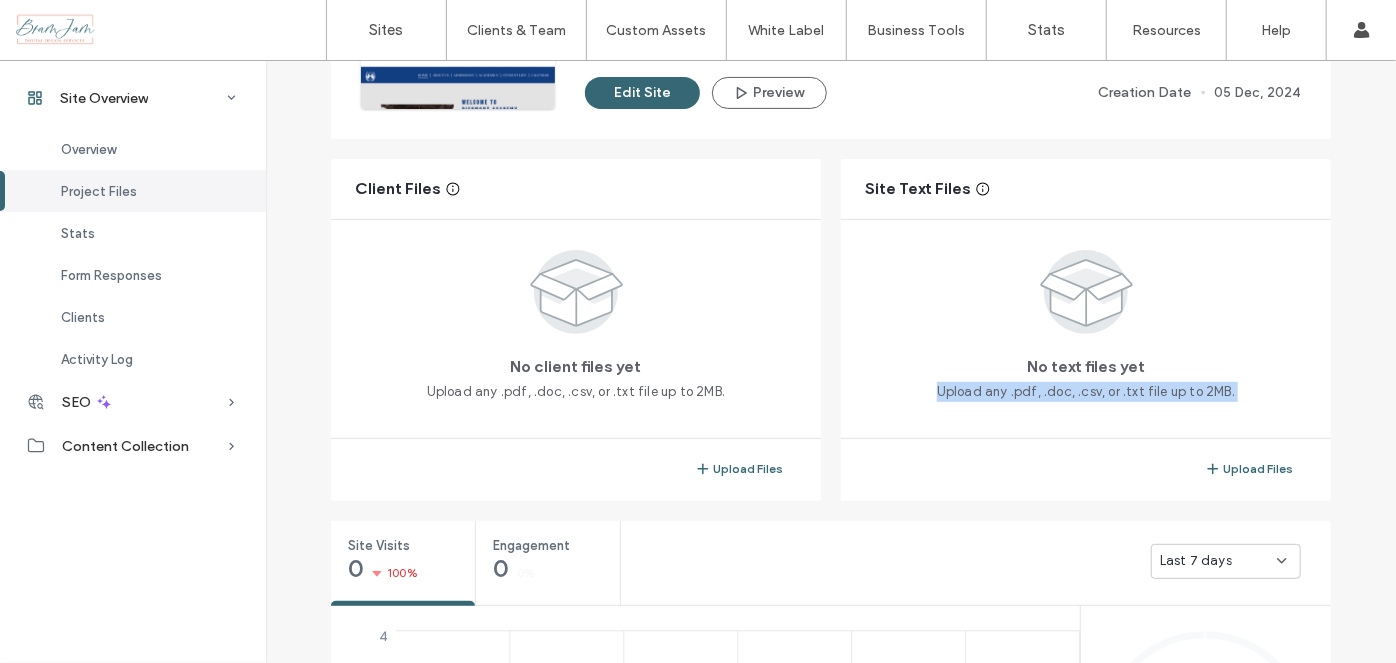 scroll, scrollTop: 0, scrollLeft: 0, axis: both 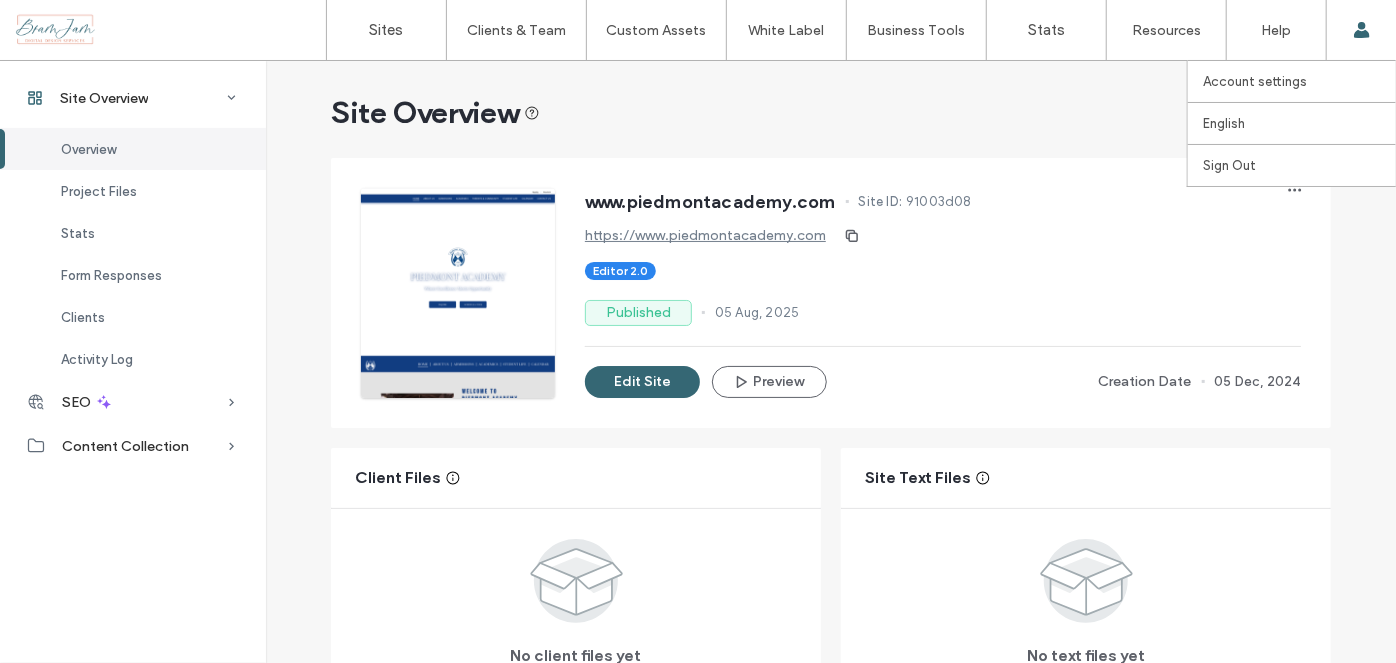 click 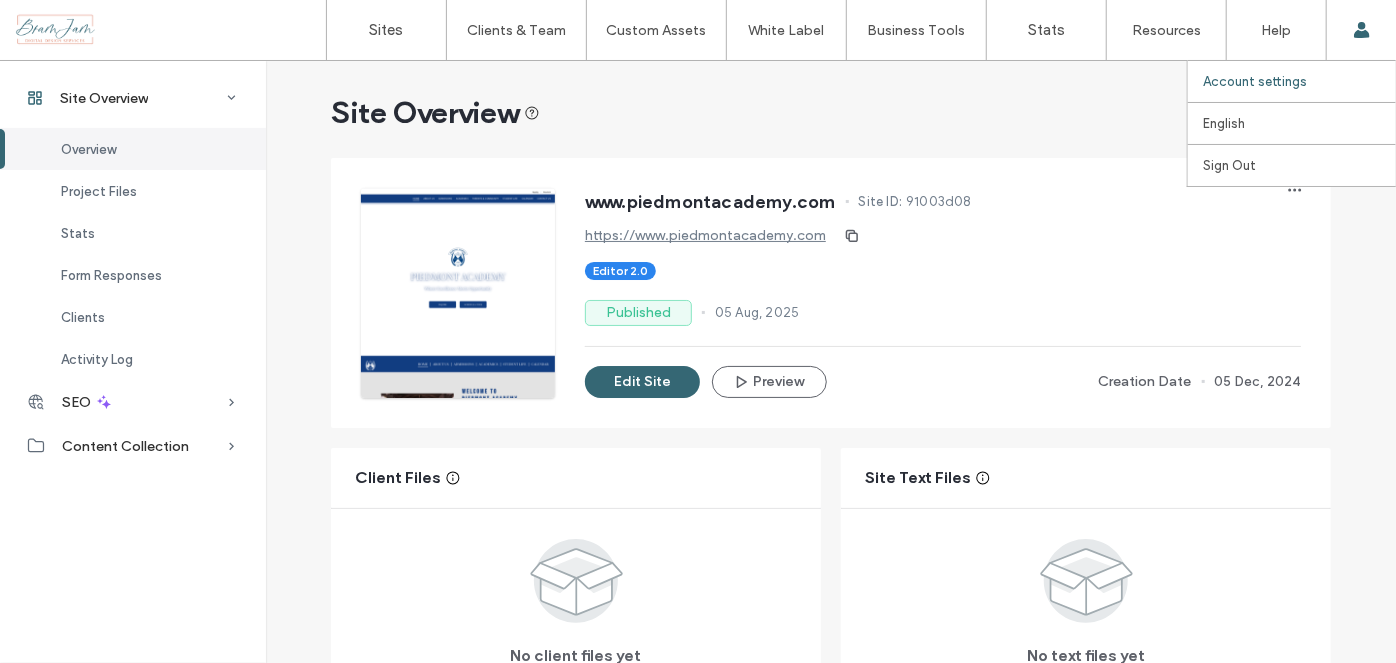 click on "Account settings" at bounding box center (1255, 81) 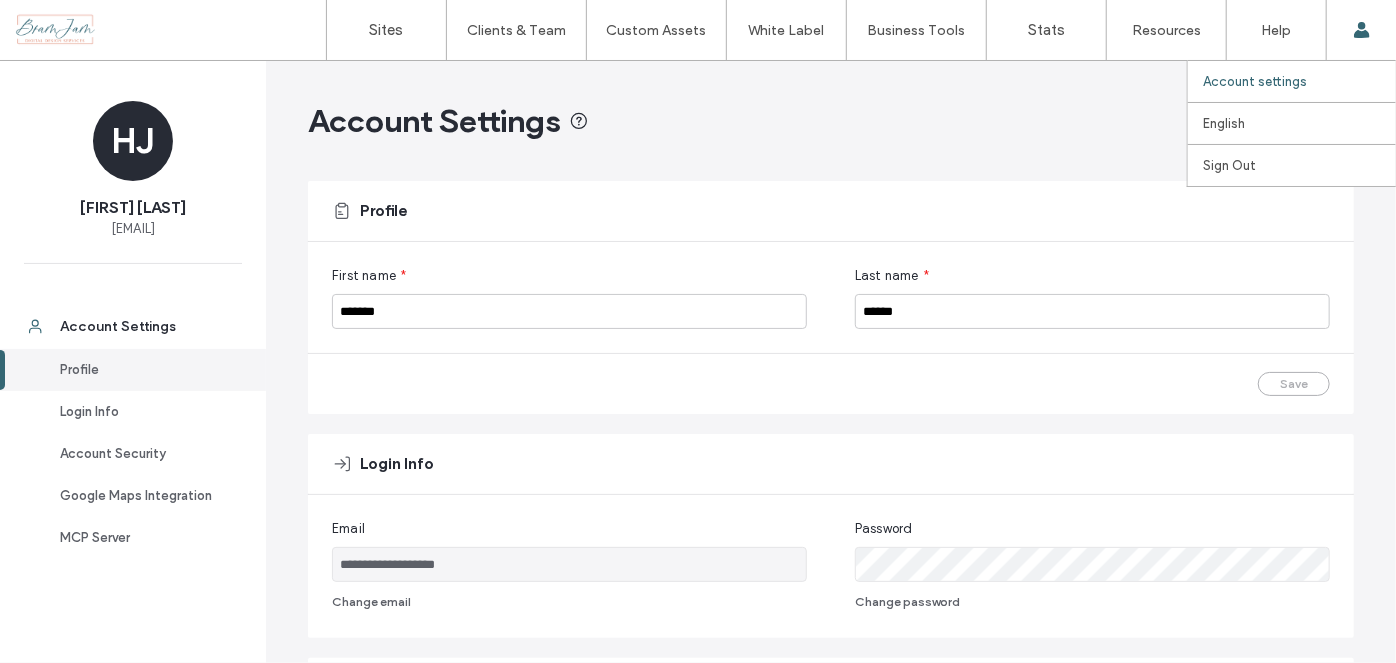 click 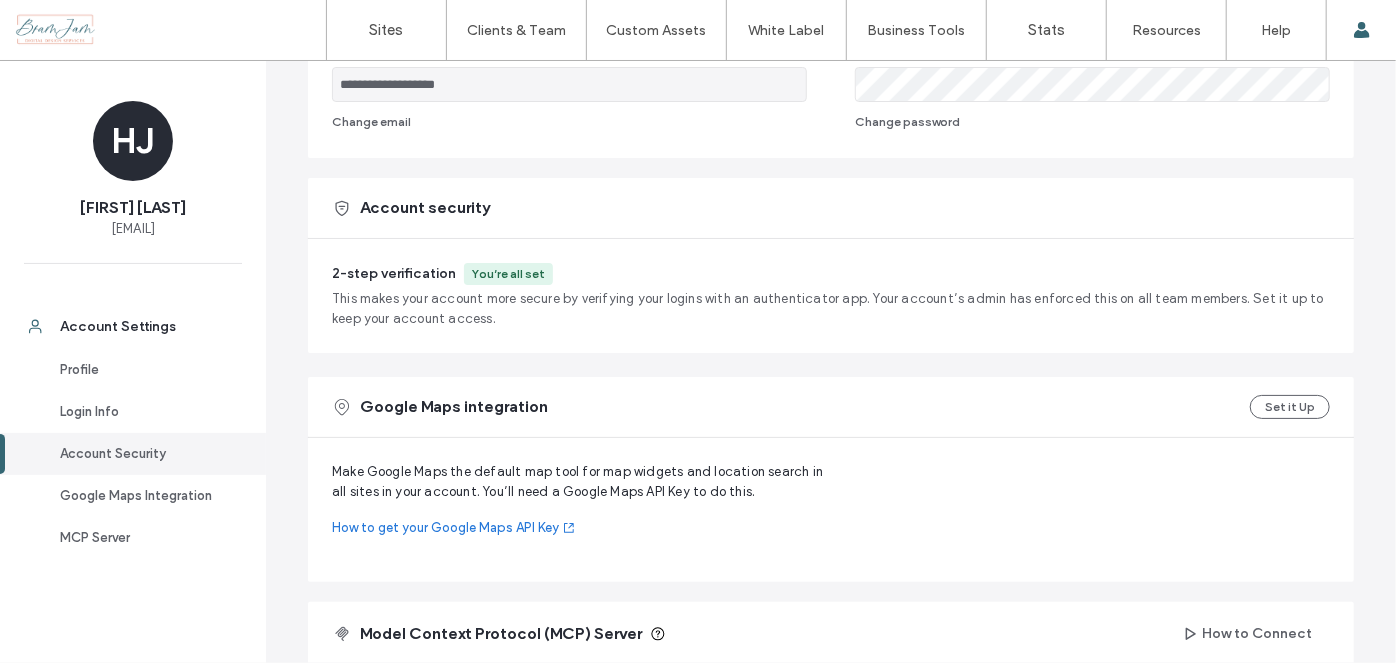 scroll, scrollTop: 390, scrollLeft: 0, axis: vertical 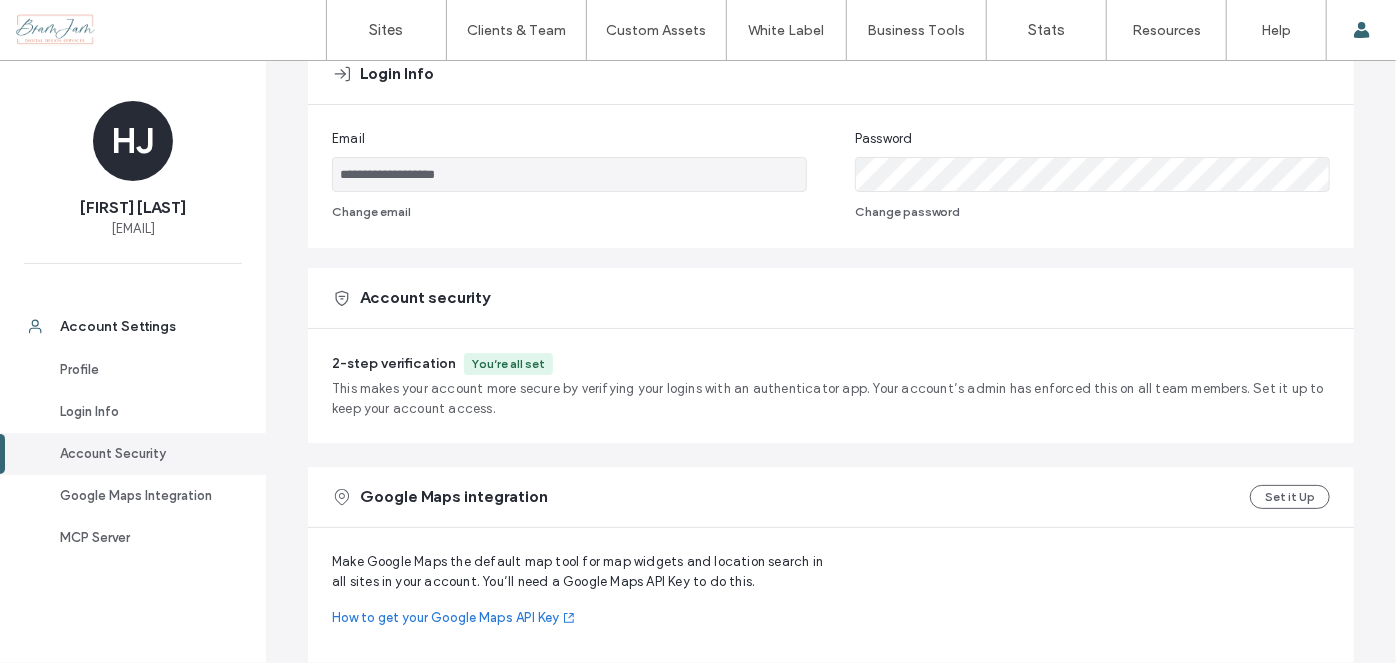 click on "You’re all set" at bounding box center [508, 364] 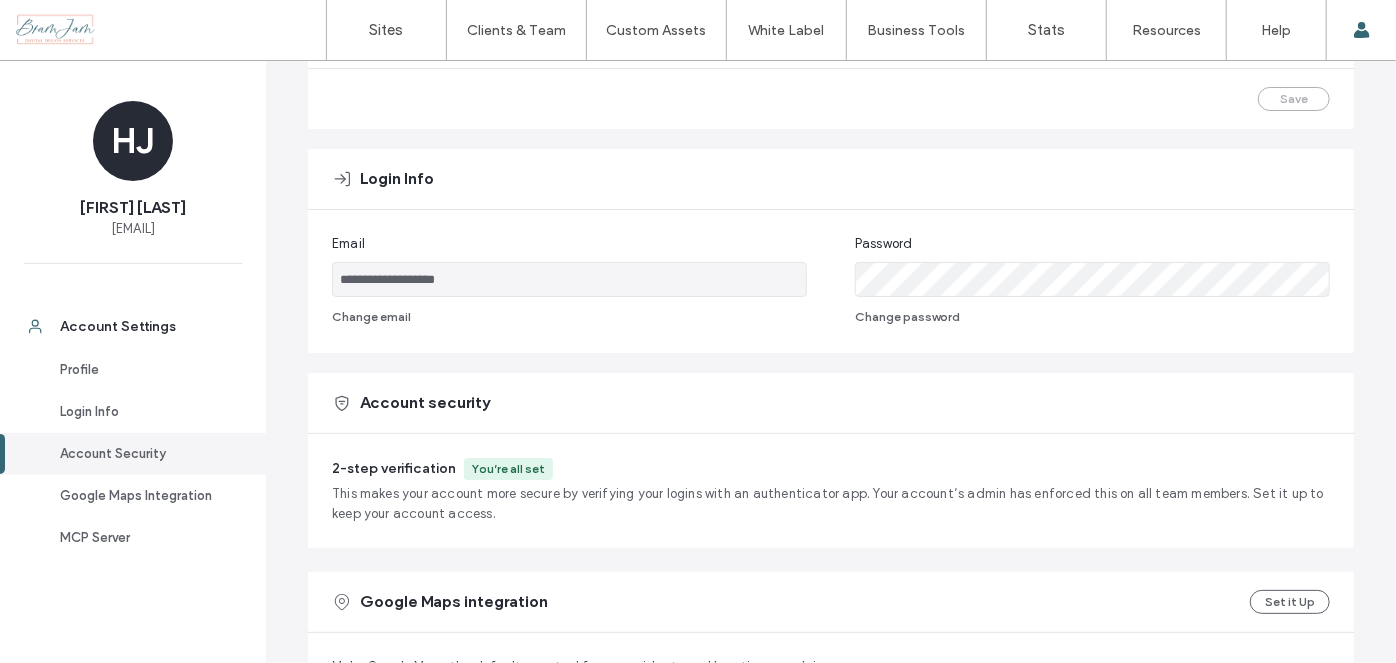 scroll, scrollTop: 208, scrollLeft: 0, axis: vertical 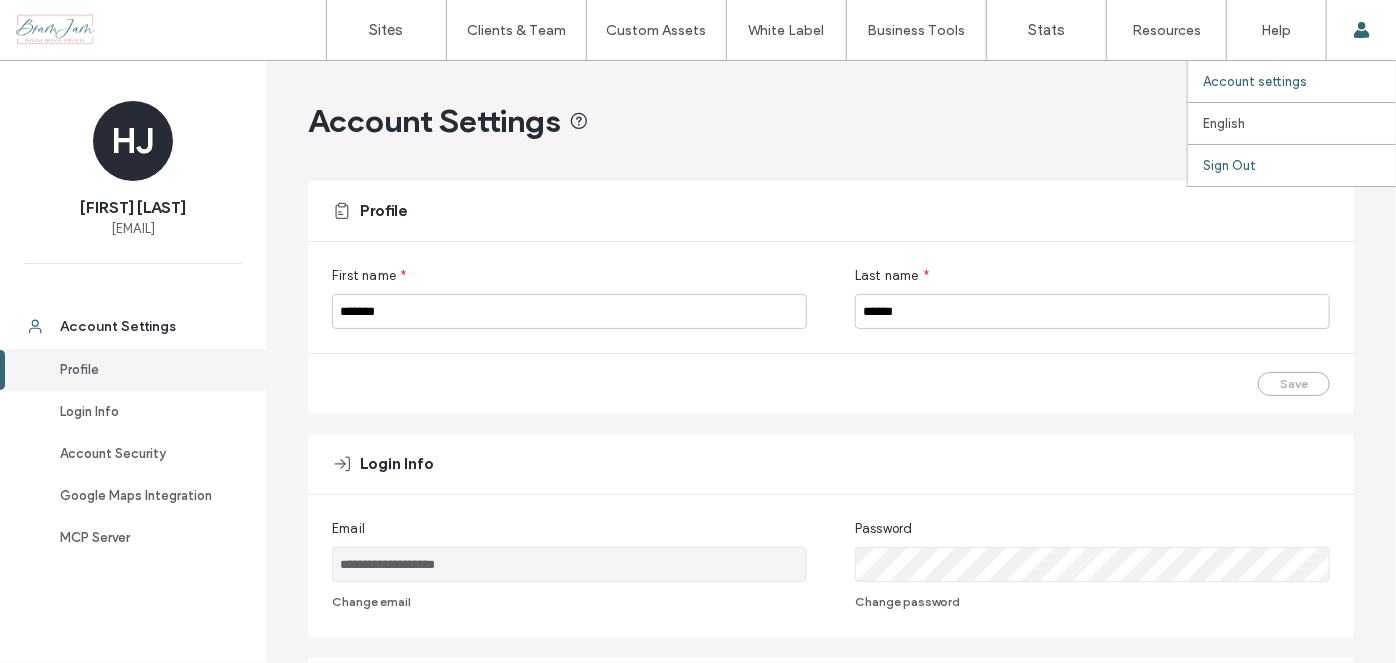 click on "Sign Out" at bounding box center (1229, 165) 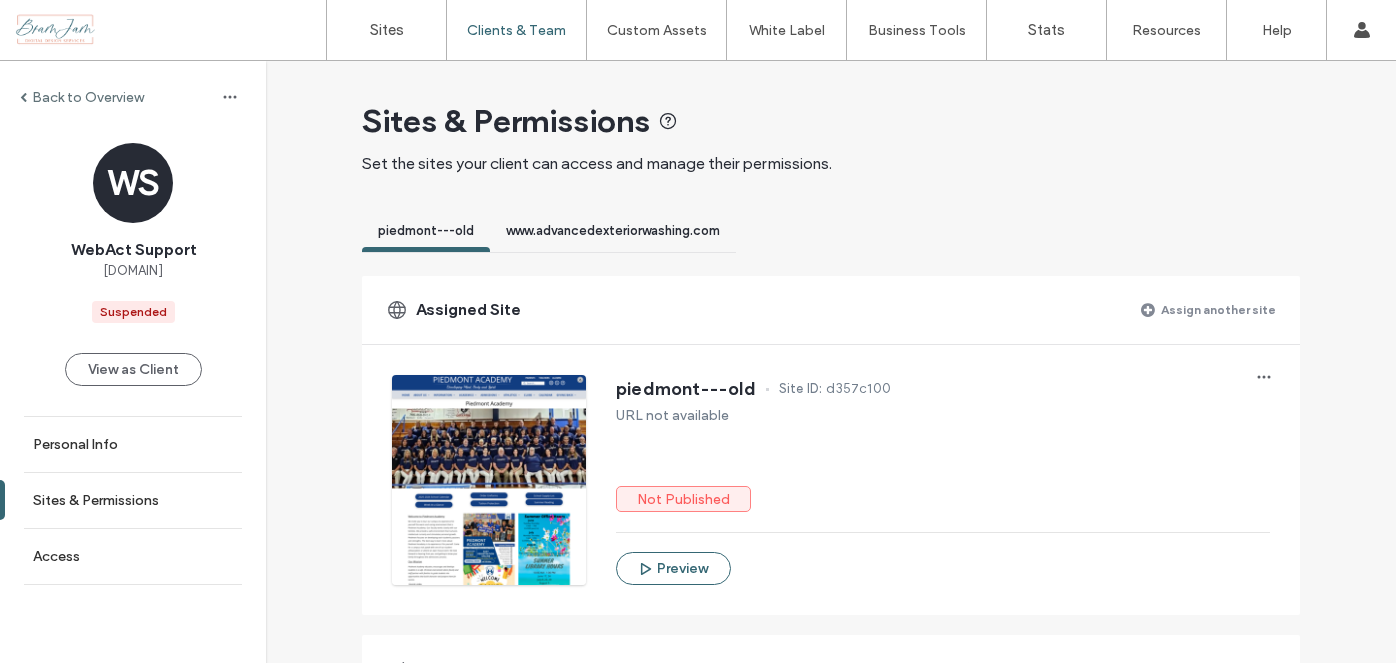 scroll, scrollTop: 0, scrollLeft: 0, axis: both 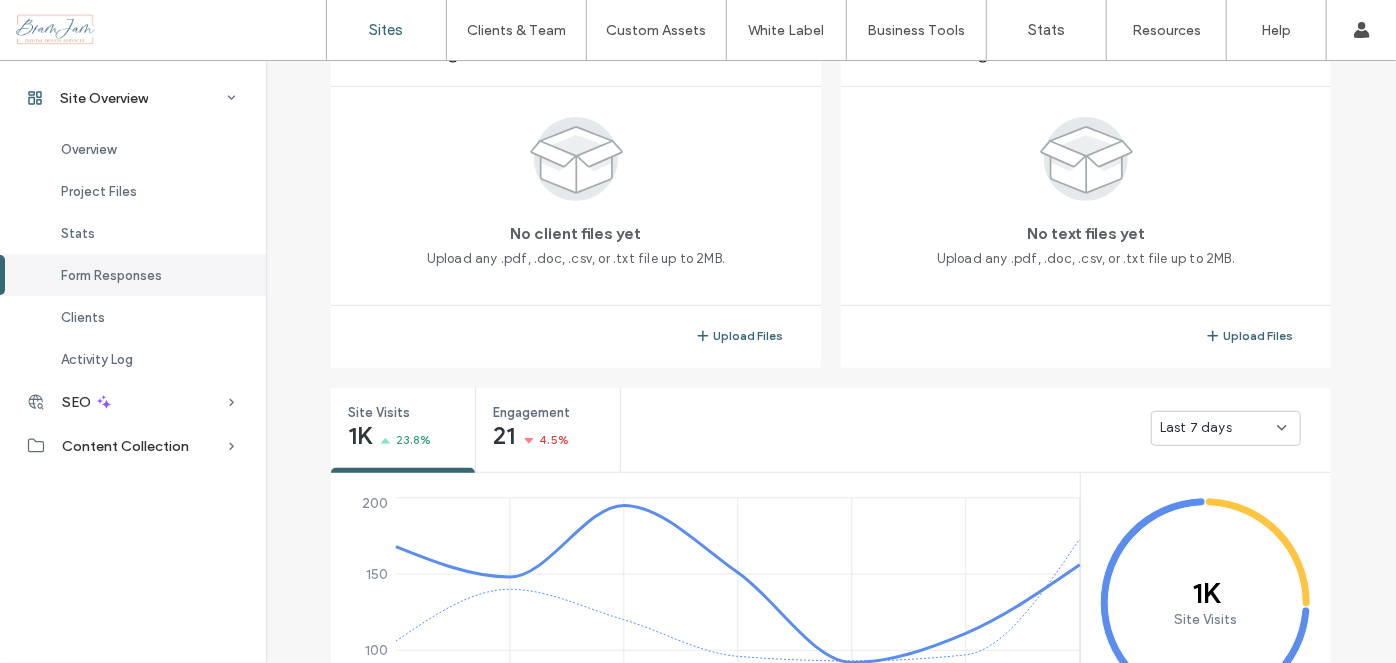 click on "Sites" at bounding box center [386, 30] 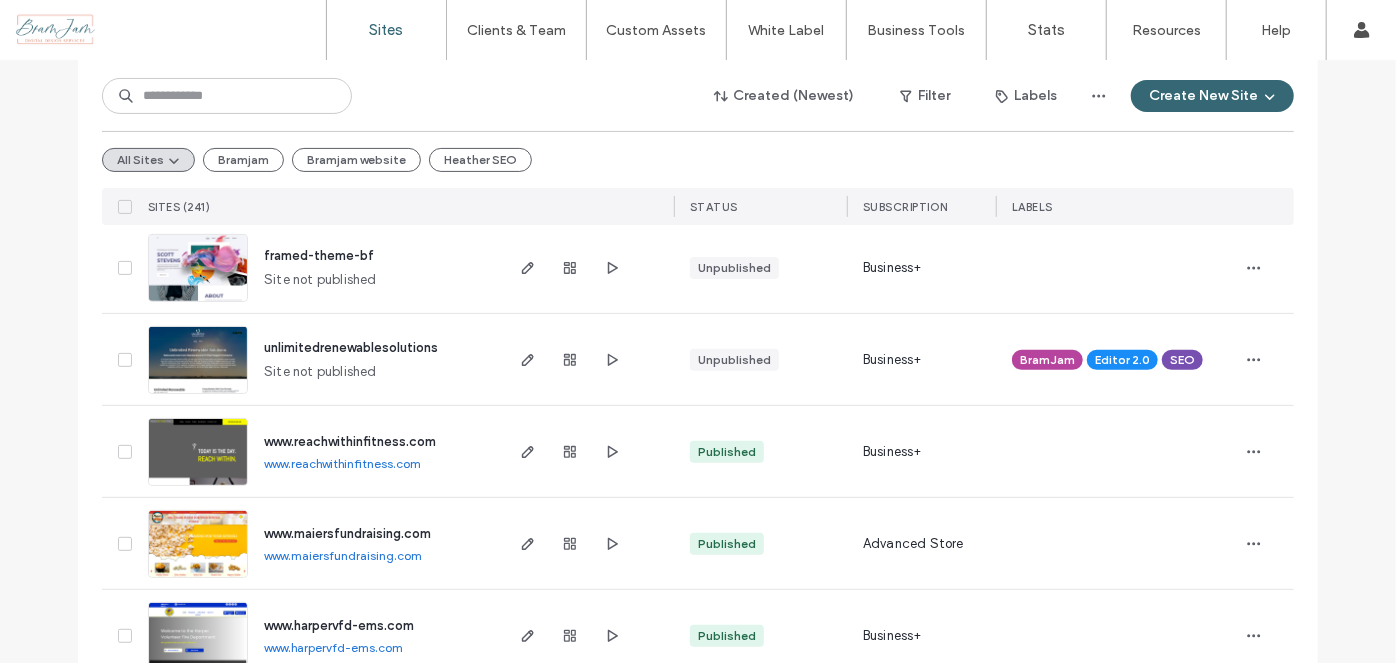 scroll, scrollTop: 90, scrollLeft: 0, axis: vertical 